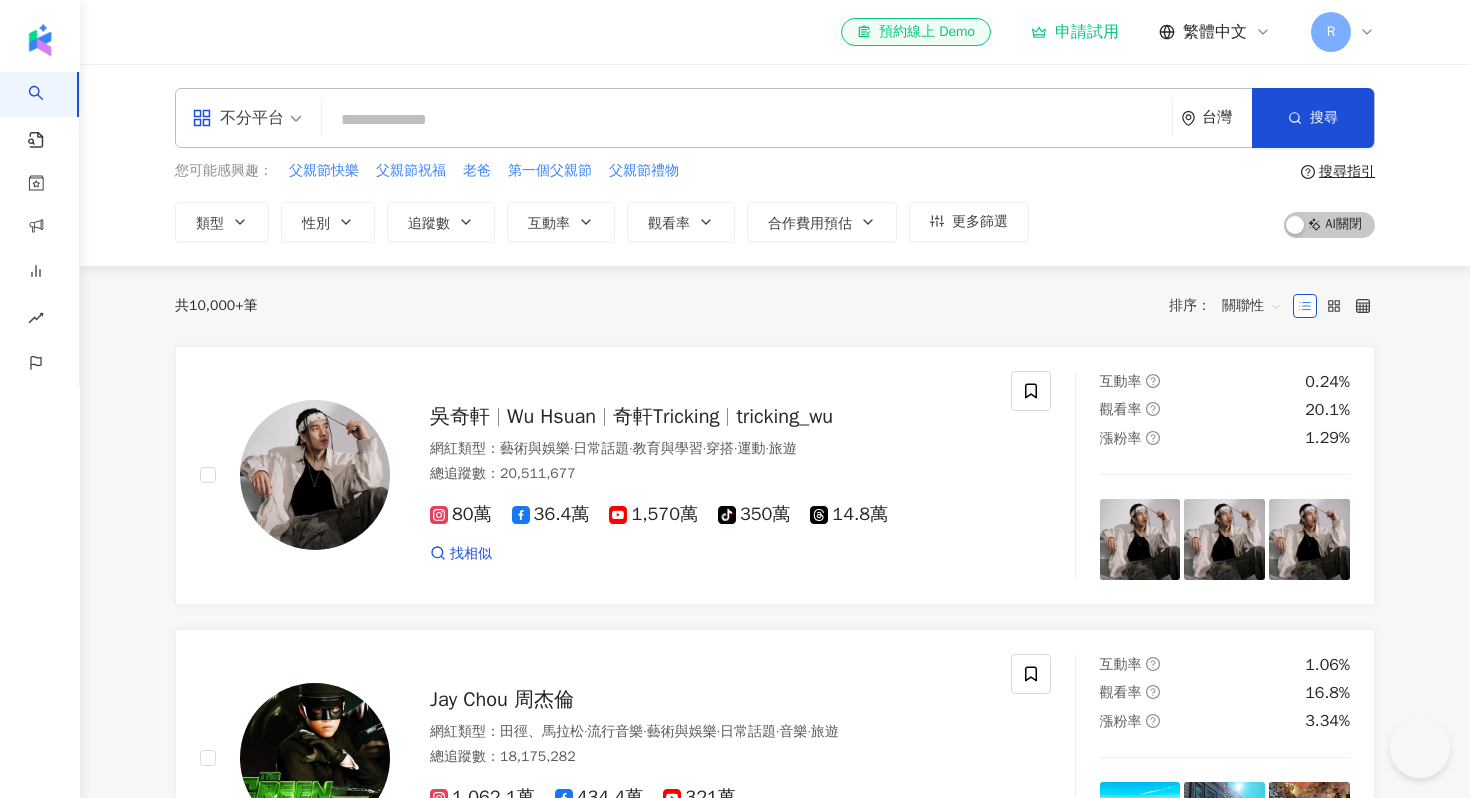scroll, scrollTop: 0, scrollLeft: 0, axis: both 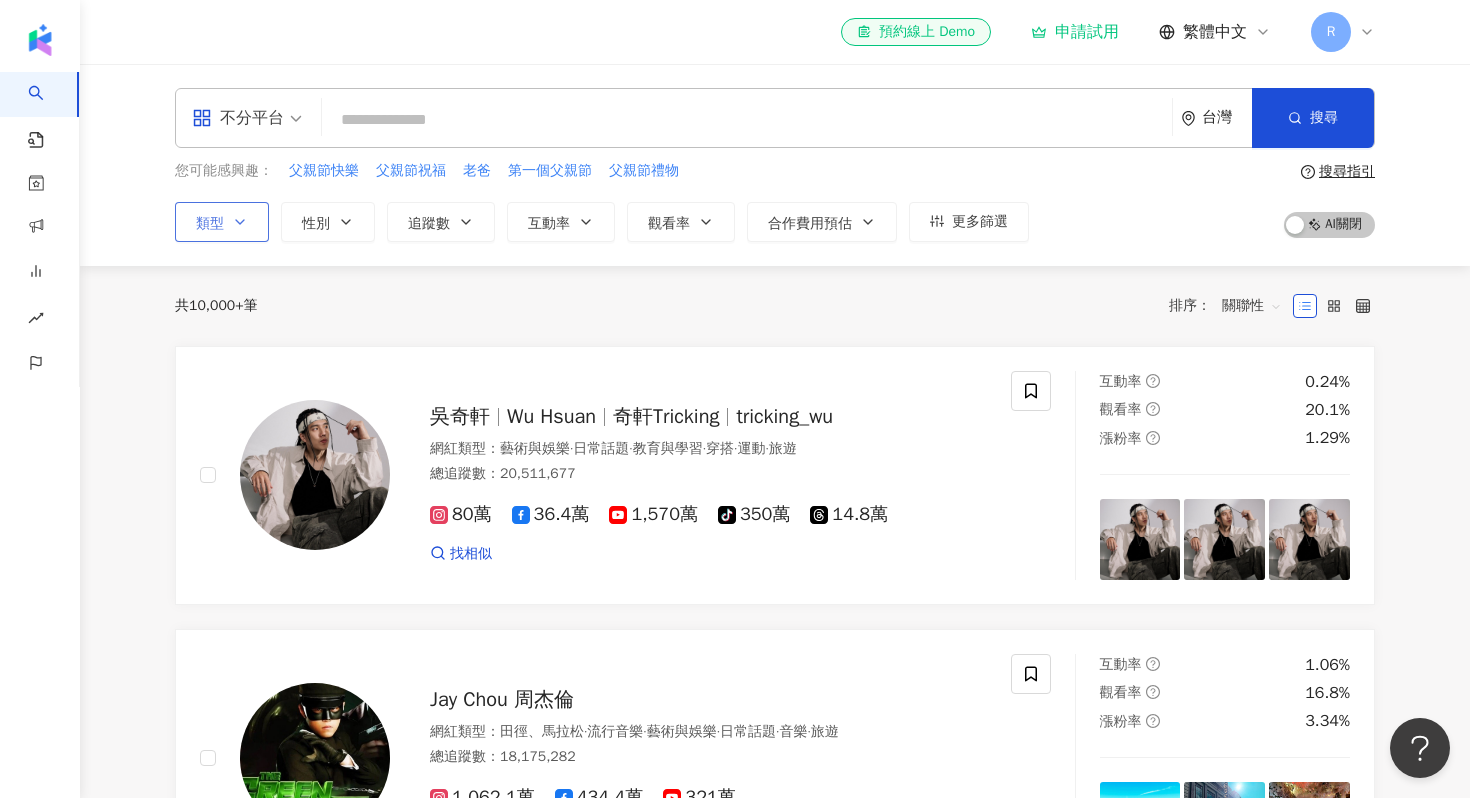 click on "類型" at bounding box center [222, 222] 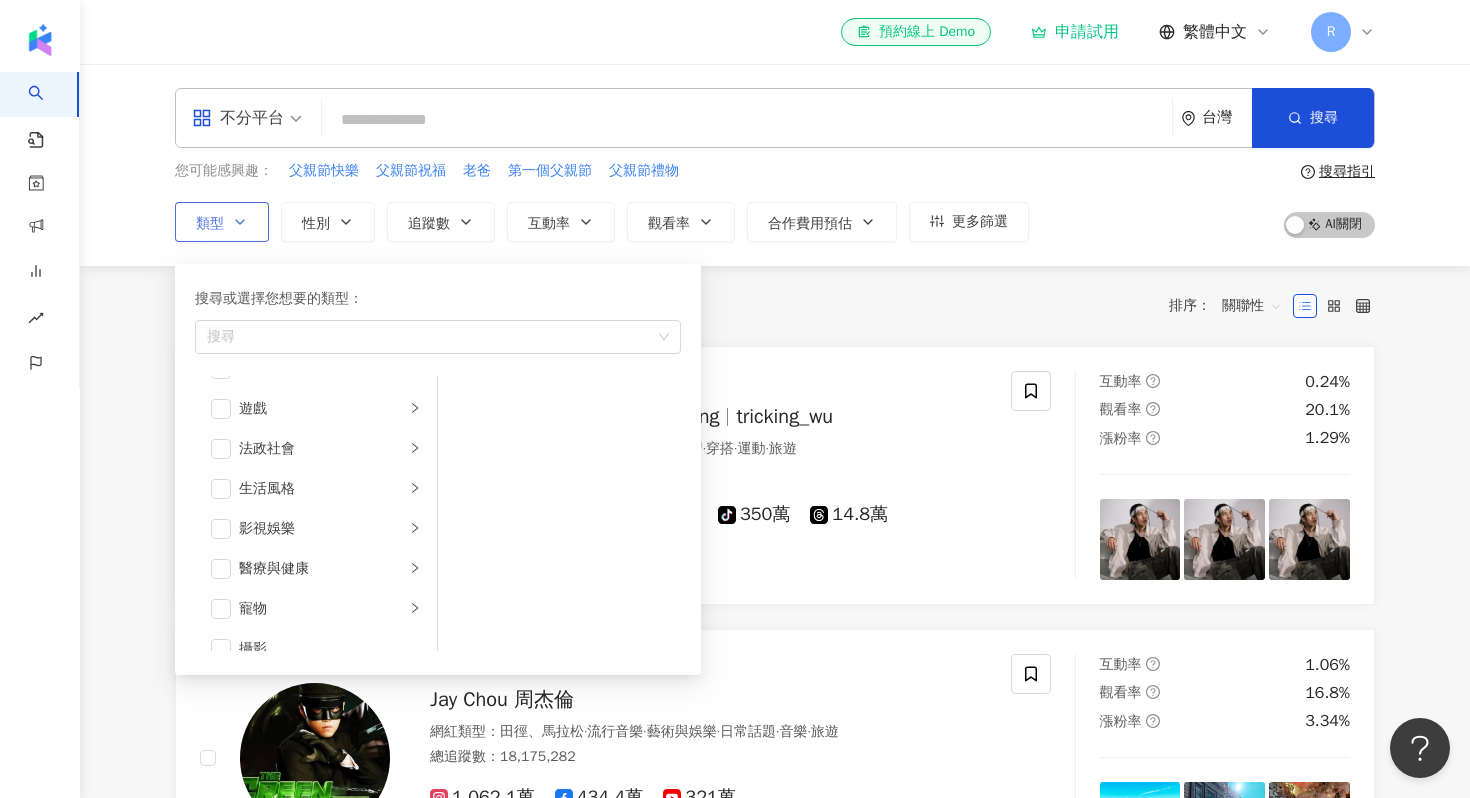 scroll, scrollTop: 419, scrollLeft: 0, axis: vertical 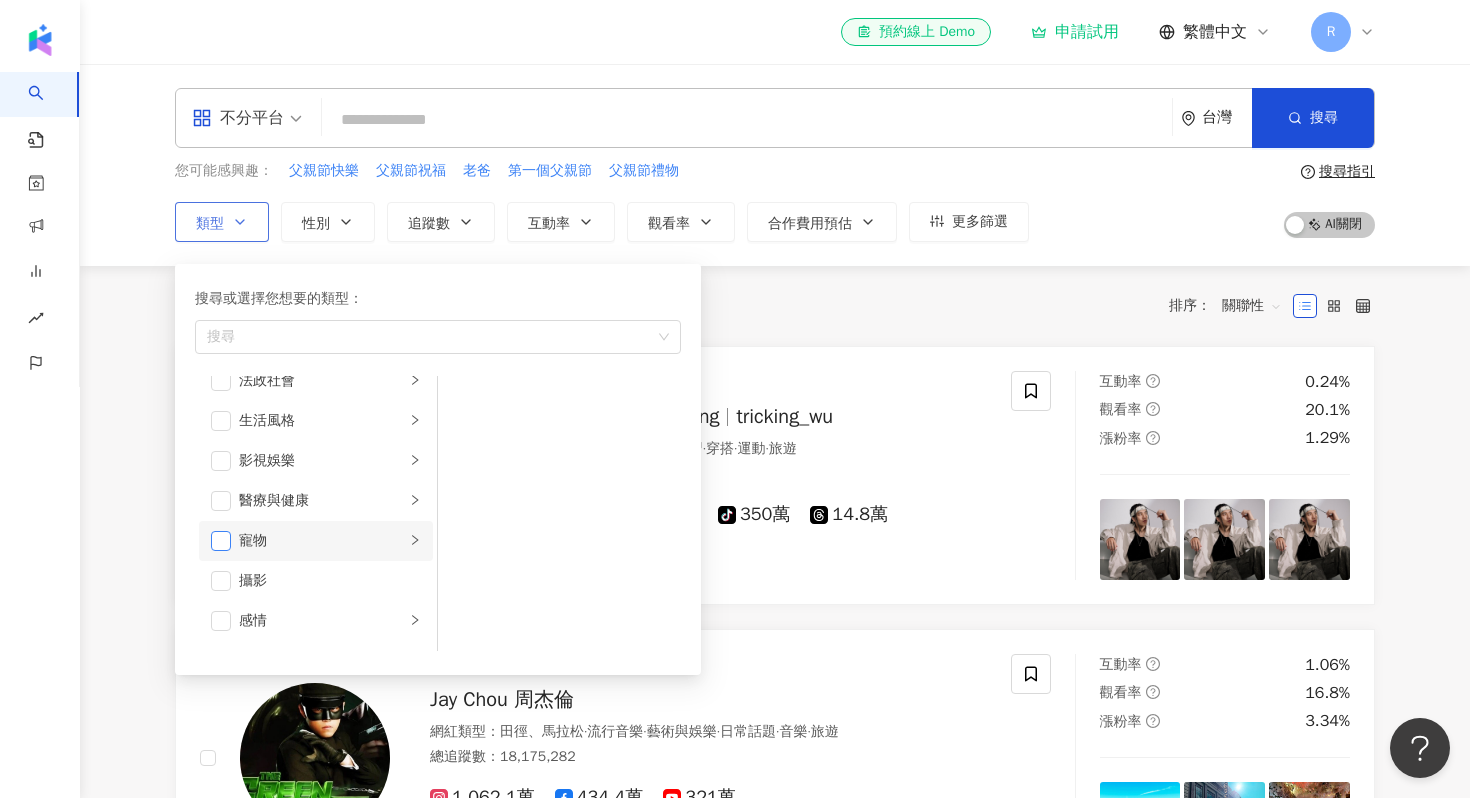 click at bounding box center [221, 541] 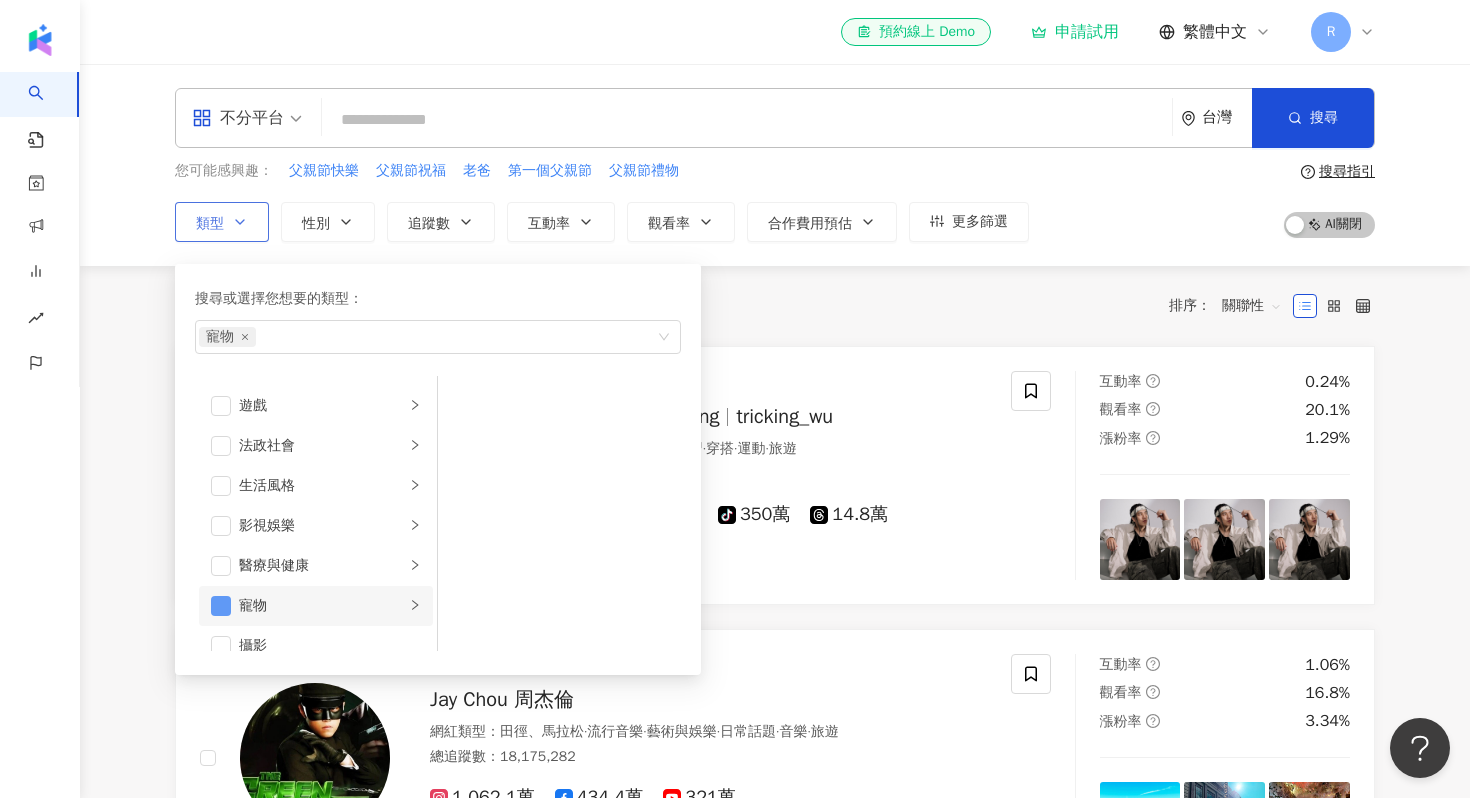 scroll, scrollTop: 350, scrollLeft: 0, axis: vertical 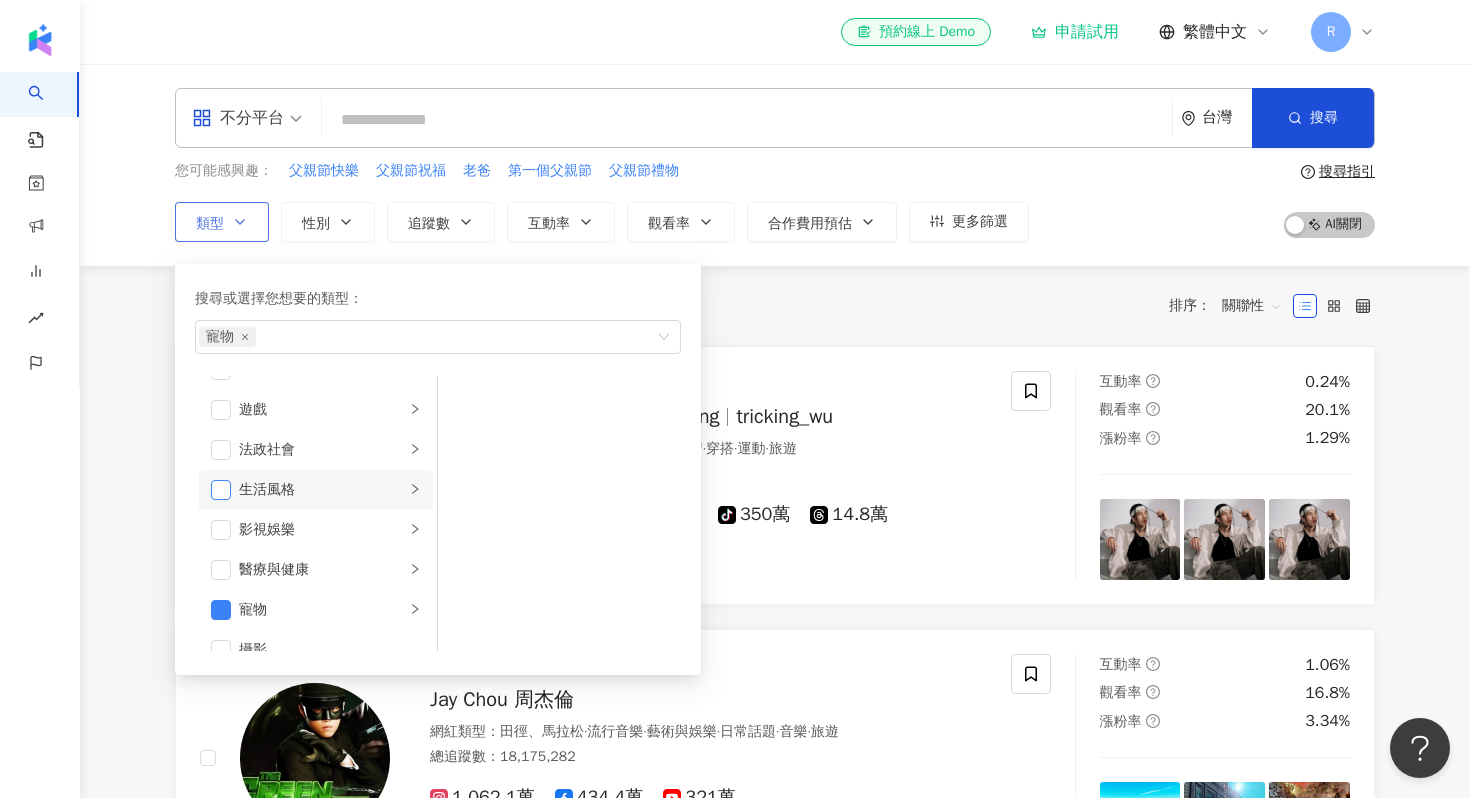 click at bounding box center [221, 490] 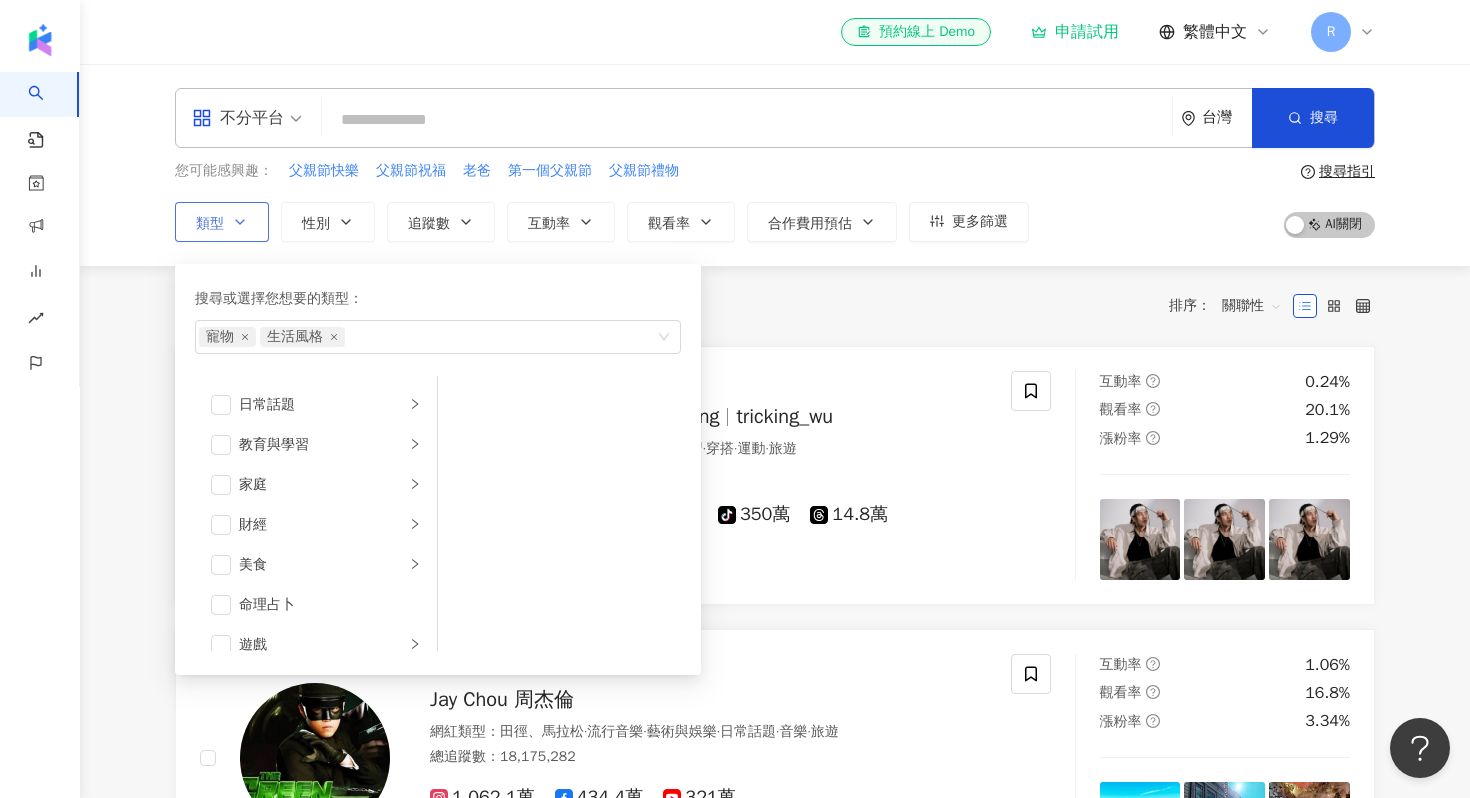 scroll, scrollTop: 113, scrollLeft: 0, axis: vertical 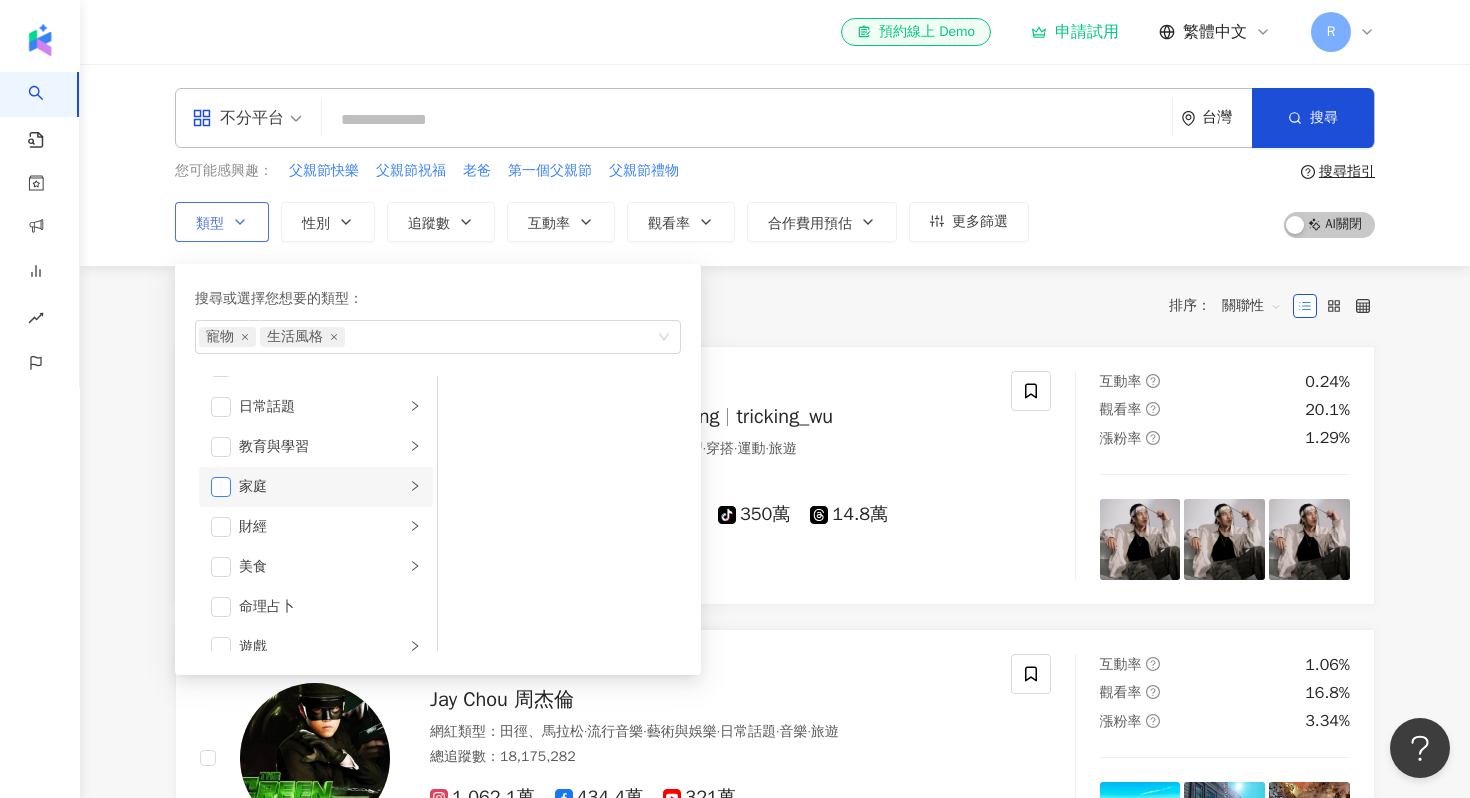 click at bounding box center [221, 487] 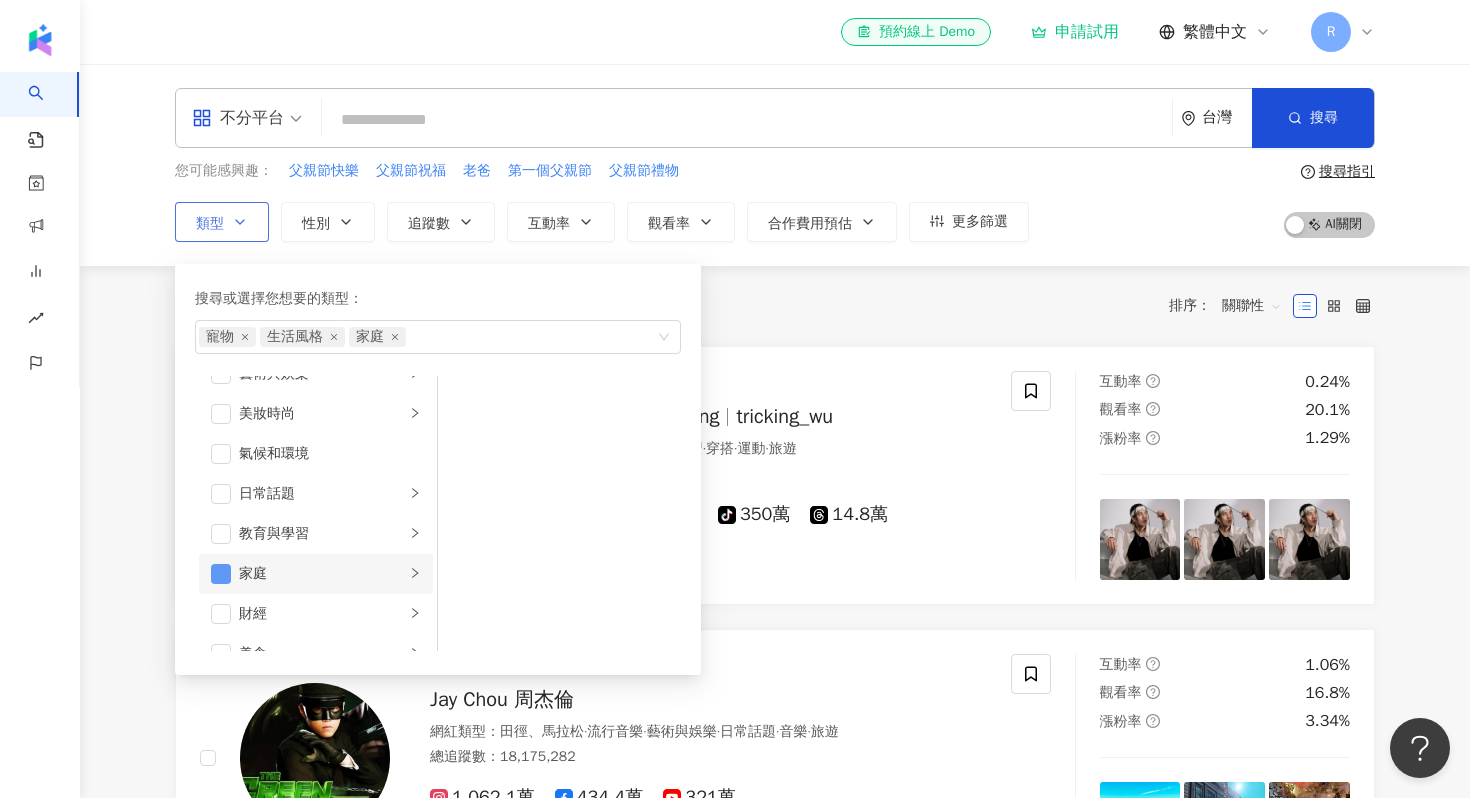 scroll, scrollTop: 23, scrollLeft: 0, axis: vertical 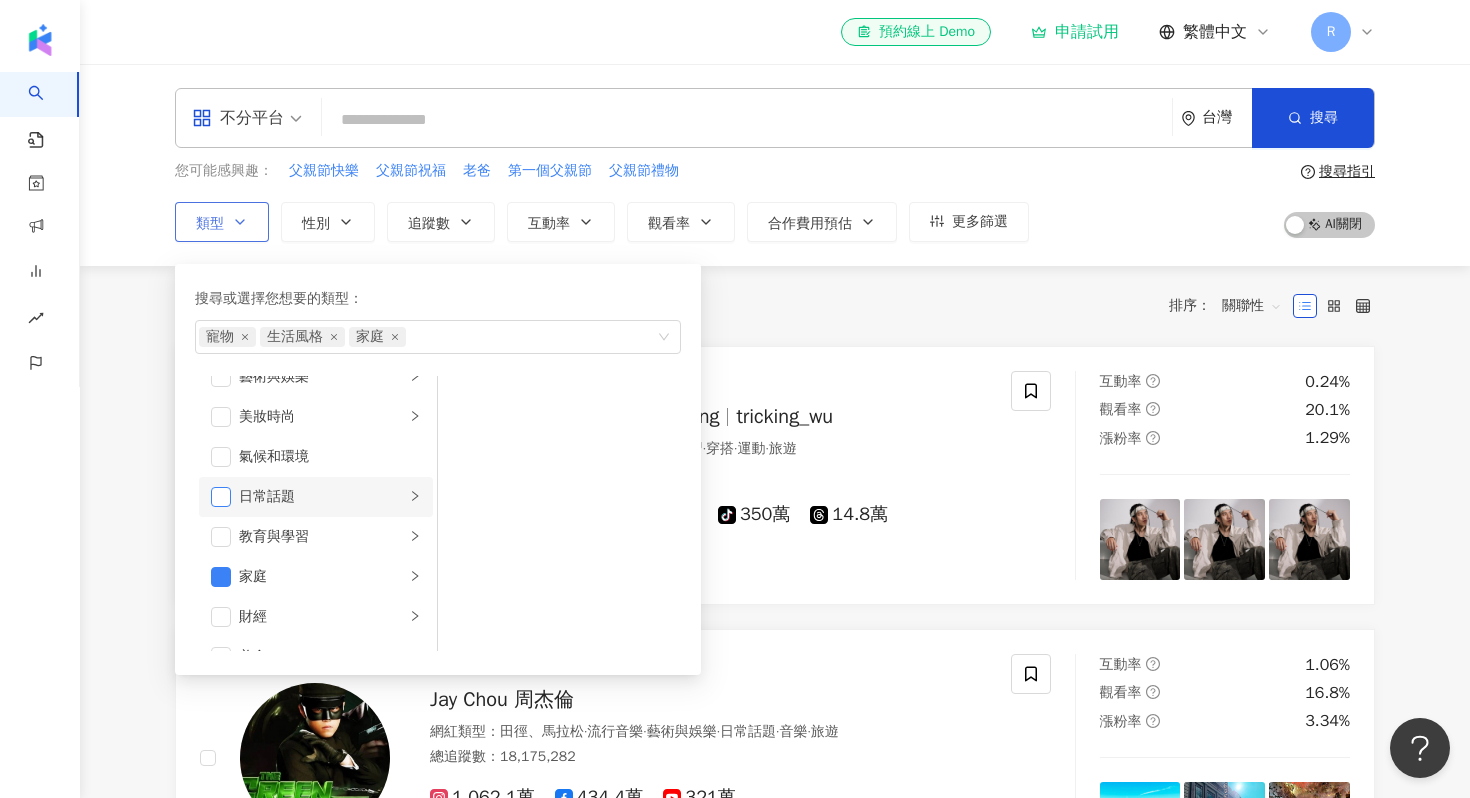 click at bounding box center (221, 497) 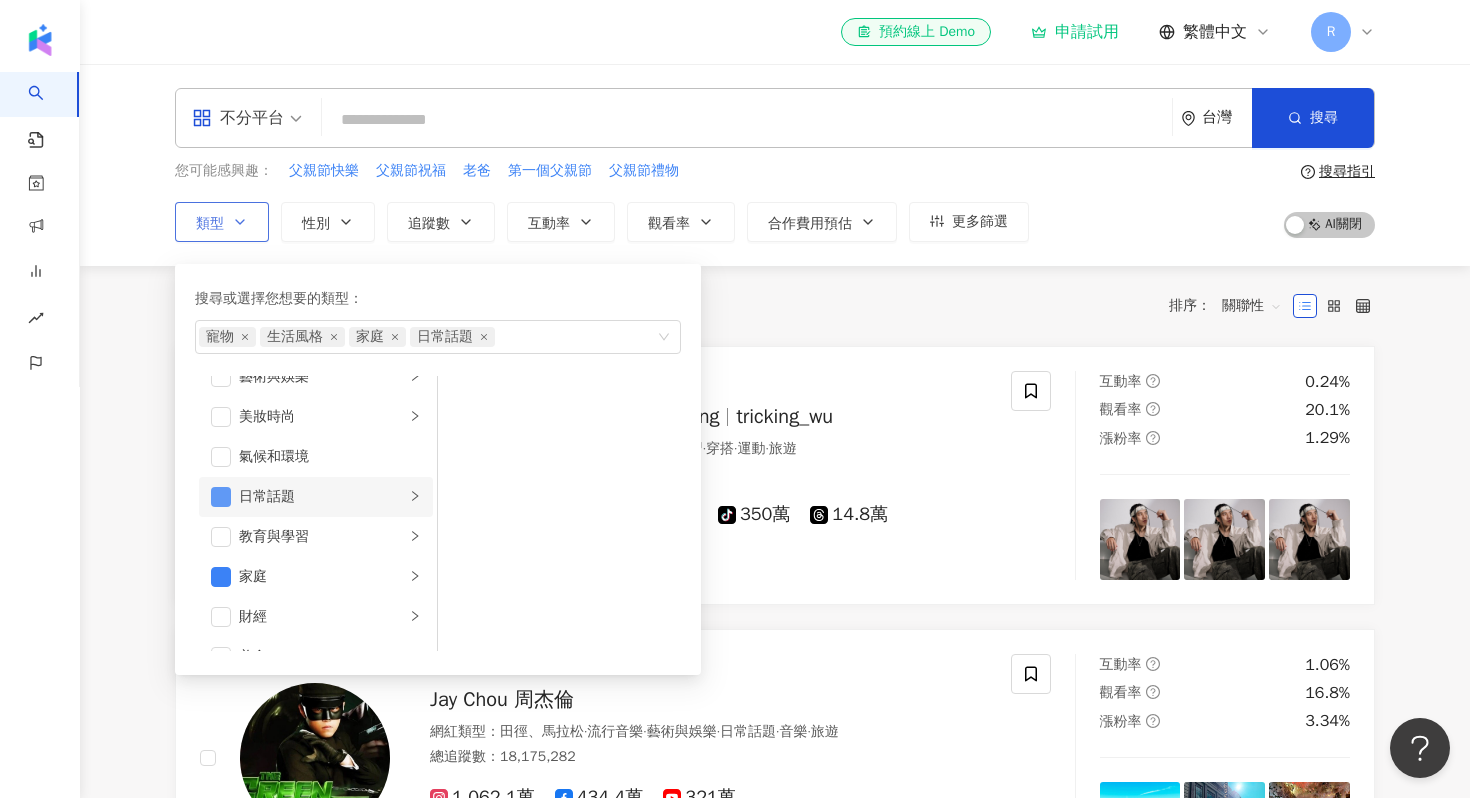 scroll, scrollTop: 0, scrollLeft: 0, axis: both 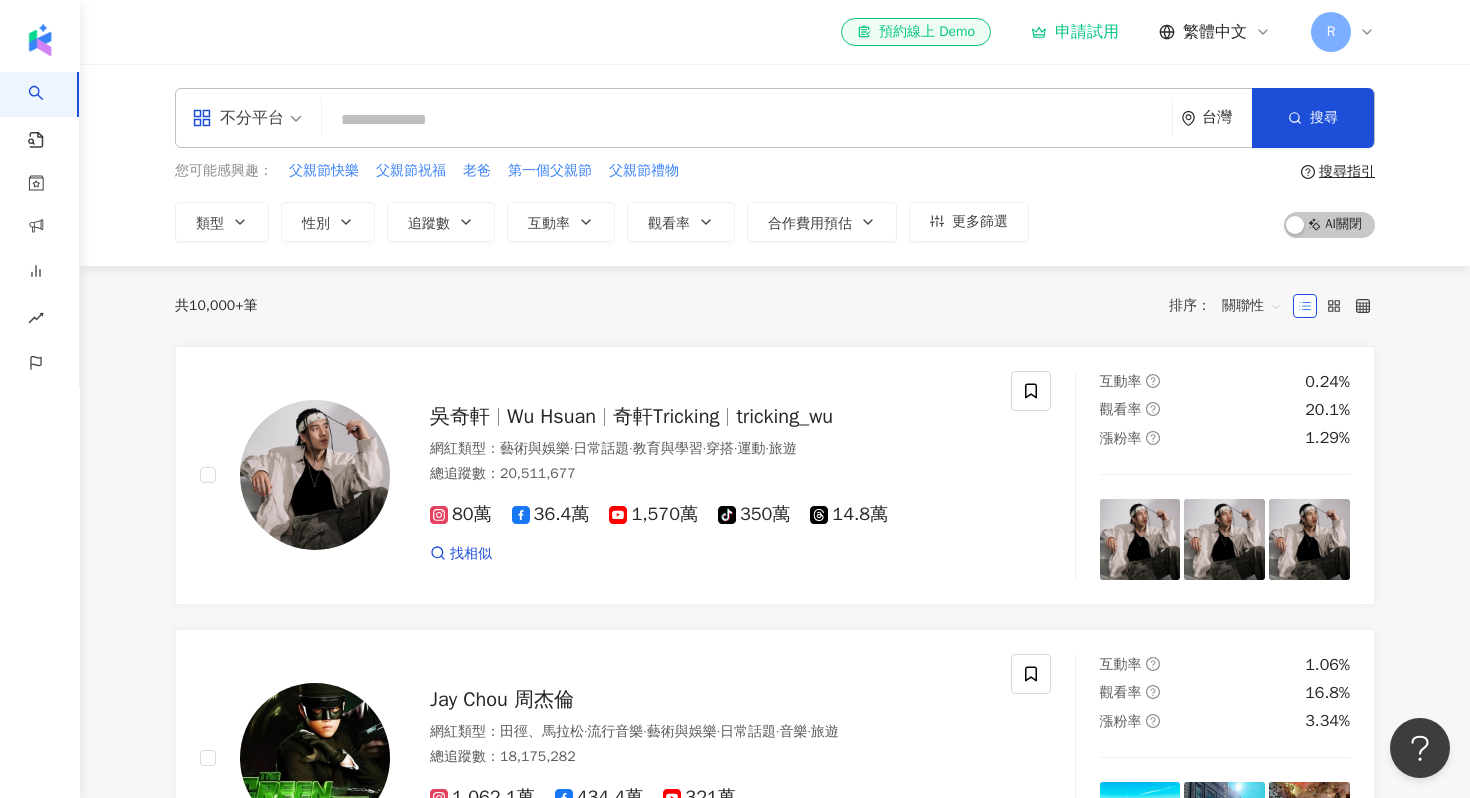 click on "不分平台 台灣 搜尋 您可能感興趣： 父親節快樂  父親節祝福  老爸  第一個父親節  父親節禮物  類型 搜尋或選擇您想要的類型： 寵物 生活風格 家庭 日常話題   藝術與娛樂 美妝時尚 氣候和環境 日常話題 教育與學習 家庭 財經 美食 命理占卜 遊戲 法政社會 生活風格 影視娛樂 醫療與健康 寵物 攝影 感情 宗教 促購導購 運動 科技 交通工具 旅遊 成人 性別 追蹤數 互動率 觀看率 合作費用預估  更多篩選 搜尋指引 AI  開啟 AI  關閉" at bounding box center [775, 165] 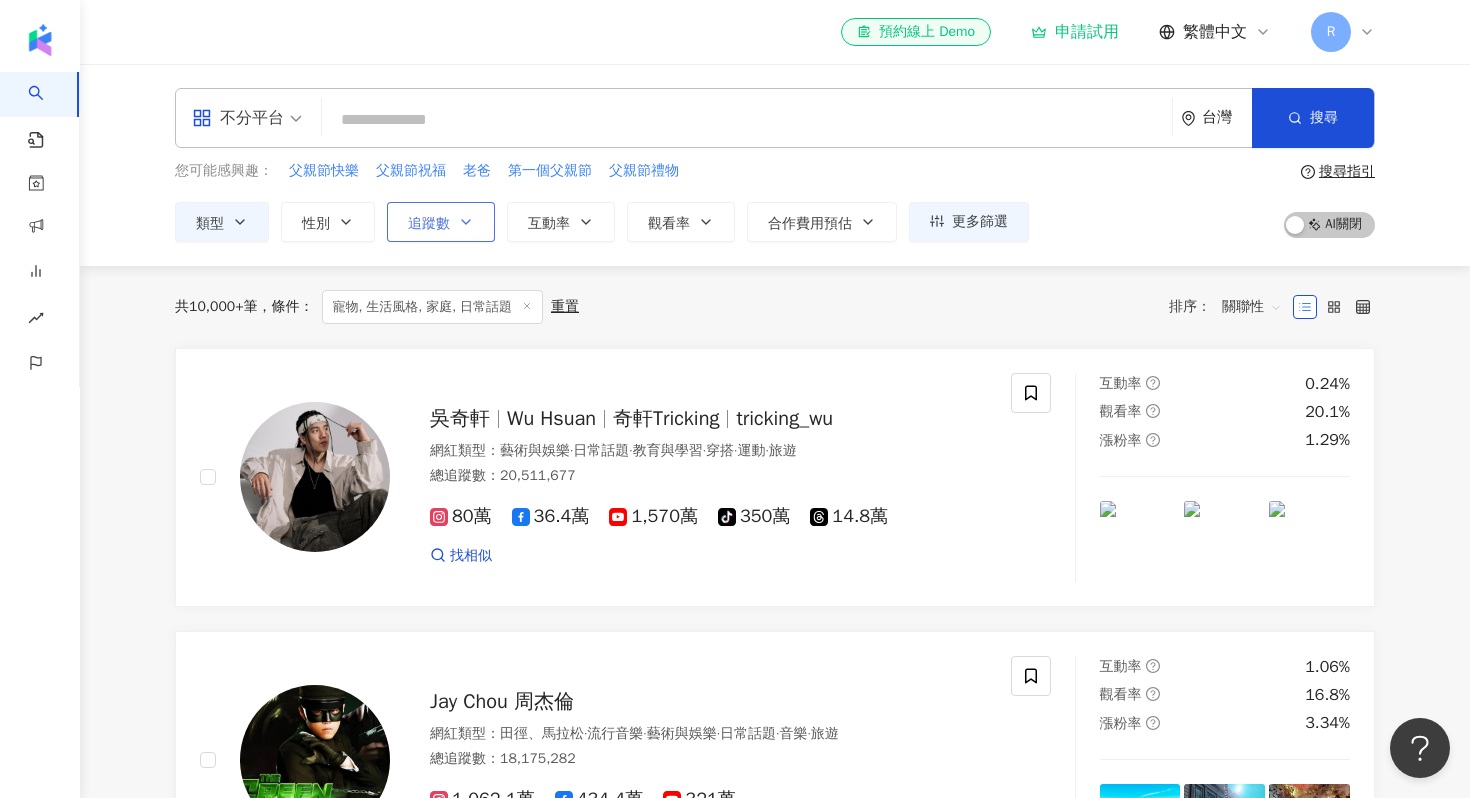 click on "追蹤數" at bounding box center [429, 224] 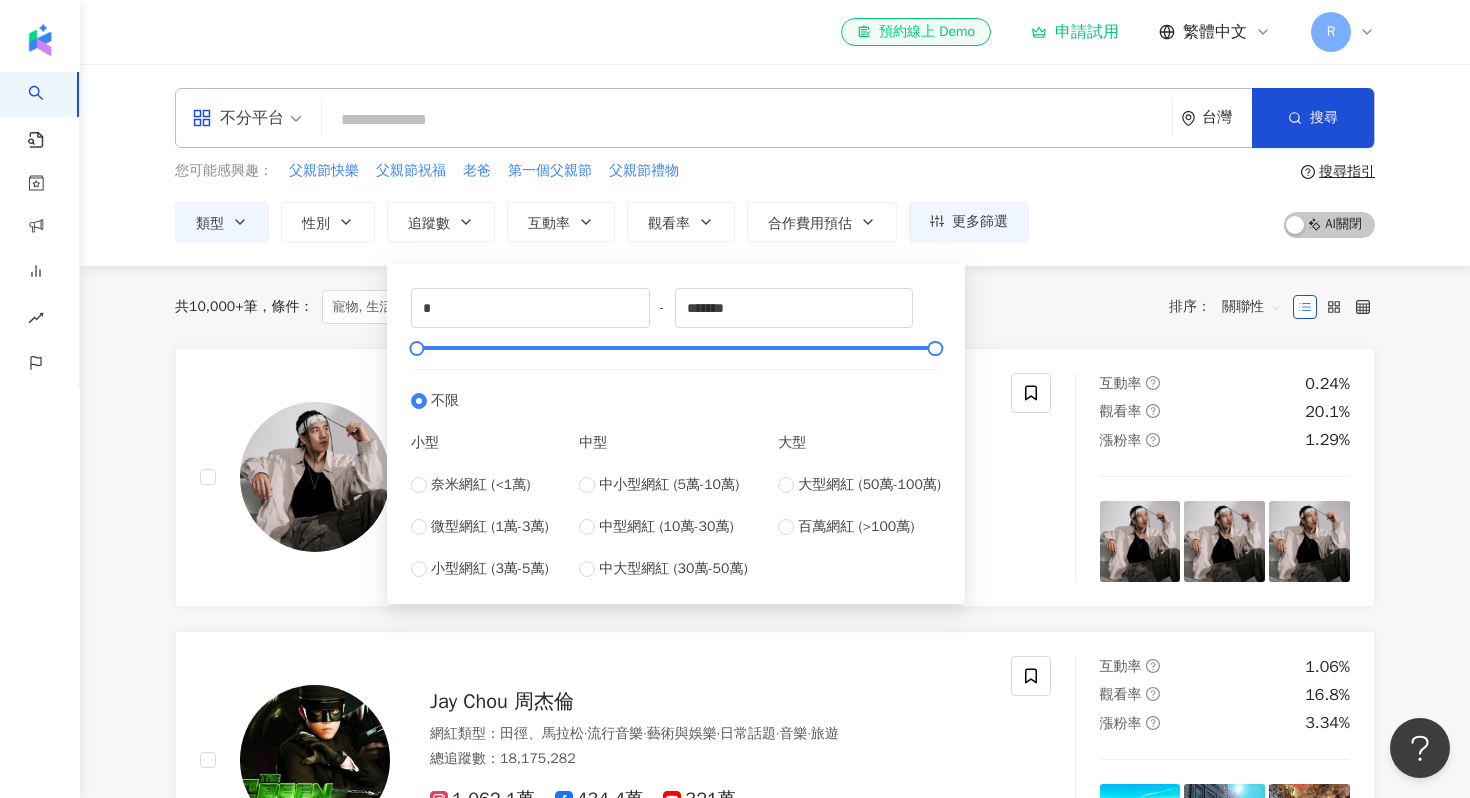 type on "****" 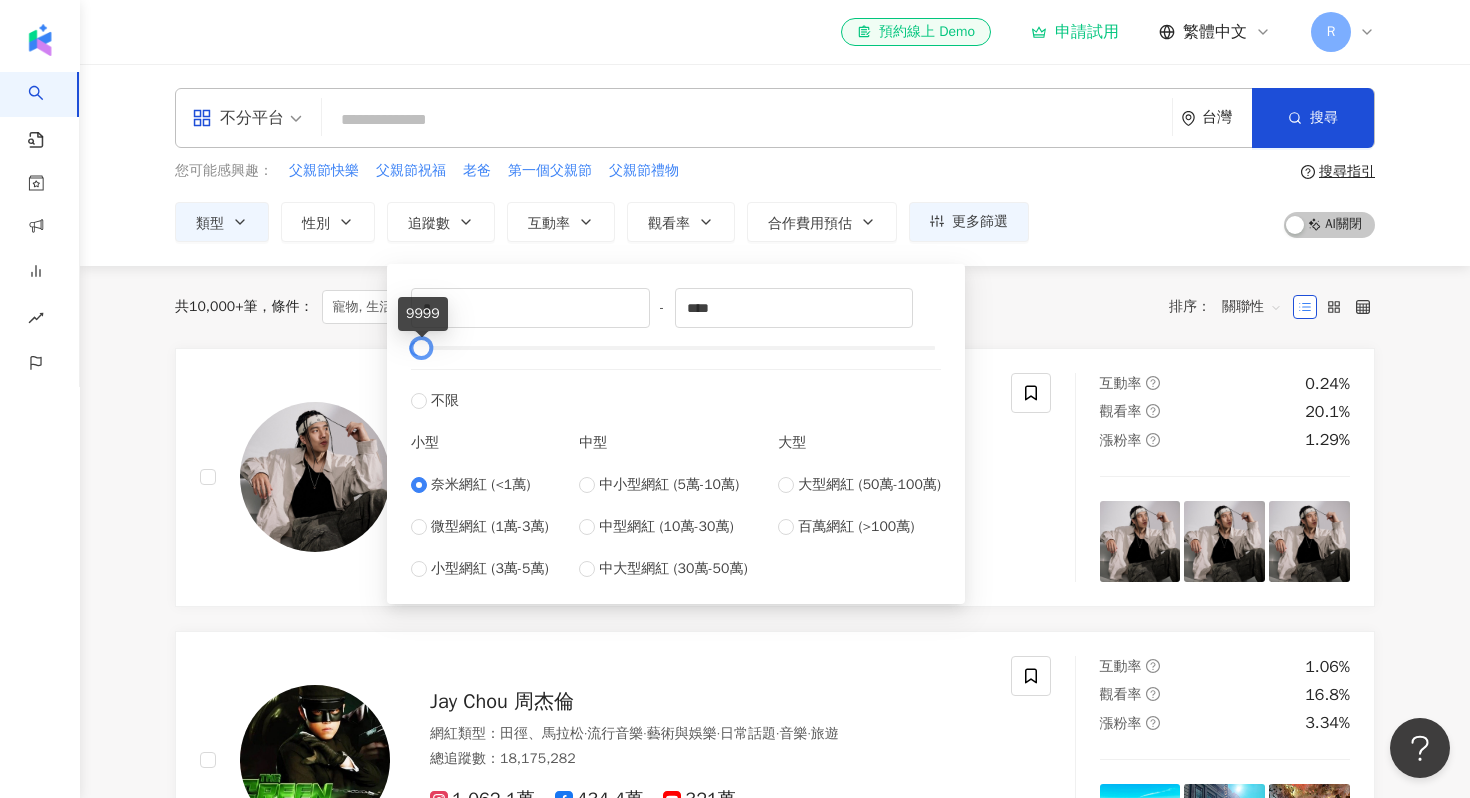 click at bounding box center [421, 348] 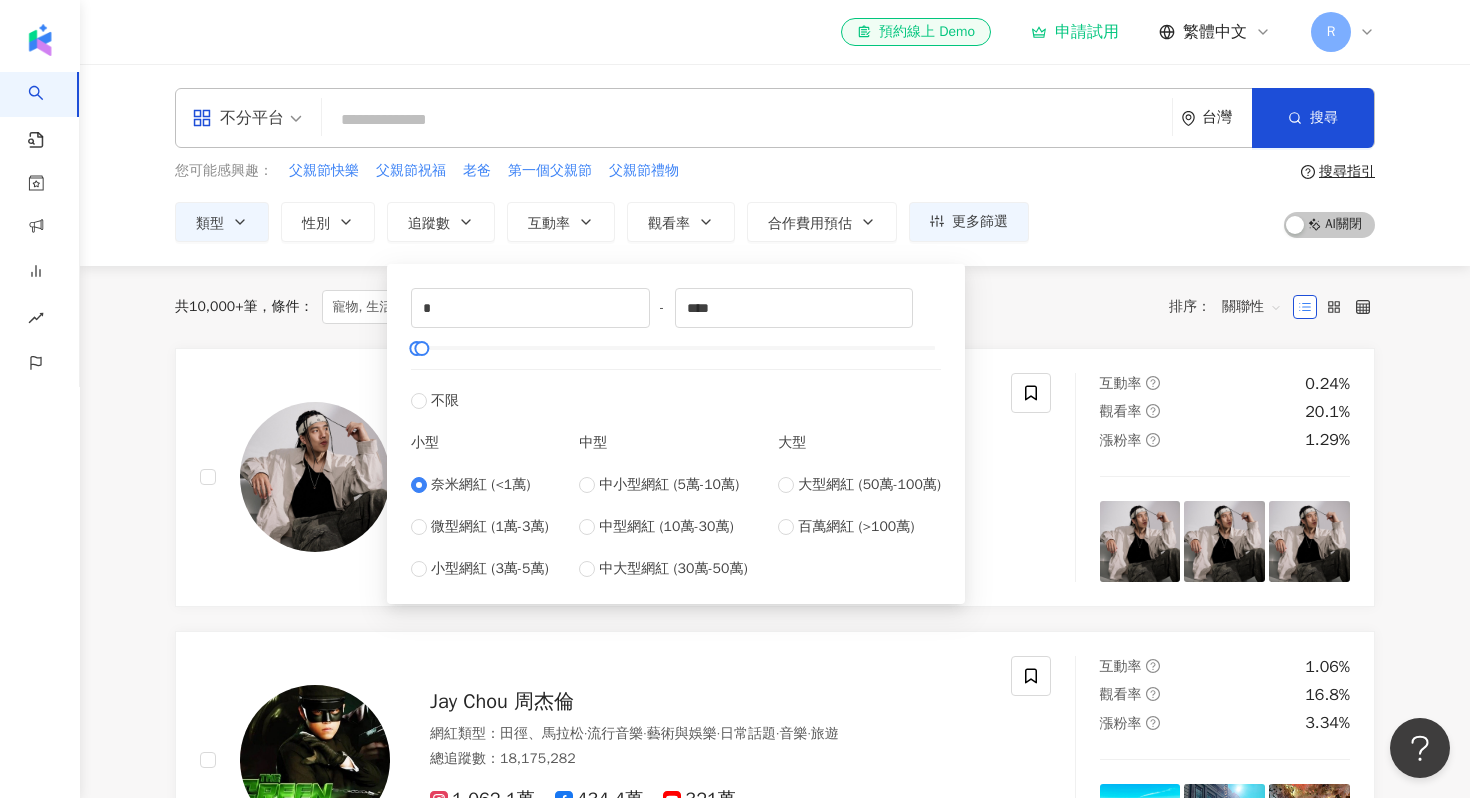 click on "*  -  **** 不限 小型 奈米網紅 (<1萬) 微型網紅 (1萬-3萬) 小型網紅 (3萬-5萬) 中型 中小型網紅 (5萬-10萬) 中型網紅 (10萬-30萬) 中大型網紅 (30萬-50萬) 大型 大型網紅 (50萬-100萬) 百萬網紅 (>100萬)" at bounding box center (676, 434) 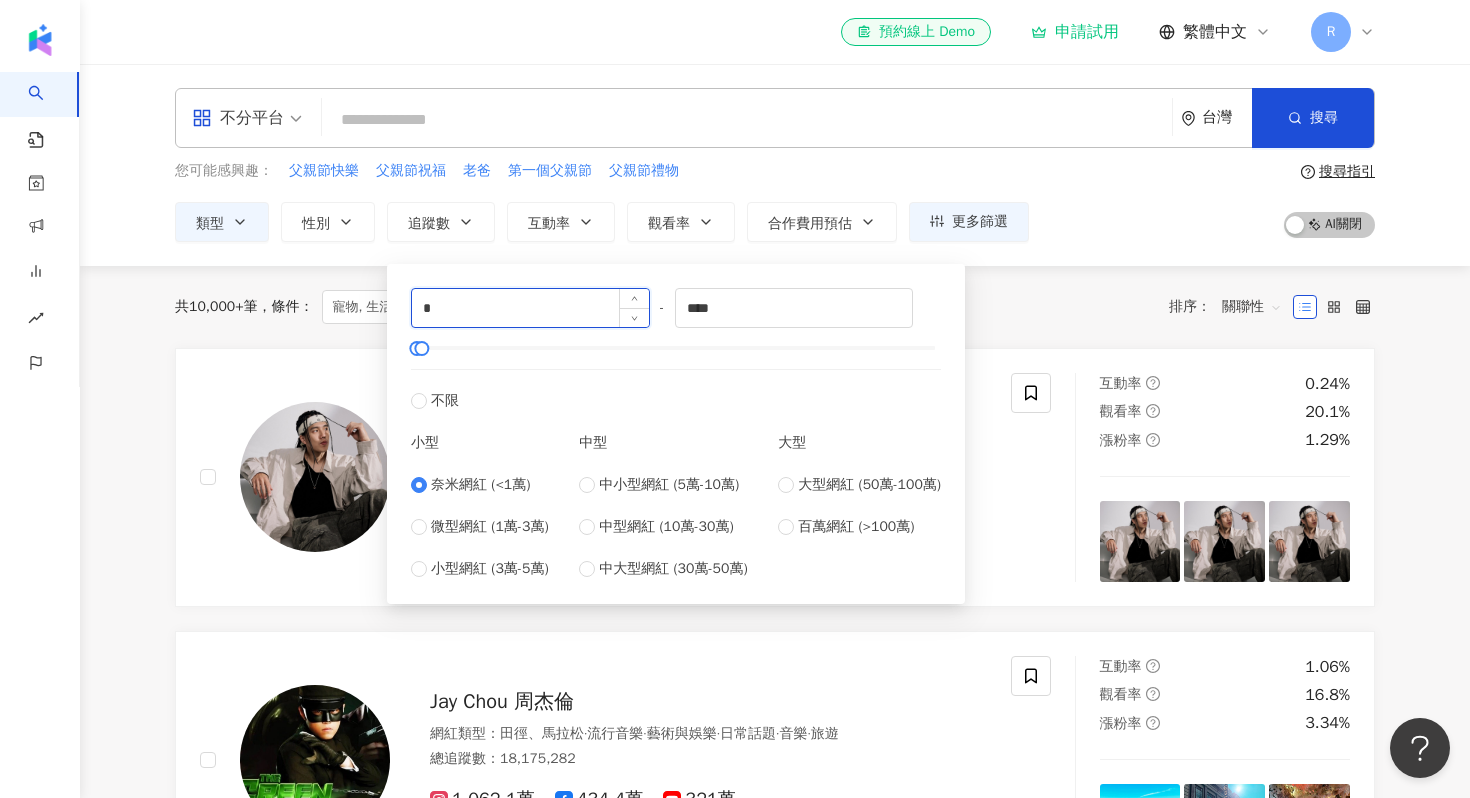 click on "*" at bounding box center [530, 308] 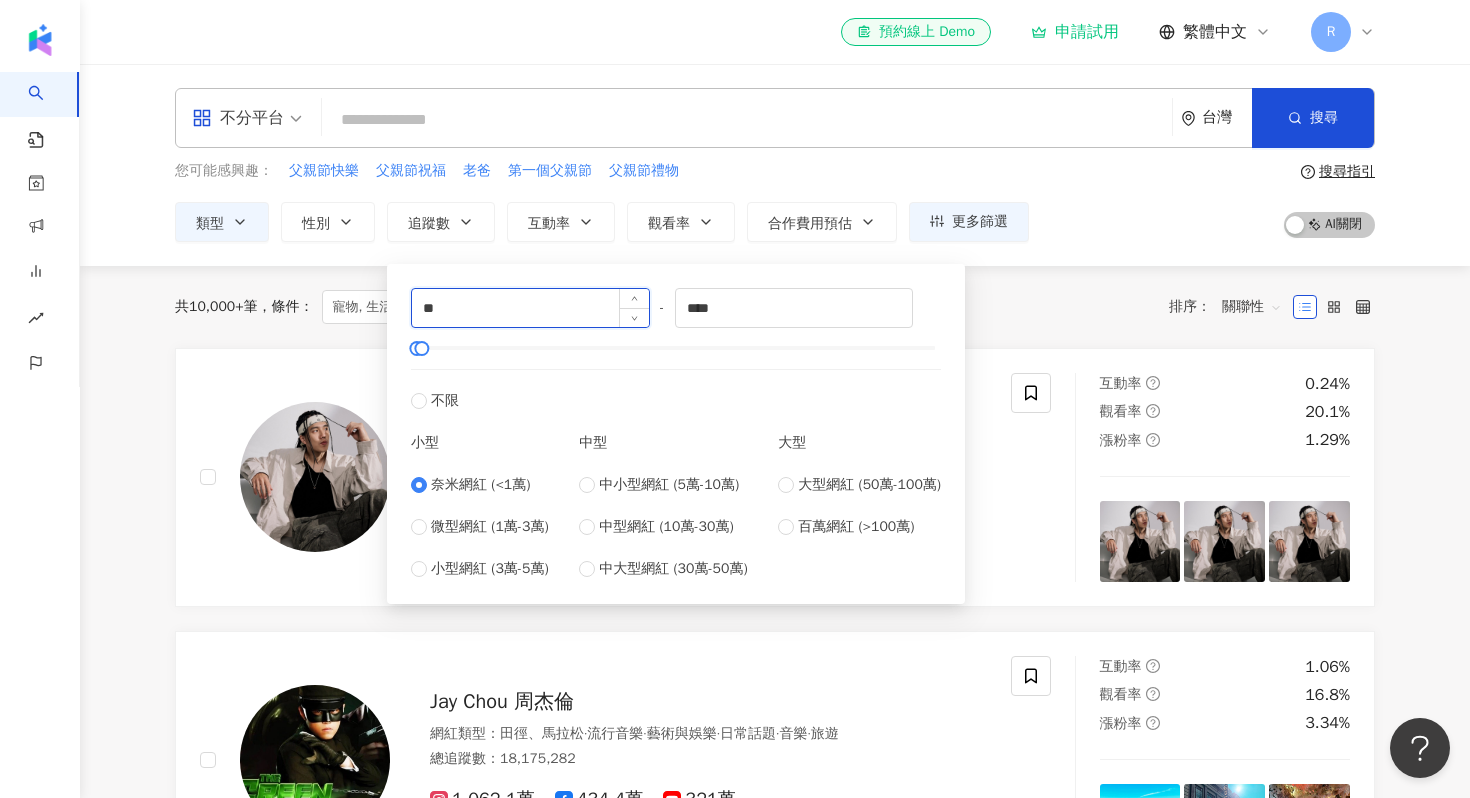 type on "*" 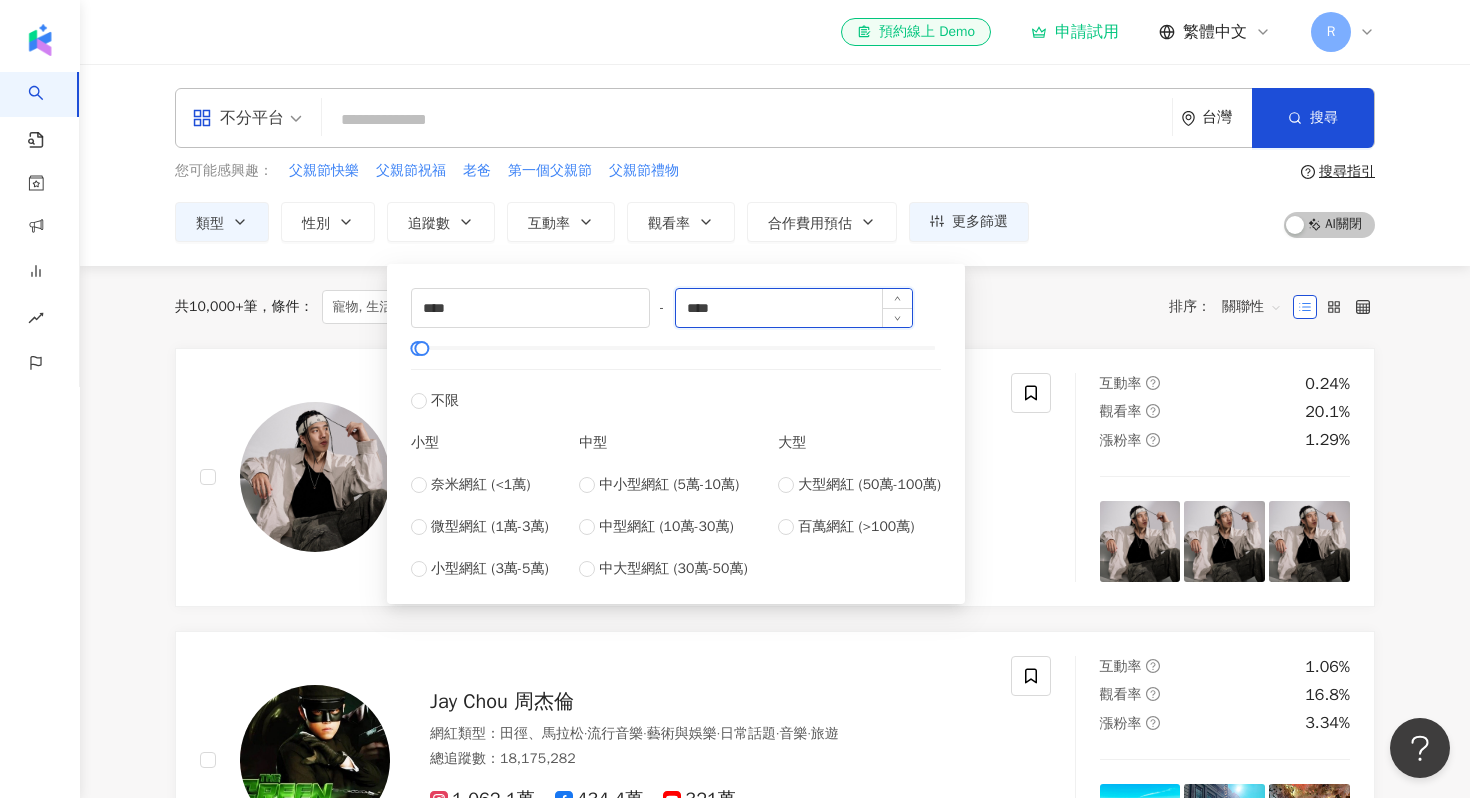 click on "****" at bounding box center (794, 308) 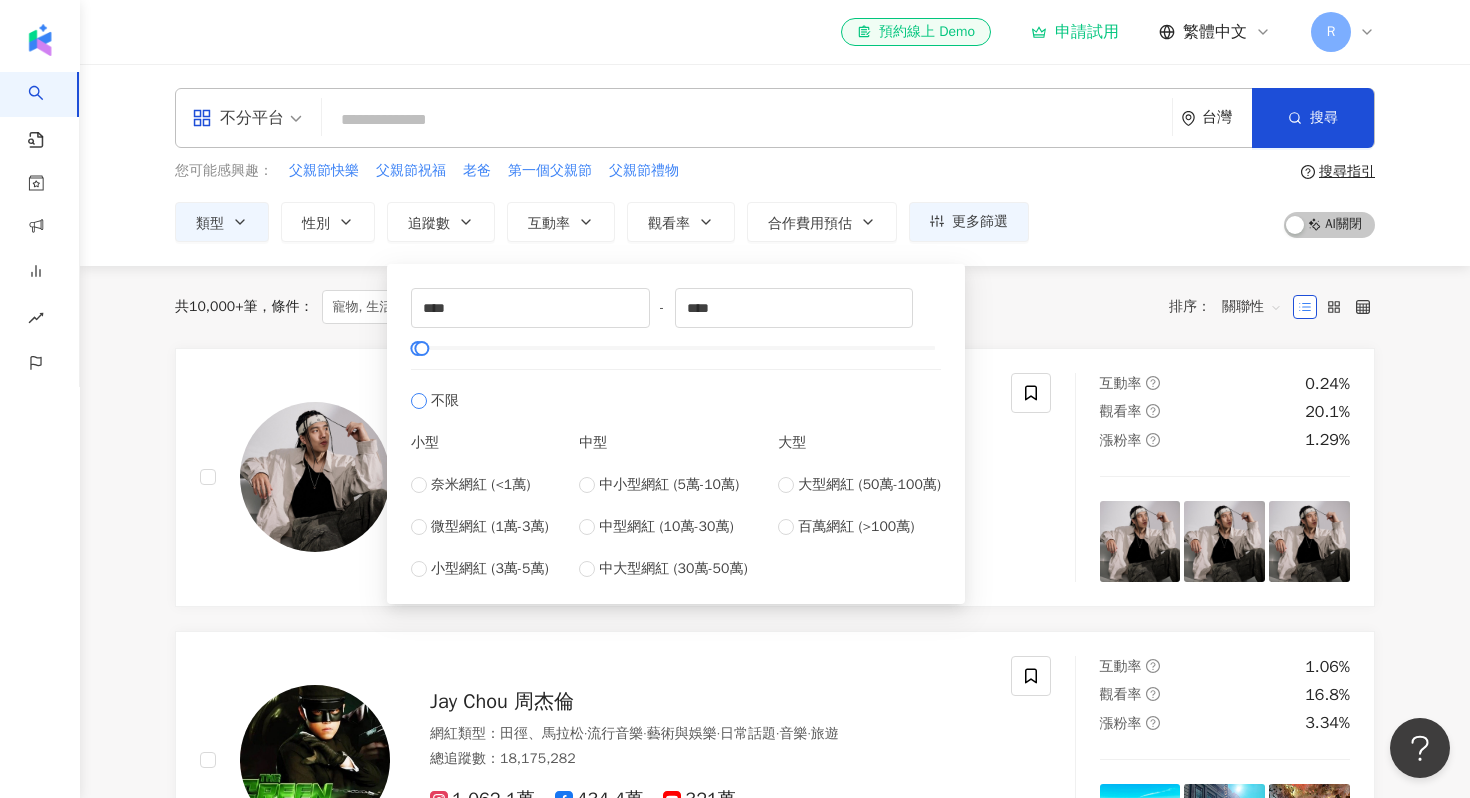 click on "不限" at bounding box center (676, 390) 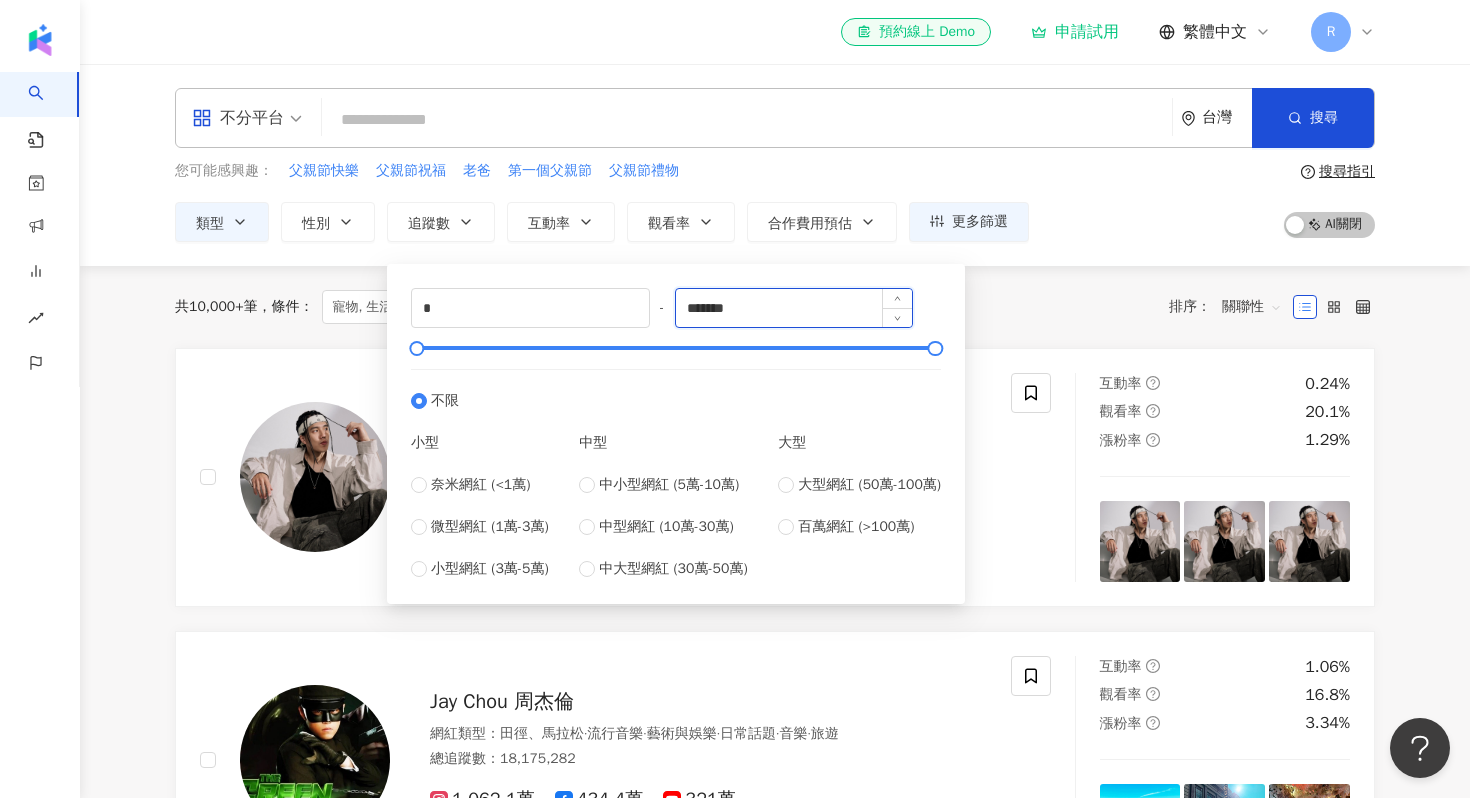 click on "*******" at bounding box center (794, 308) 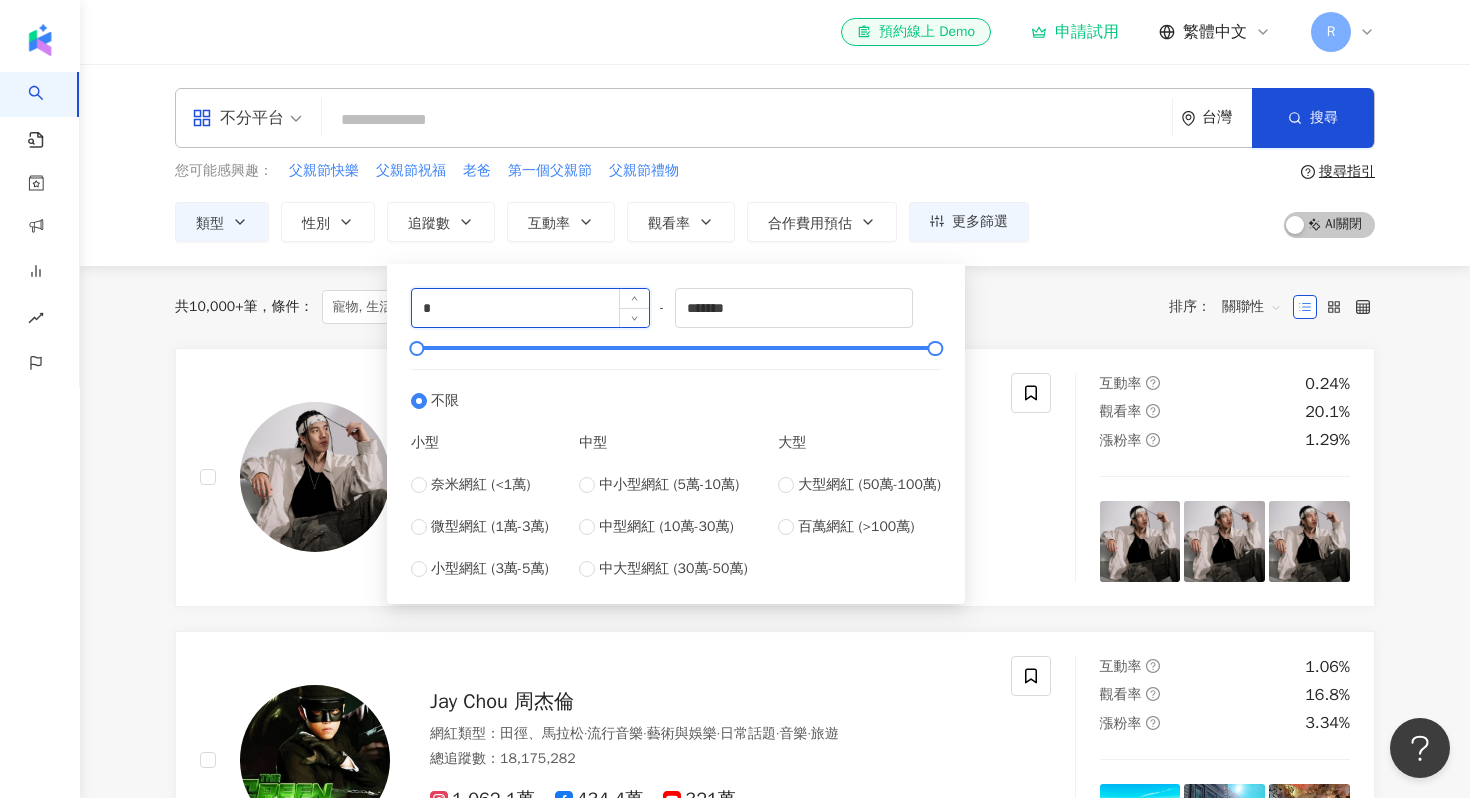 click on "*" at bounding box center [530, 308] 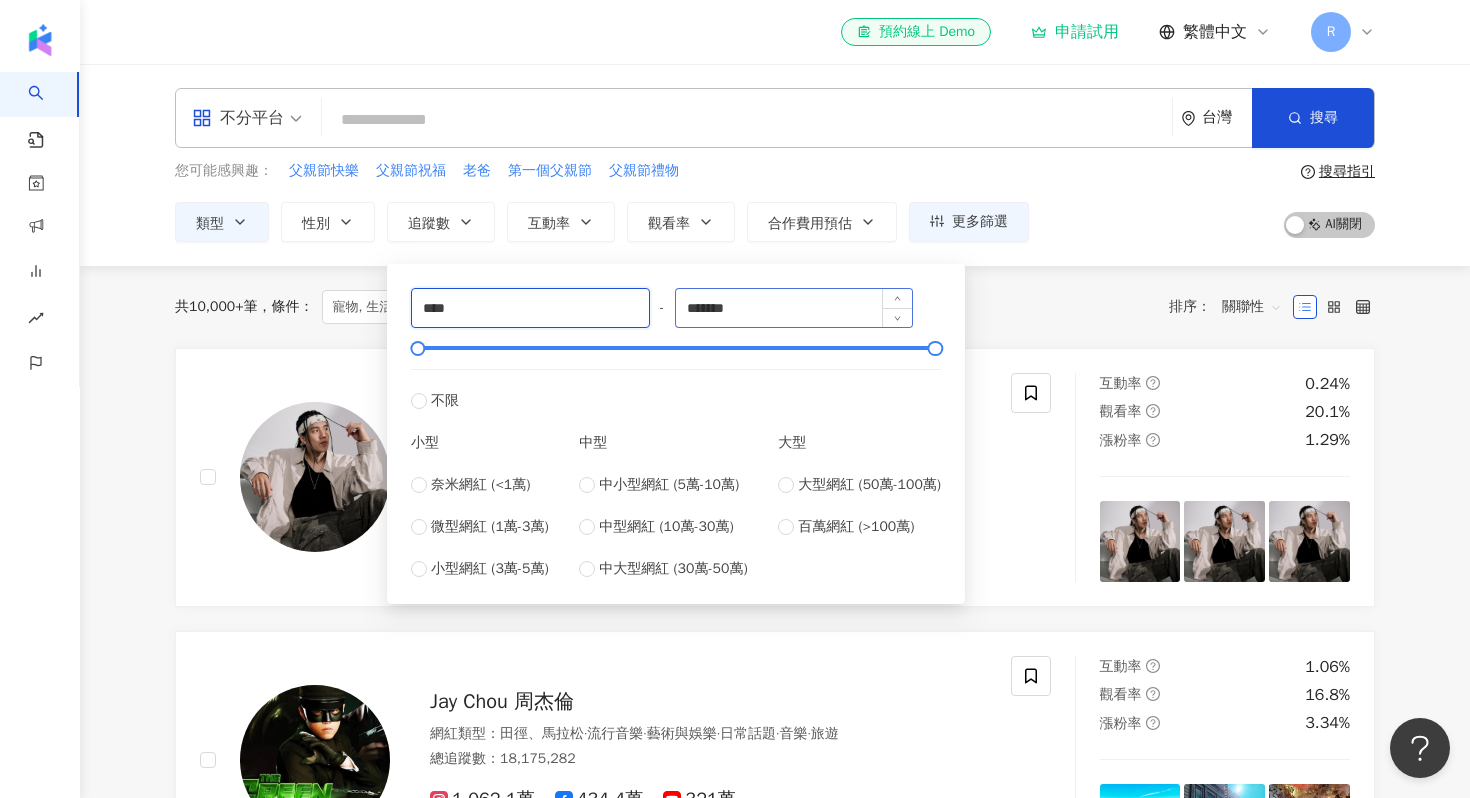 type on "****" 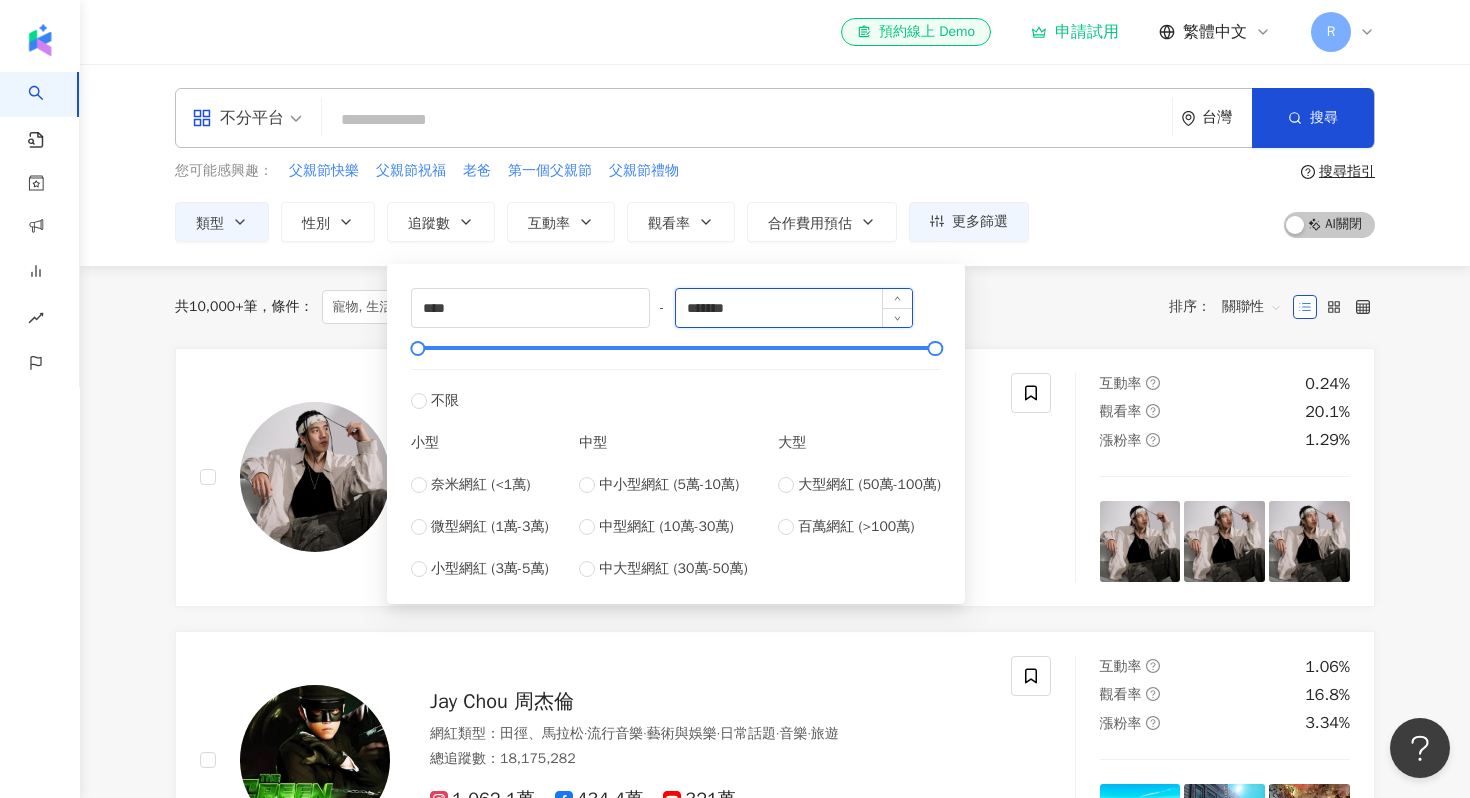 click on "*******" at bounding box center (794, 308) 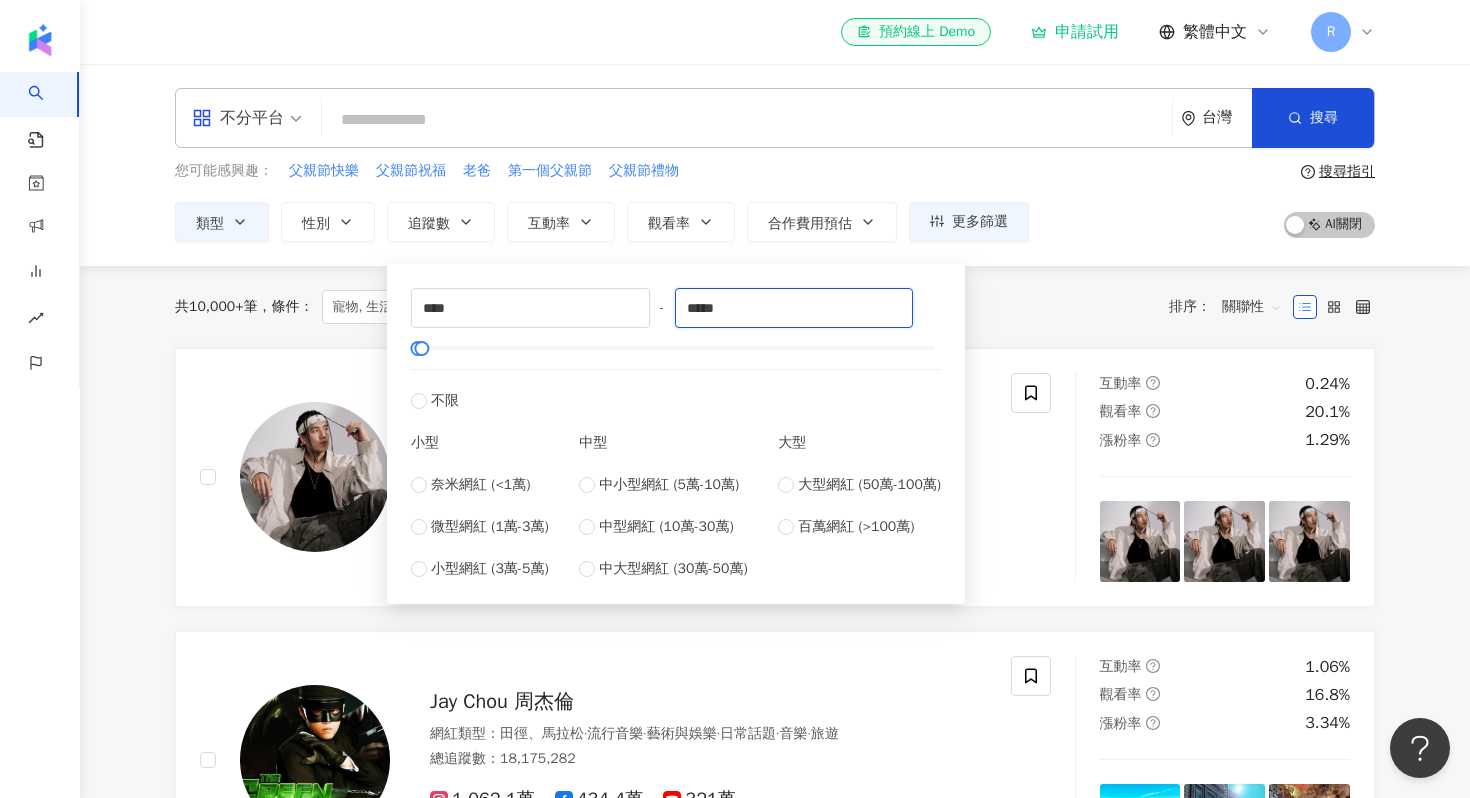 type on "*****" 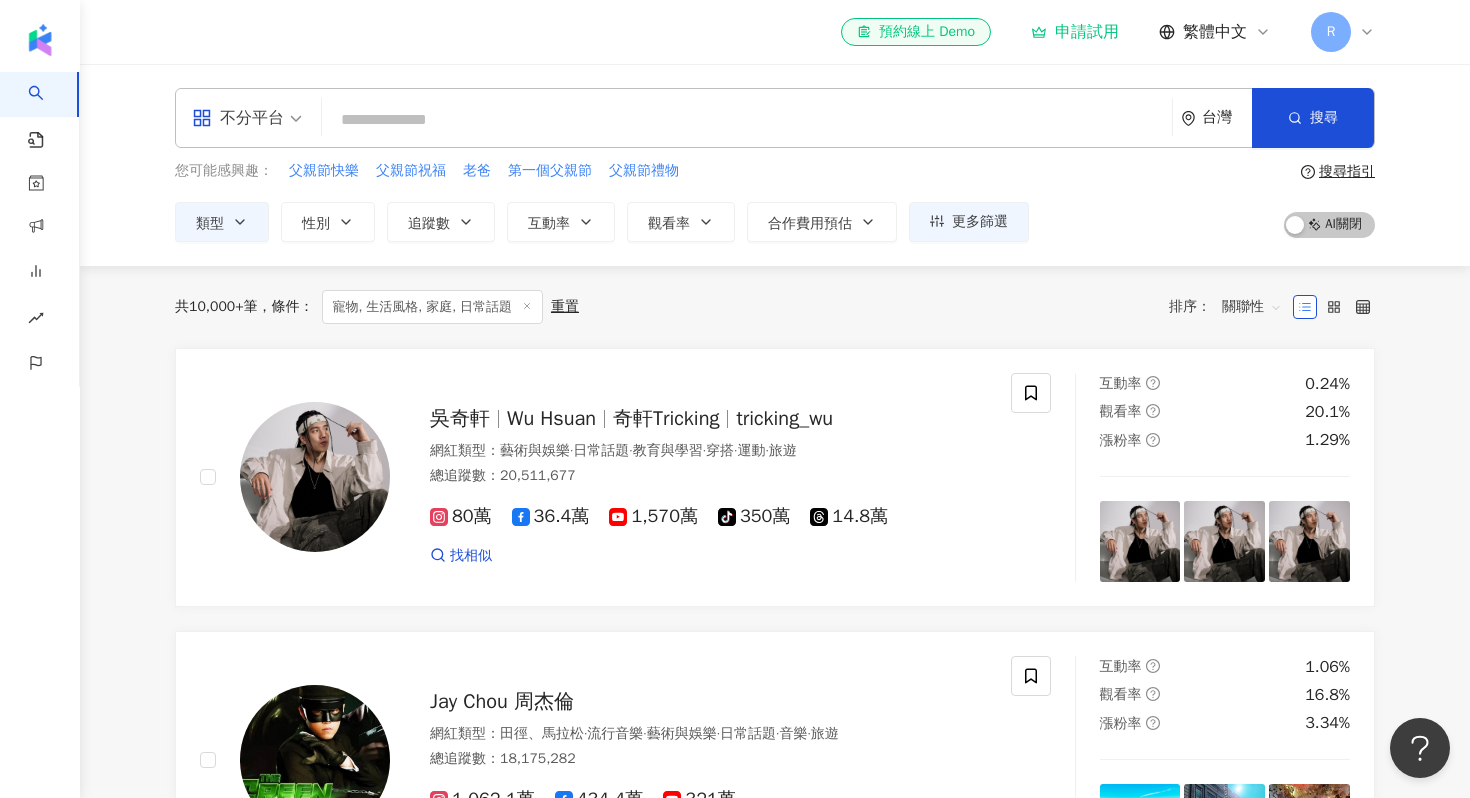 click on "共  10,000+  筆 條件 ： 寵物, 生活風格, 家庭, 日常話題 重置 排序： 關聯性" at bounding box center [775, 307] 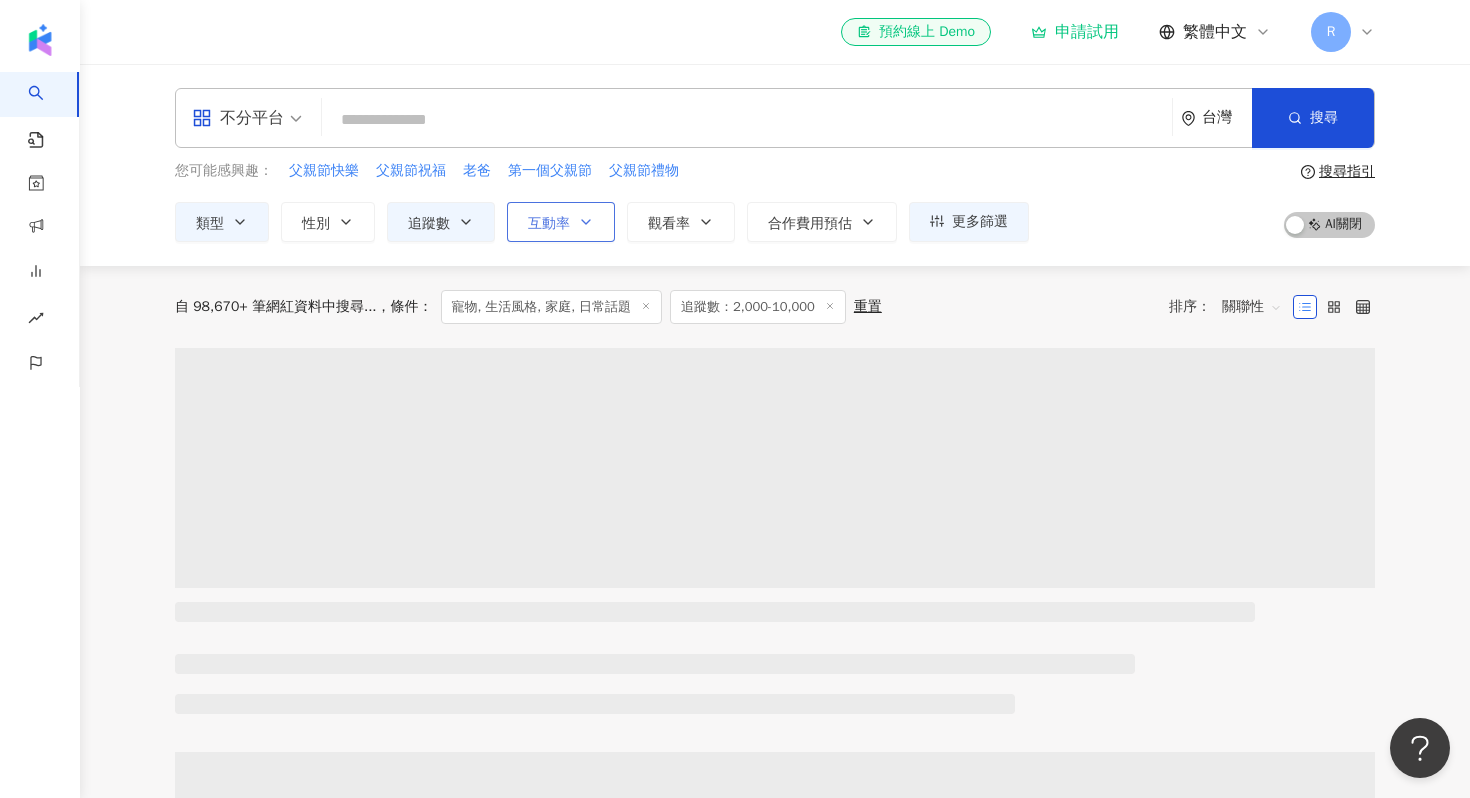 click on "互動率" at bounding box center (561, 222) 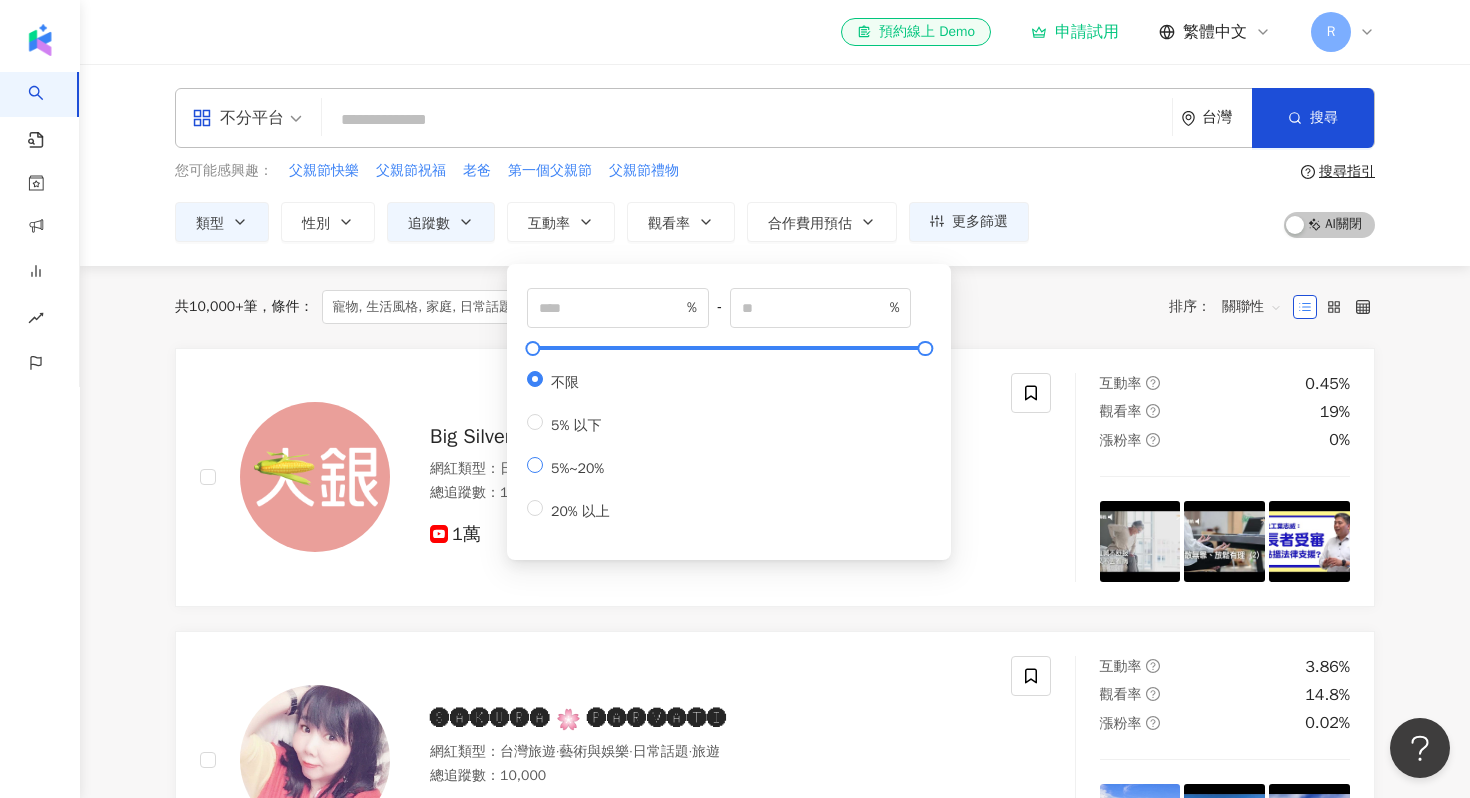 type on "*" 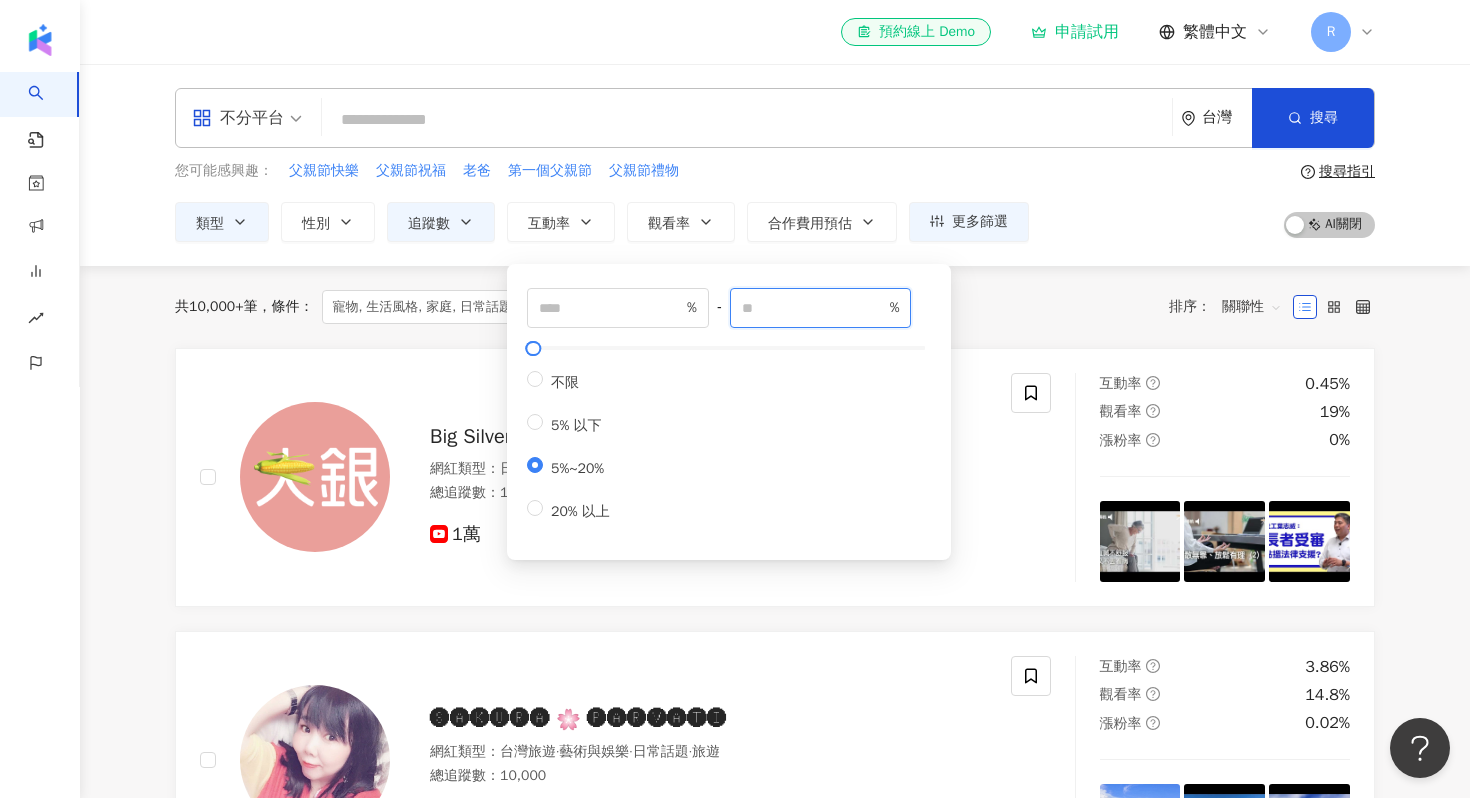 click on "**" at bounding box center [814, 308] 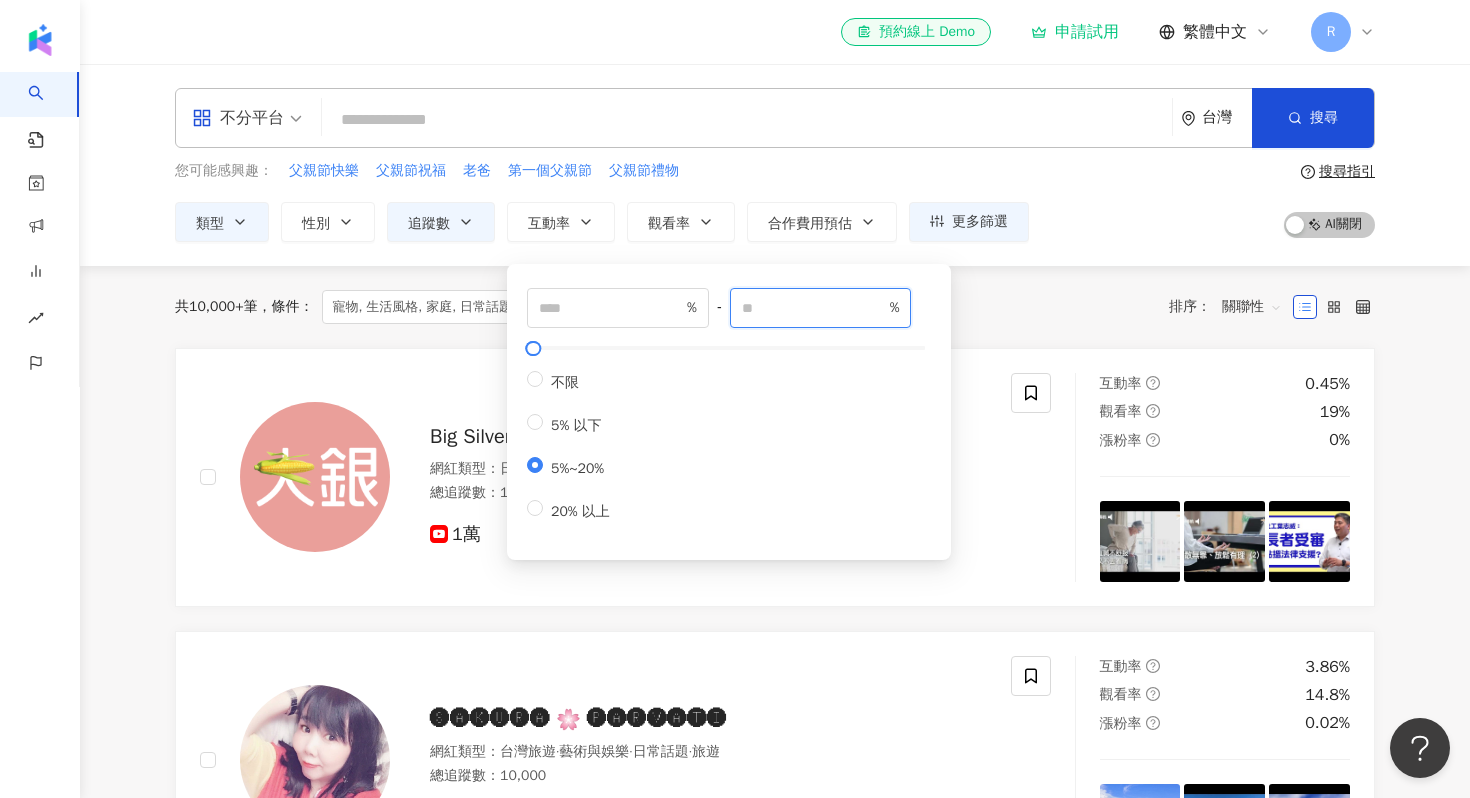 drag, startPoint x: 787, startPoint y: 306, endPoint x: 709, endPoint y: 306, distance: 78 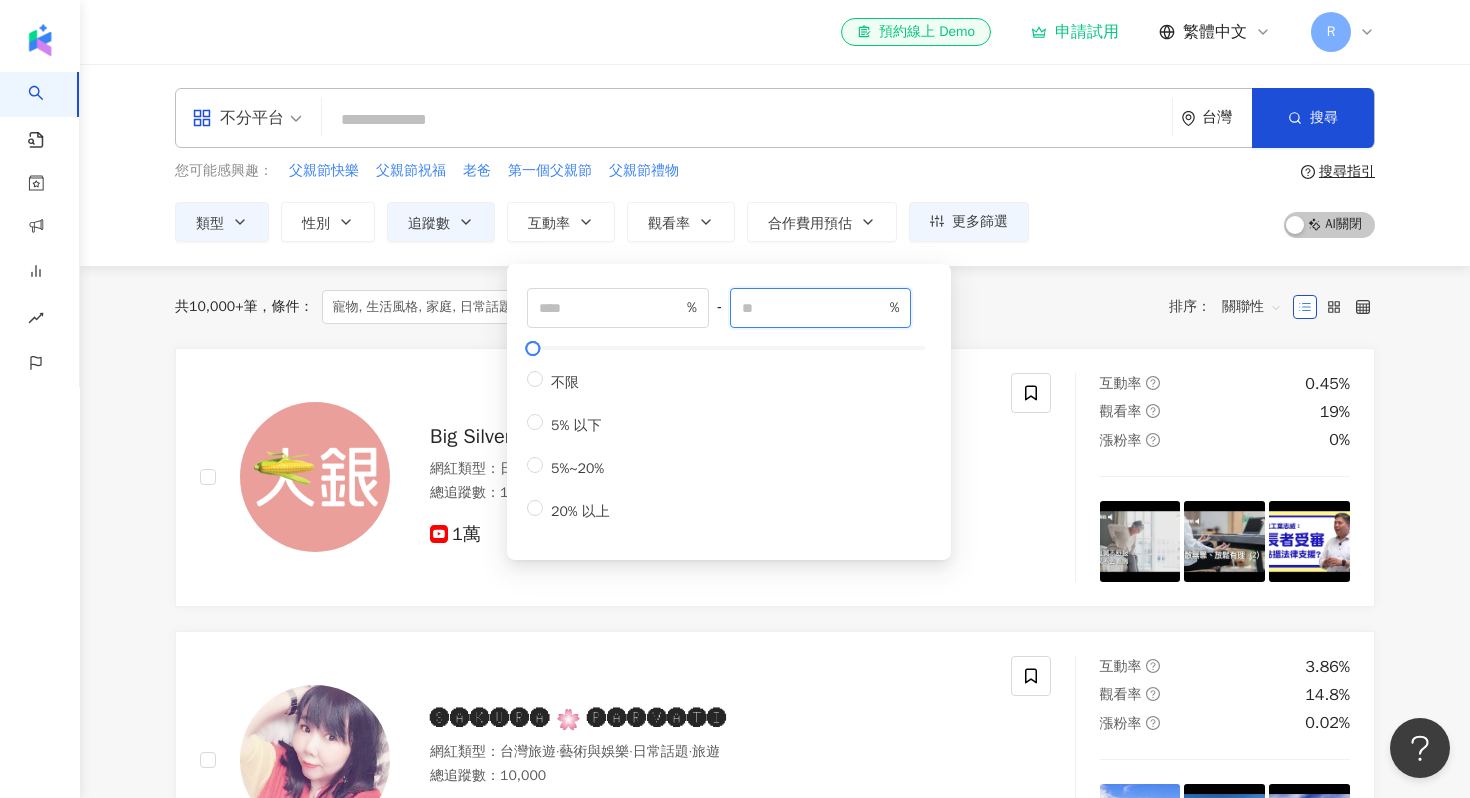 type on "**" 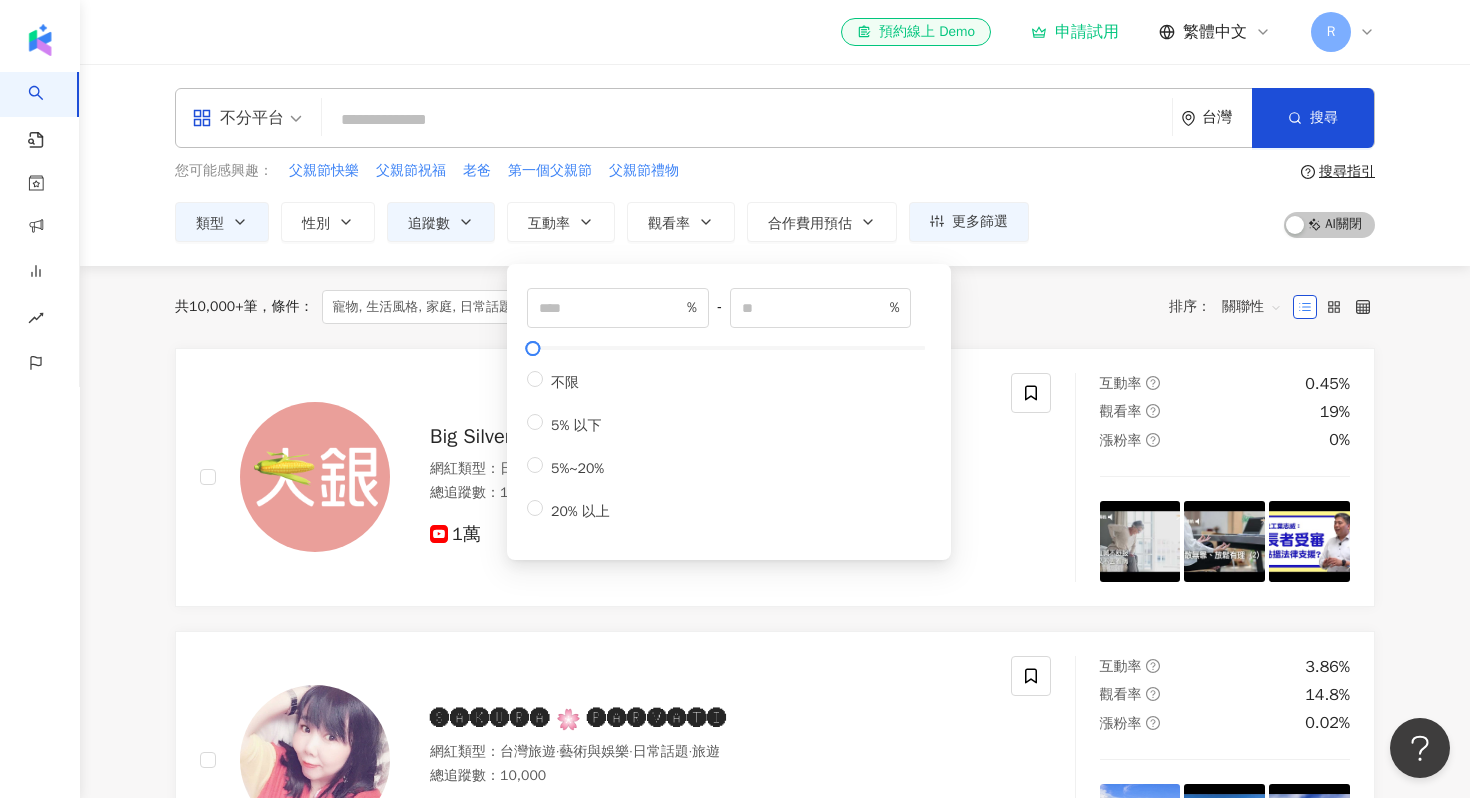 click on "共  10,000+  筆 條件 ： 寵物, 生活風格, 家庭, 日常話題 追蹤數：2,000-10,000 重置 排序： 關聯性" at bounding box center (775, 307) 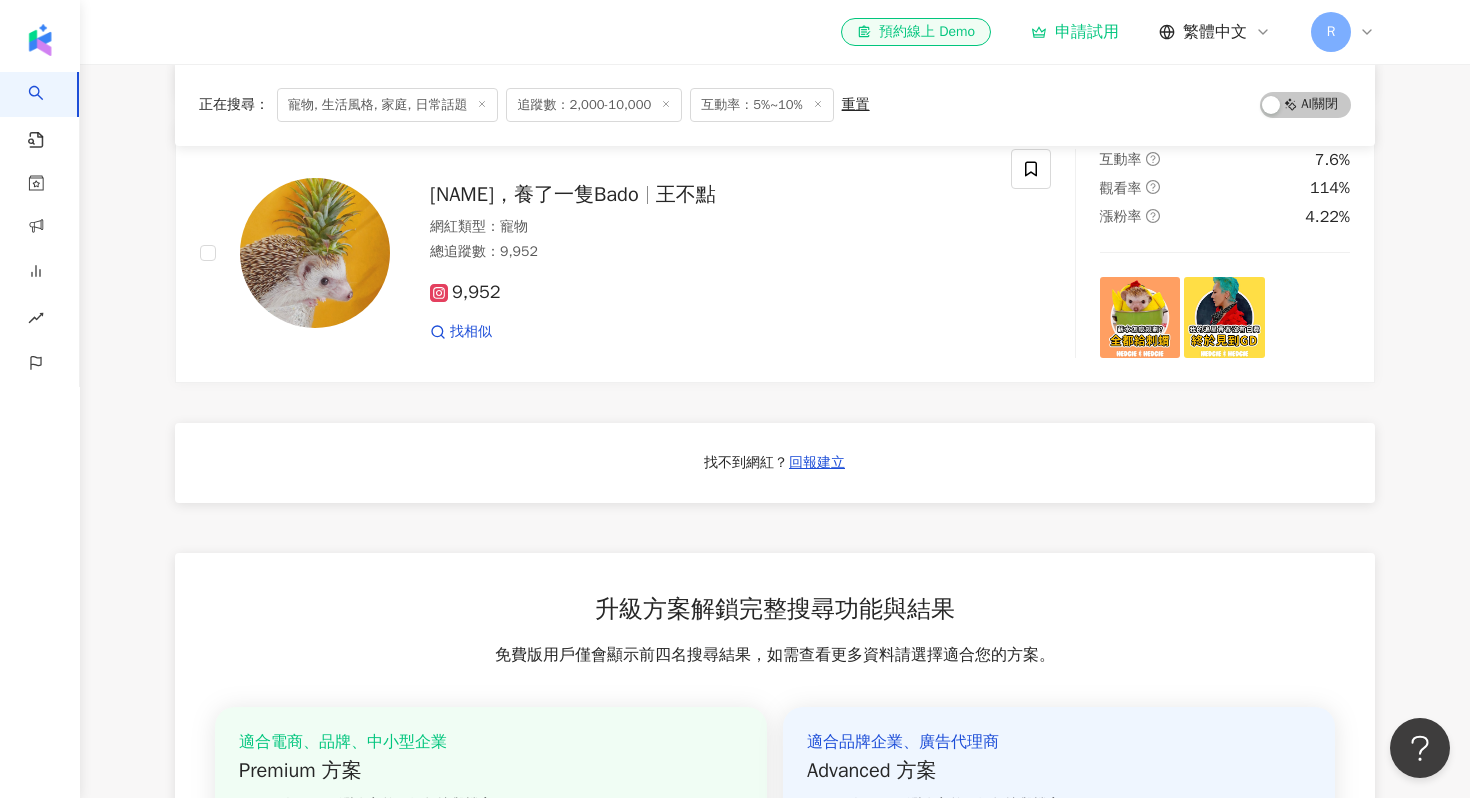scroll, scrollTop: 1075, scrollLeft: 0, axis: vertical 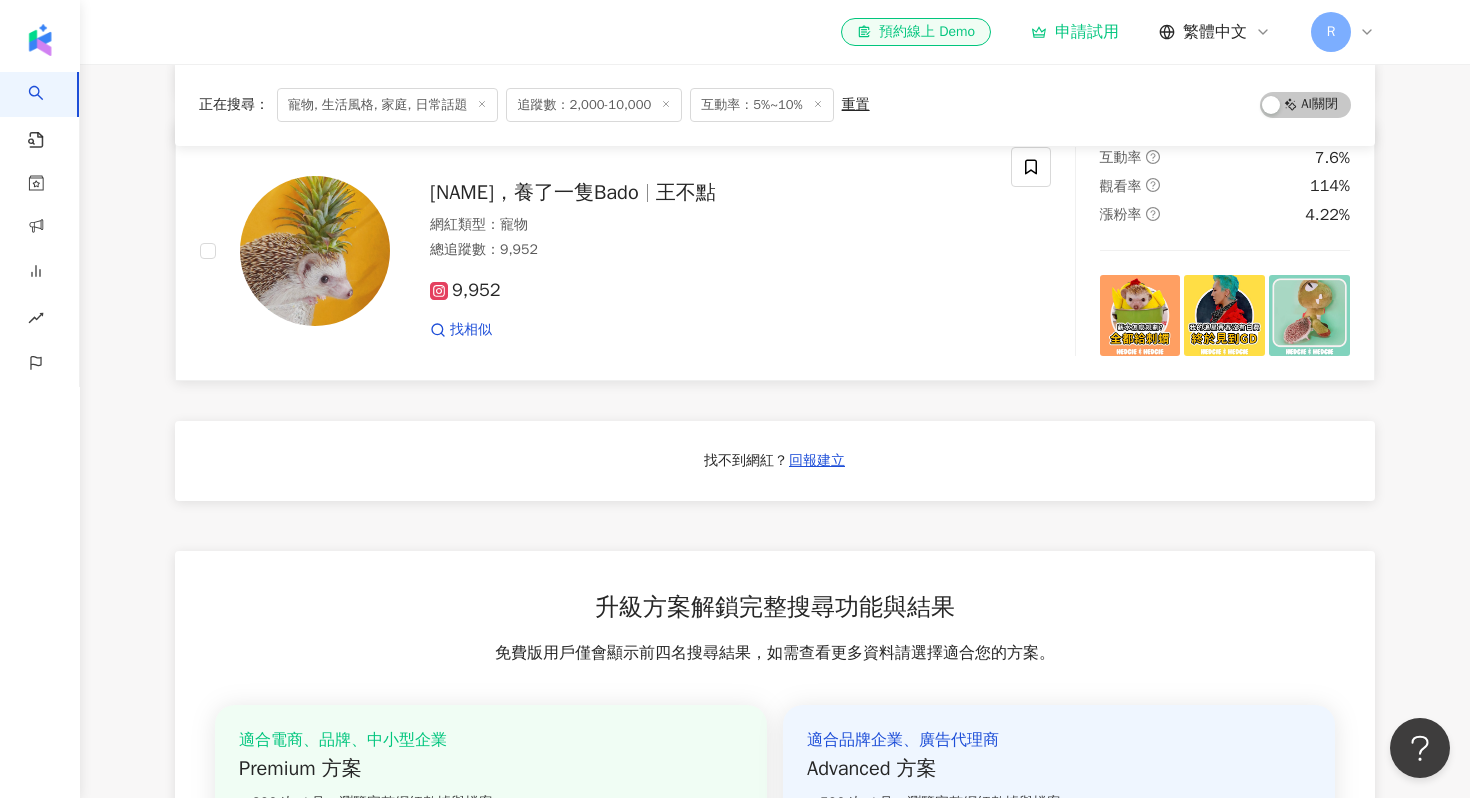 click on "9,952" at bounding box center (465, 290) 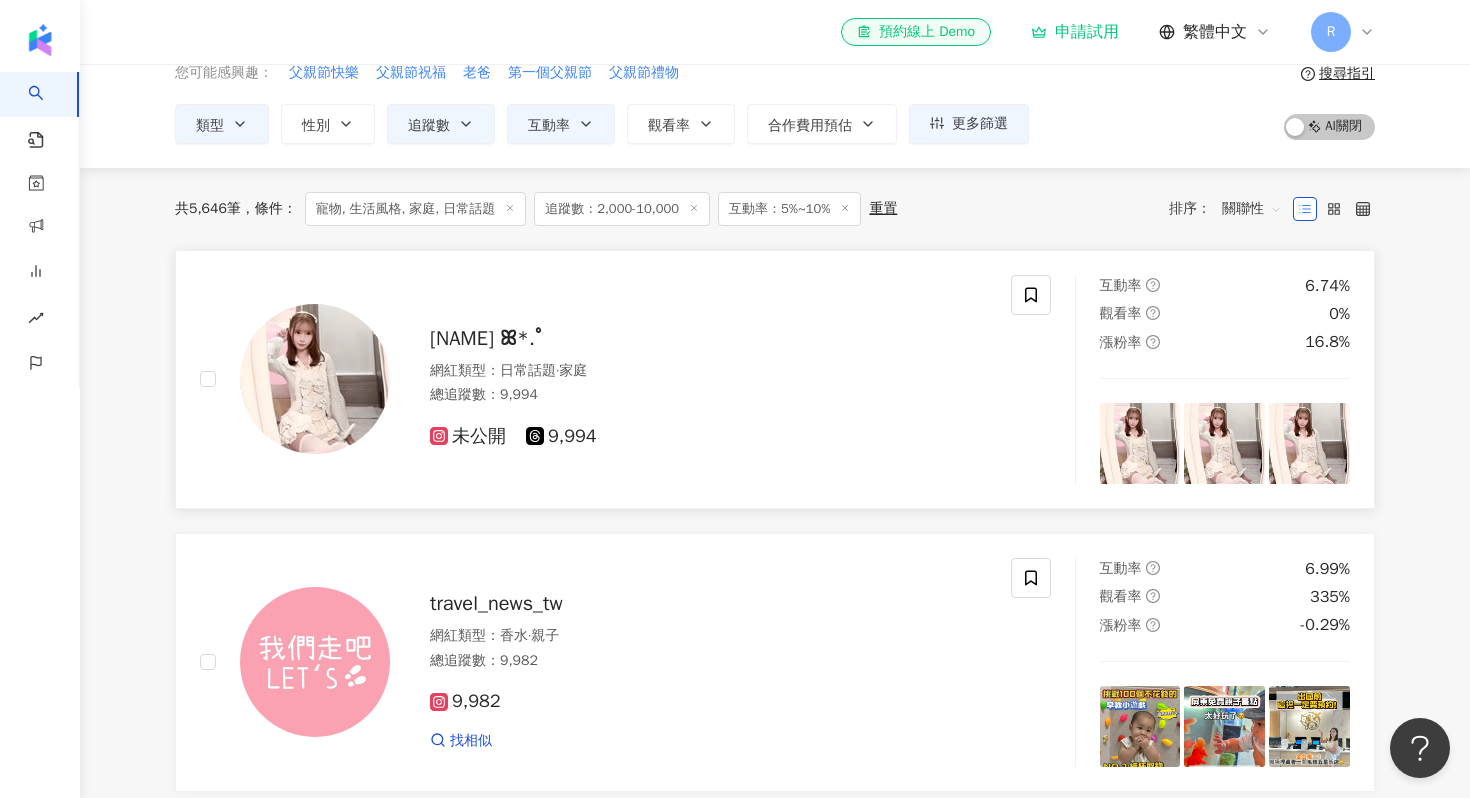 scroll, scrollTop: 0, scrollLeft: 0, axis: both 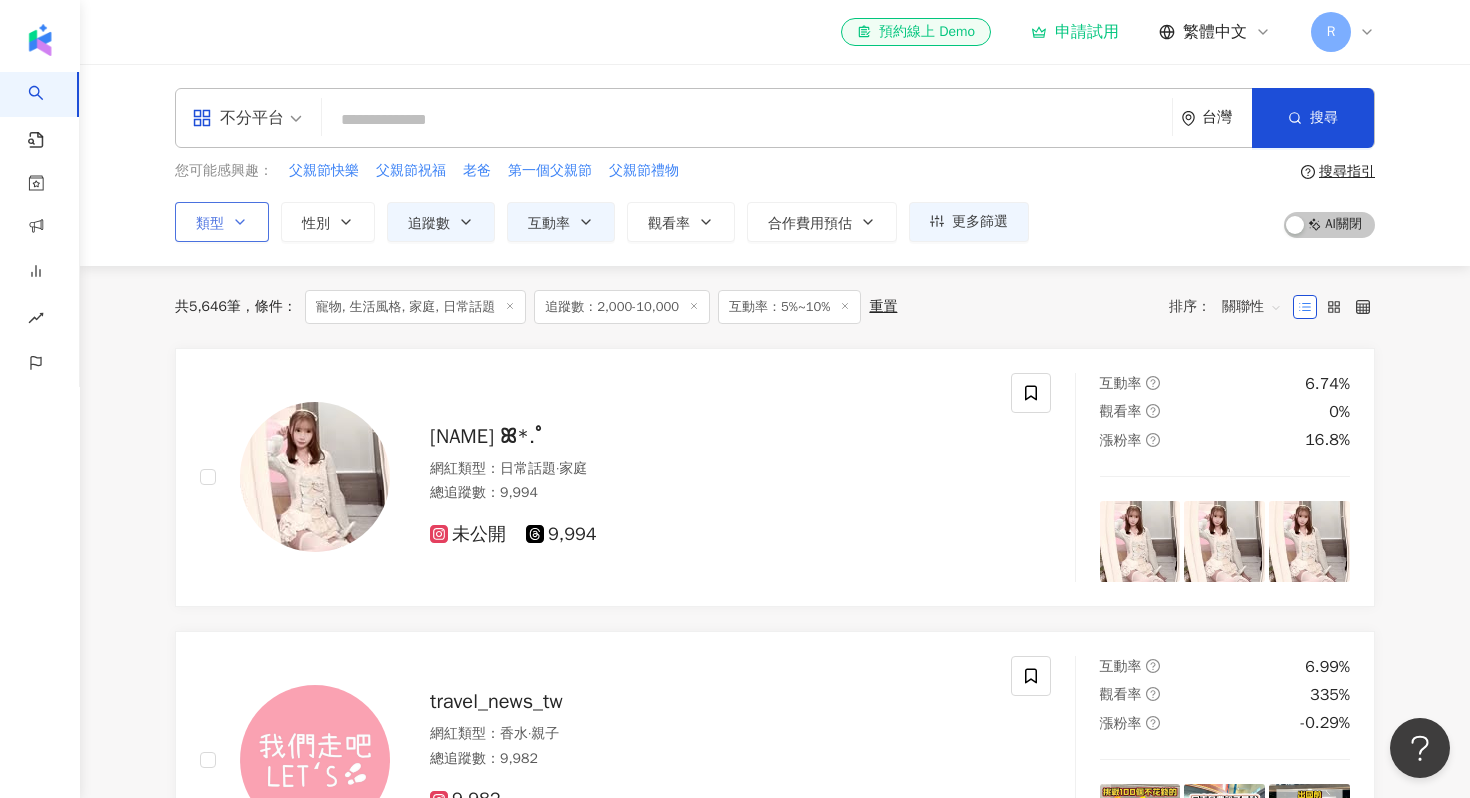 click on "類型" at bounding box center (222, 222) 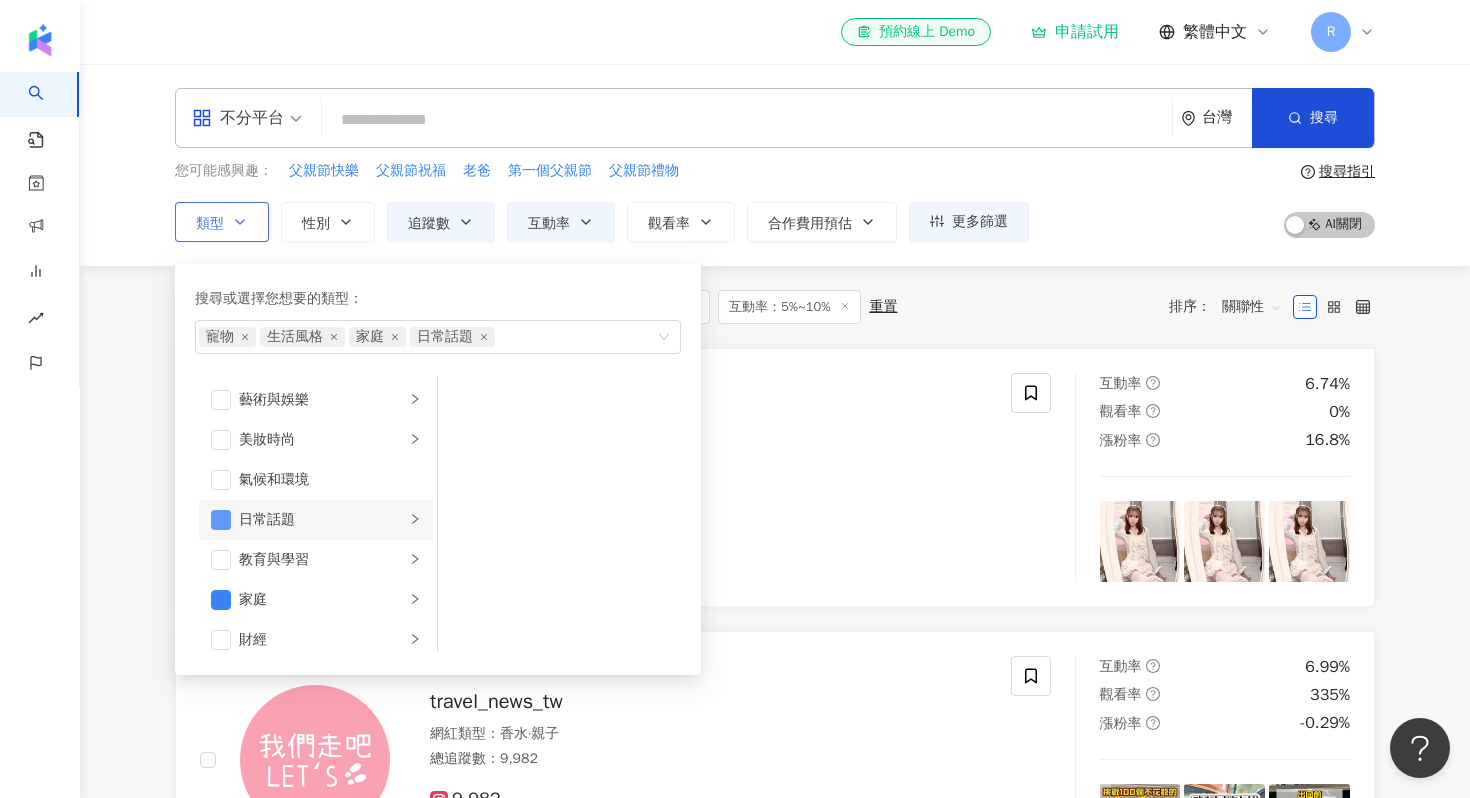 click at bounding box center [221, 520] 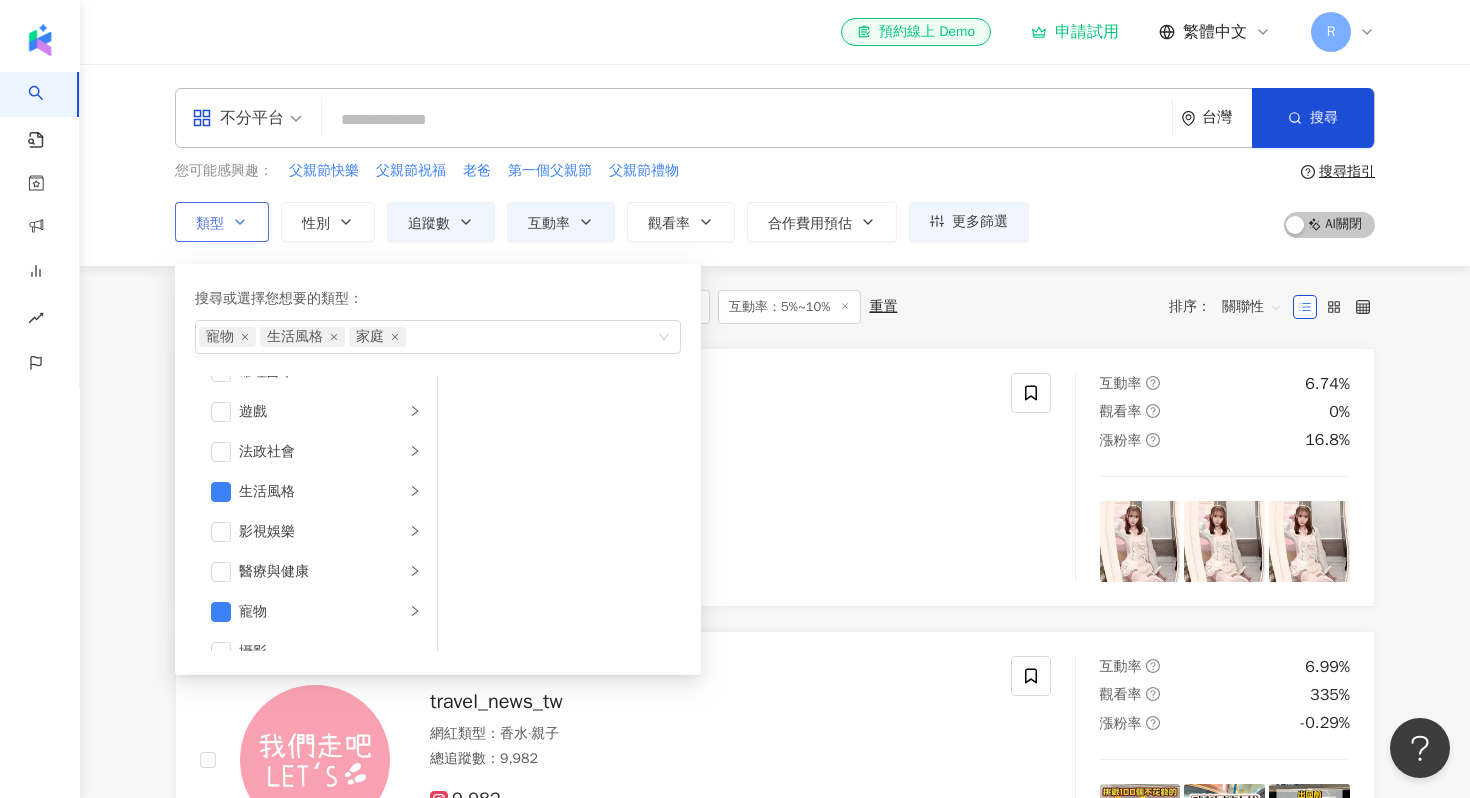 scroll, scrollTop: 378, scrollLeft: 0, axis: vertical 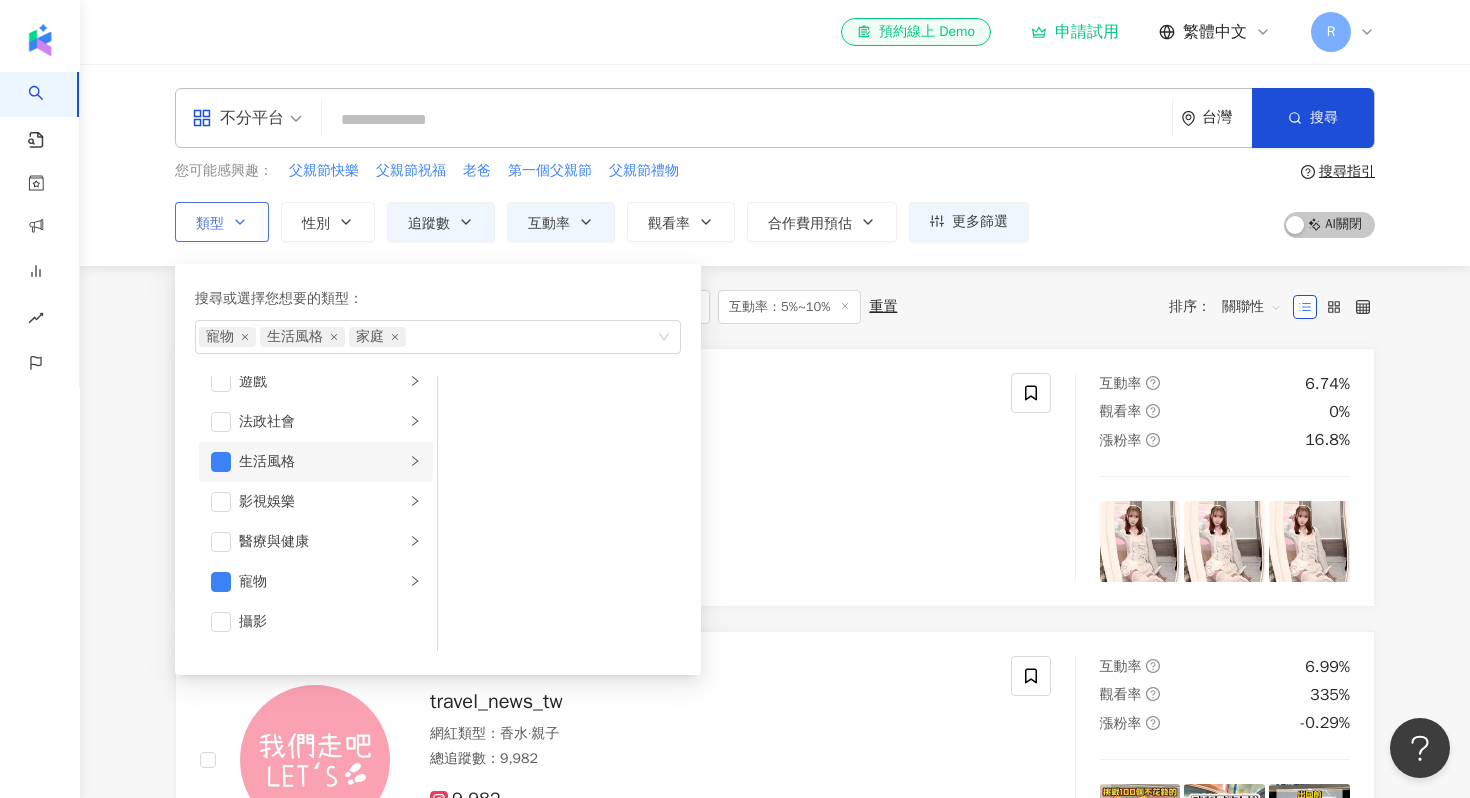 click on "生活風格" at bounding box center (322, 462) 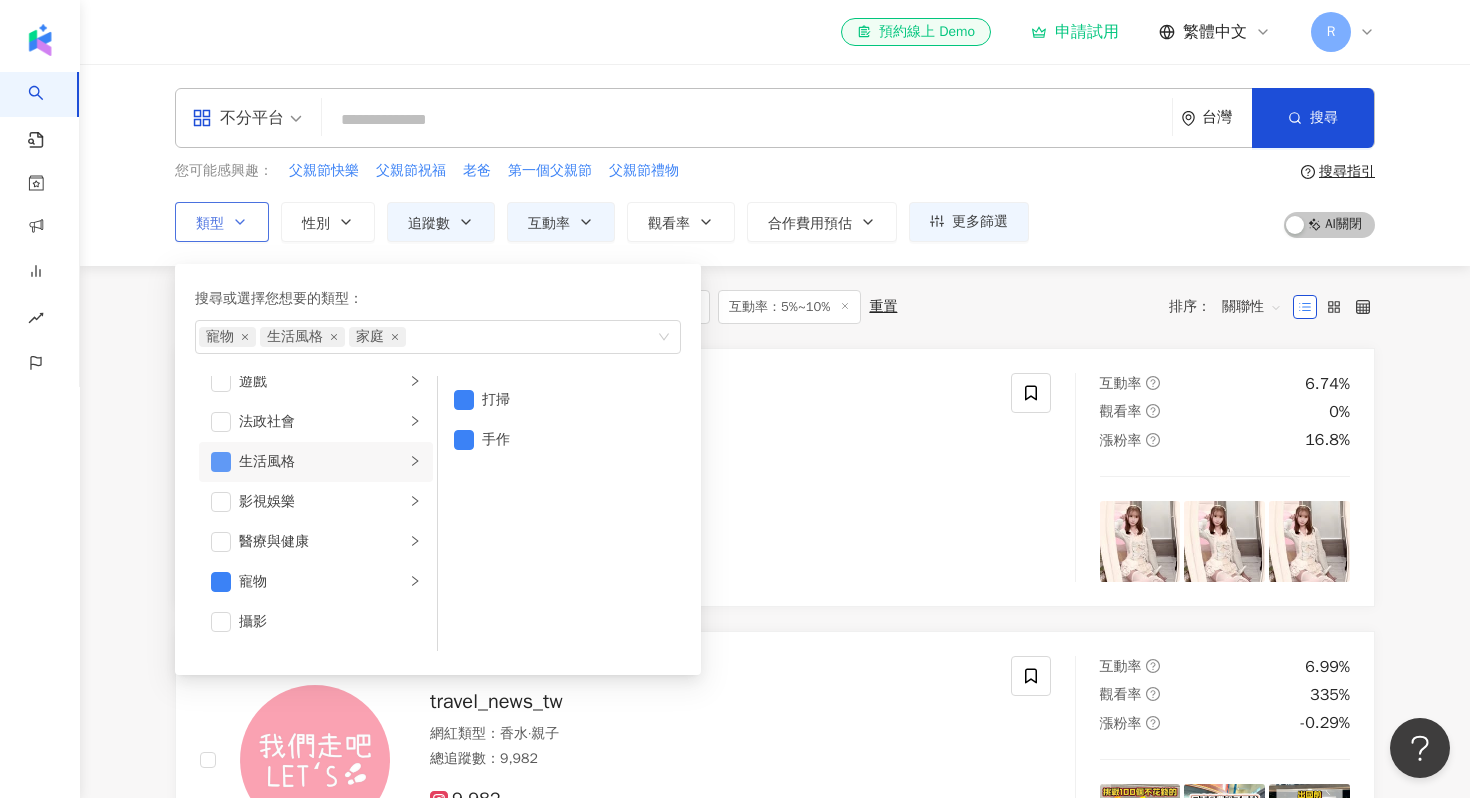 click at bounding box center [221, 462] 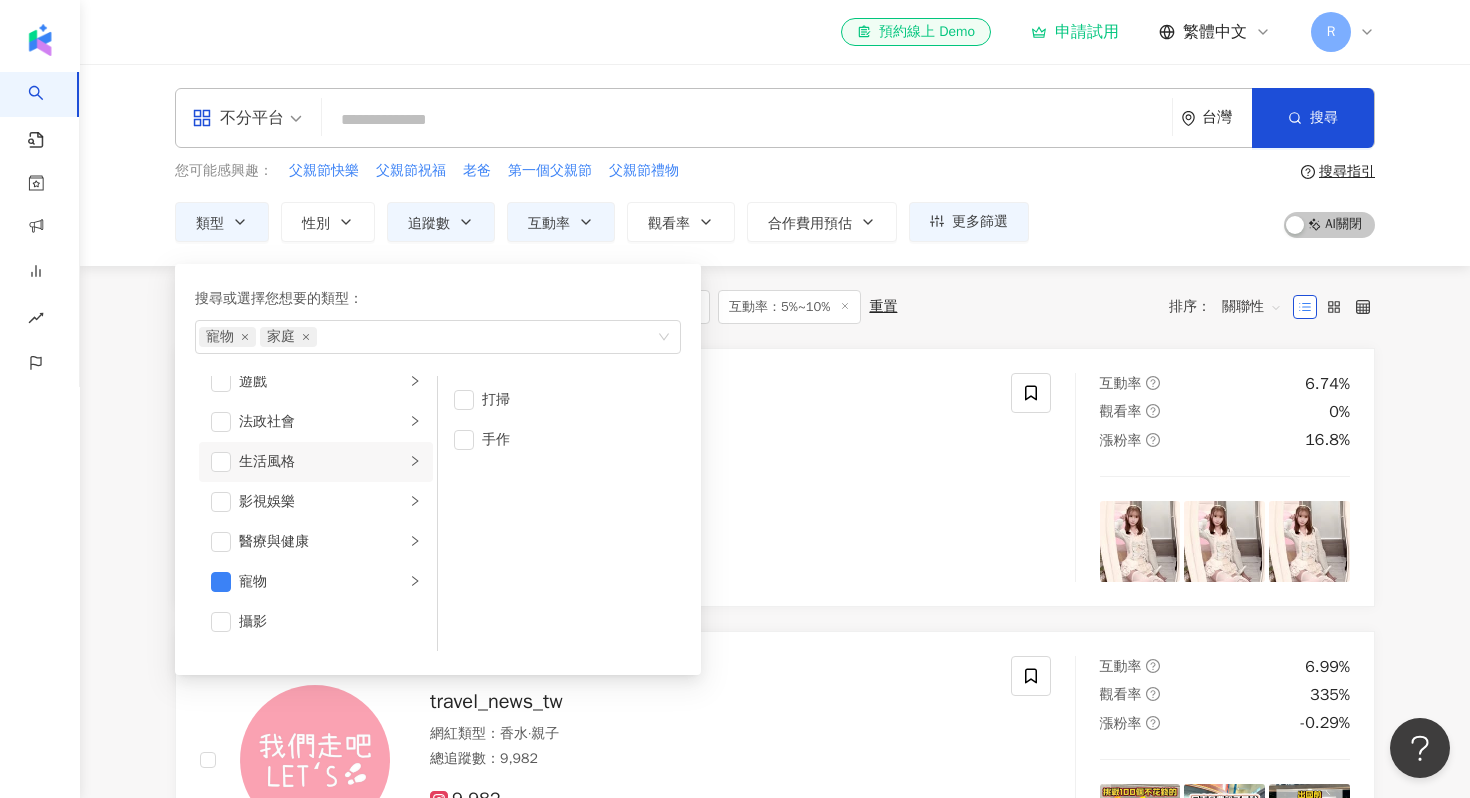 click on "共  5,646  筆 條件 ： 寵物, 生活風格, 家庭, 日常話題 追蹤數：2,000-10,000 互動率：5%~10% 重置 排序： 關聯性" at bounding box center (775, 307) 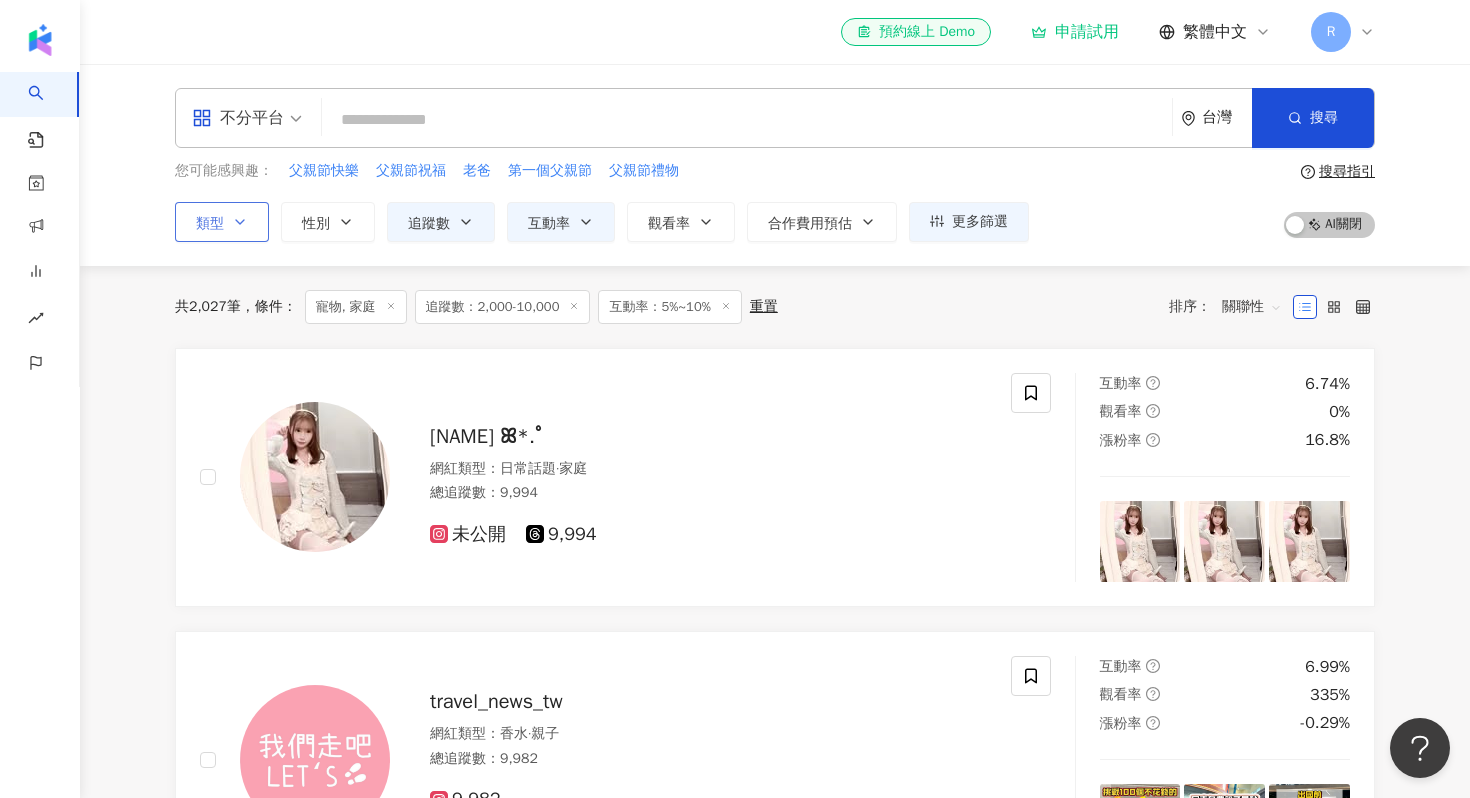 click on "類型" at bounding box center [222, 222] 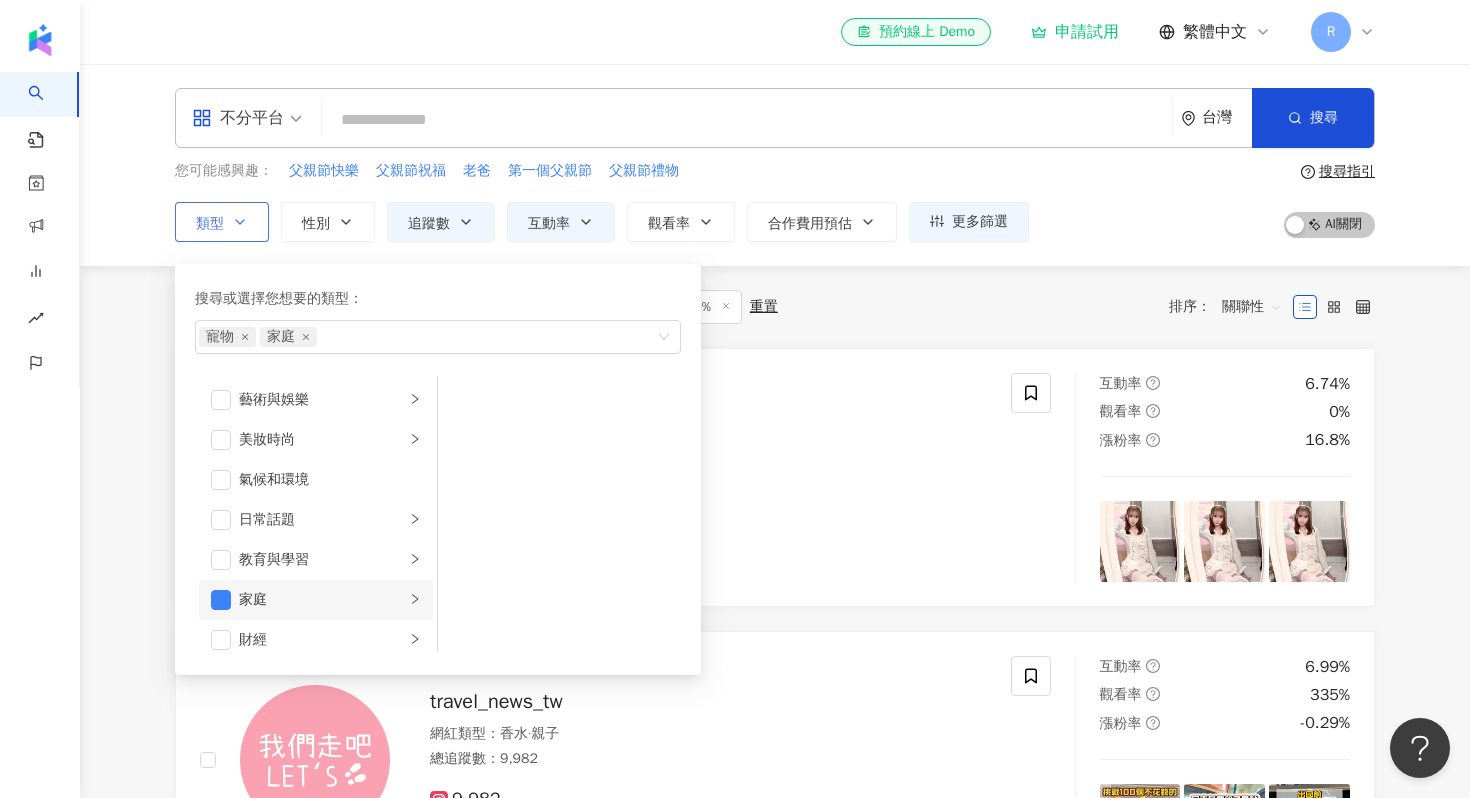 click on "家庭" at bounding box center (322, 600) 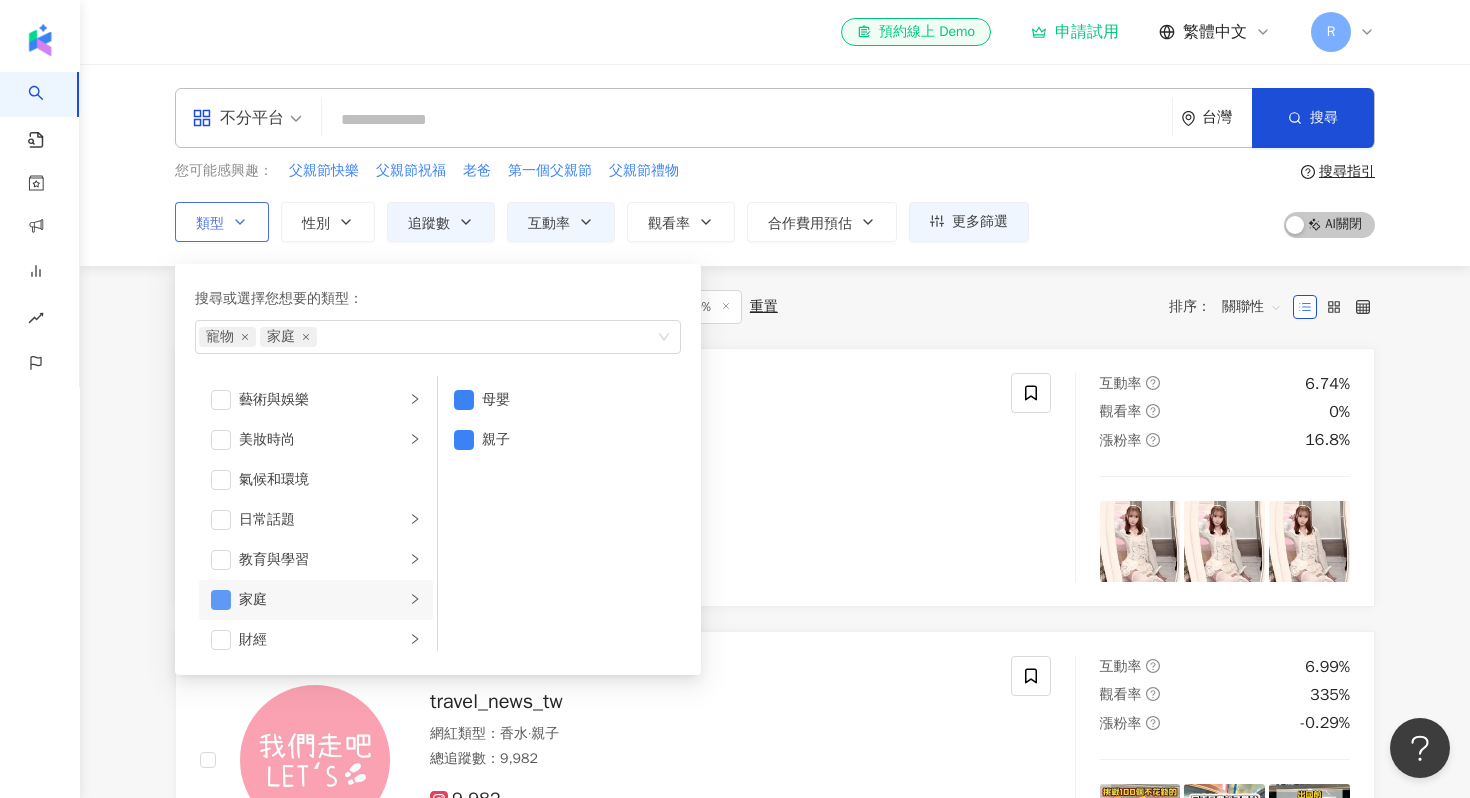 click at bounding box center (221, 600) 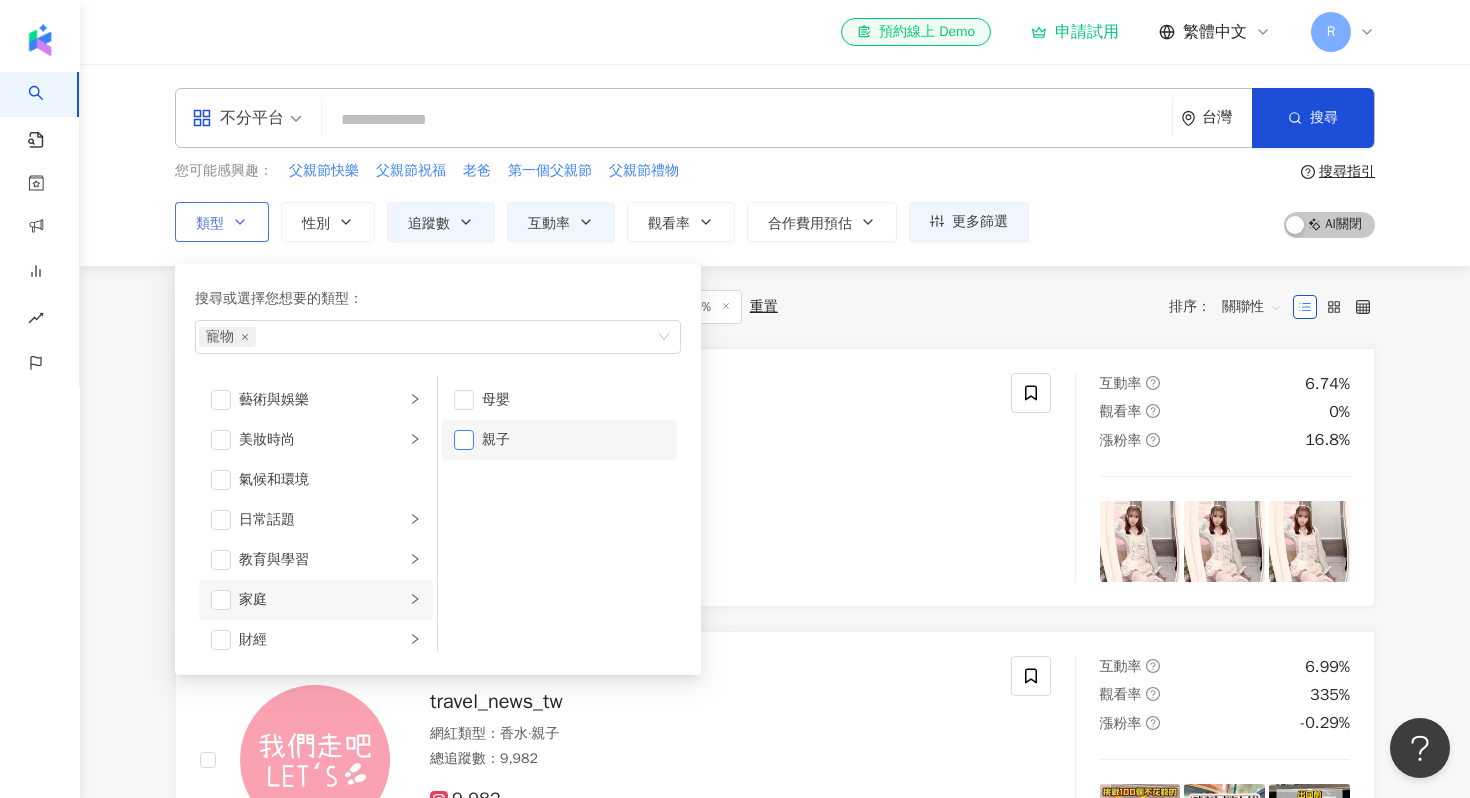 click at bounding box center (464, 440) 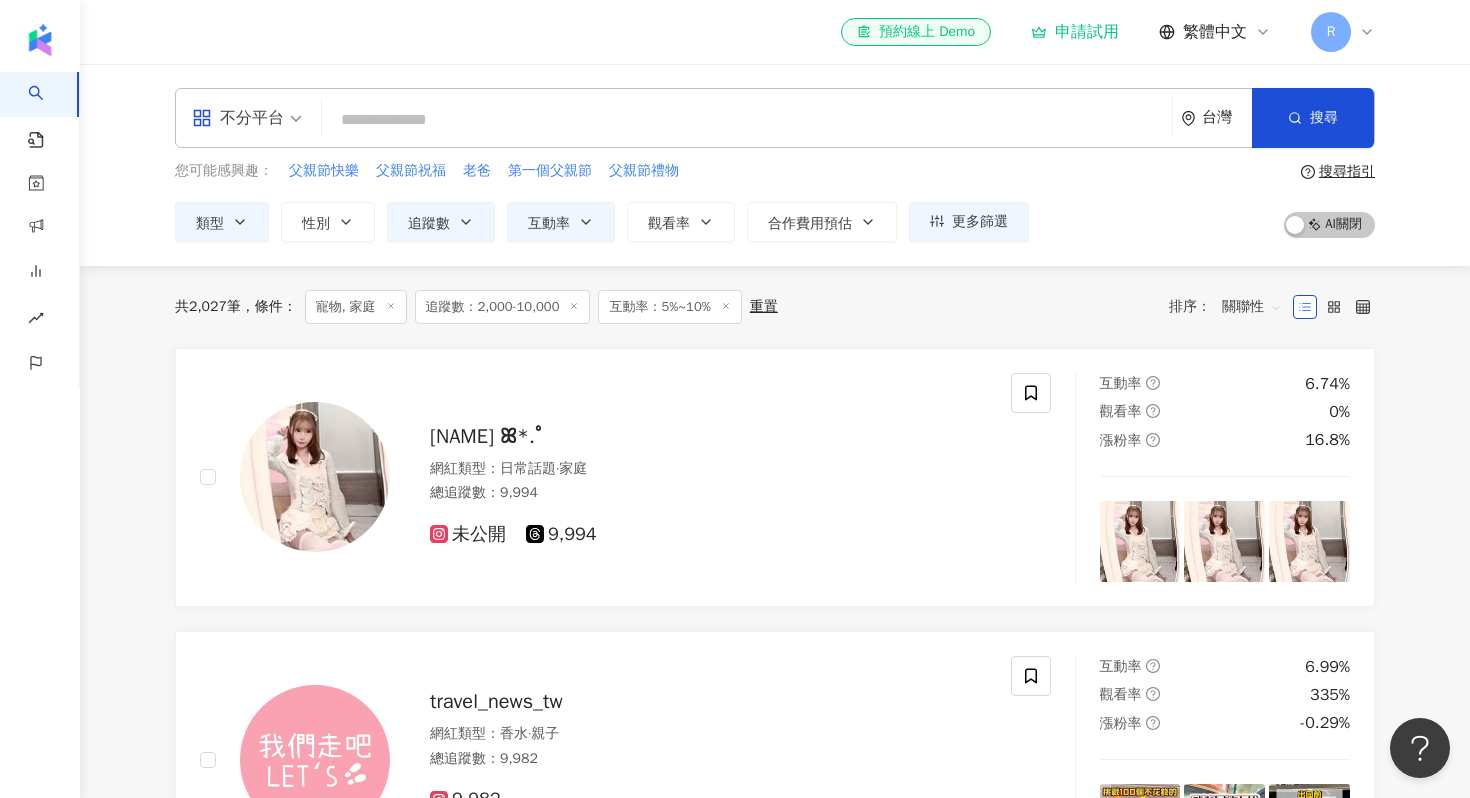 click on "共  2,027  筆 條件 ： 寵物, 家庭 追蹤數：2,000-10,000 互動率：5%~10% 重置 排序： 關聯性" at bounding box center (775, 307) 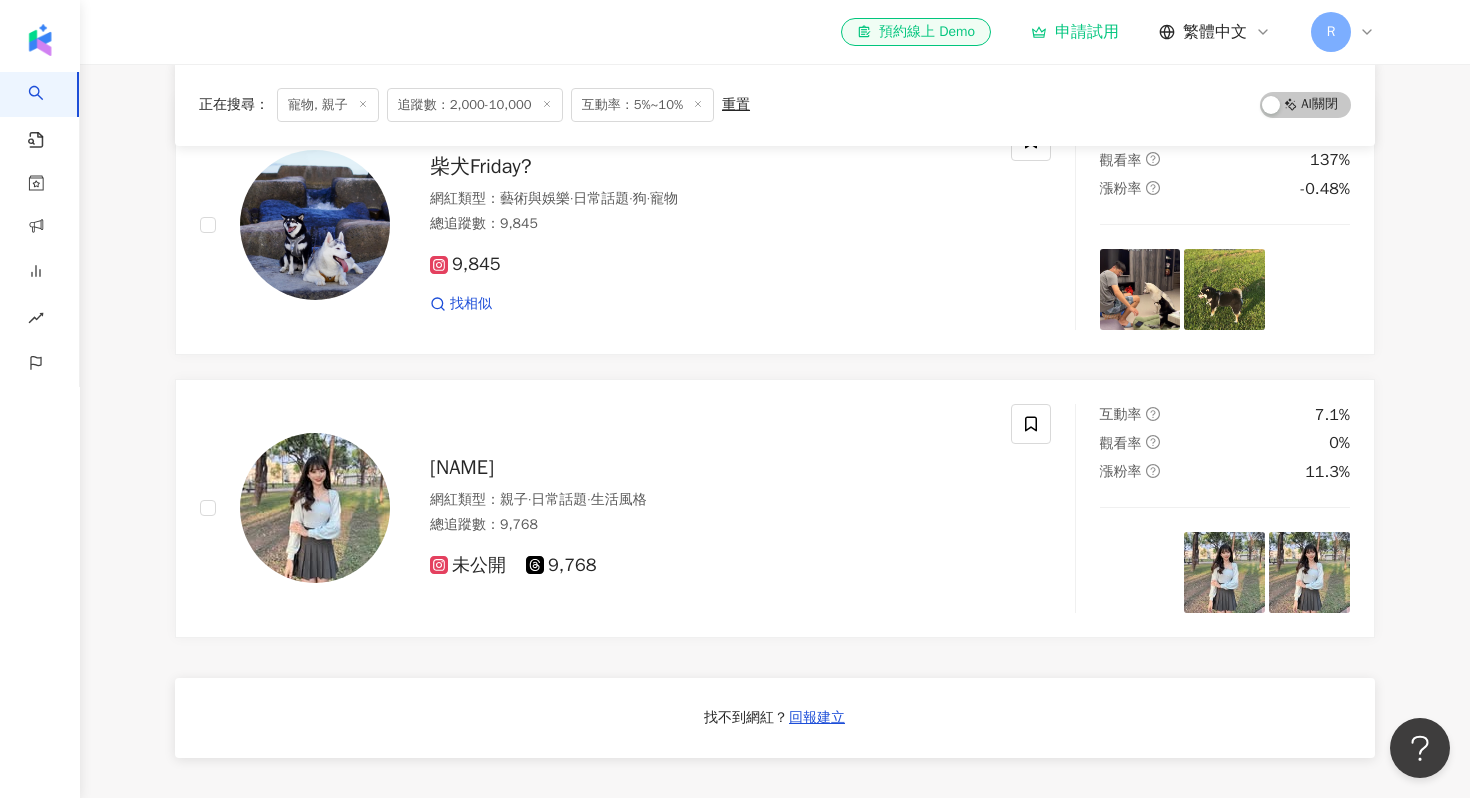 scroll, scrollTop: 844, scrollLeft: 0, axis: vertical 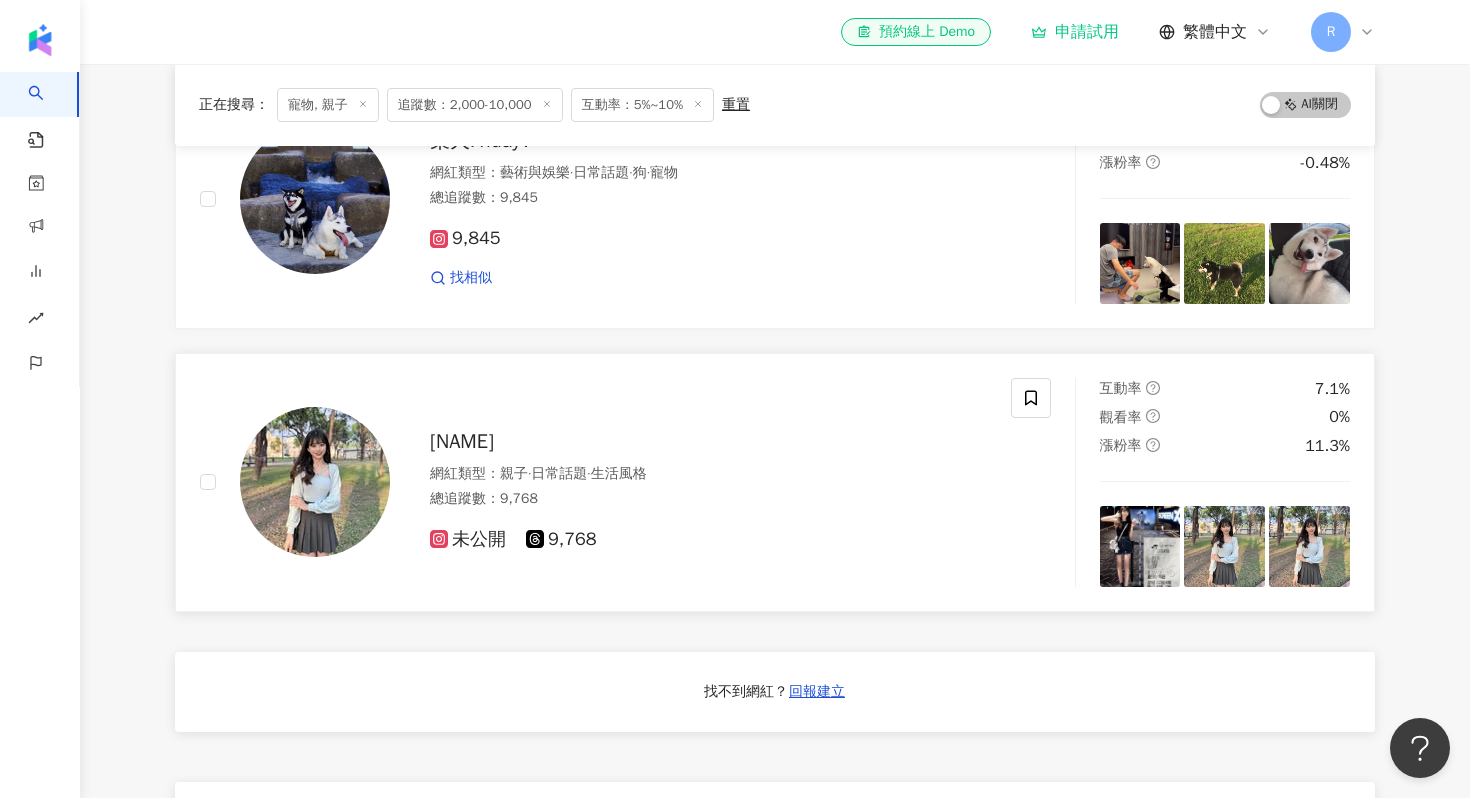 click on "未公開" at bounding box center (468, 539) 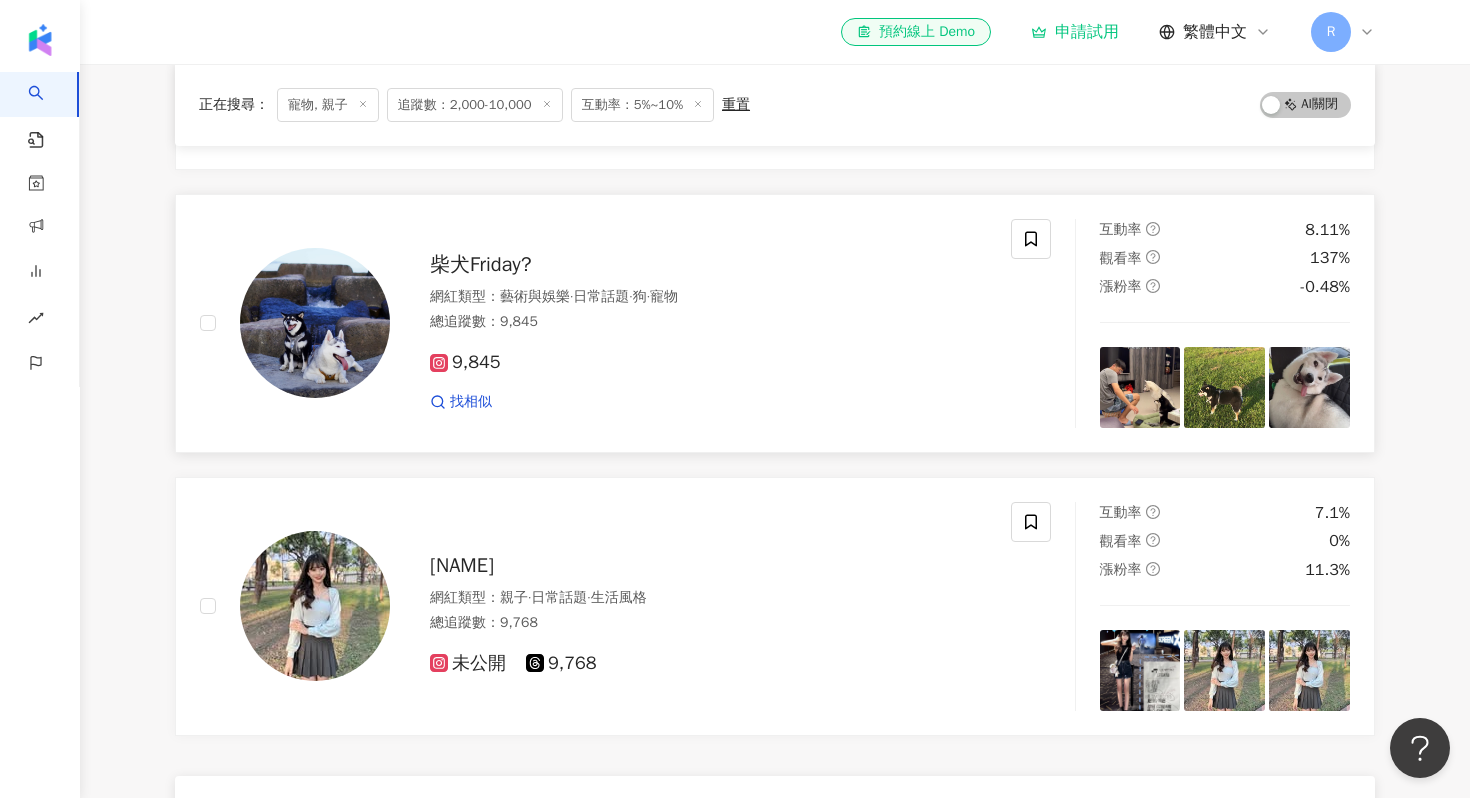 scroll, scrollTop: 709, scrollLeft: 0, axis: vertical 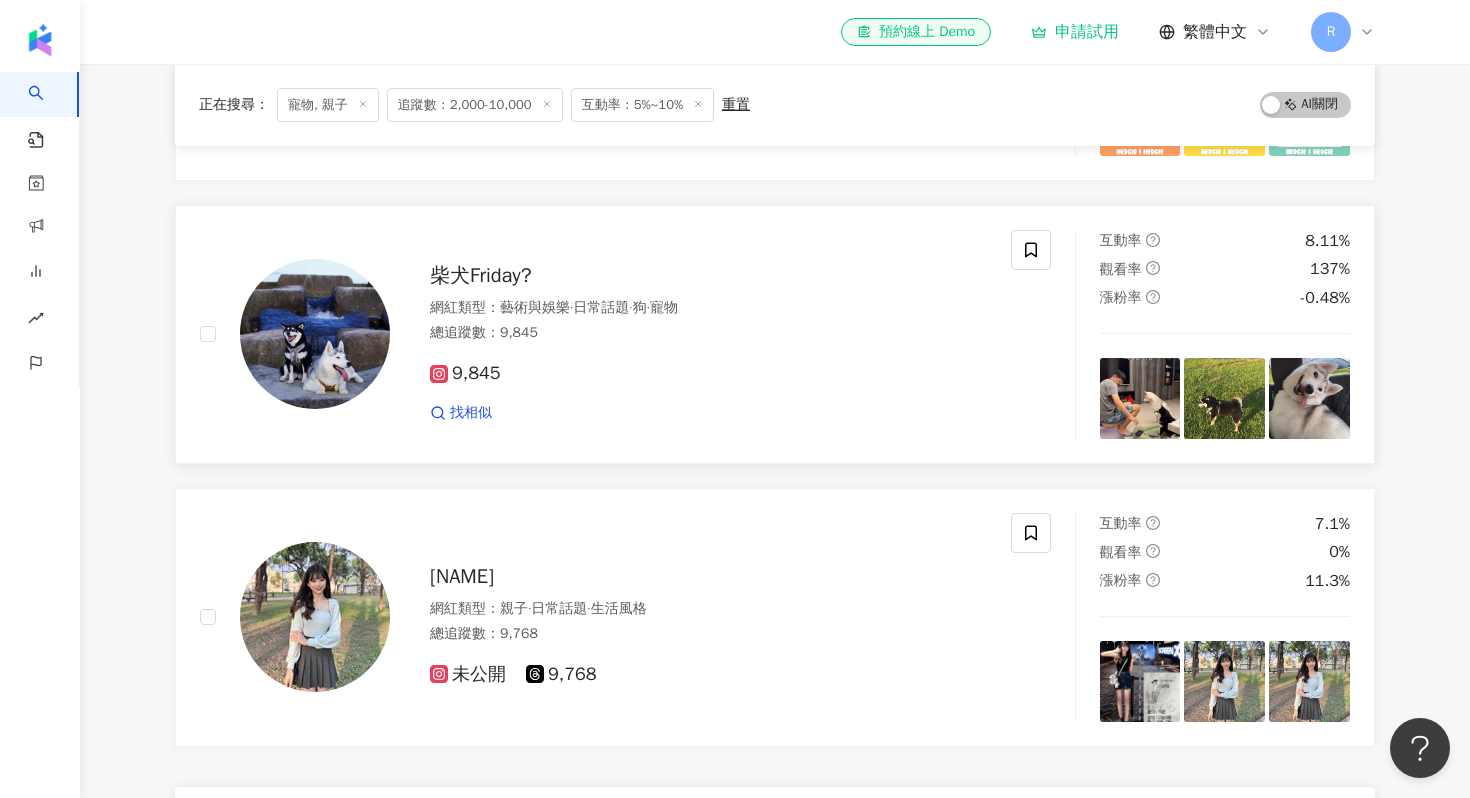 click on "9,845" at bounding box center [465, 373] 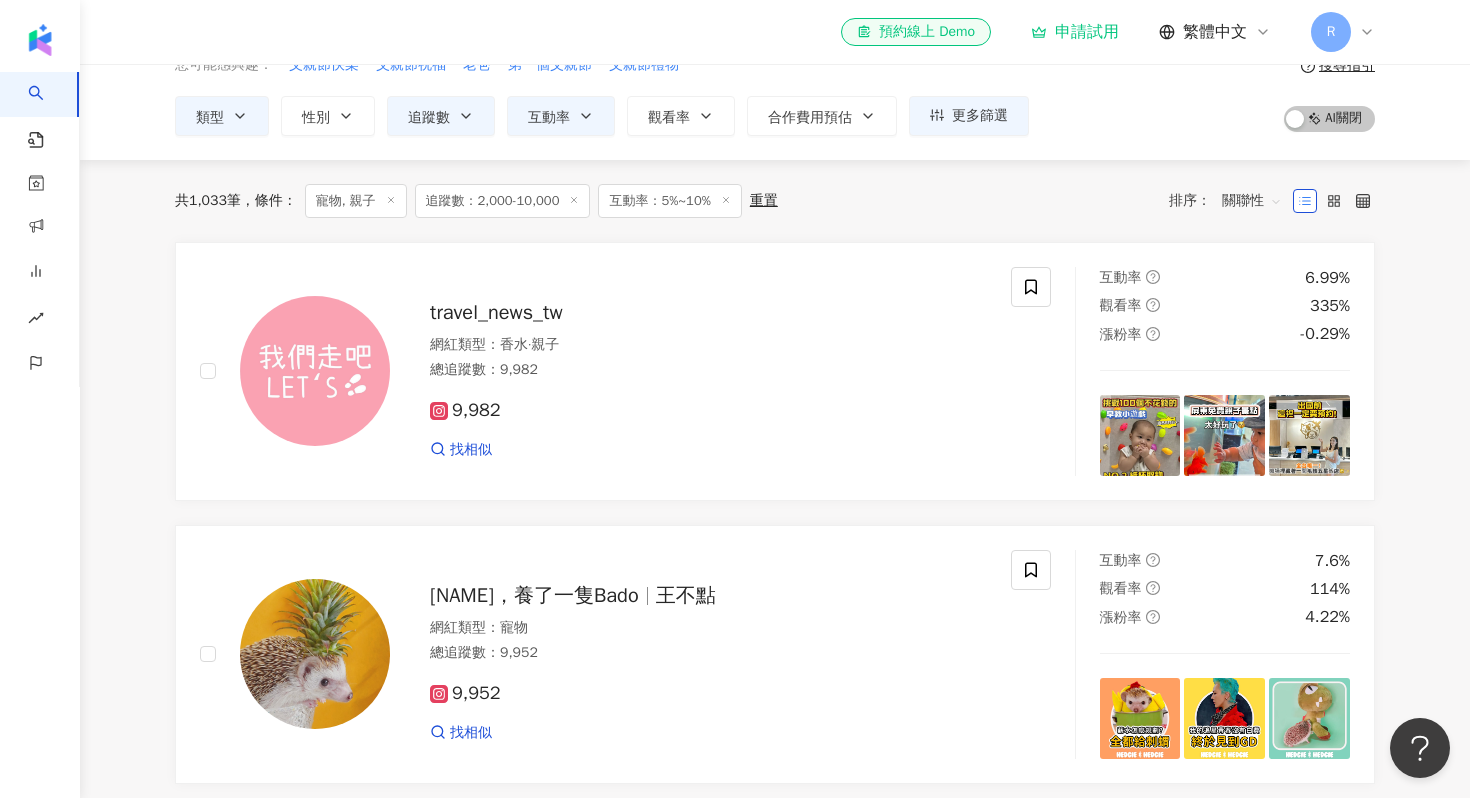 scroll, scrollTop: 103, scrollLeft: 0, axis: vertical 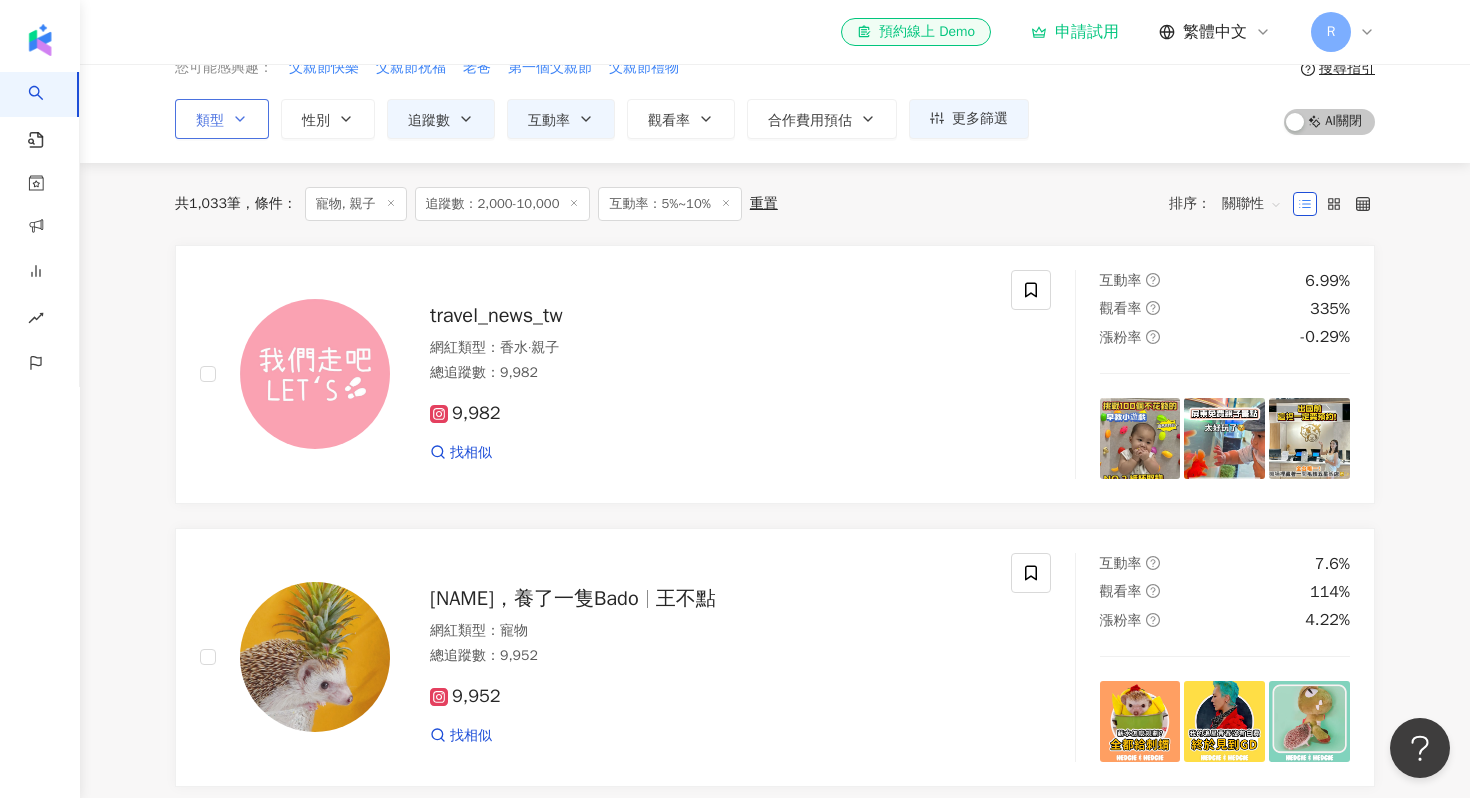 click on "類型" at bounding box center (222, 119) 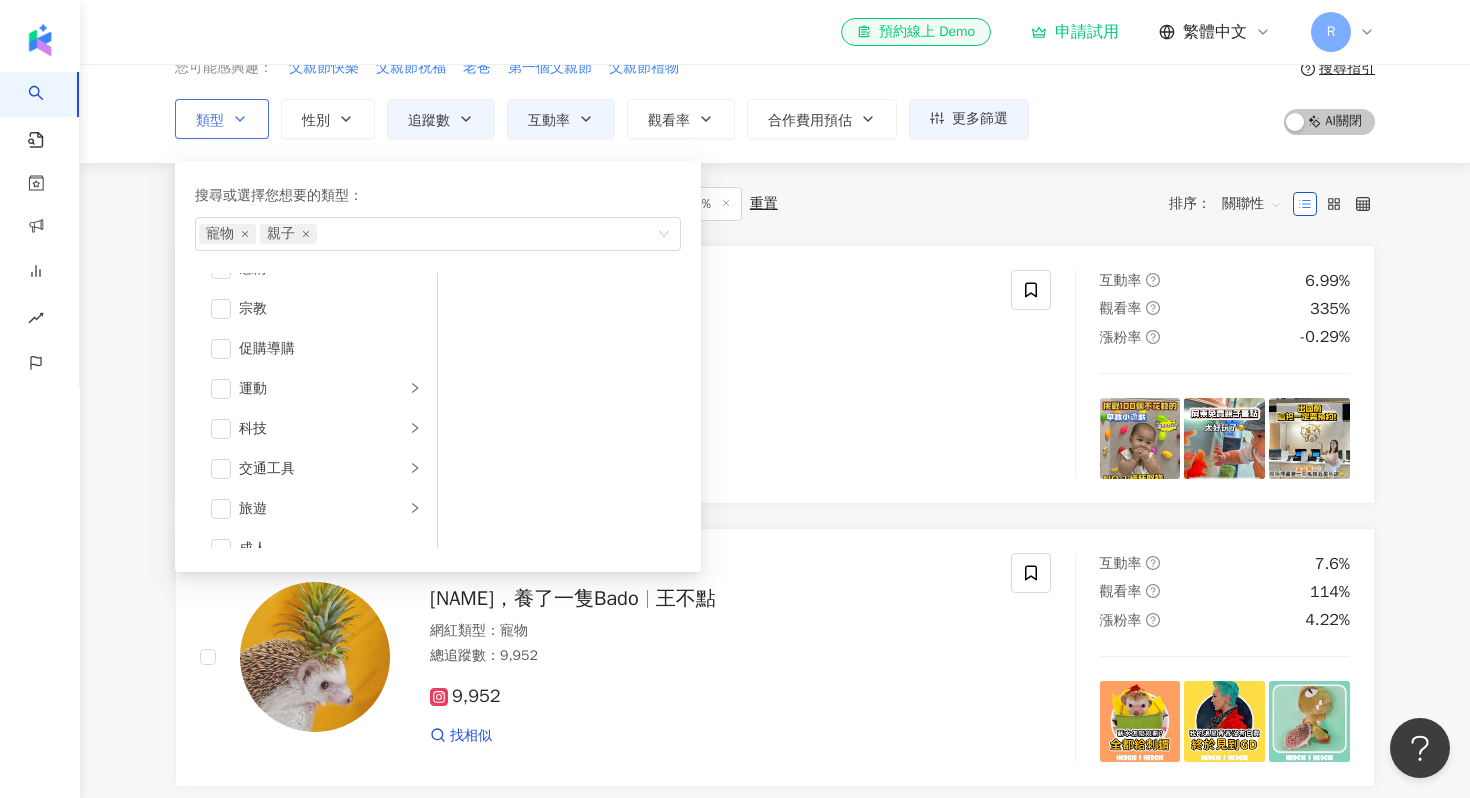 scroll, scrollTop: 693, scrollLeft: 0, axis: vertical 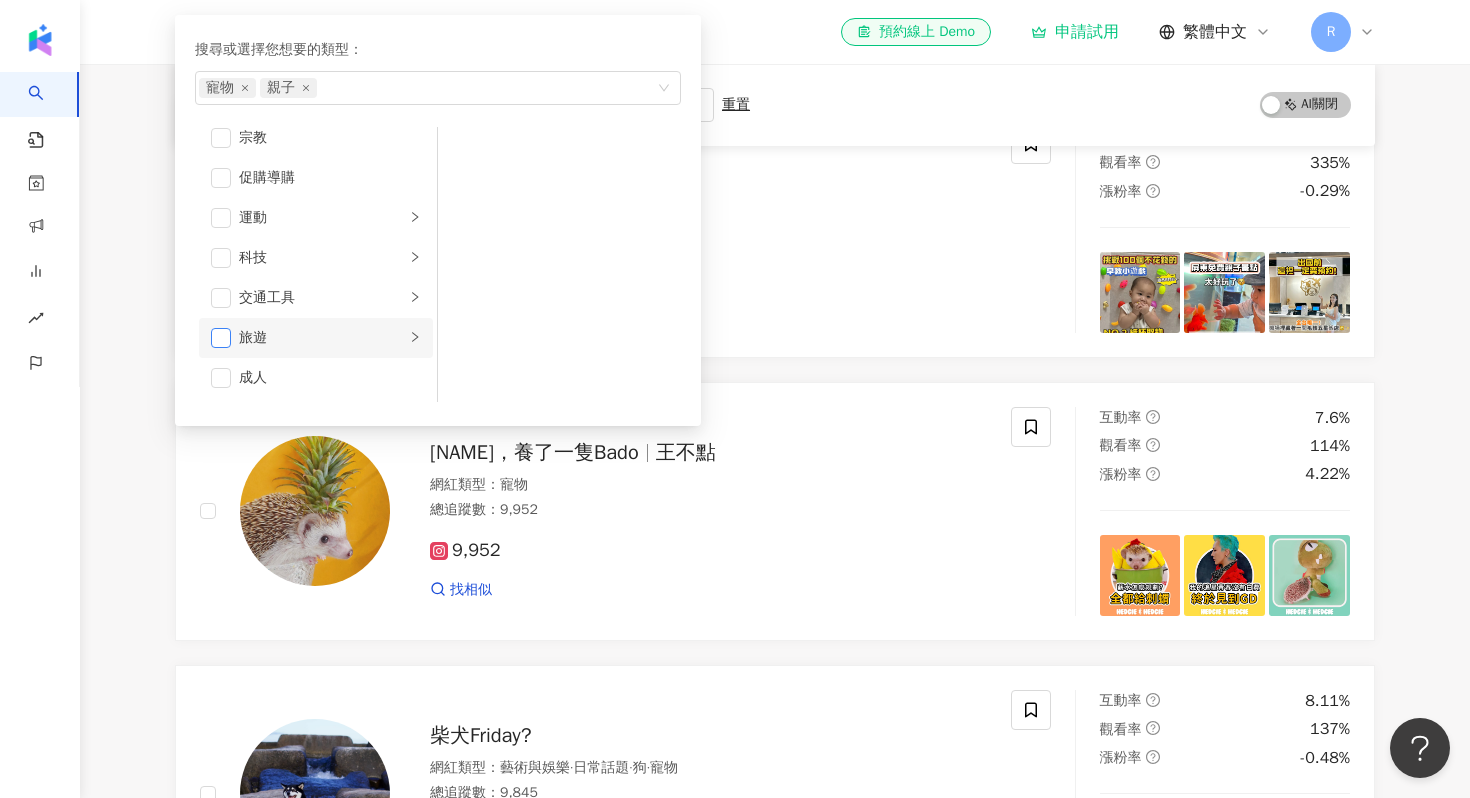 click at bounding box center [221, 338] 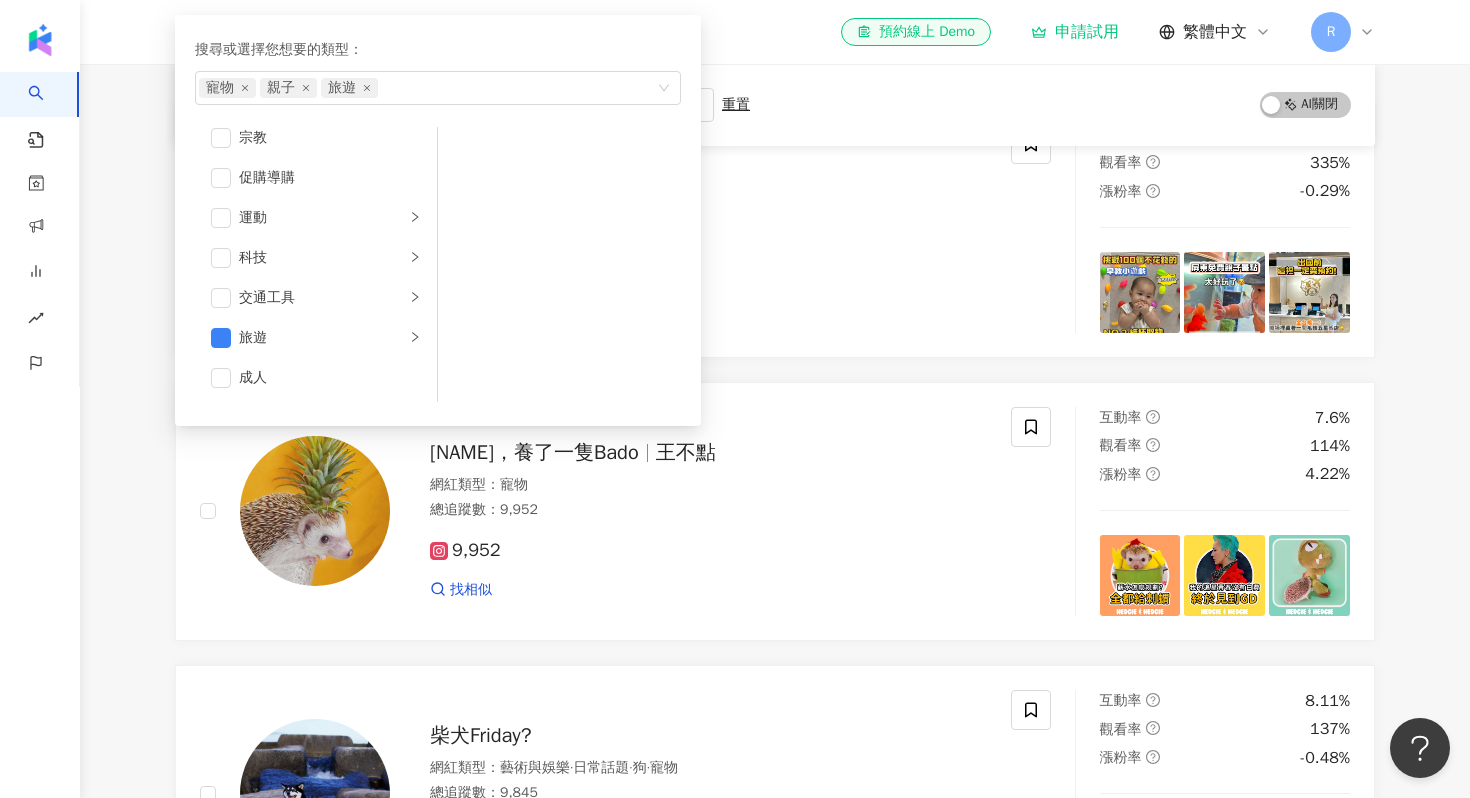 click on "正在搜尋 ： 寵物, 親子 追蹤數：2,000-10,000 互動率：5%~10% 重置 AI  開啟 AI  關閉" at bounding box center (775, 105) 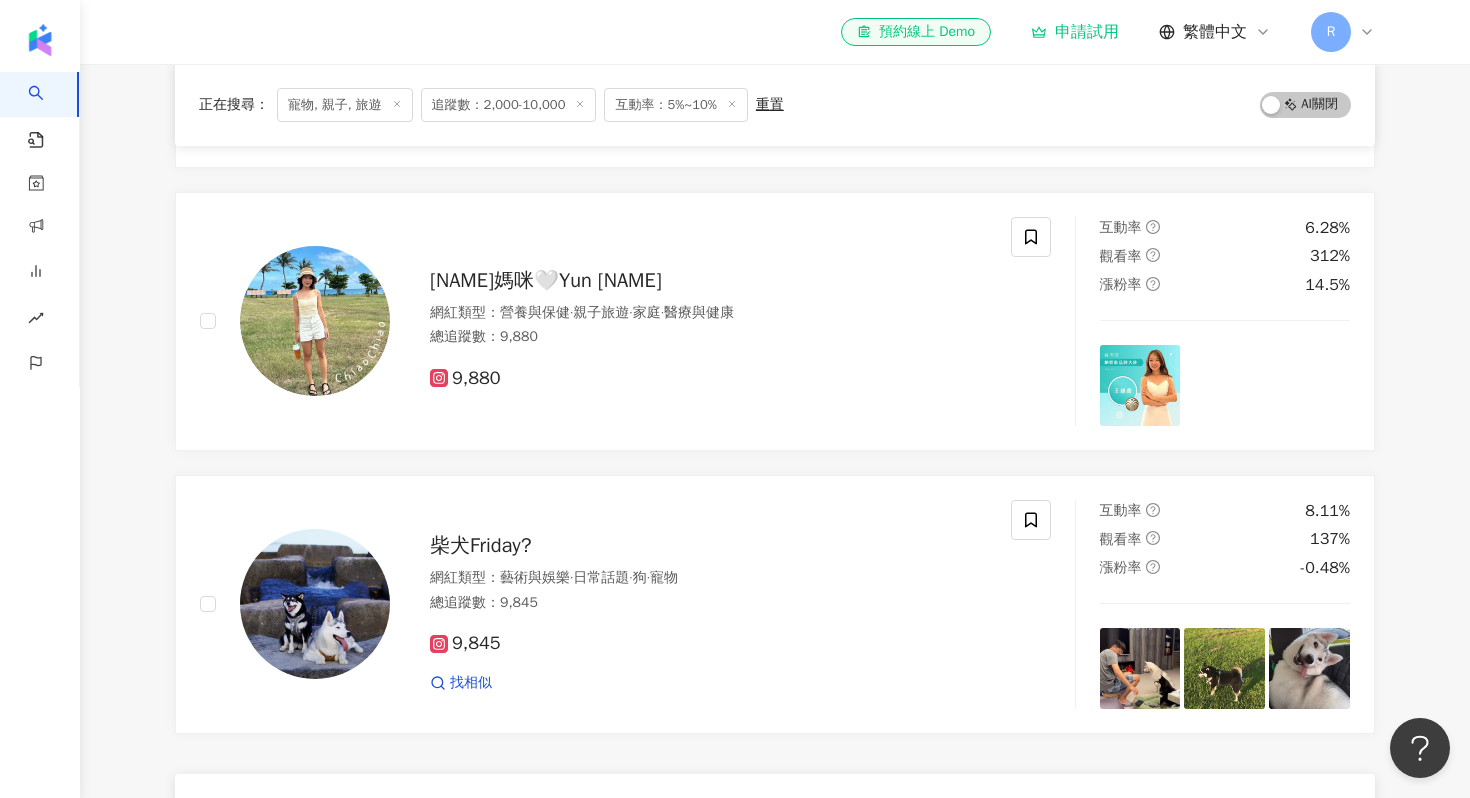scroll, scrollTop: 726, scrollLeft: 0, axis: vertical 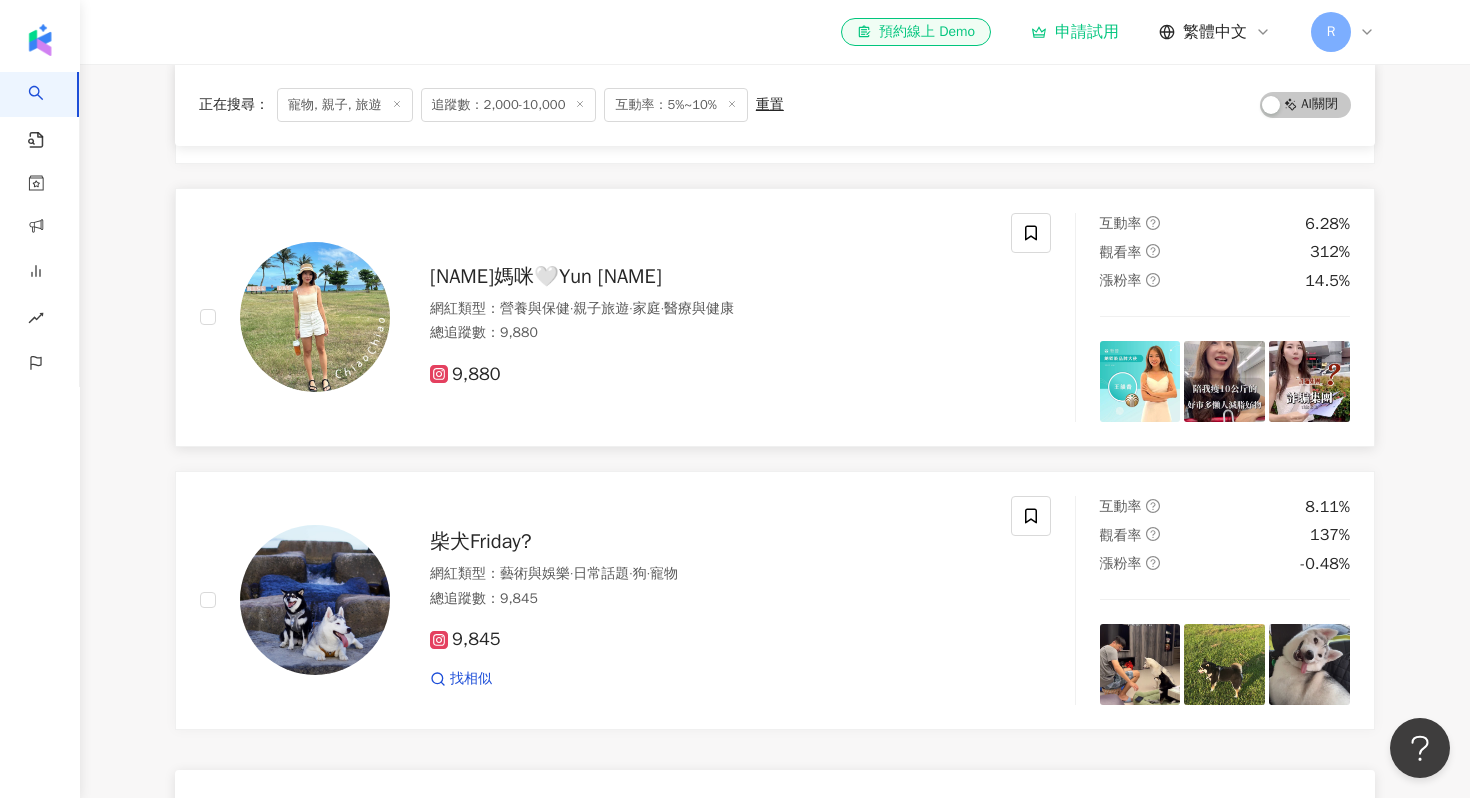click on "9,880" at bounding box center [465, 374] 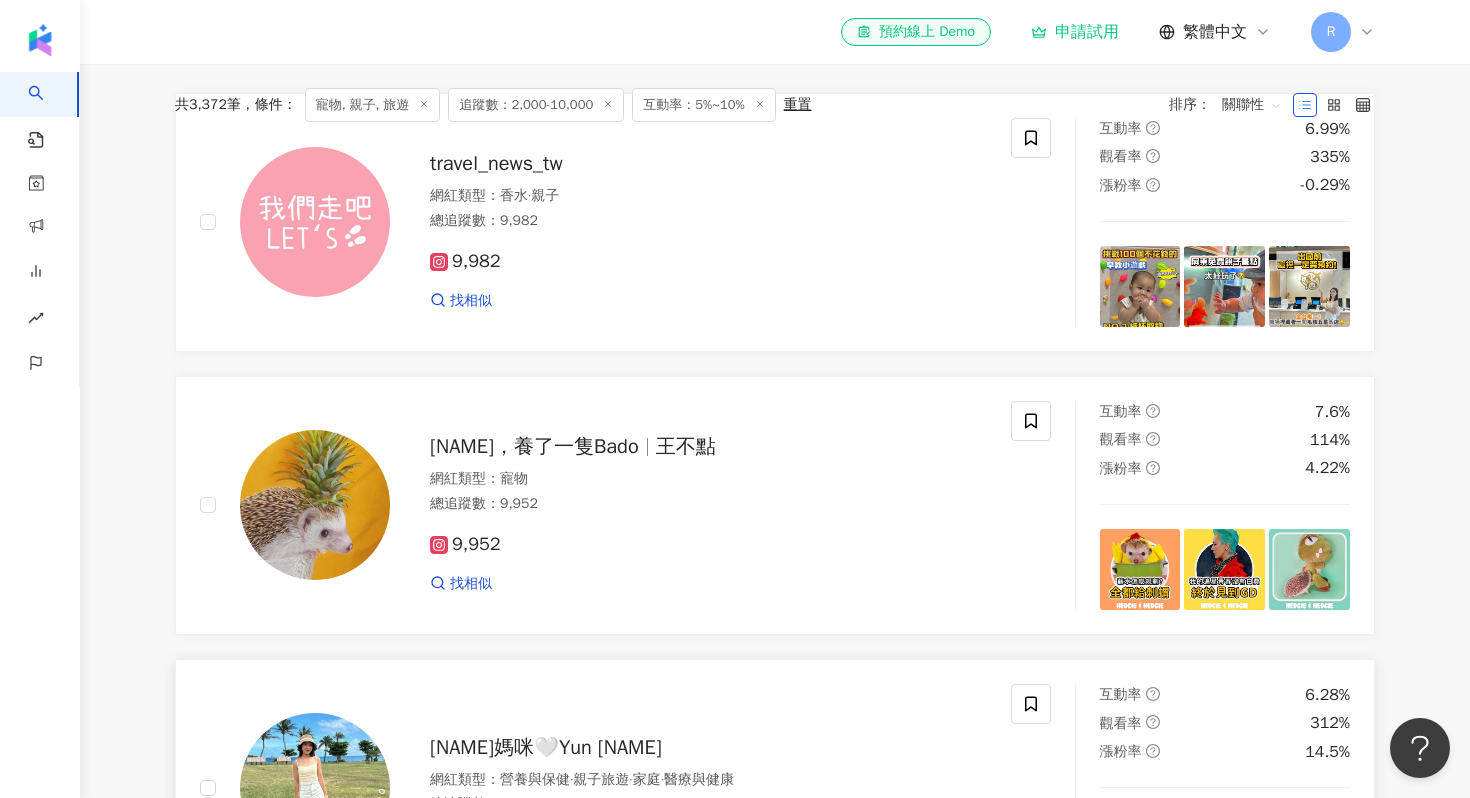 scroll, scrollTop: 125, scrollLeft: 0, axis: vertical 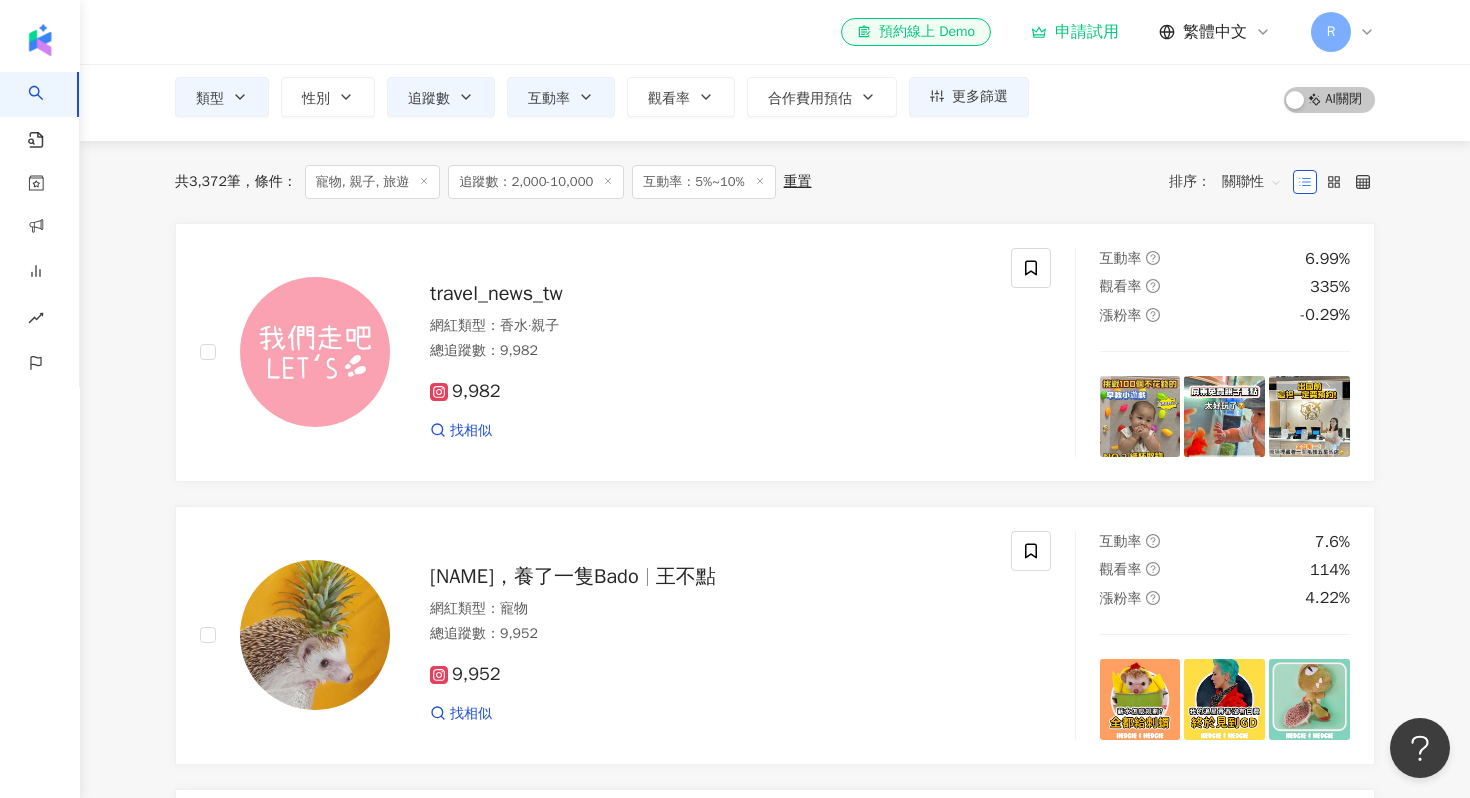 click on "寵物, 親子, 旅遊" at bounding box center [373, 182] 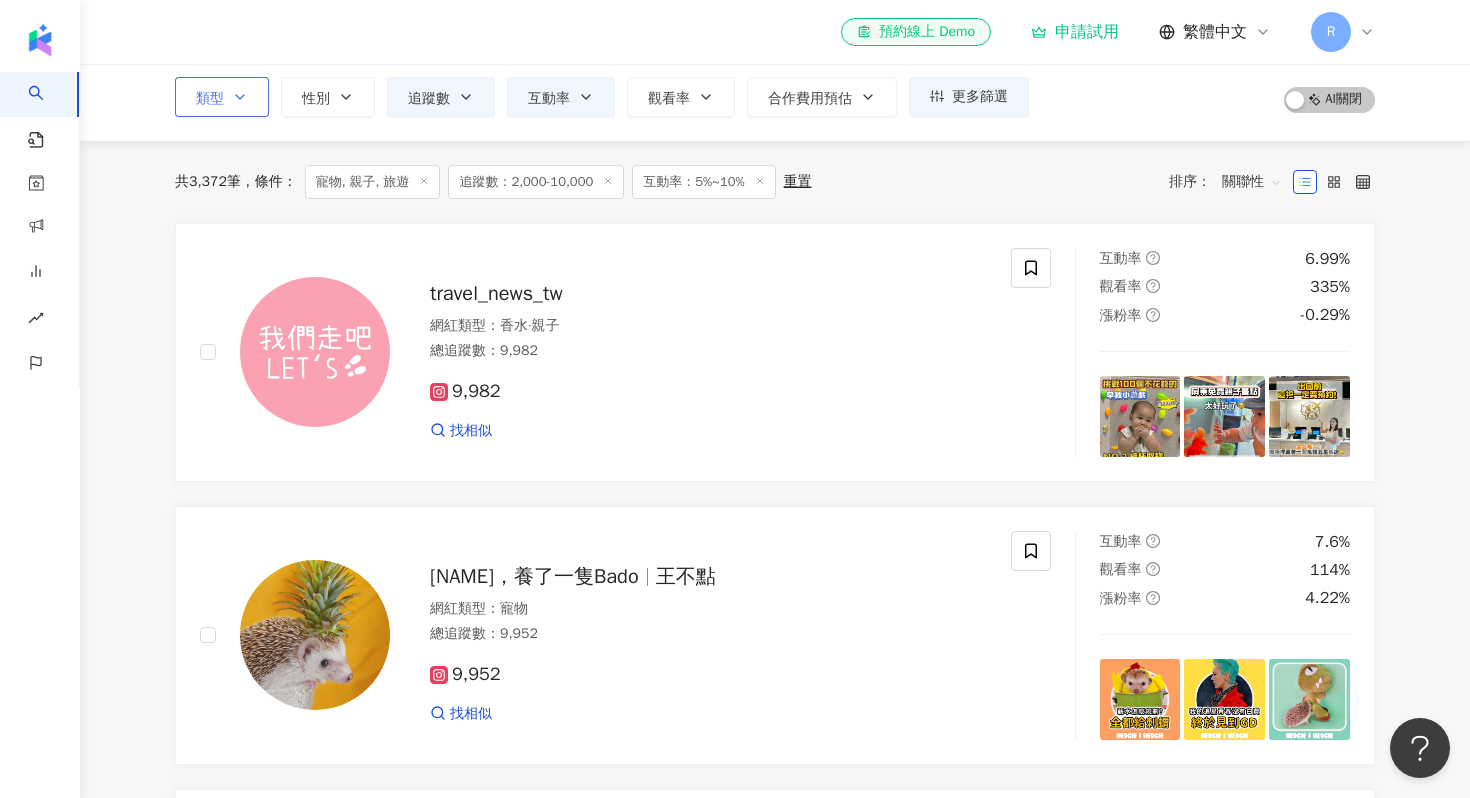 click 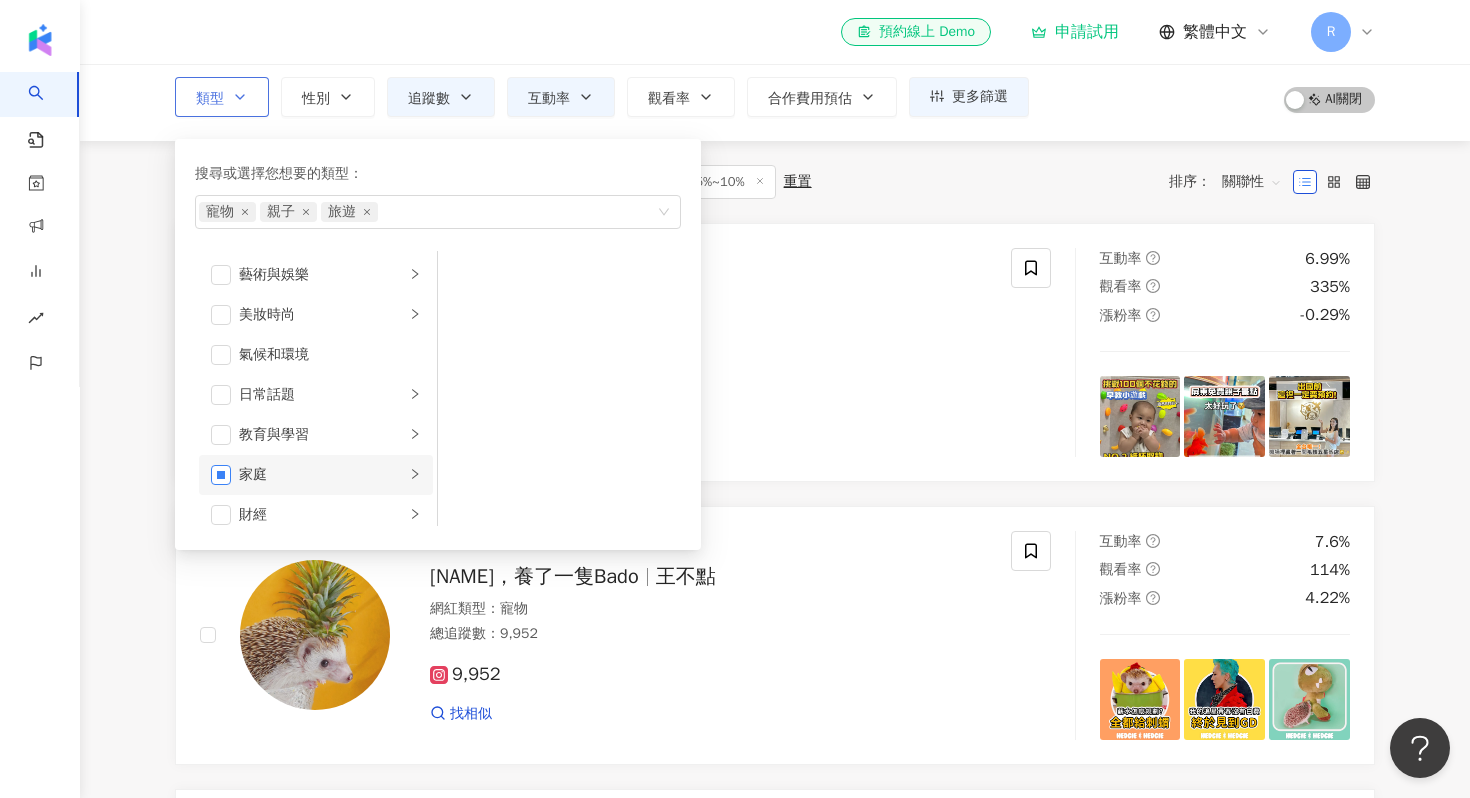 click at bounding box center [221, 475] 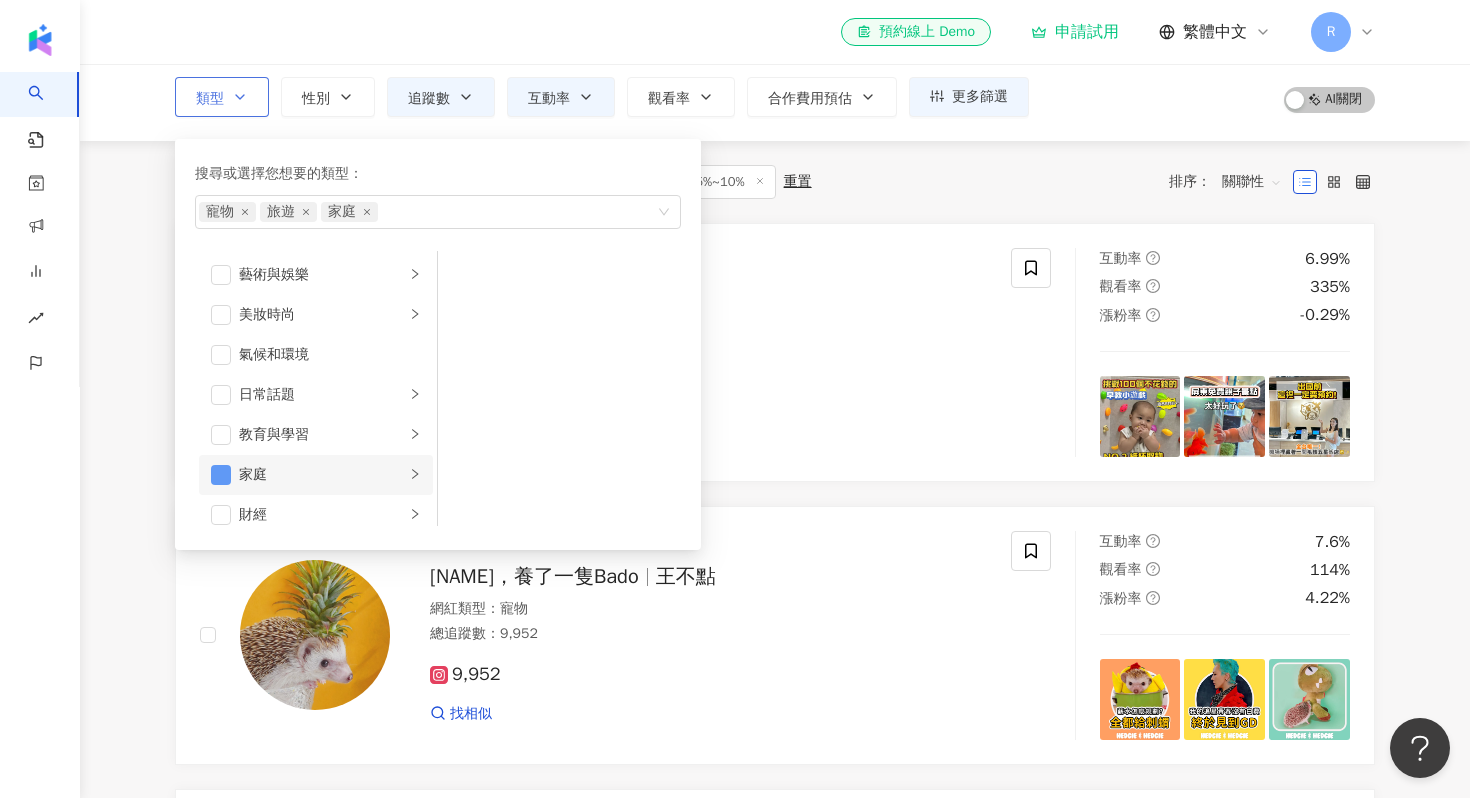 click at bounding box center (221, 475) 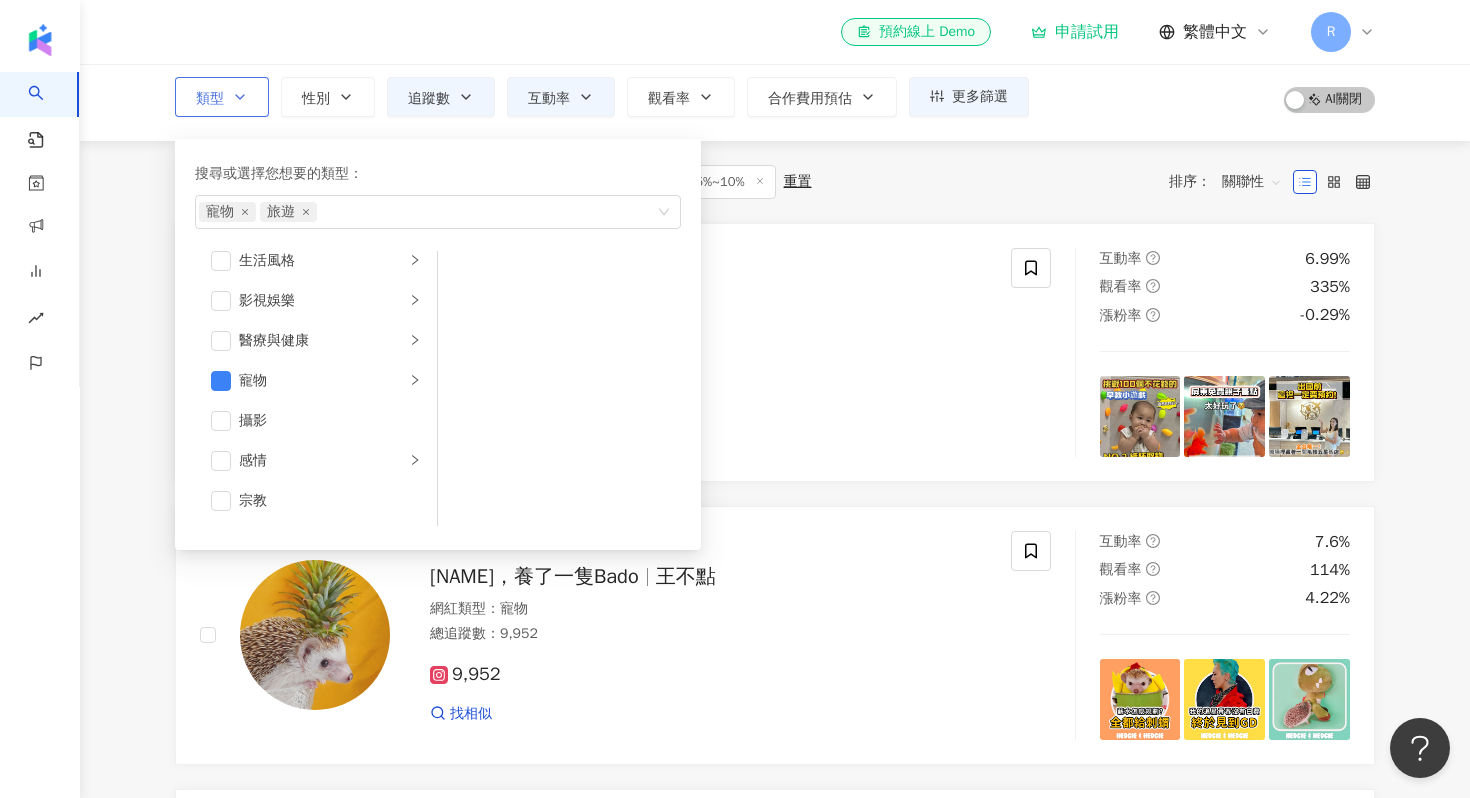 scroll, scrollTop: 455, scrollLeft: 0, axis: vertical 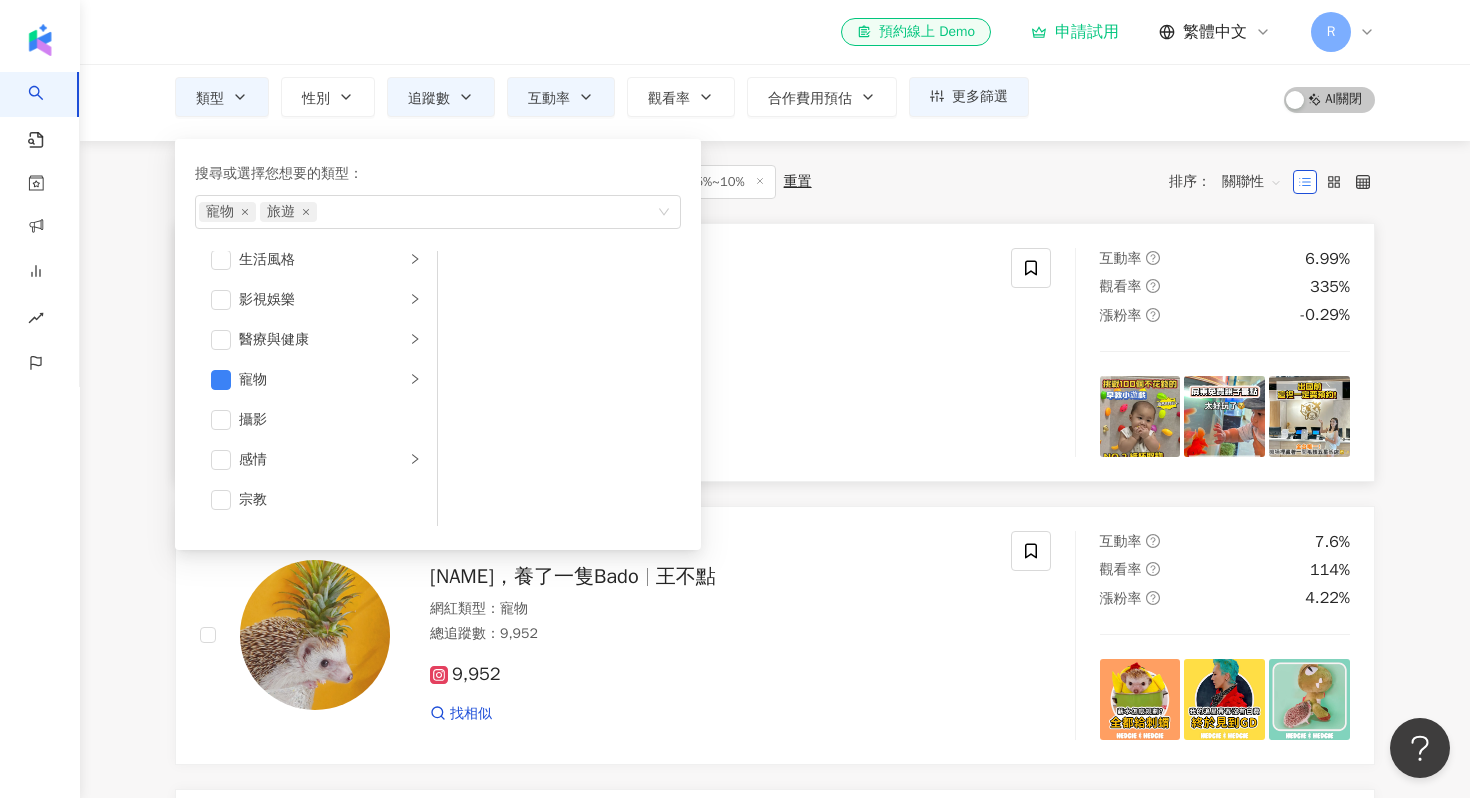 click on "travel_news_tw 網紅類型 ： 香水  ·  親子 總追蹤數 ： 9,982 9,982 找相似" at bounding box center [688, 352] 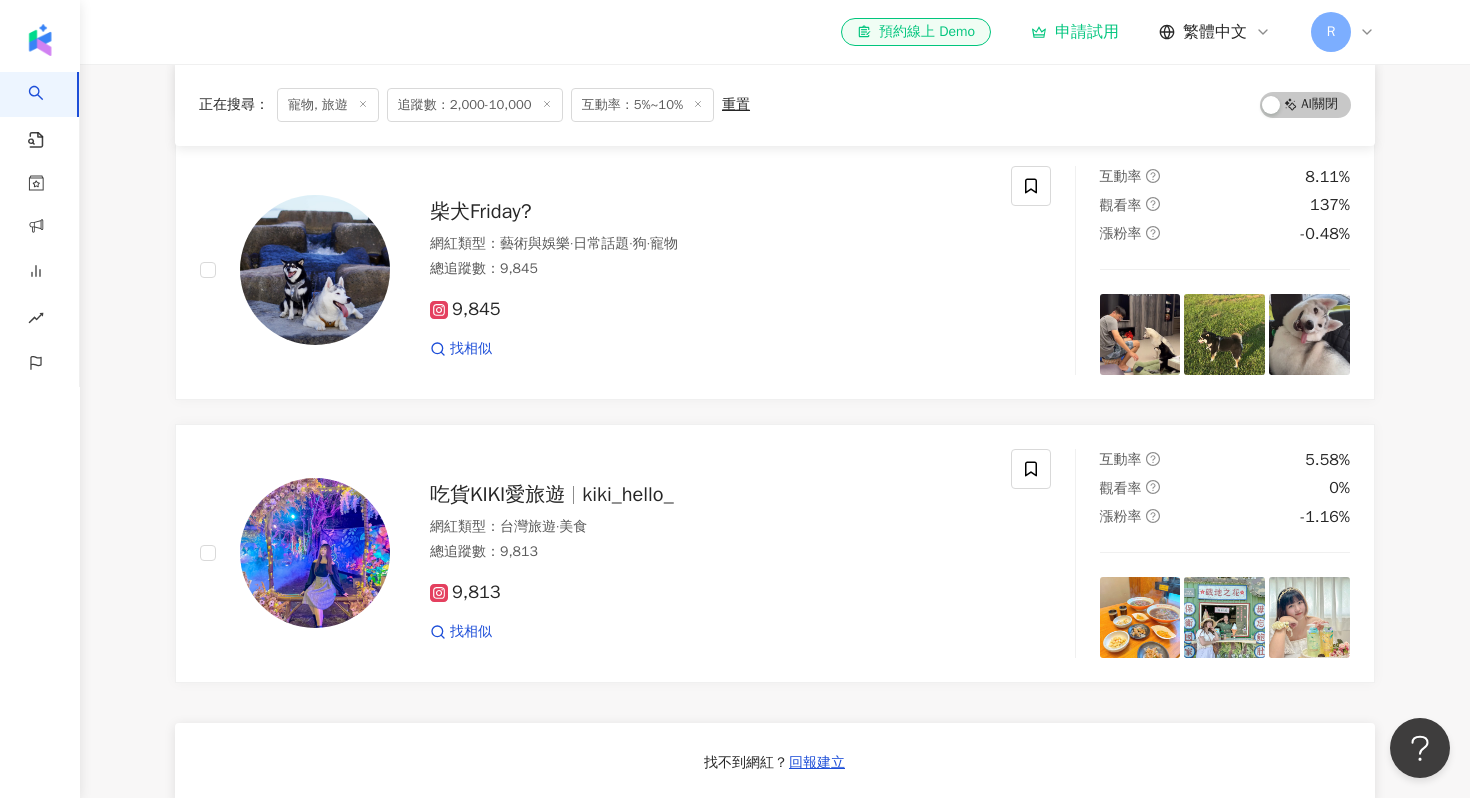 scroll, scrollTop: 776, scrollLeft: 0, axis: vertical 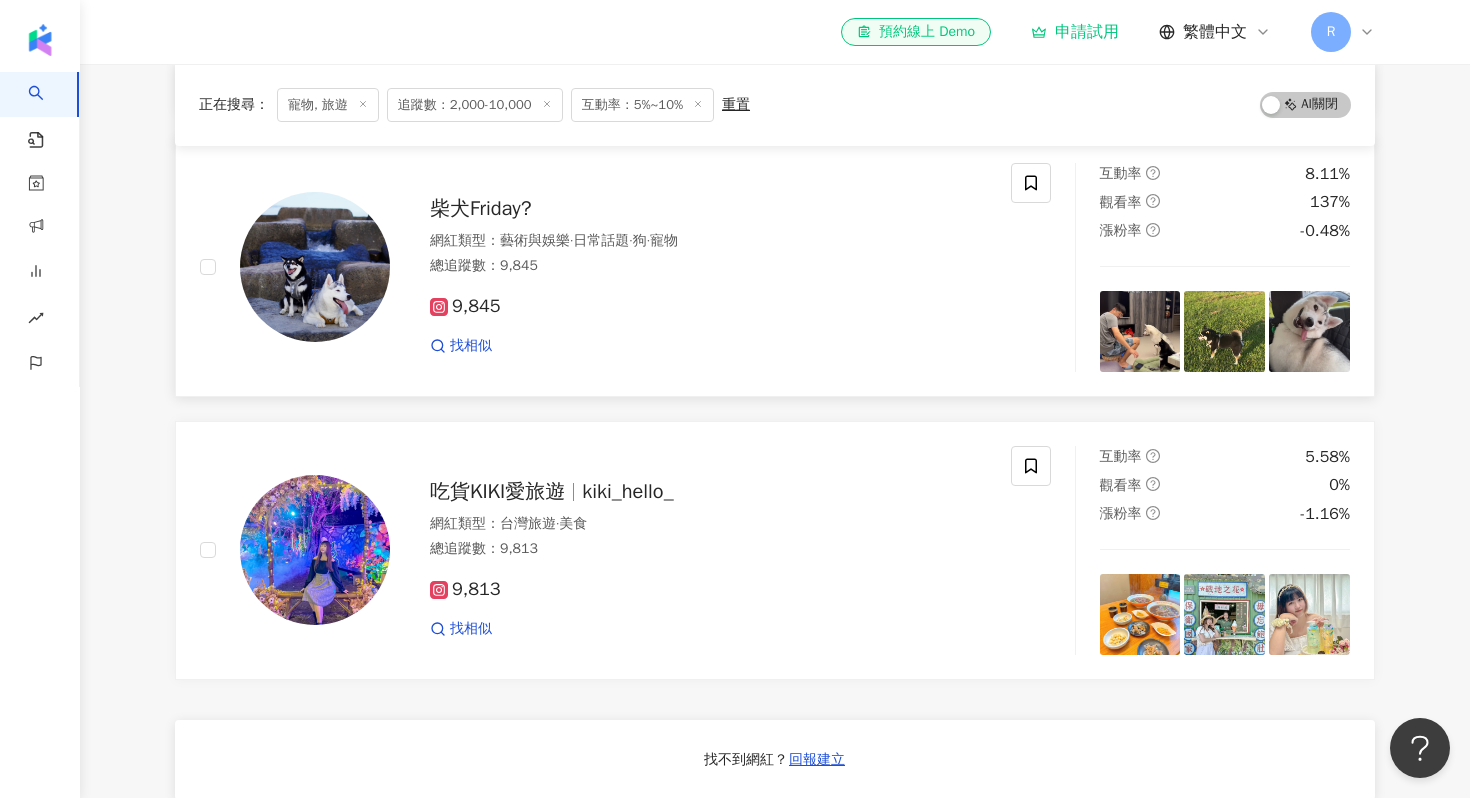 click on "9,845 找相似" at bounding box center (708, 317) 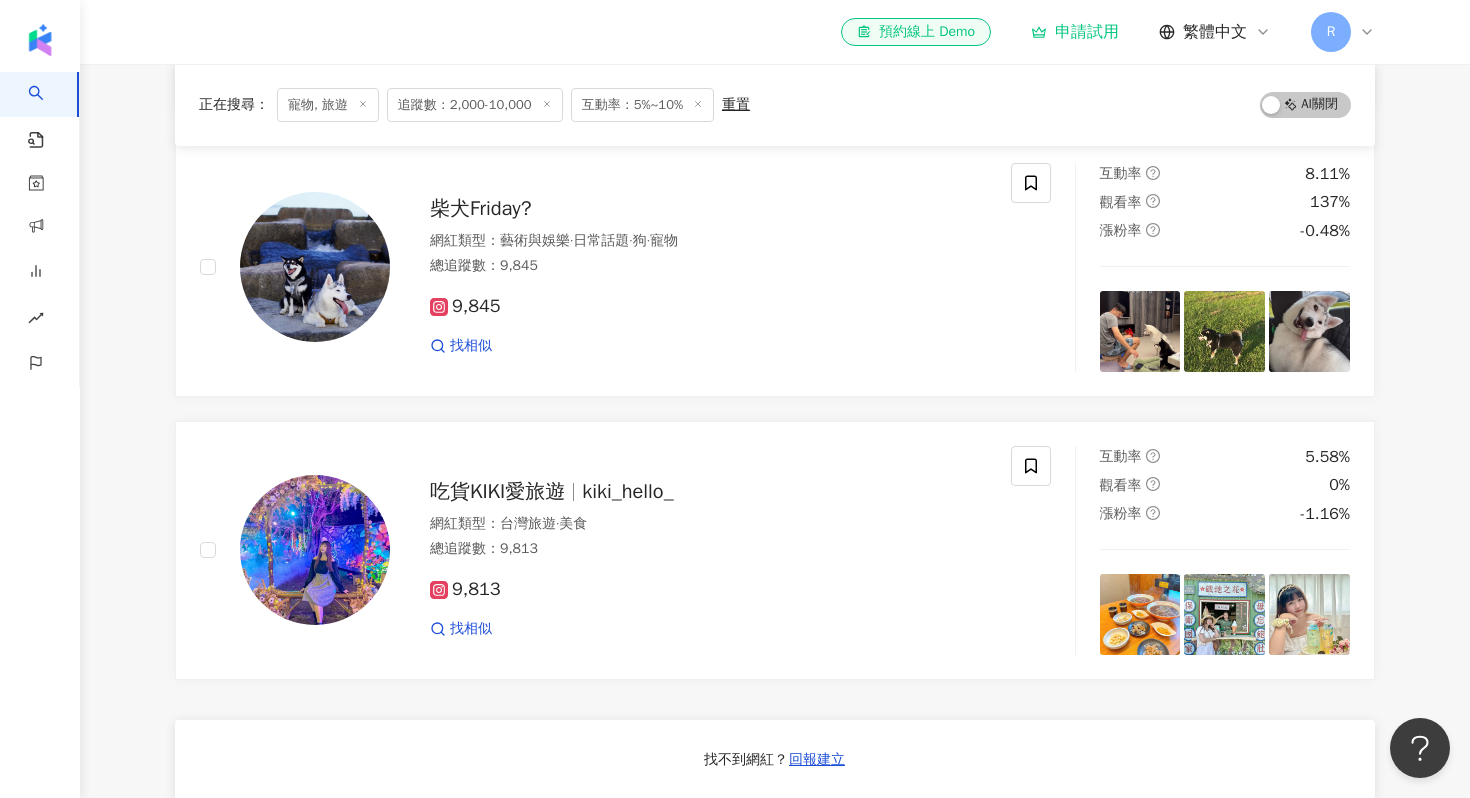 click on "申請試用" at bounding box center (1075, 32) 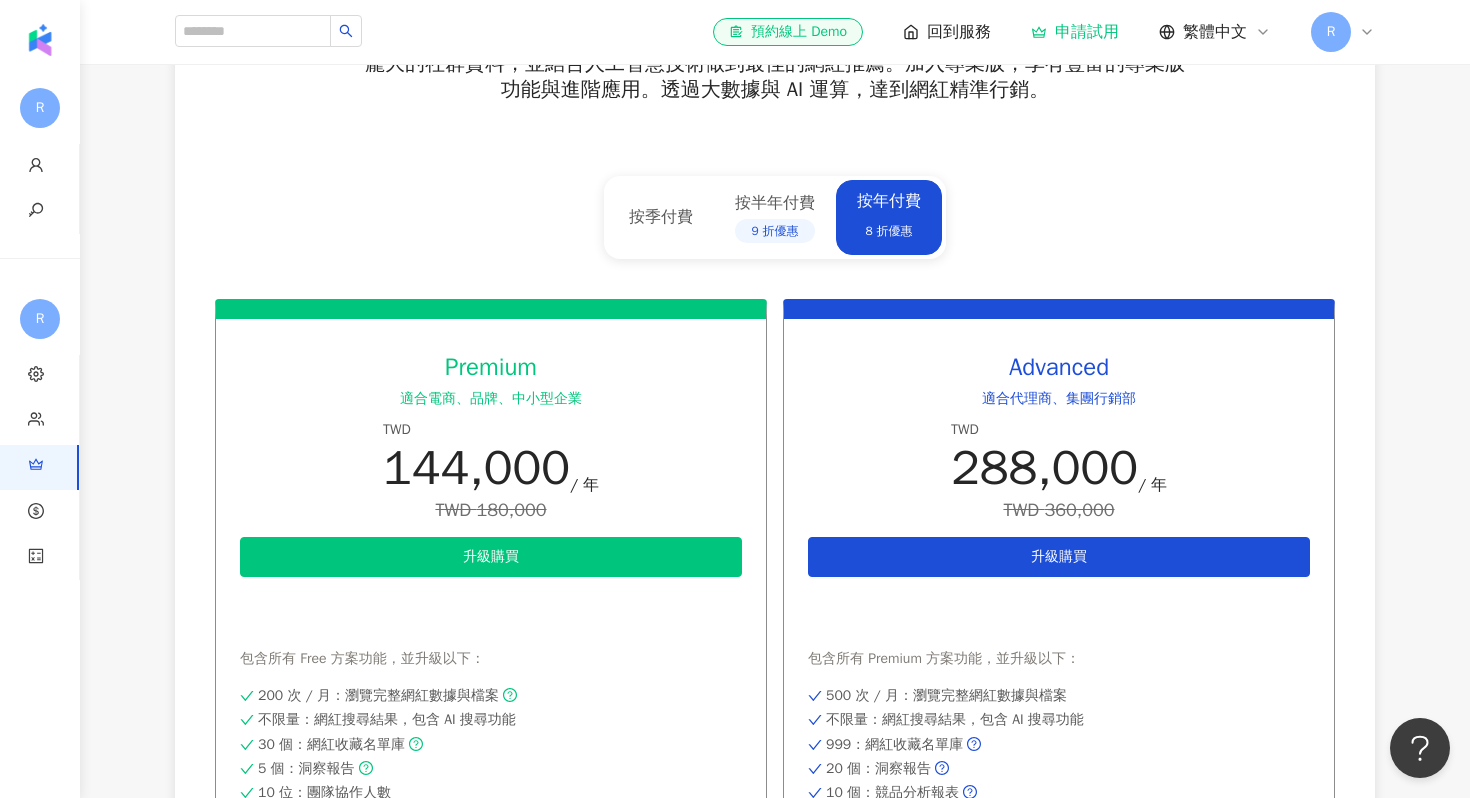scroll, scrollTop: 0, scrollLeft: 0, axis: both 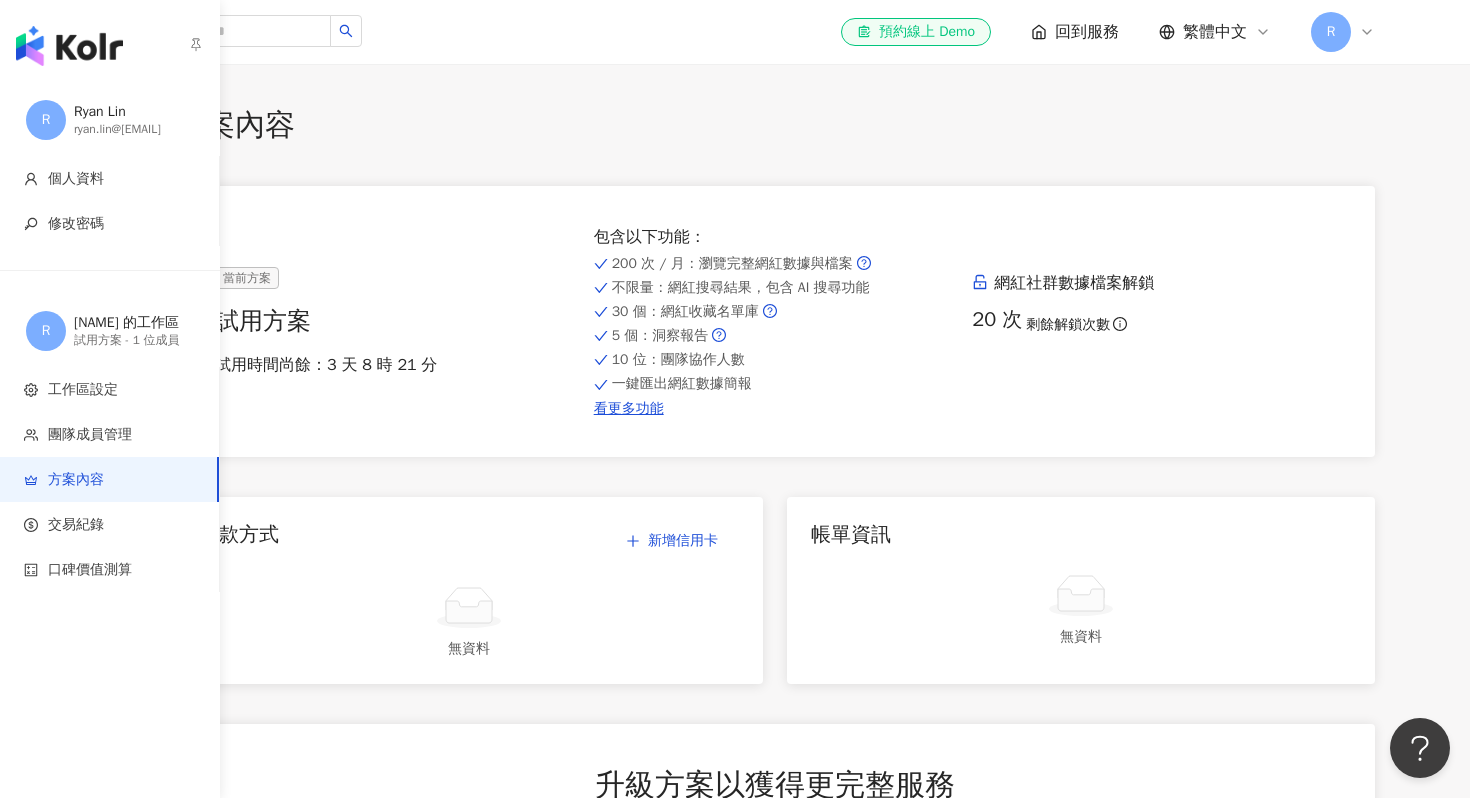 click at bounding box center [69, 46] 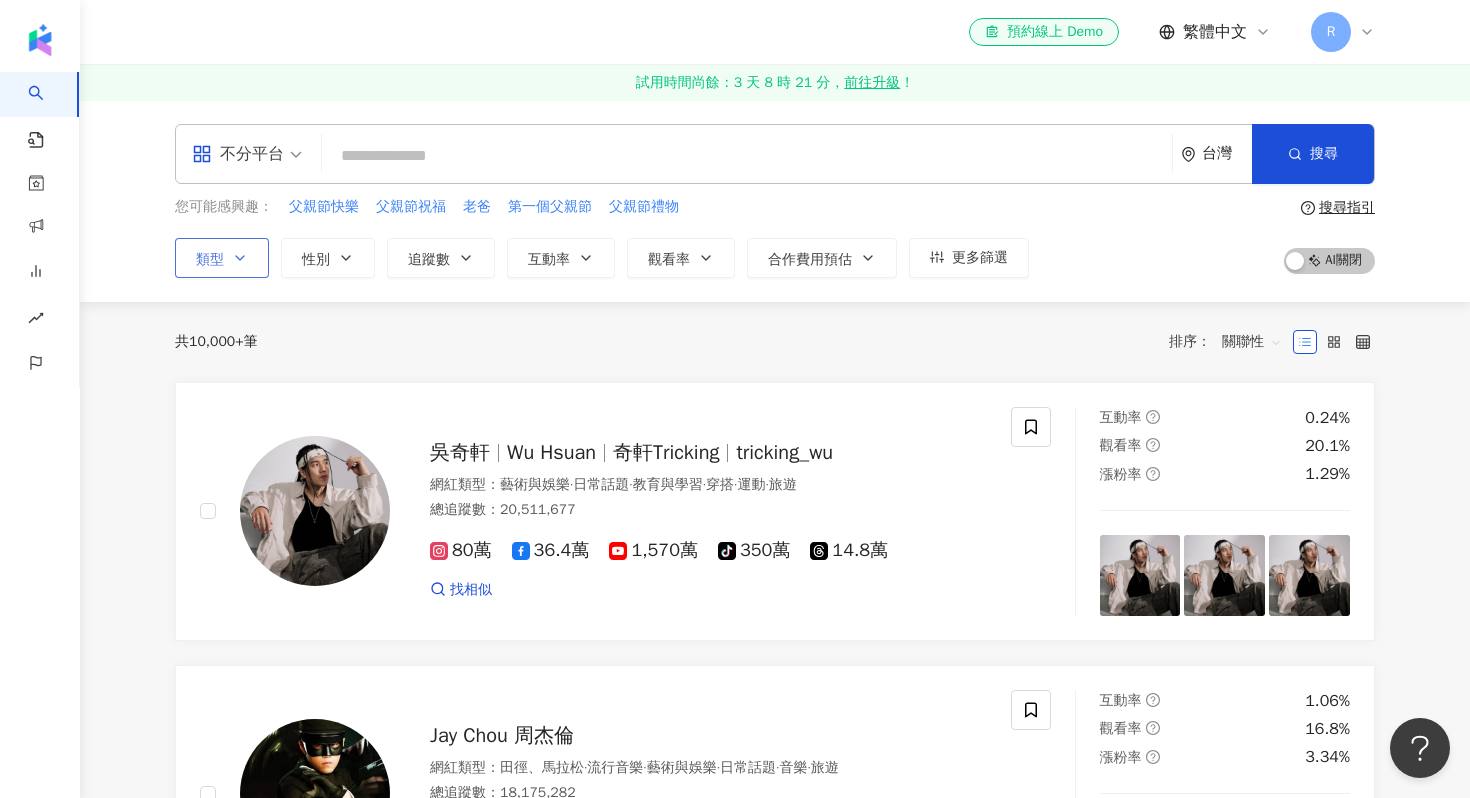 click on "類型" at bounding box center (222, 258) 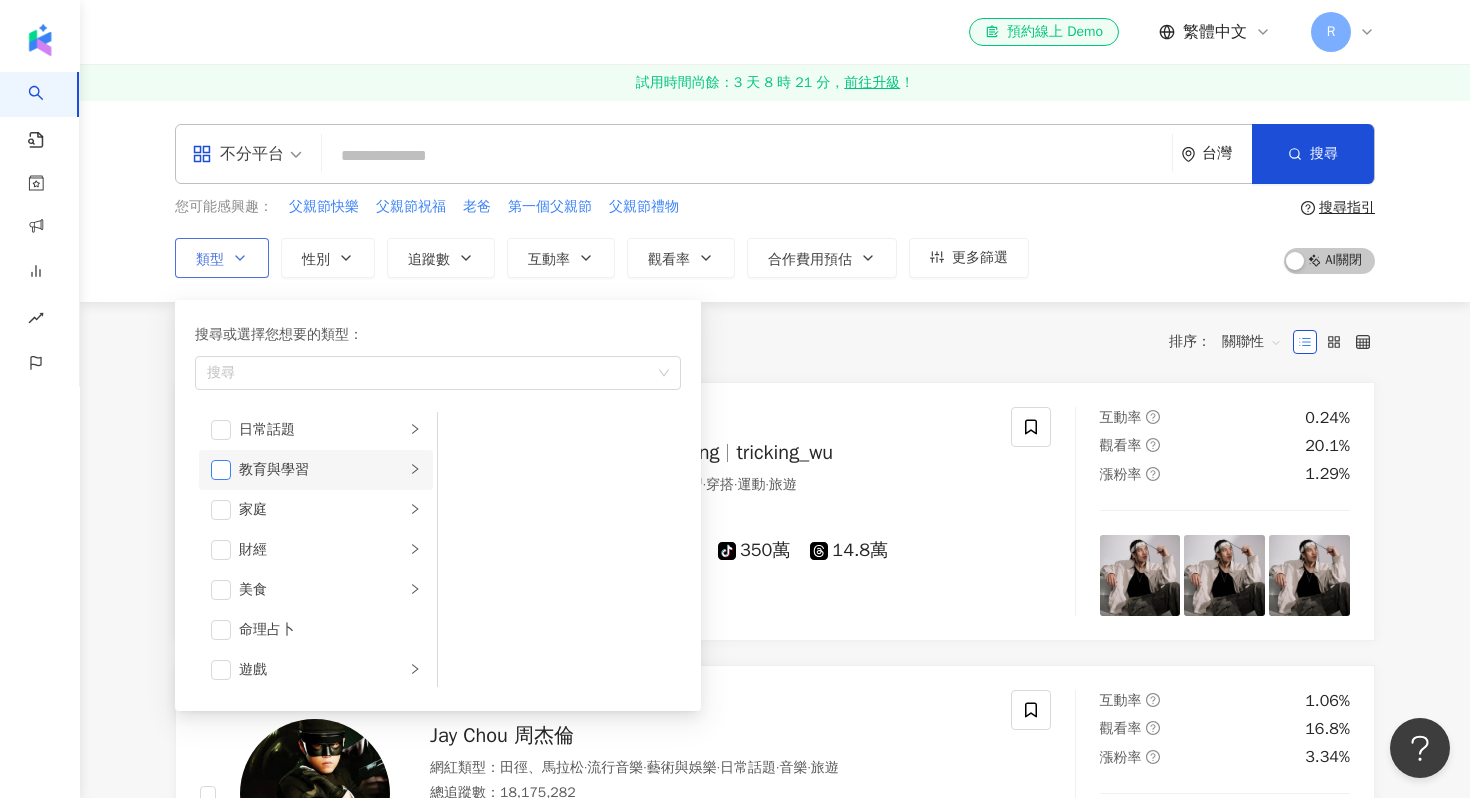 scroll, scrollTop: 125, scrollLeft: 0, axis: vertical 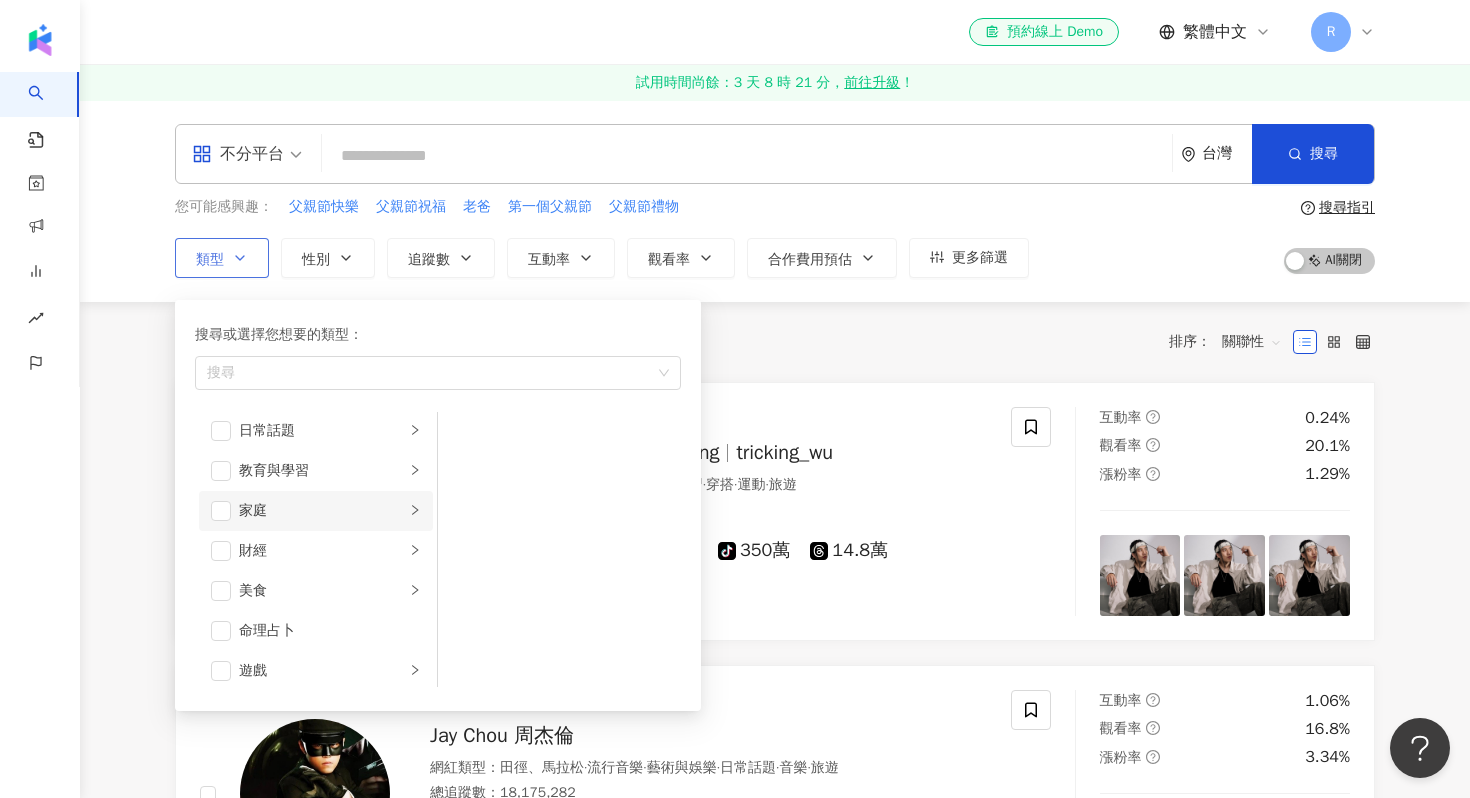 click on "家庭" at bounding box center (322, 511) 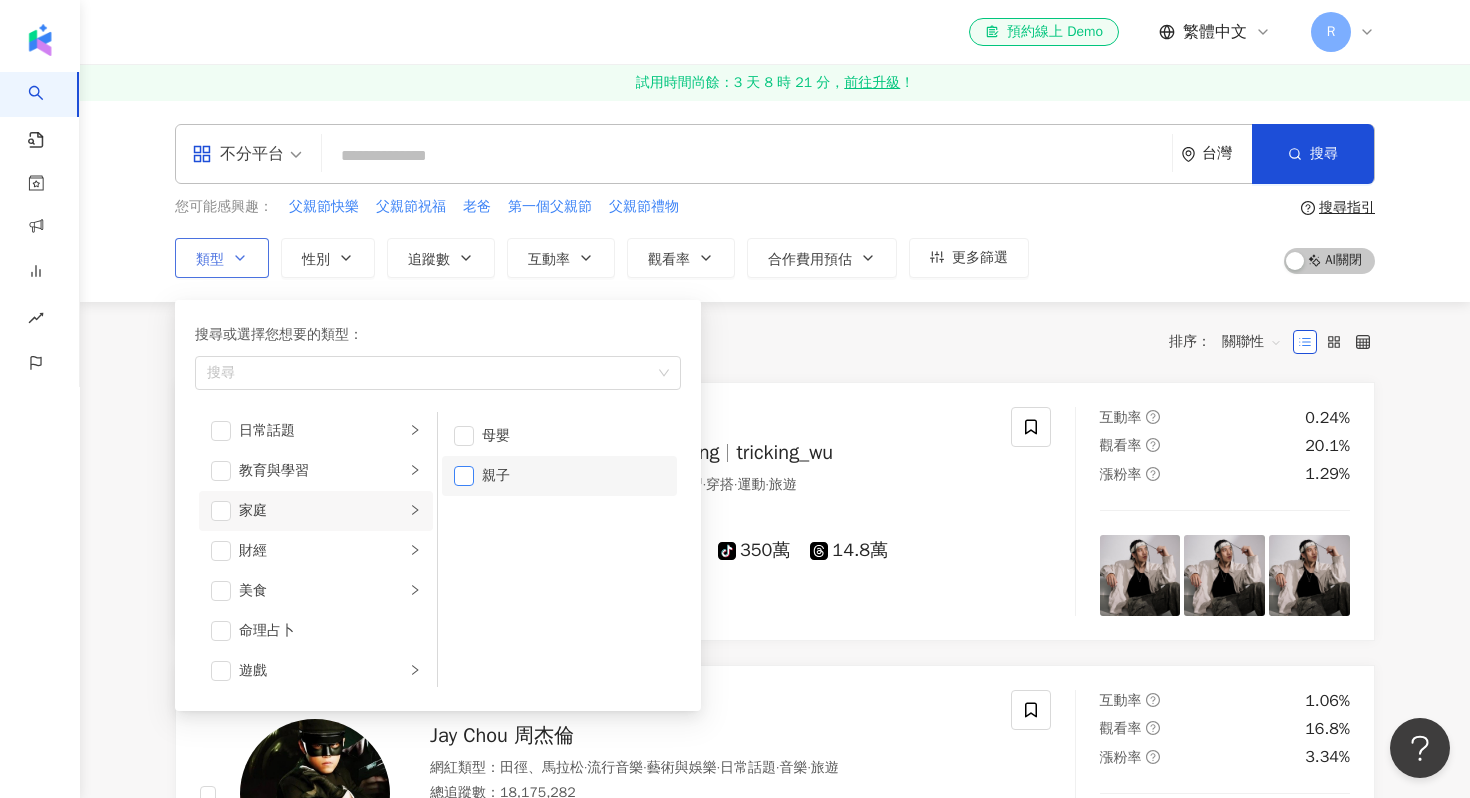 click at bounding box center (464, 476) 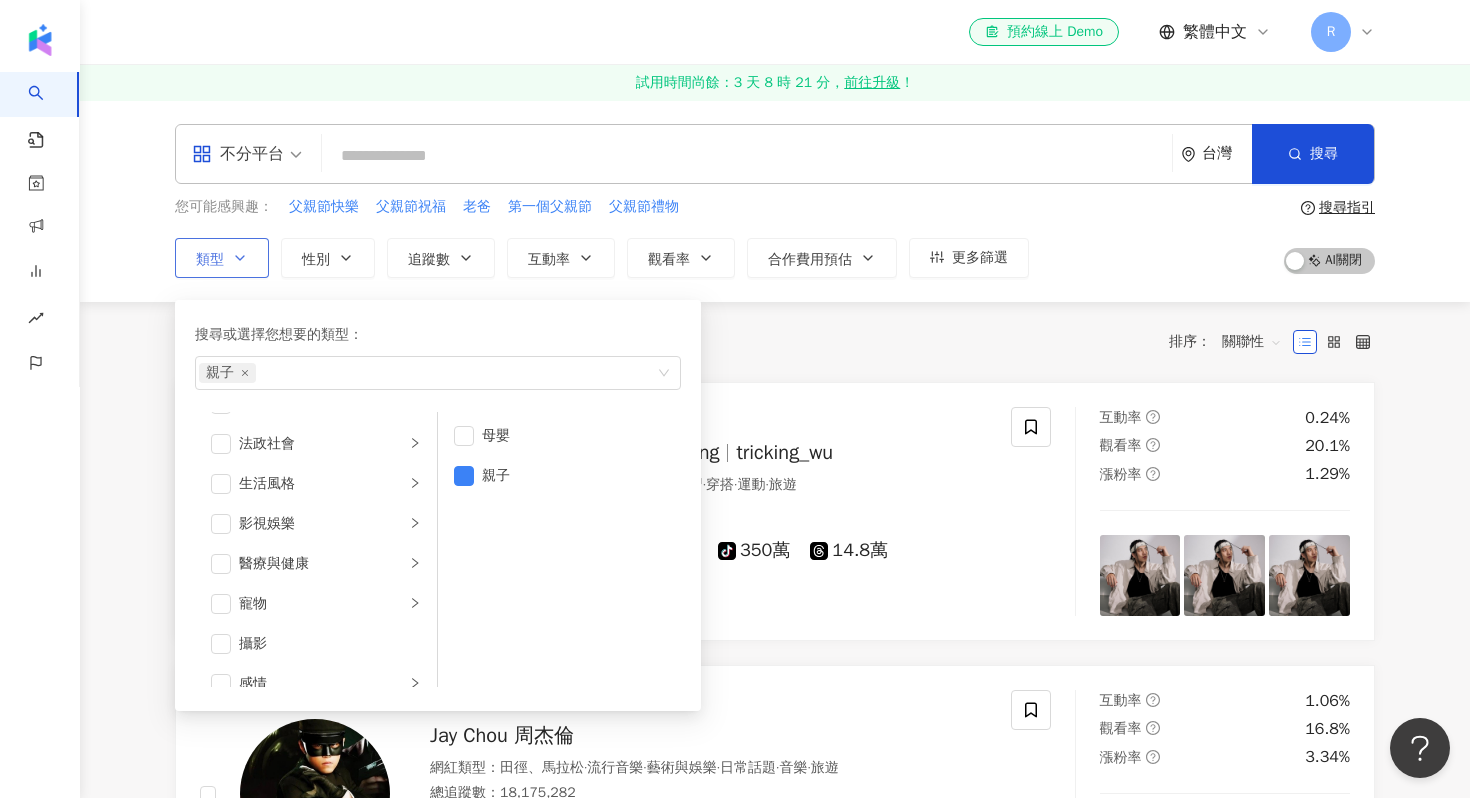 scroll, scrollTop: 396, scrollLeft: 0, axis: vertical 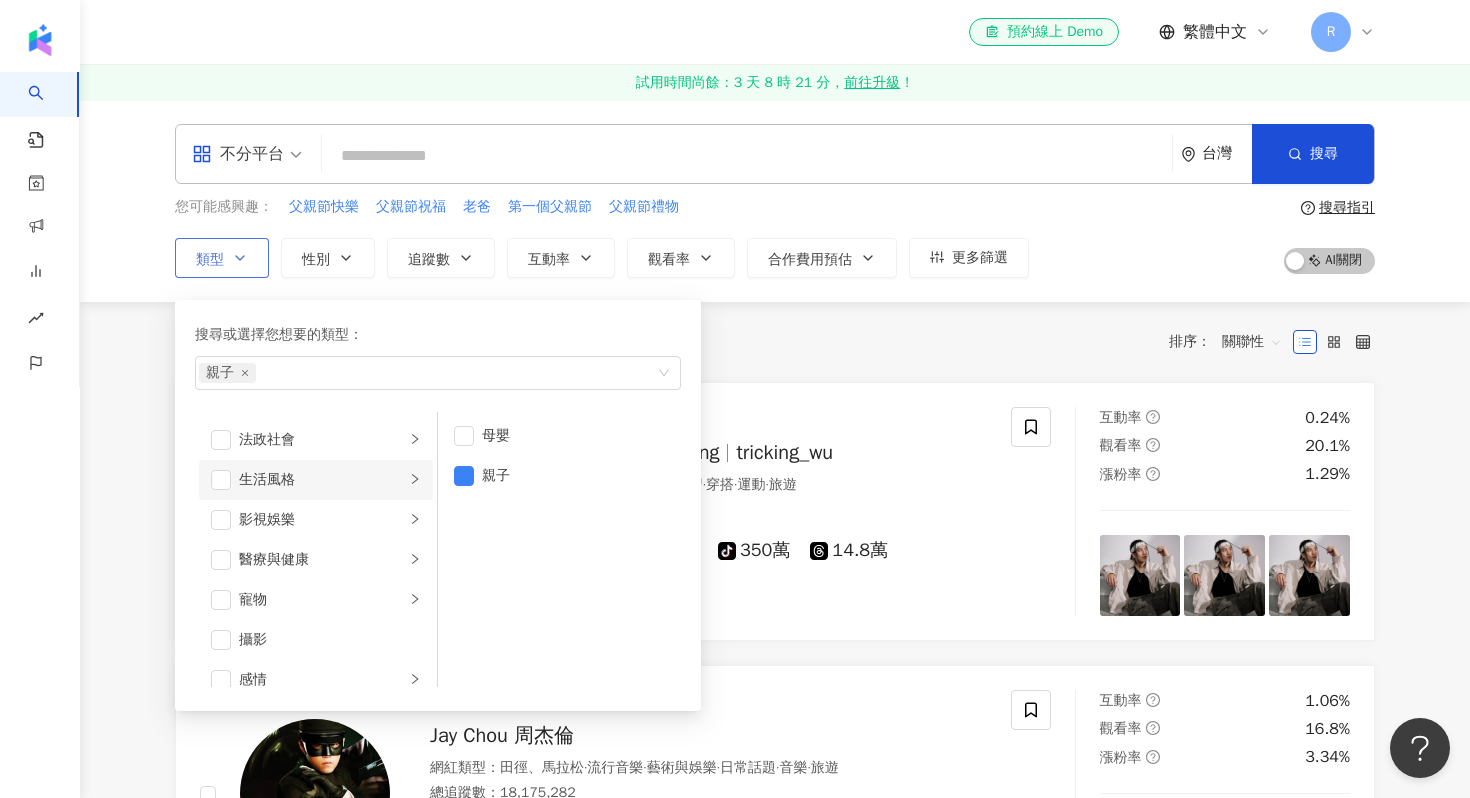 click on "生活風格" at bounding box center (322, 480) 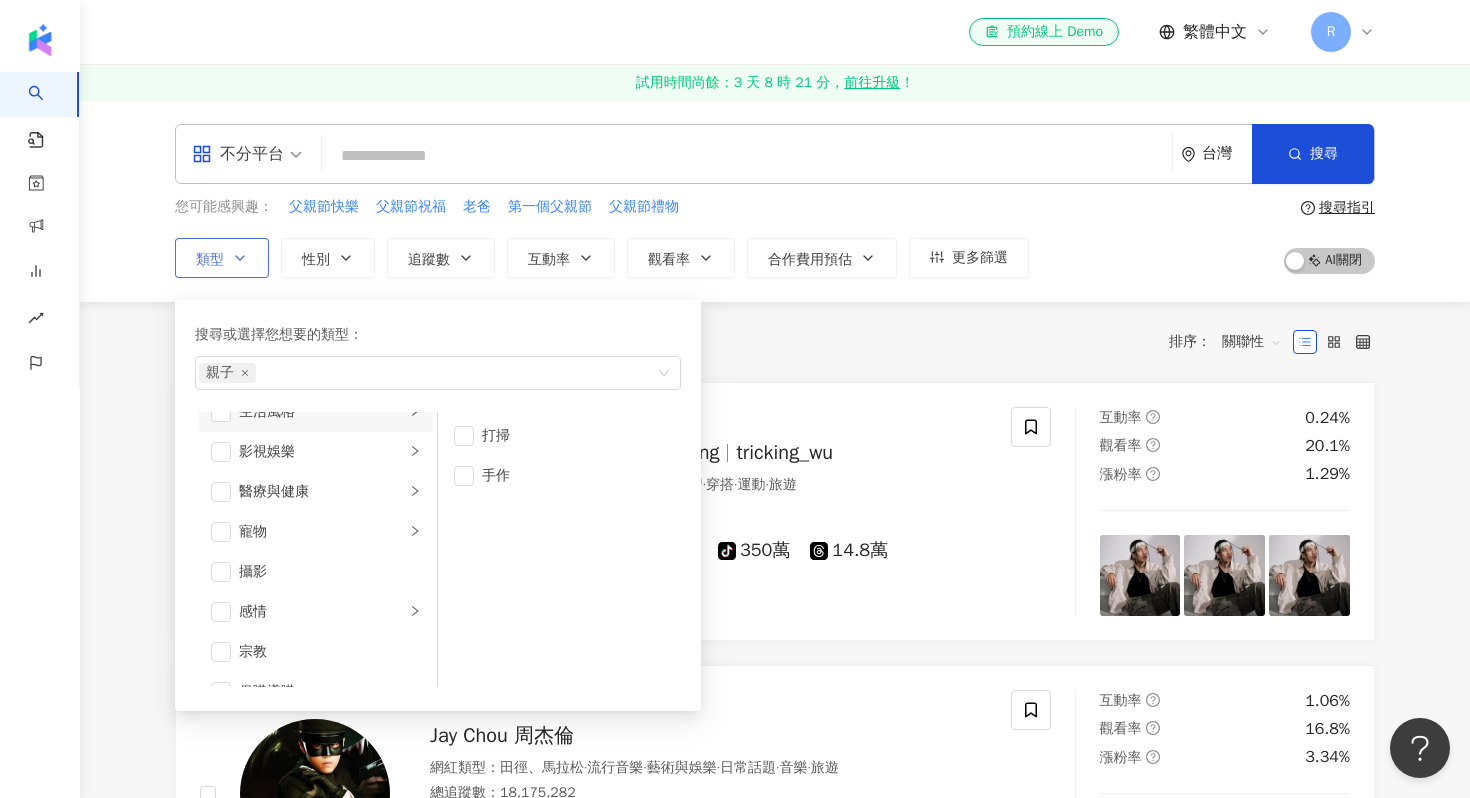 scroll, scrollTop: 466, scrollLeft: 0, axis: vertical 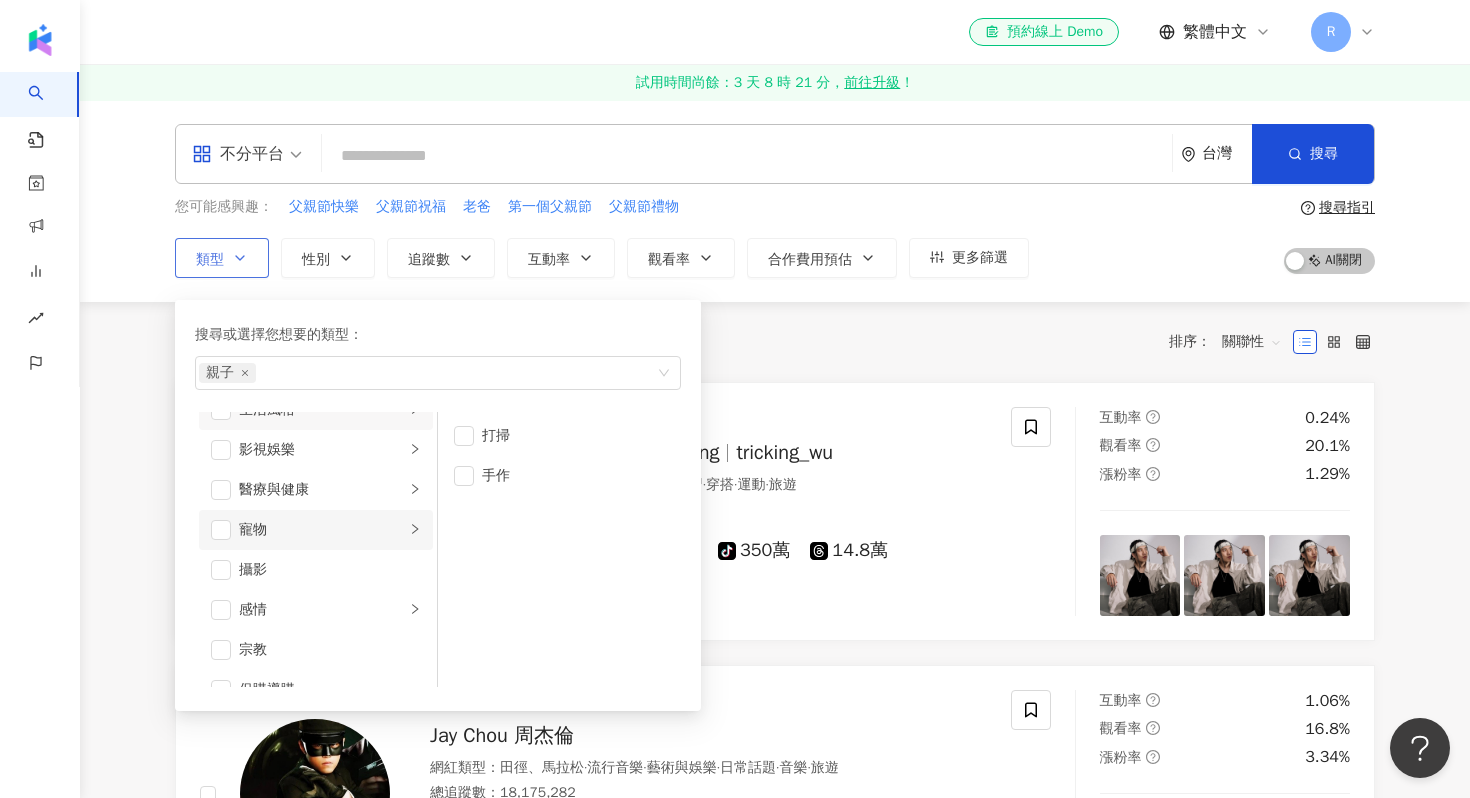 click on "寵物" at bounding box center (322, 530) 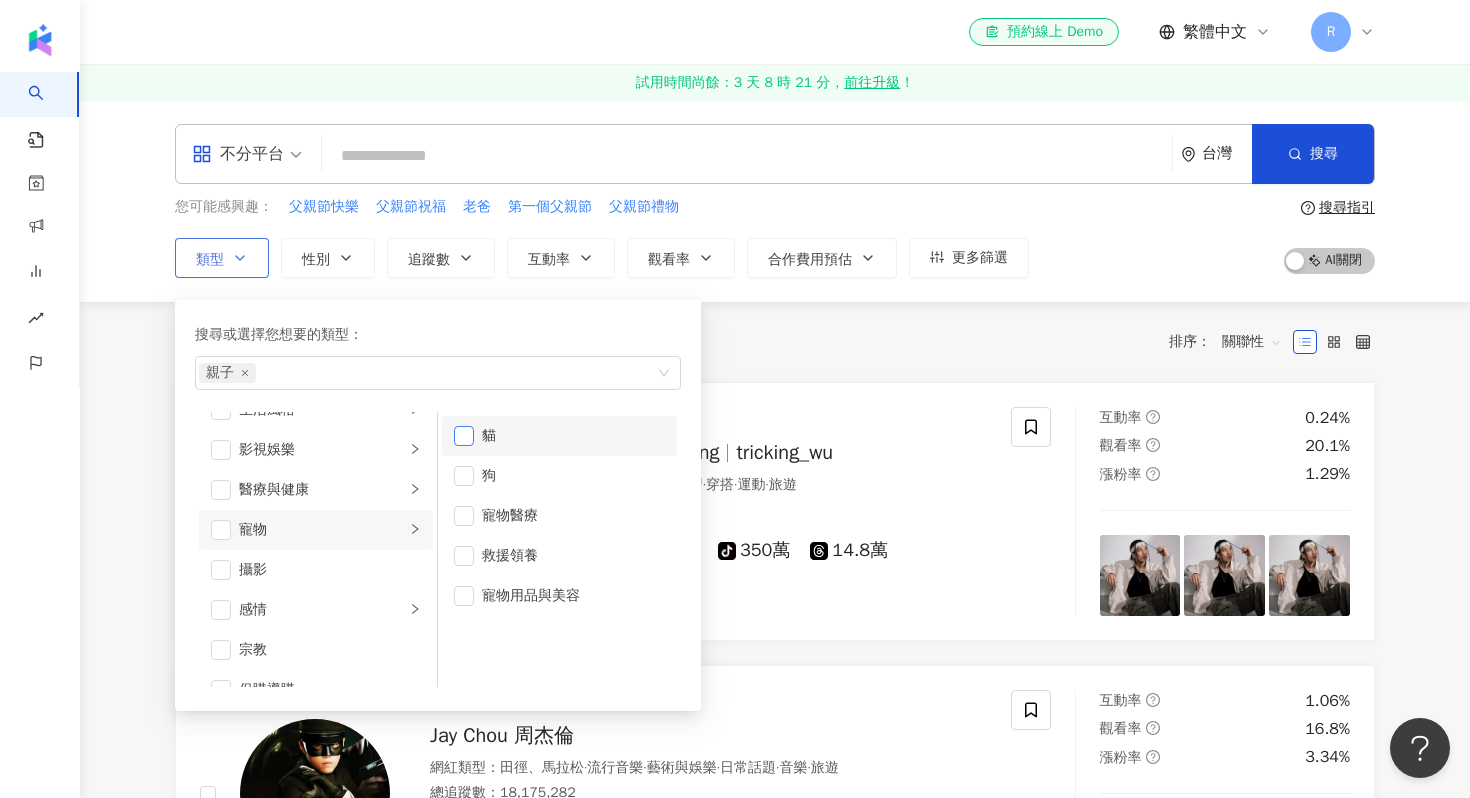 click at bounding box center (464, 436) 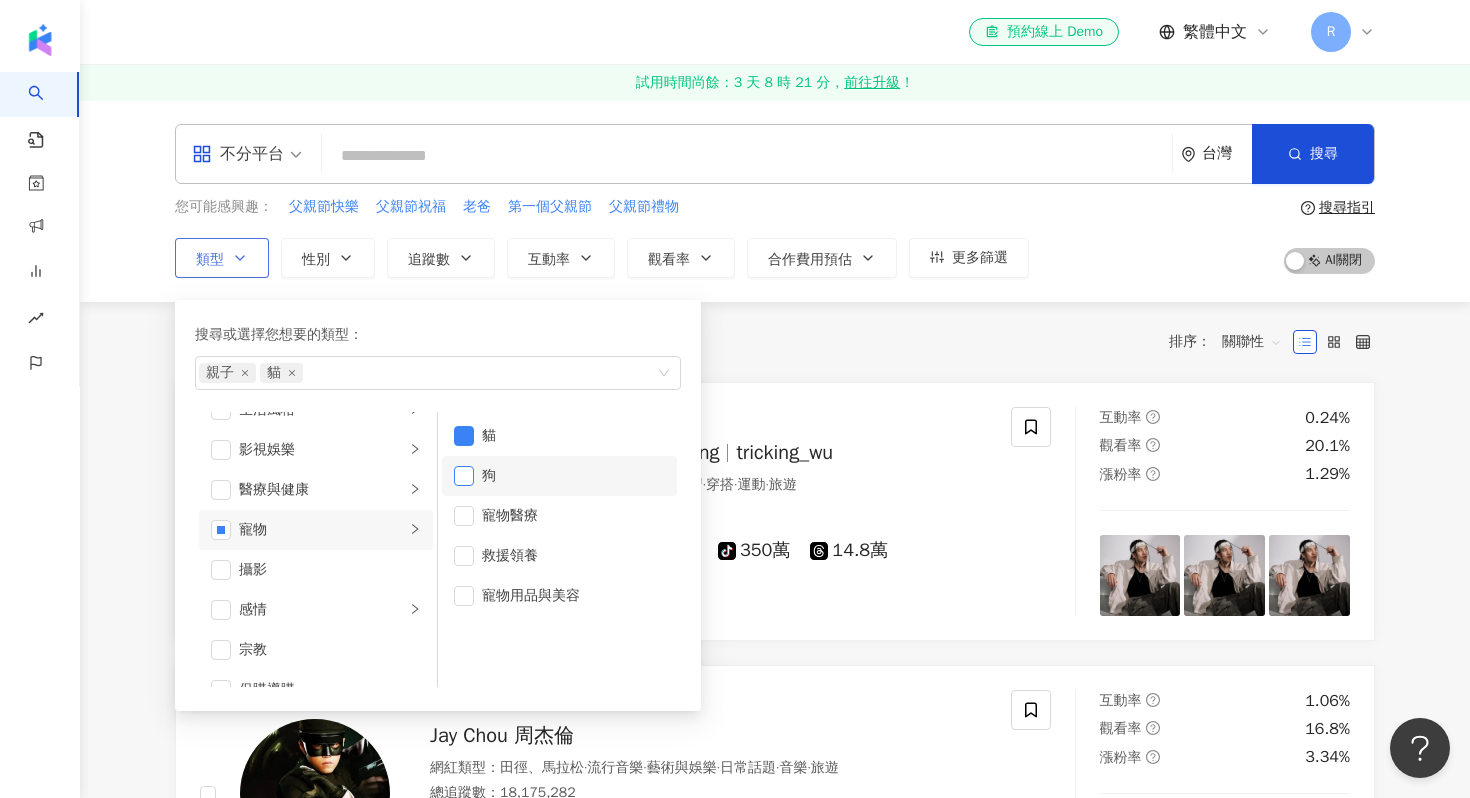 click at bounding box center [464, 476] 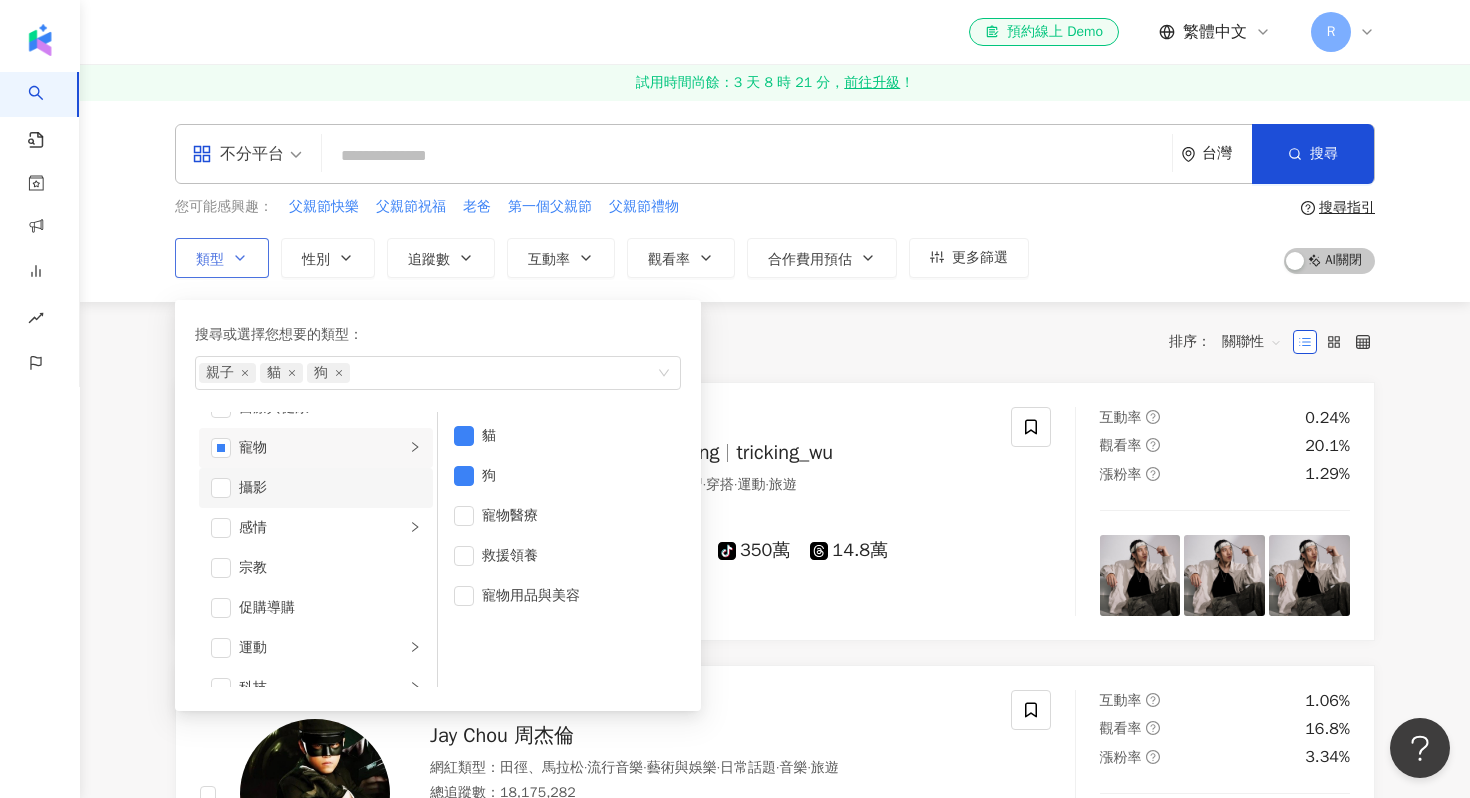 scroll, scrollTop: 550, scrollLeft: 0, axis: vertical 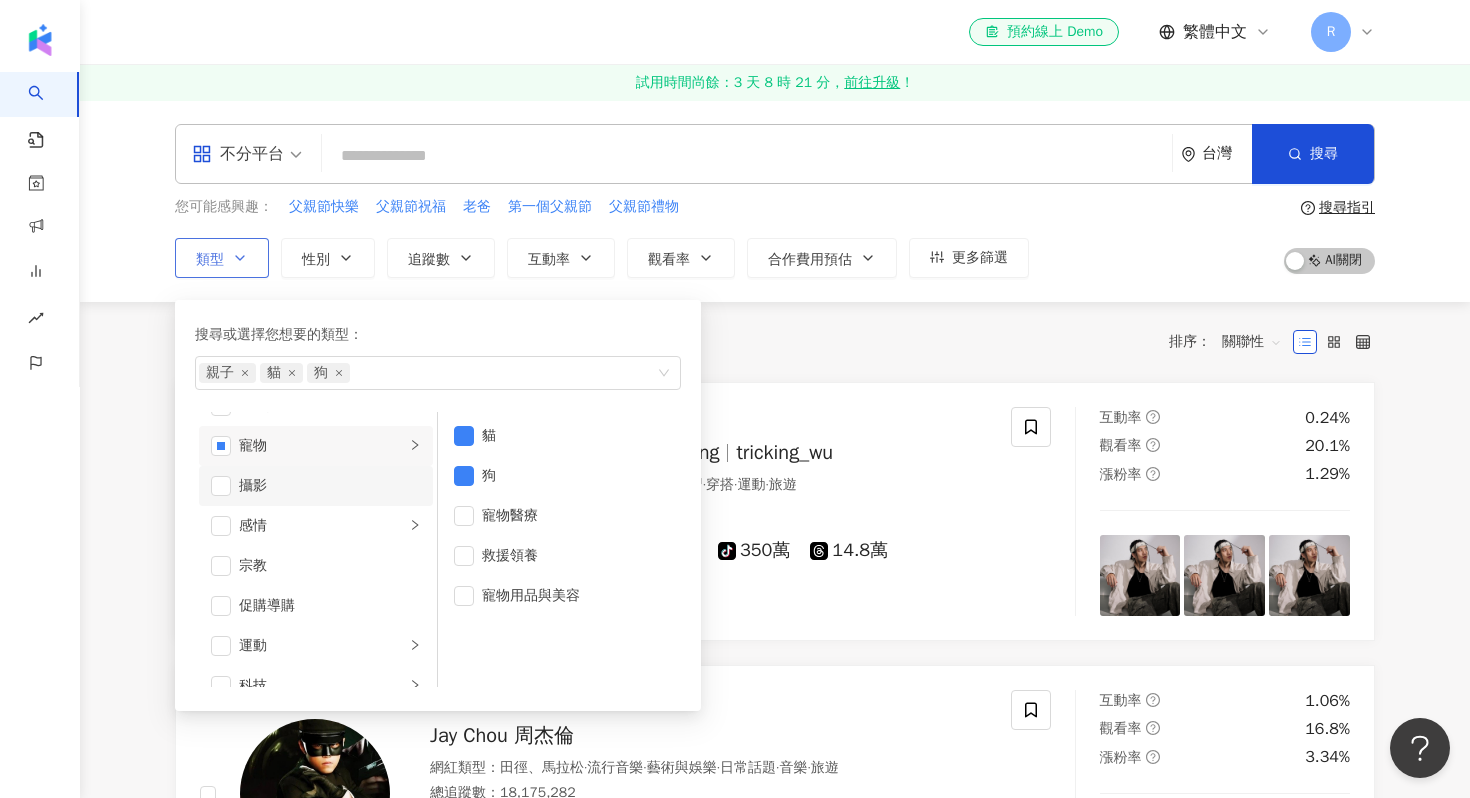 click on "攝影" at bounding box center [330, 486] 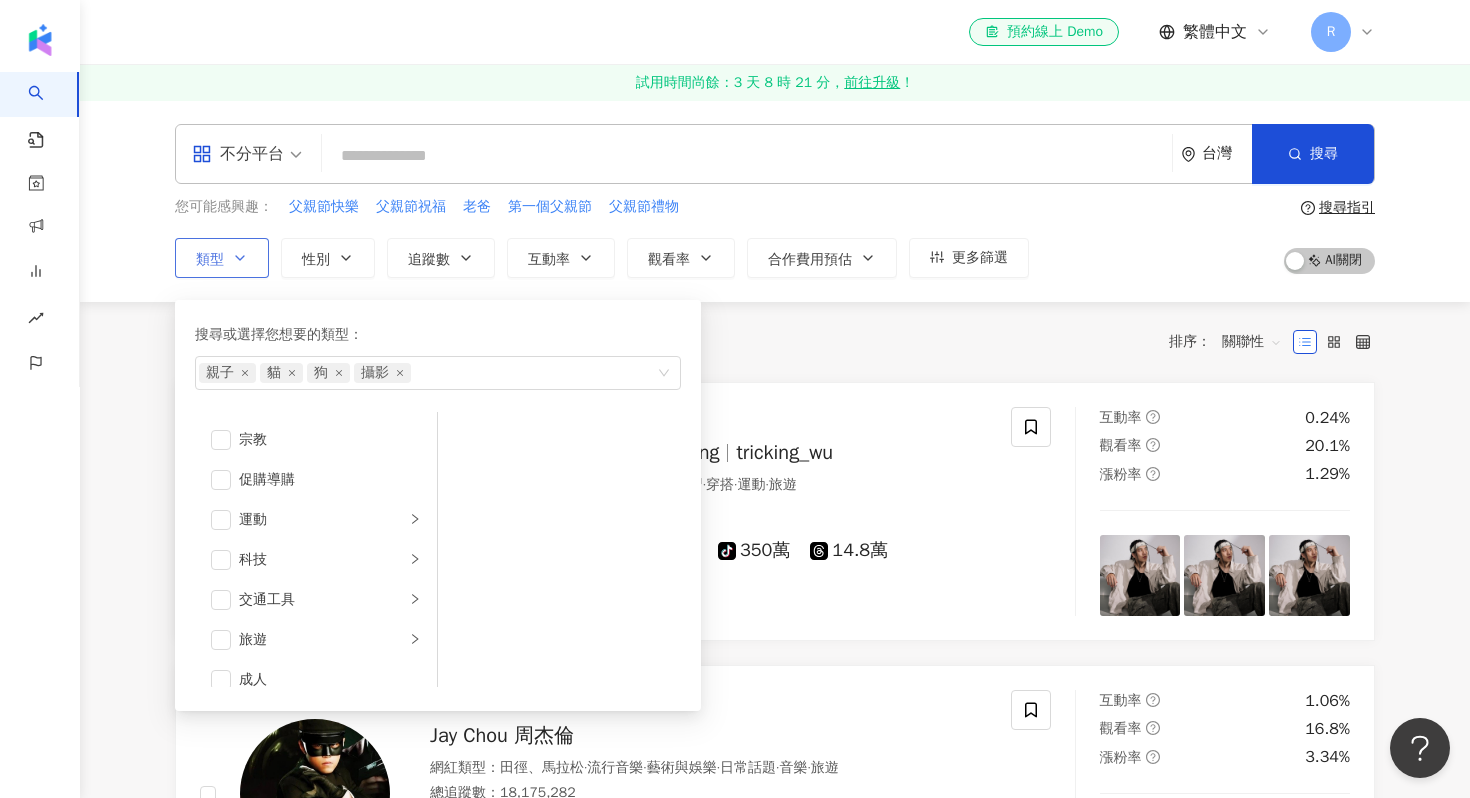 scroll, scrollTop: 693, scrollLeft: 0, axis: vertical 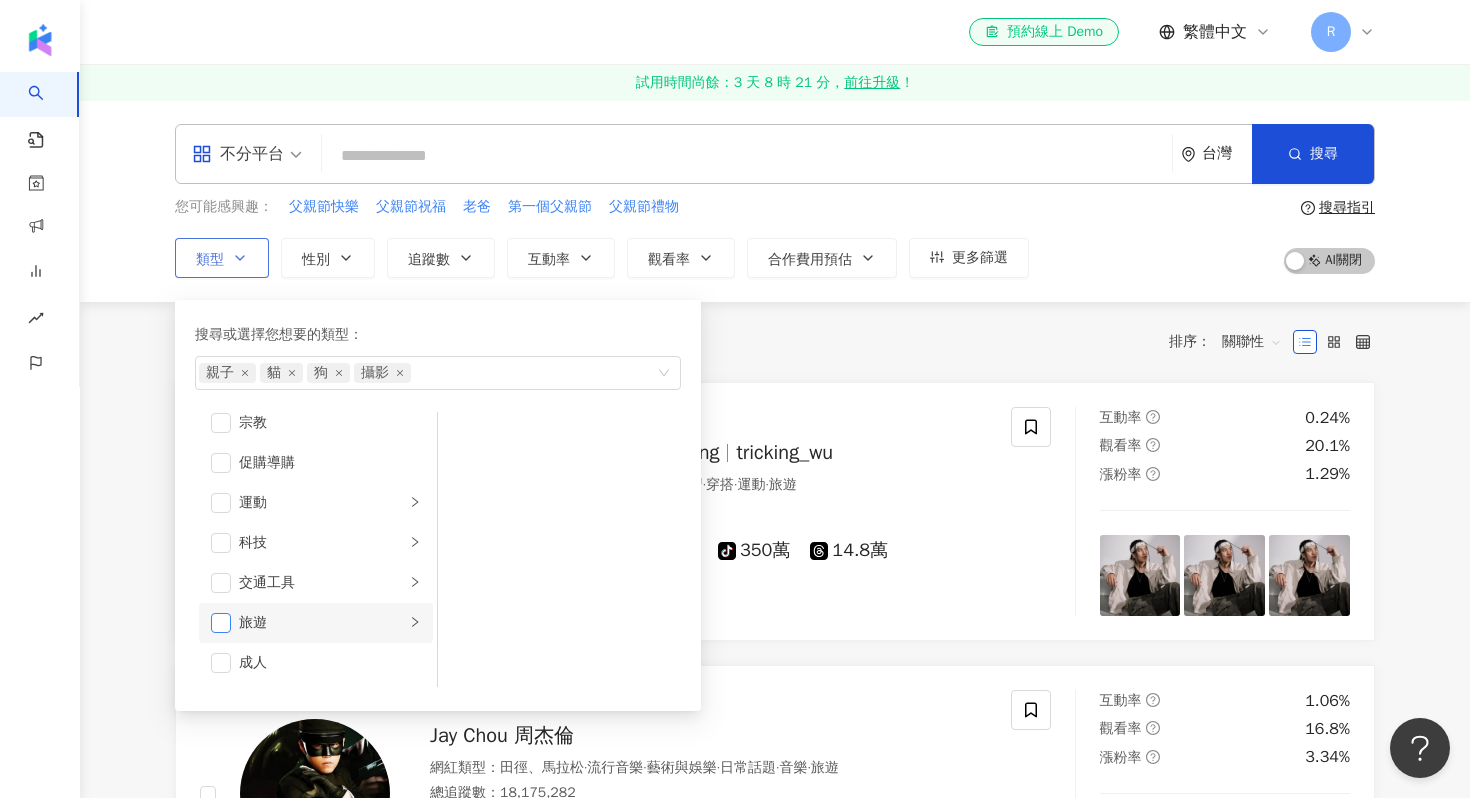 click at bounding box center (221, 623) 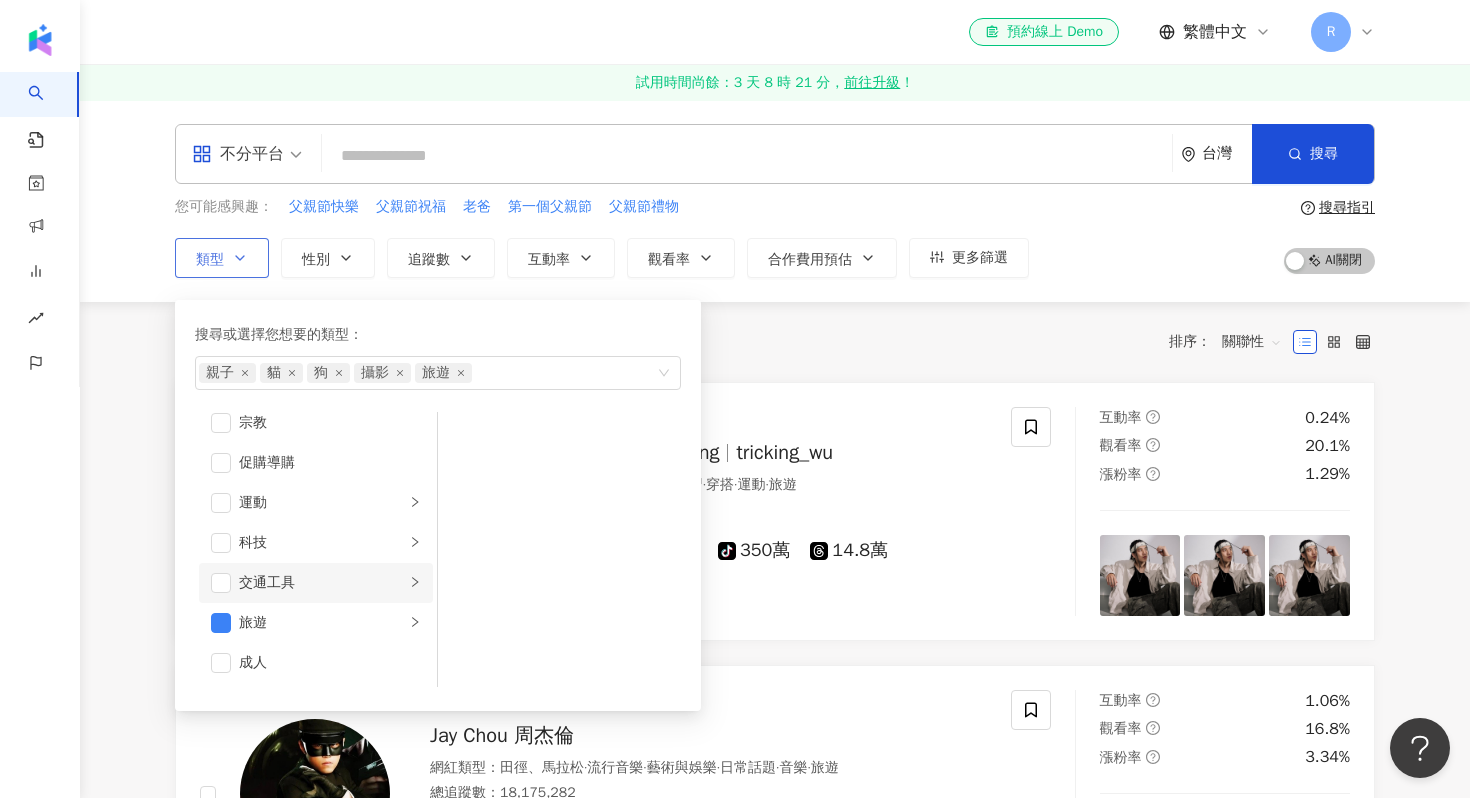 click on "交通工具" at bounding box center (322, 583) 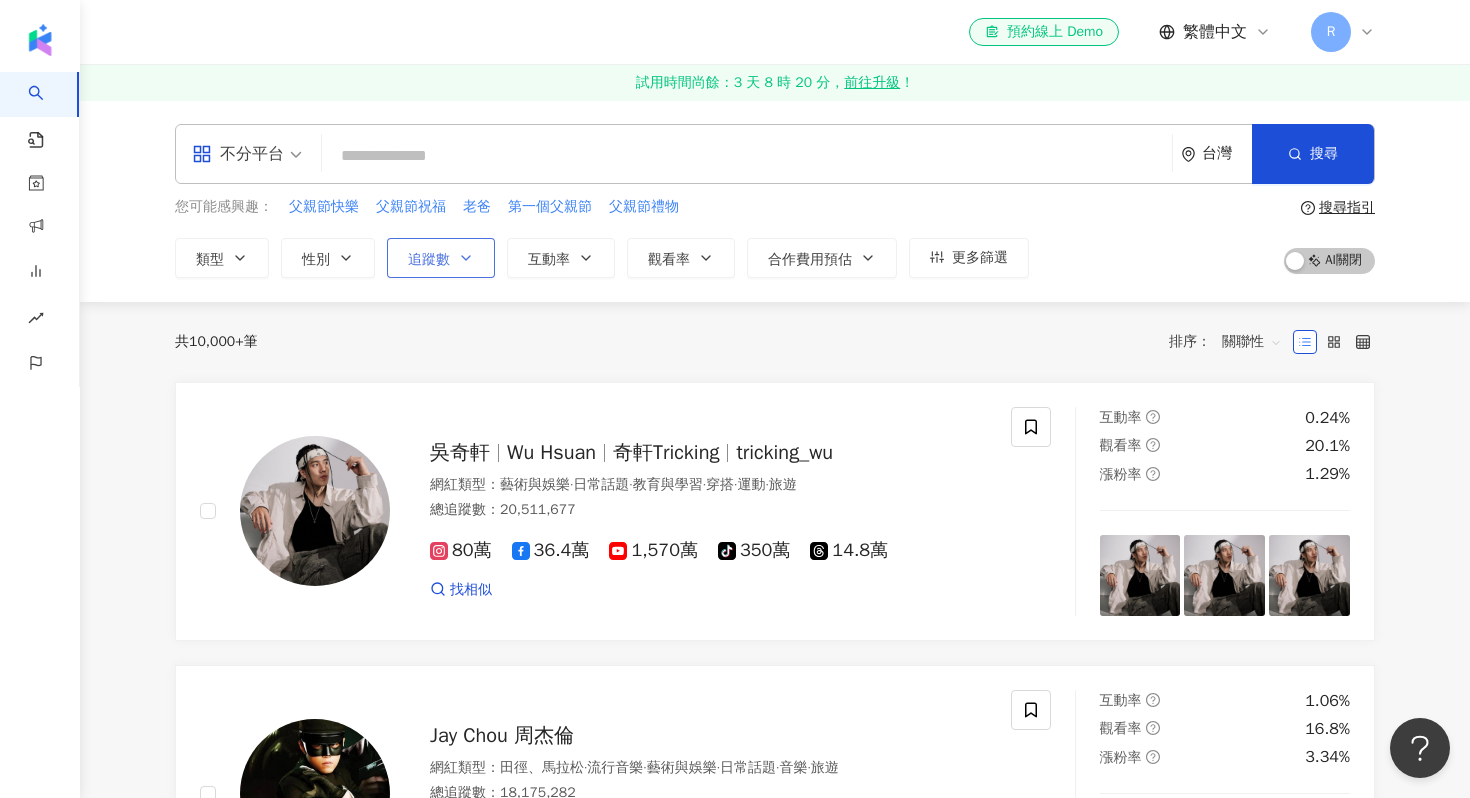 click on "追蹤數" at bounding box center (429, 260) 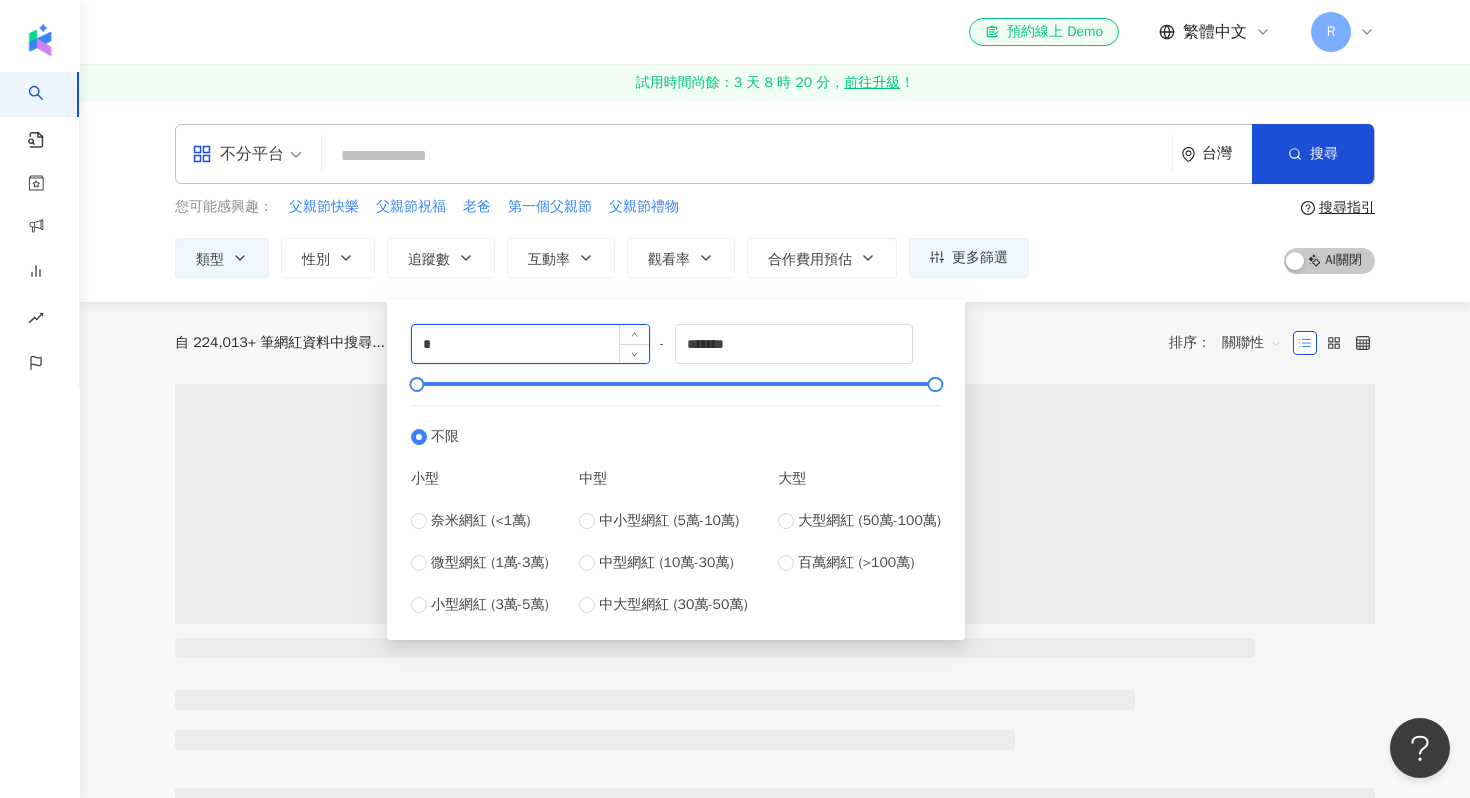 click on "*" at bounding box center (530, 344) 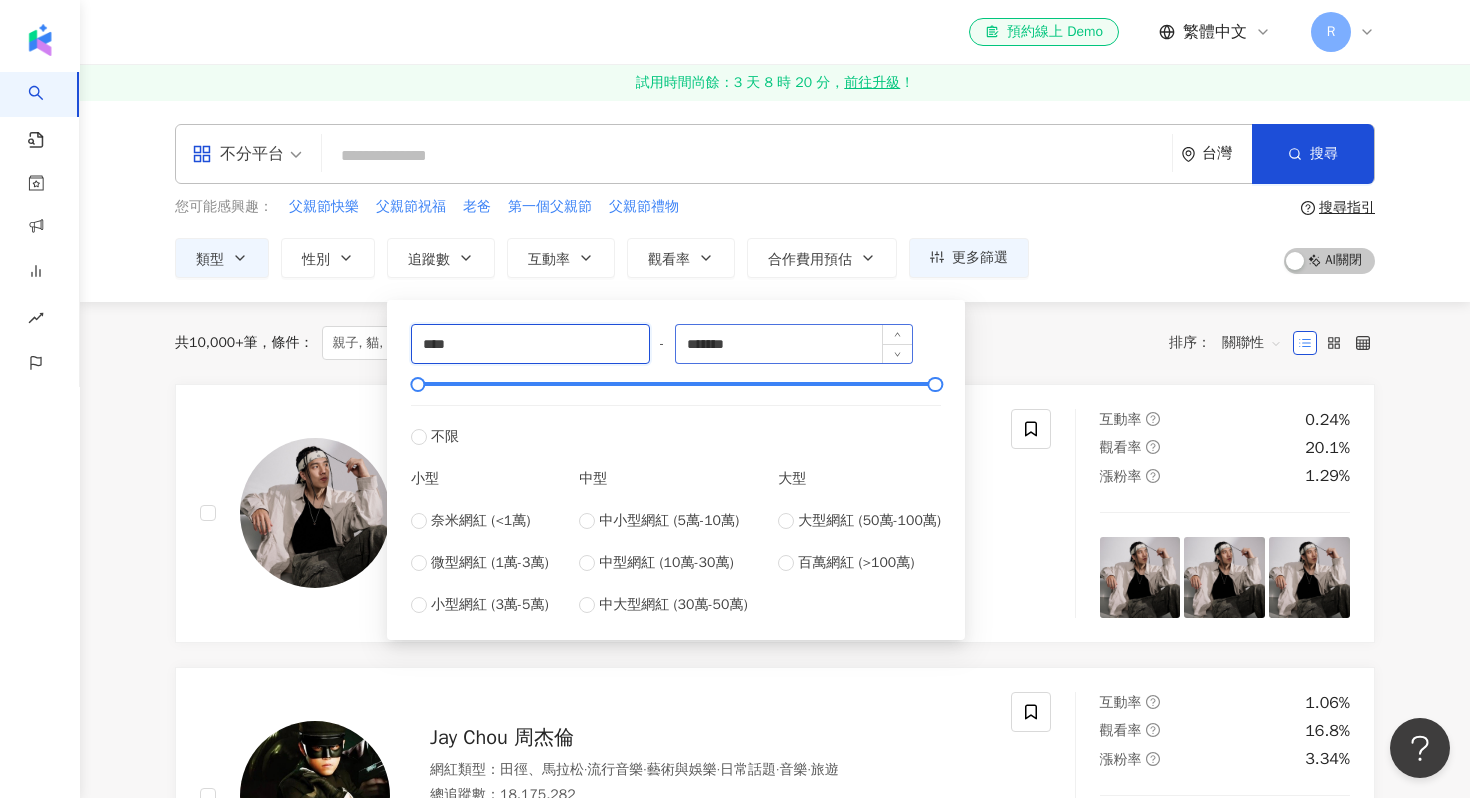 type on "****" 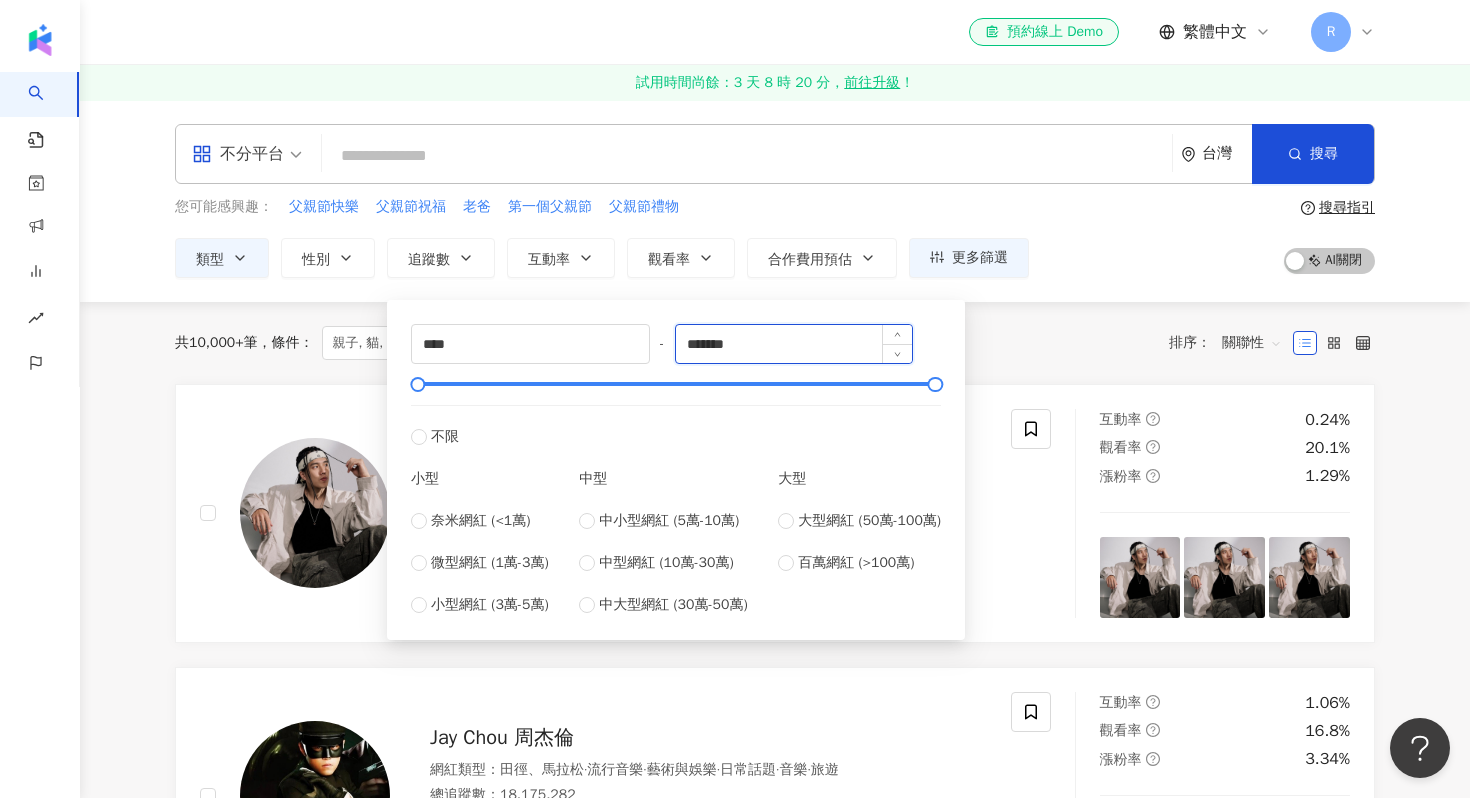 click on "*******" at bounding box center (794, 344) 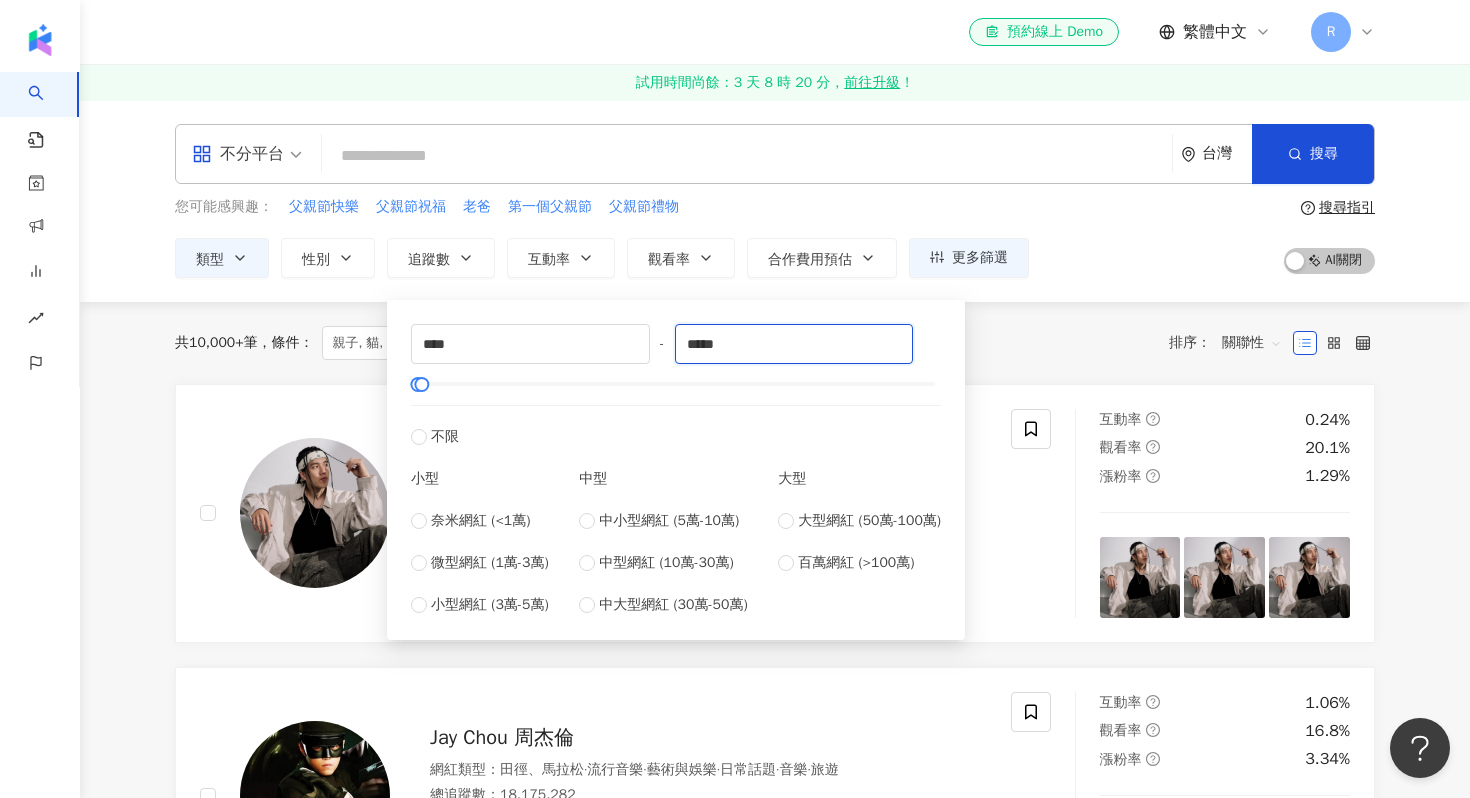 type on "*****" 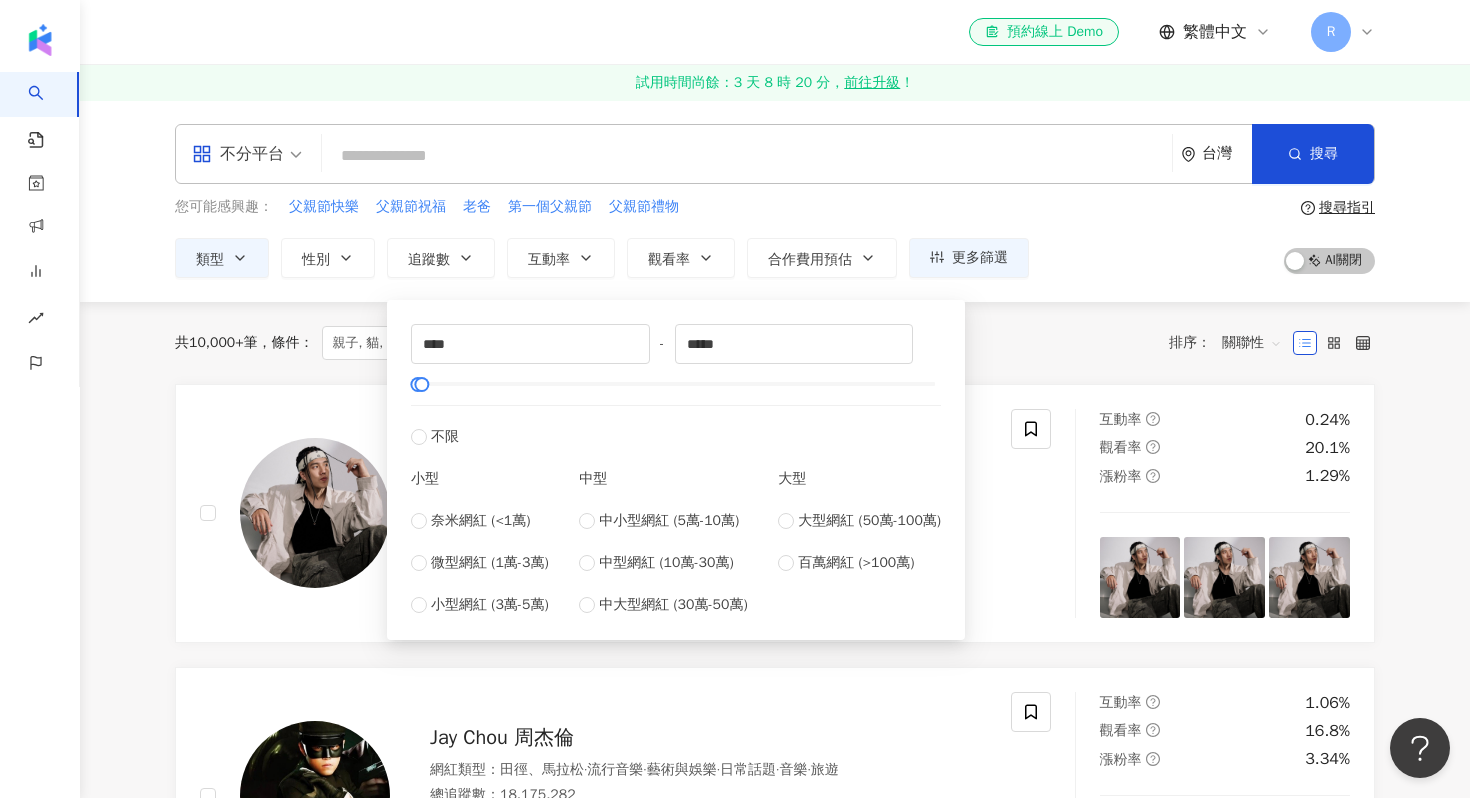 click on "共  10,000+  筆 條件 ： 親子, 貓, 狗, 攝影, 旅遊 重置 排序： 關聯性" at bounding box center (775, 343) 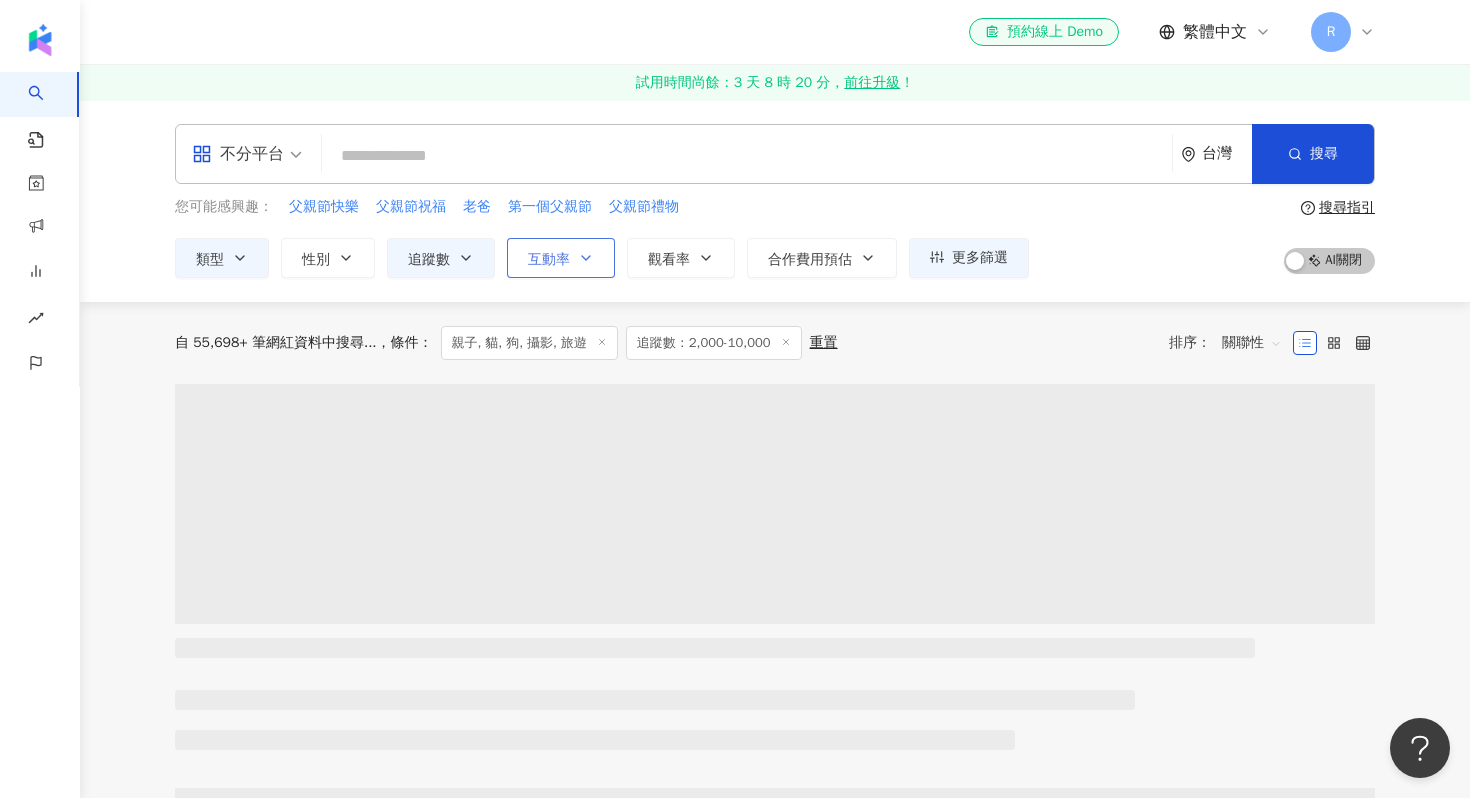 click on "互動率" at bounding box center [561, 258] 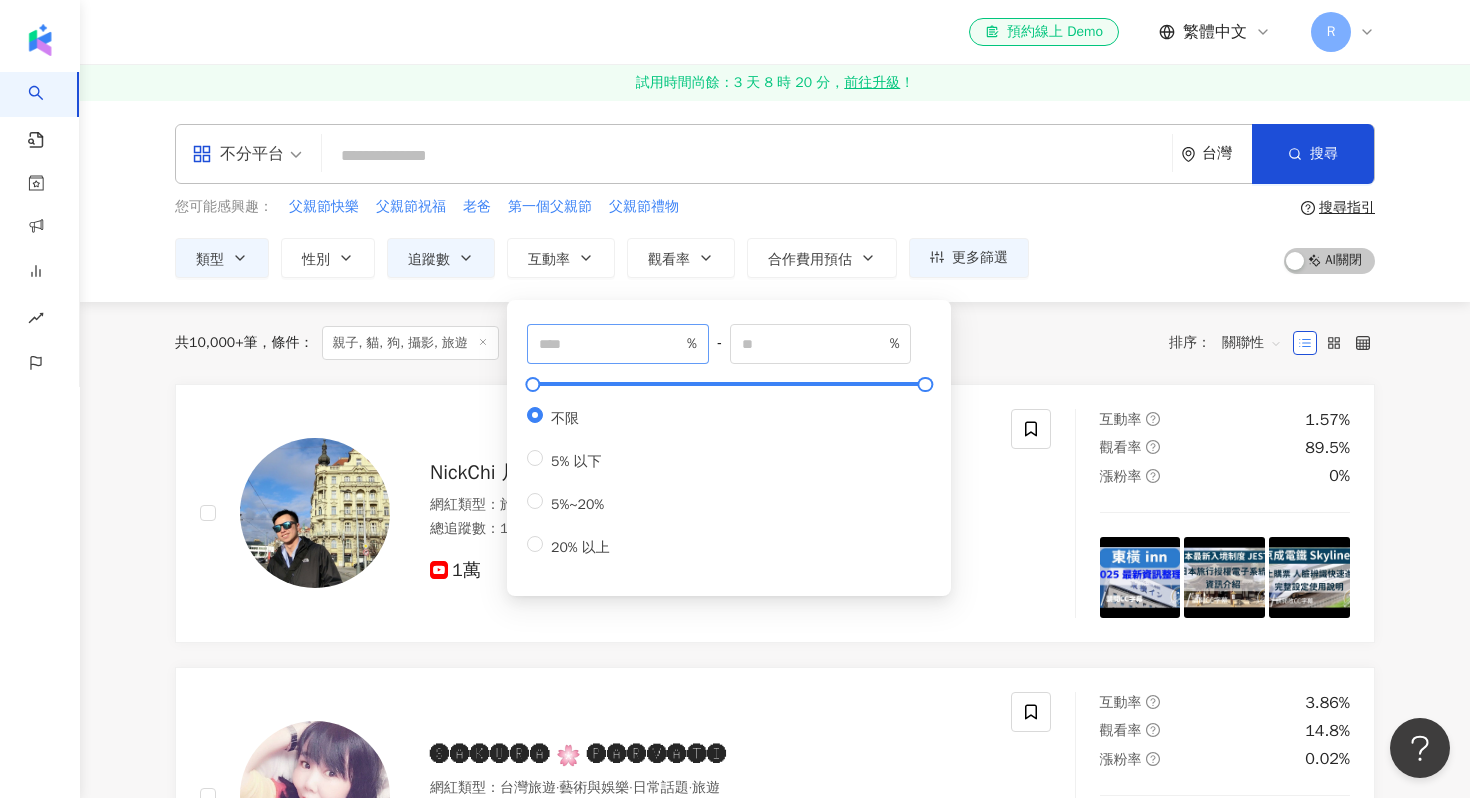 click on "%" at bounding box center [618, 344] 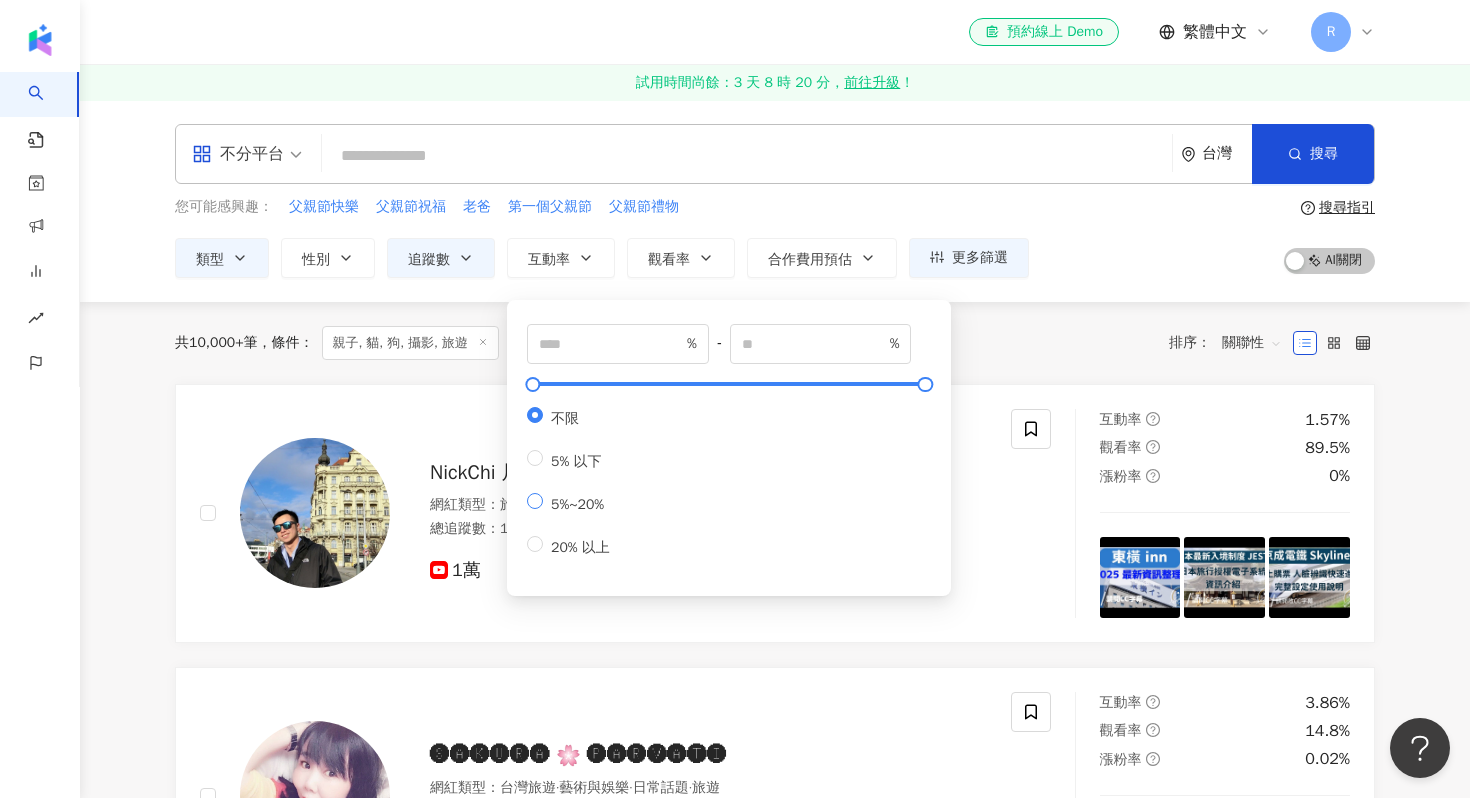 type on "*" 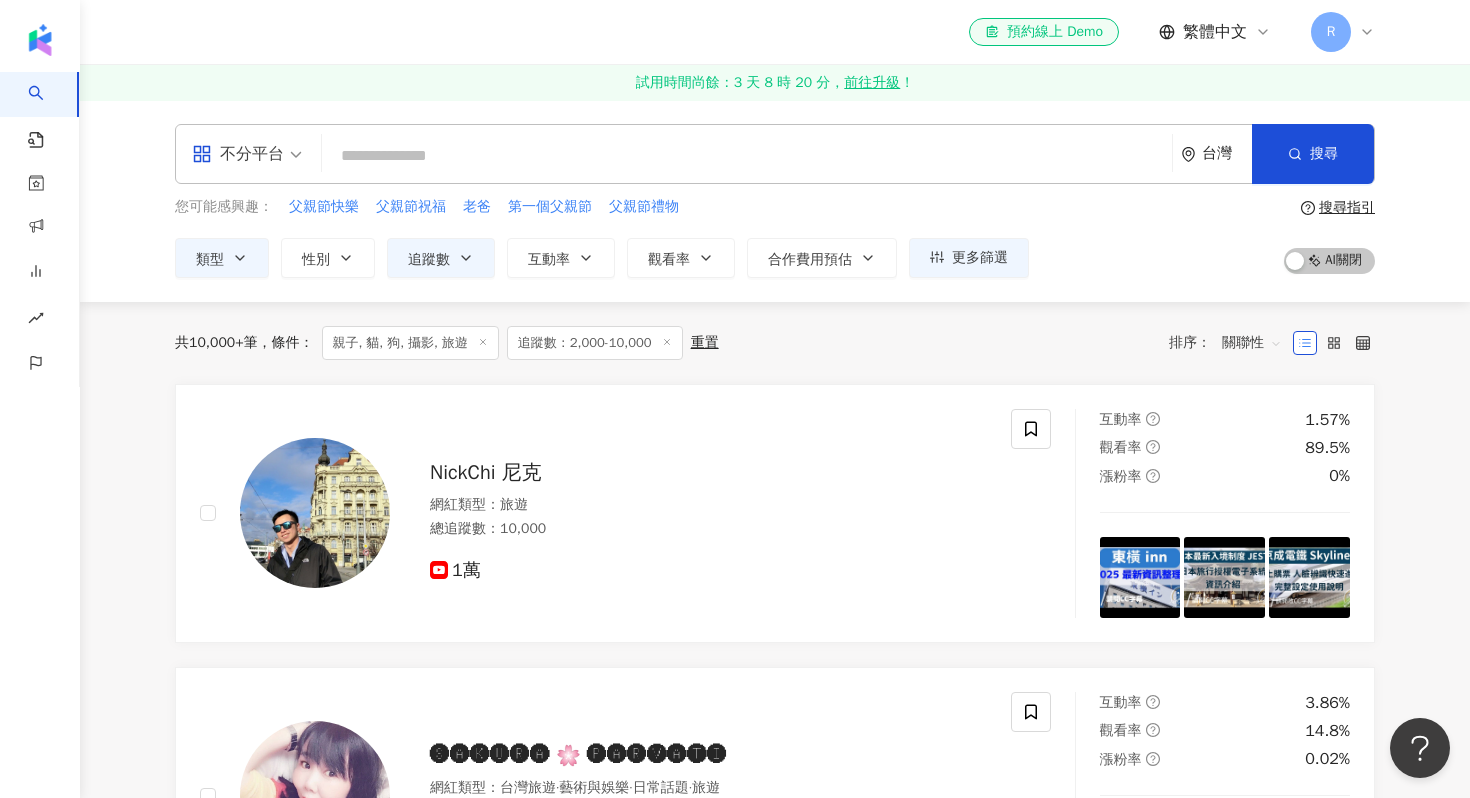 click on "共  10,000+  筆 條件 ： 親子, 貓, 狗, 攝影, 旅遊 追蹤數：2,000-10,000 重置 排序： 關聯性" at bounding box center (775, 343) 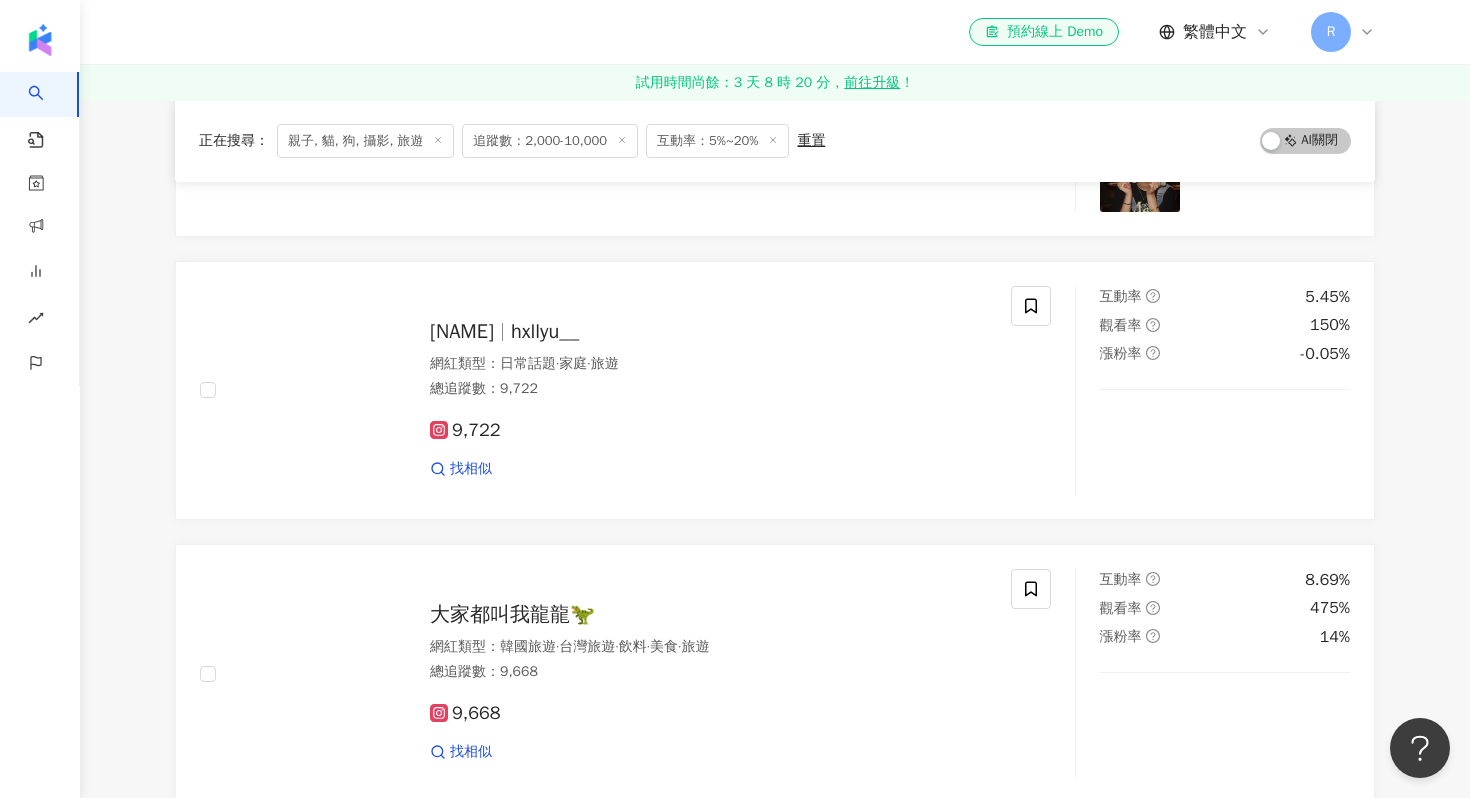 scroll, scrollTop: 2393, scrollLeft: 0, axis: vertical 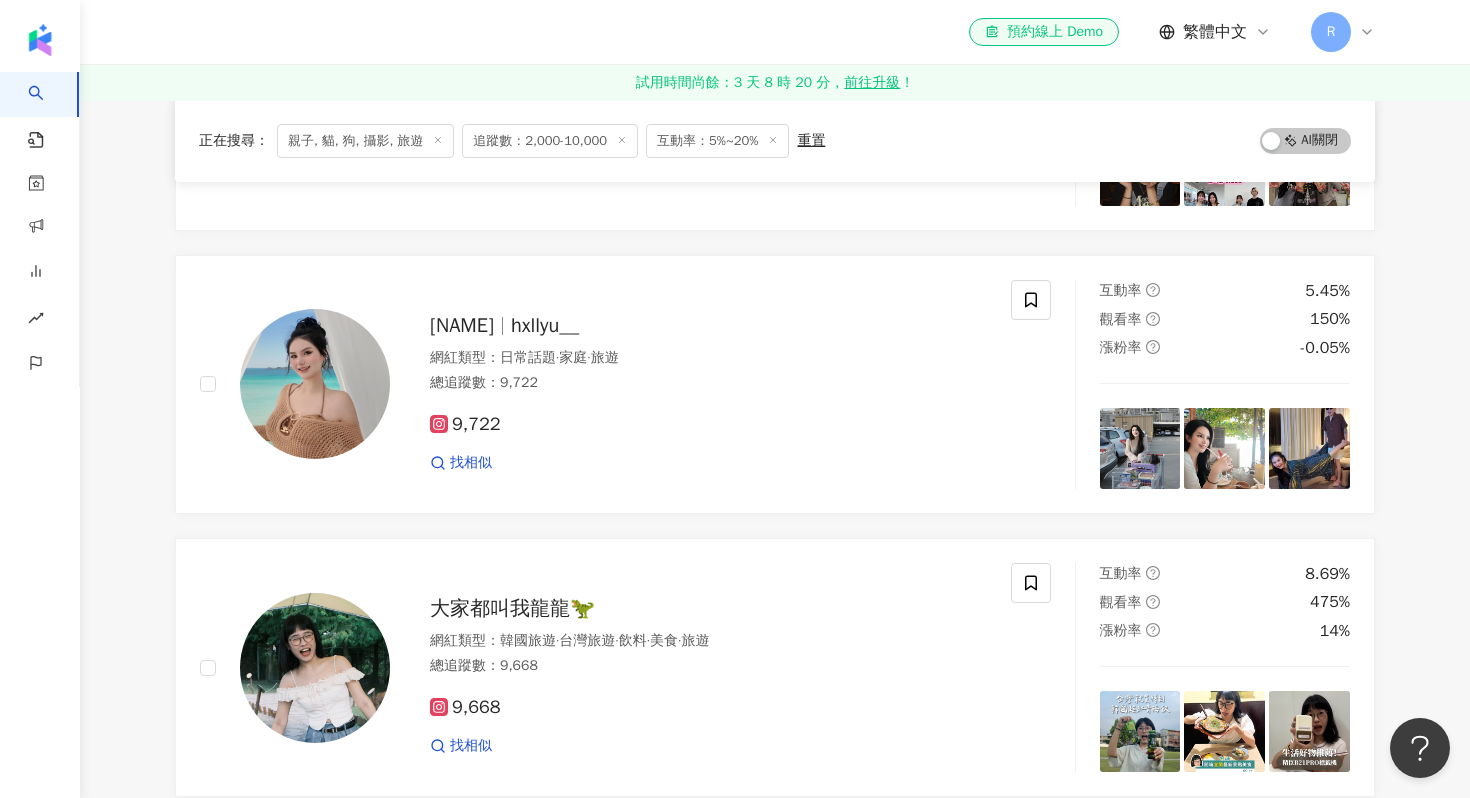 click on "不分平台 台灣 搜尋 您可能感興趣： 父親節快樂  父親節祝福  老爸  第一個父親節  父親節禮物  類型 性別 追蹤數 互動率 觀看率 合作費用預估  更多篩選 ****  -  ***** 不限 小型 奈米網紅 (<1萬) 微型網紅 (1萬-3萬) 小型網紅 (3萬-5萬) 中型 中小型網紅 (5萬-10萬) 中型網紅 (10萬-30萬) 中大型網紅 (30萬-50萬) 大型 大型網紅 (50萬-100萬) 百萬網紅 (>100萬) * %  -  ** % 不限 5% 以下 5%~20% 20% 以上 搜尋指引 AI  開啟 AI  關閉 正在搜尋 ： 親子, 貓, 狗, 攝影, 旅遊 追蹤數：2,000-10,000 互動率：5%~20% 重置 AI  開啟 AI  關閉 travel_news_tw 網紅類型 ： 香水  ·  親子 總追蹤數 ： 9,982 9,982 找相似 互動率 6.99% 觀看率 335% 漲粉率 -0.29% 喬美麗媽咪🤍Yun Chiao 網紅類型 ： 營養與保健  ·  親子旅遊  ·  家庭  ·  醫療與健康 總追蹤數 ： 9,880 9,880 互動率 6.28% 觀看率 312% 漲粉率 14.5% 柴犬Friday? 網紅類型 ：  ·" at bounding box center (775, -100) 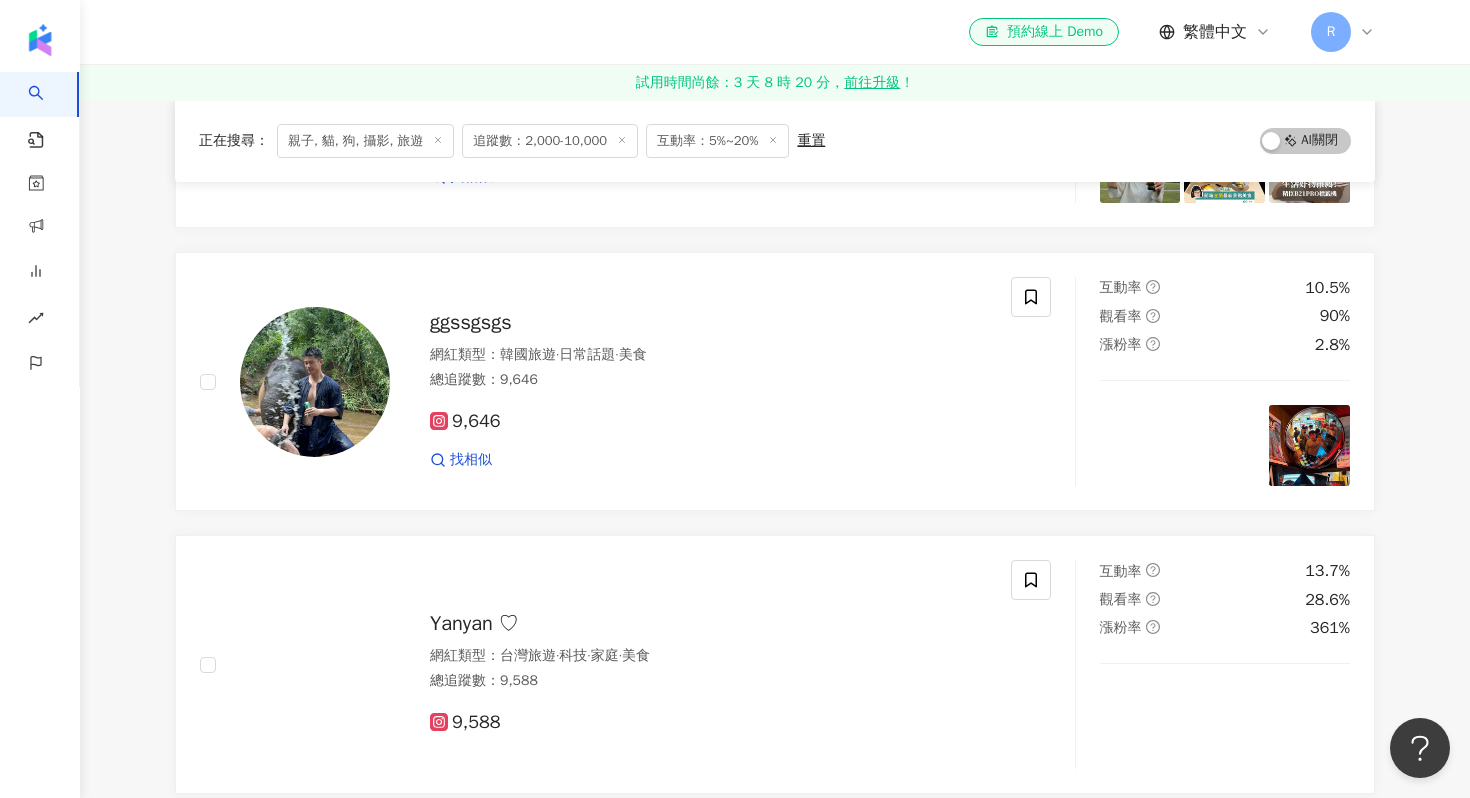 scroll, scrollTop: 2996, scrollLeft: 0, axis: vertical 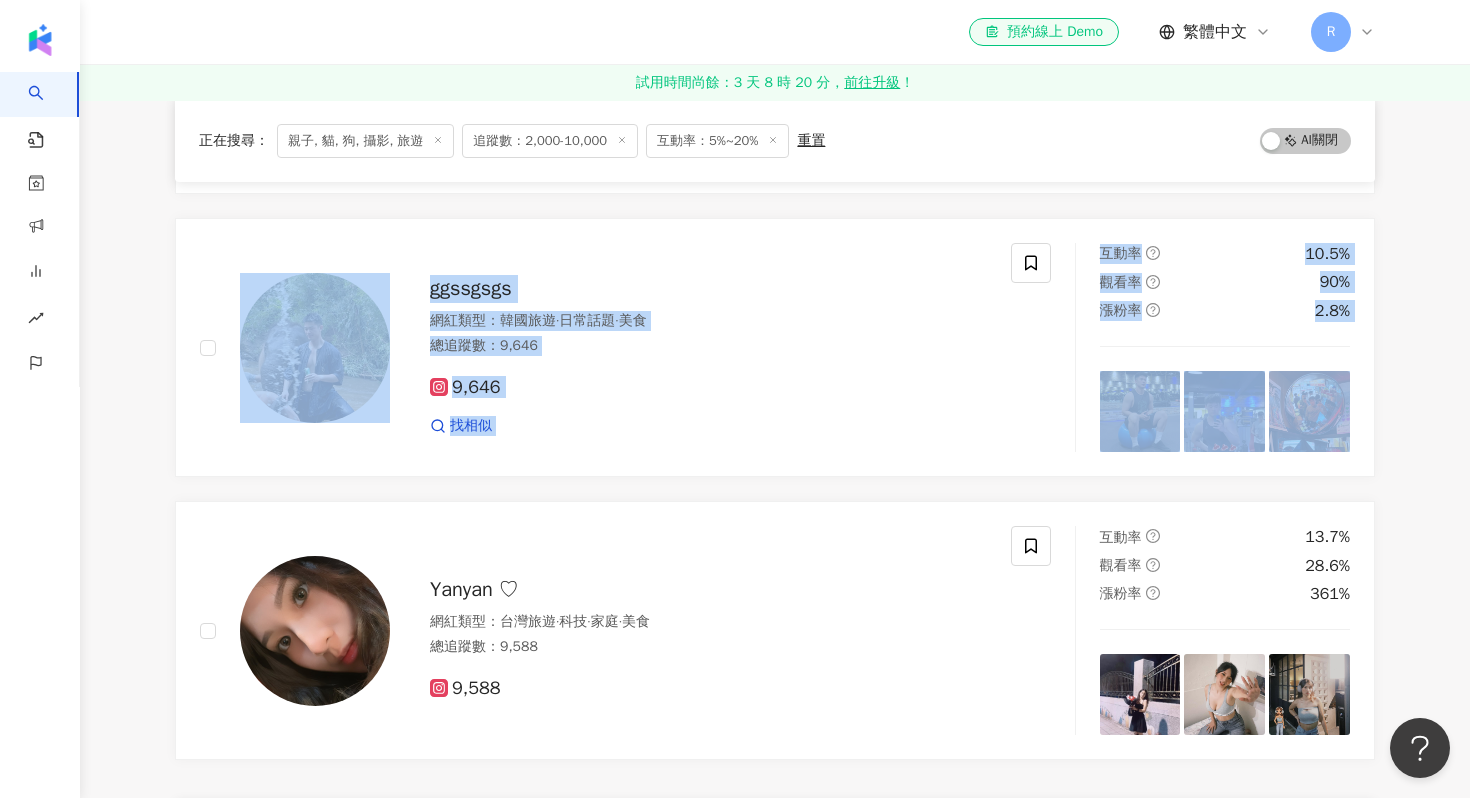 click on "不分平台 台灣 搜尋 您可能感興趣： 父親節快樂  父親節祝福  老爸  第一個父親節  父親節禮物  類型 性別 追蹤數 互動率 觀看率 合作費用預估  更多篩選 ****  -  ***** 不限 小型 奈米網紅 (<1萬) 微型網紅 (1萬-3萬) 小型網紅 (3萬-5萬) 中型 中小型網紅 (5萬-10萬) 中型網紅 (10萬-30萬) 中大型網紅 (30萬-50萬) 大型 大型網紅 (50萬-100萬) 百萬網紅 (>100萬) * %  -  ** % 不限 5% 以下 5%~20% 20% 以上 搜尋指引 AI  開啟 AI  關閉 正在搜尋 ： 親子, 貓, 狗, 攝影, 旅遊 追蹤數：2,000-10,000 互動率：5%~20% 重置 AI  開啟 AI  關閉 travel_news_tw 網紅類型 ： 香水  ·  親子 總追蹤數 ： 9,982 9,982 找相似 互動率 6.99% 觀看率 335% 漲粉率 -0.29% 喬美麗媽咪🤍Yun Chiao 網紅類型 ： 營養與保健  ·  親子旅遊  ·  家庭  ·  醫療與健康 總追蹤數 ： 9,880 9,880 互動率 6.28% 觀看率 312% 漲粉率 14.5% 柴犬Friday? 網紅類型 ：  ·" at bounding box center (775, -703) 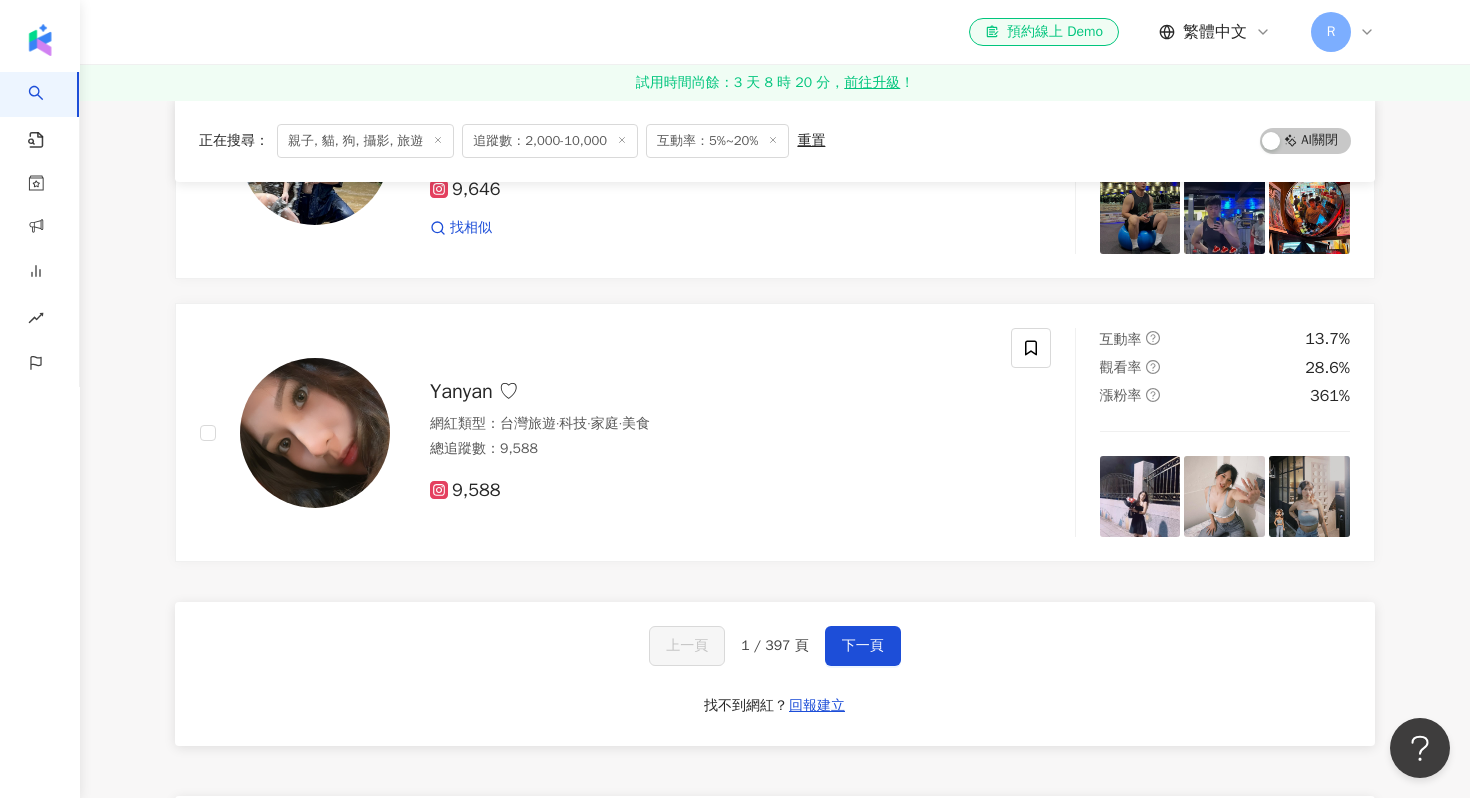 scroll, scrollTop: 3195, scrollLeft: 0, axis: vertical 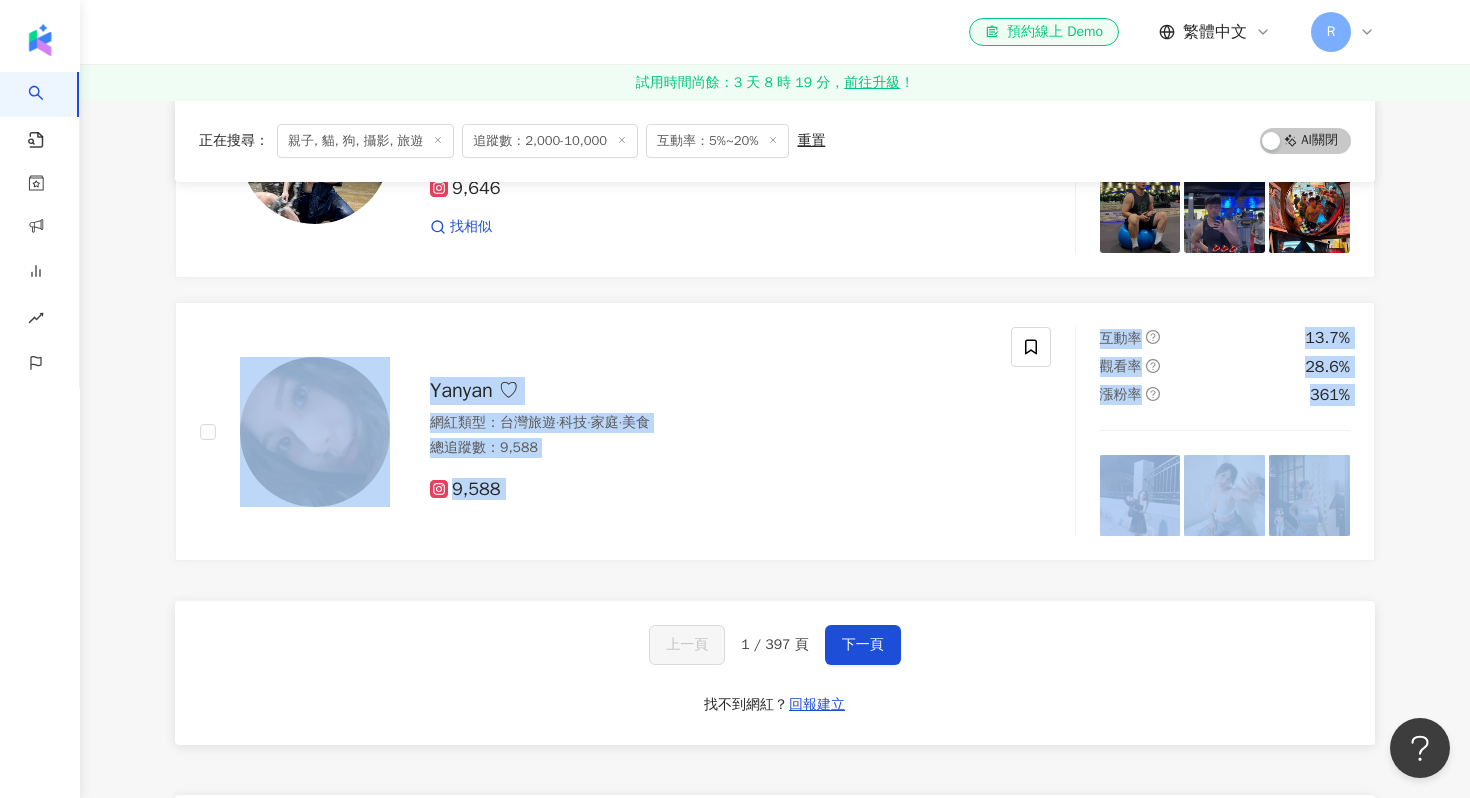 click on "travel_news_tw 網紅類型 ： 香水  ·  親子 總追蹤數 ： 9,982 9,982 找相似 互動率 6.99% 觀看率 335% 漲粉率 -0.29% 喬美麗媽咪🤍Yun Chiao 網紅類型 ： 營養與保健  ·  親子旅遊  ·  家庭  ·  醫療與健康 總追蹤數 ： 9,880 9,880 互動率 6.28% 觀看率 312% 漲粉率 14.5% 柴犬Friday? 網紅類型 ： 藝術與娛樂  ·  日常話題  ·  狗  ·  寵物 總追蹤數 ： 9,845 9,845 找相似 互動率 8.11% 觀看率 137% 漲粉率 -0.48% cat._.fish_ocean 網紅類型 ： 台灣旅遊  ·  教育與學習  ·  旅遊 總追蹤數 ： 9,828 9,828 找相似 互動率 13.4% 觀看率 776% 漲粉率 7.11% 吃貨KIKI愛旅遊 kiki_hello_ 網紅類型 ： 台灣旅遊  ·  美食 總追蹤數 ： 9,813 9,813 找相似 互動率 5.58% 觀看率 0% 漲粉率 -1.16% 邱語潔西卡 網紅類型 ： 親子  ·  日常話題  ·  生活風格 總追蹤數 ： 9,768 未公開 9,768 互動率 7.1% 觀看率 0% 漲粉率 11.3% 明蒂的日常 網紅類型 ： 母嬰" at bounding box center [775, -1008] 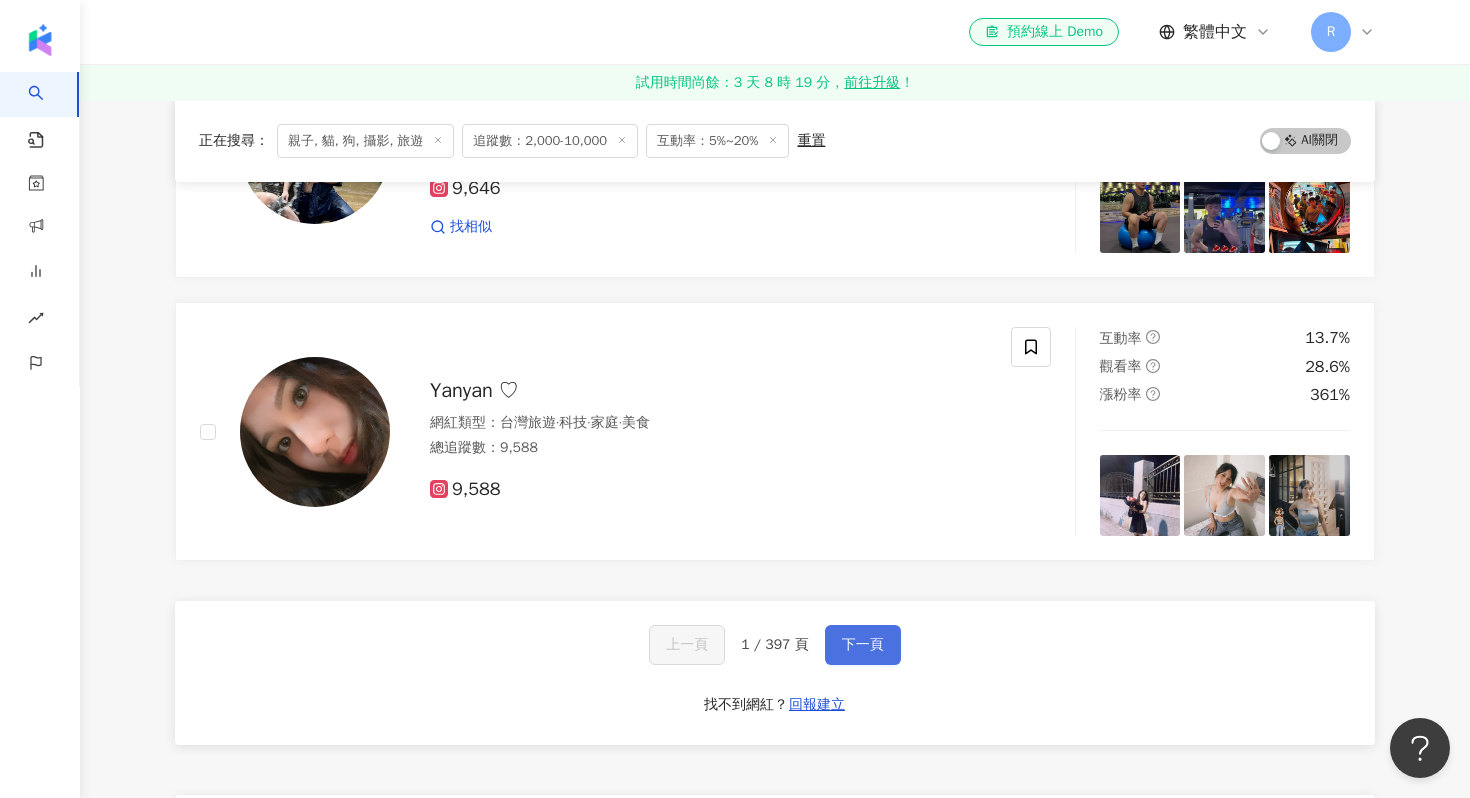 click on "下一頁" at bounding box center [863, 645] 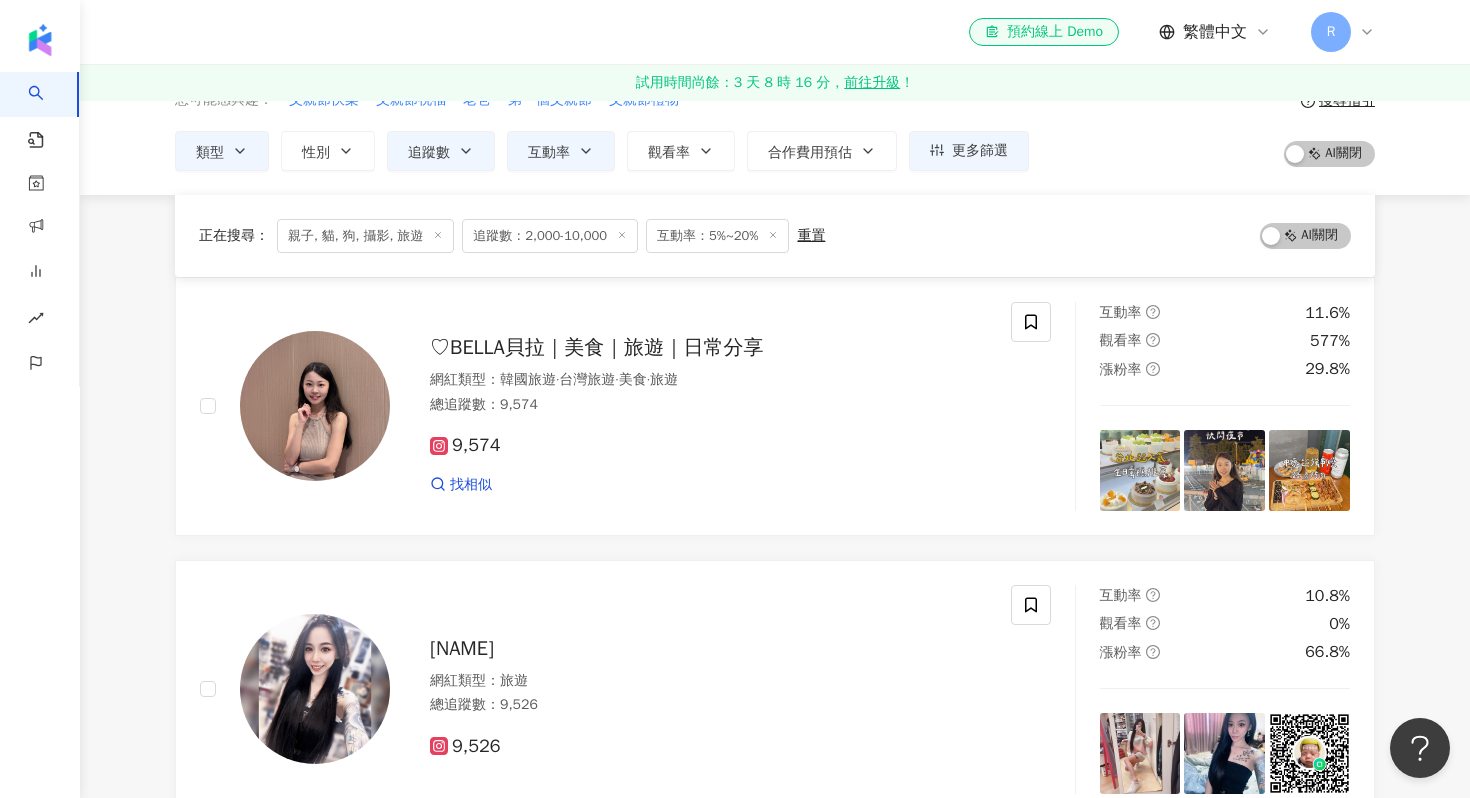 scroll, scrollTop: 0, scrollLeft: 0, axis: both 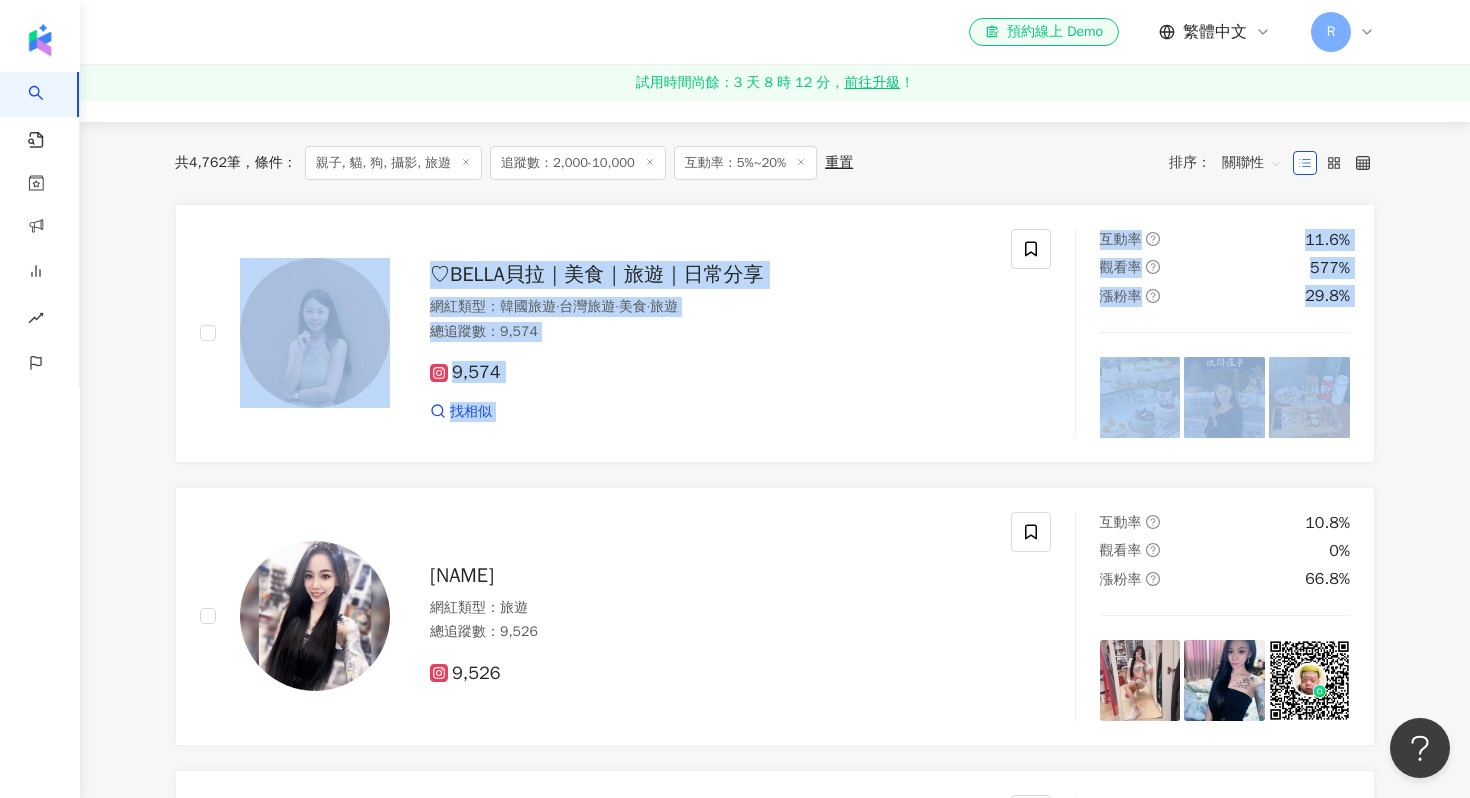 click on "不分平台 台灣 搜尋 您可能感興趣： 父親節快樂  父親節祝福  老爸  第一個父親節  父親節禮物  類型 性別 追蹤數 互動率 觀看率 合作費用預估  更多篩選 ****  -  ***** 不限 小型 奈米網紅 (<1萬) 微型網紅 (1萬-3萬) 小型網紅 (3萬-5萬) 中型 中小型網紅 (5萬-10萬) 中型網紅 (10萬-30萬) 中大型網紅 (30萬-50萬) 大型 大型網紅 (50萬-100萬) 百萬網紅 (>100萬) * %  -  ** % 不限 5% 以下 5%~20% 20% 以上 搜尋指引 AI  開啟 AI  關閉 共  4,762  筆 條件 ： 親子, 貓, 狗, 攝影, 旅遊 追蹤數：2,000-10,000 互動率：5%~20% 重置 排序： 關聯性 ♡︎BELLA貝拉｜美食｜旅遊｜日常分享 網紅類型 ： 韓國旅遊  ·  台灣旅遊  ·  美食  ·  旅遊 總追蹤數 ： 9,574 9,574 找相似 互動率 11.6% 觀看率 577% 漲粉率 29.8% 李喜兒 網紅類型 ： 旅遊 總追蹤數 ： 9,526 9,526 互動率 10.8% 觀看率 0% 漲粉率 66.8% liberty33333 網紅類型 ： 美食" at bounding box center [775, 2113] 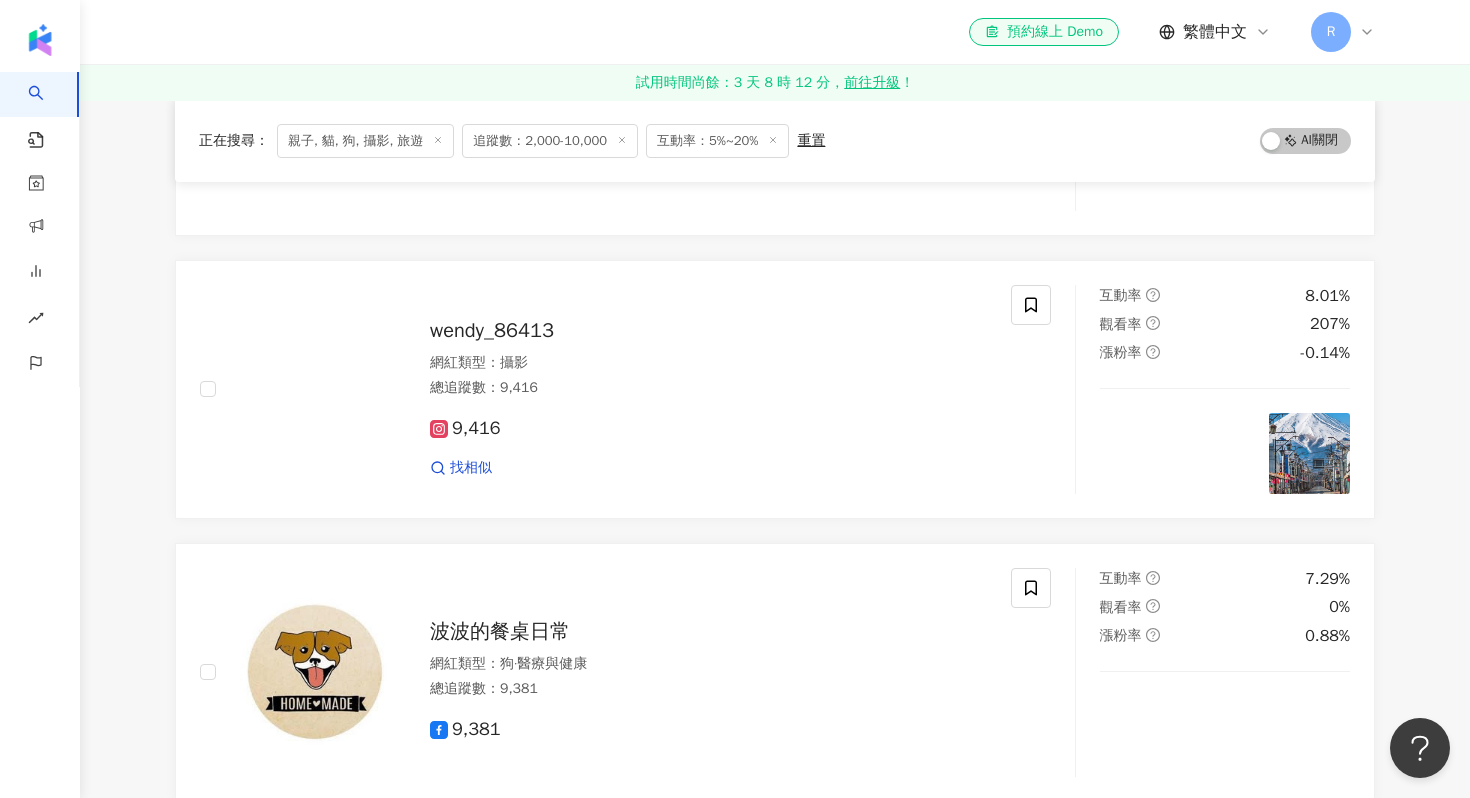 scroll, scrollTop: 974, scrollLeft: 0, axis: vertical 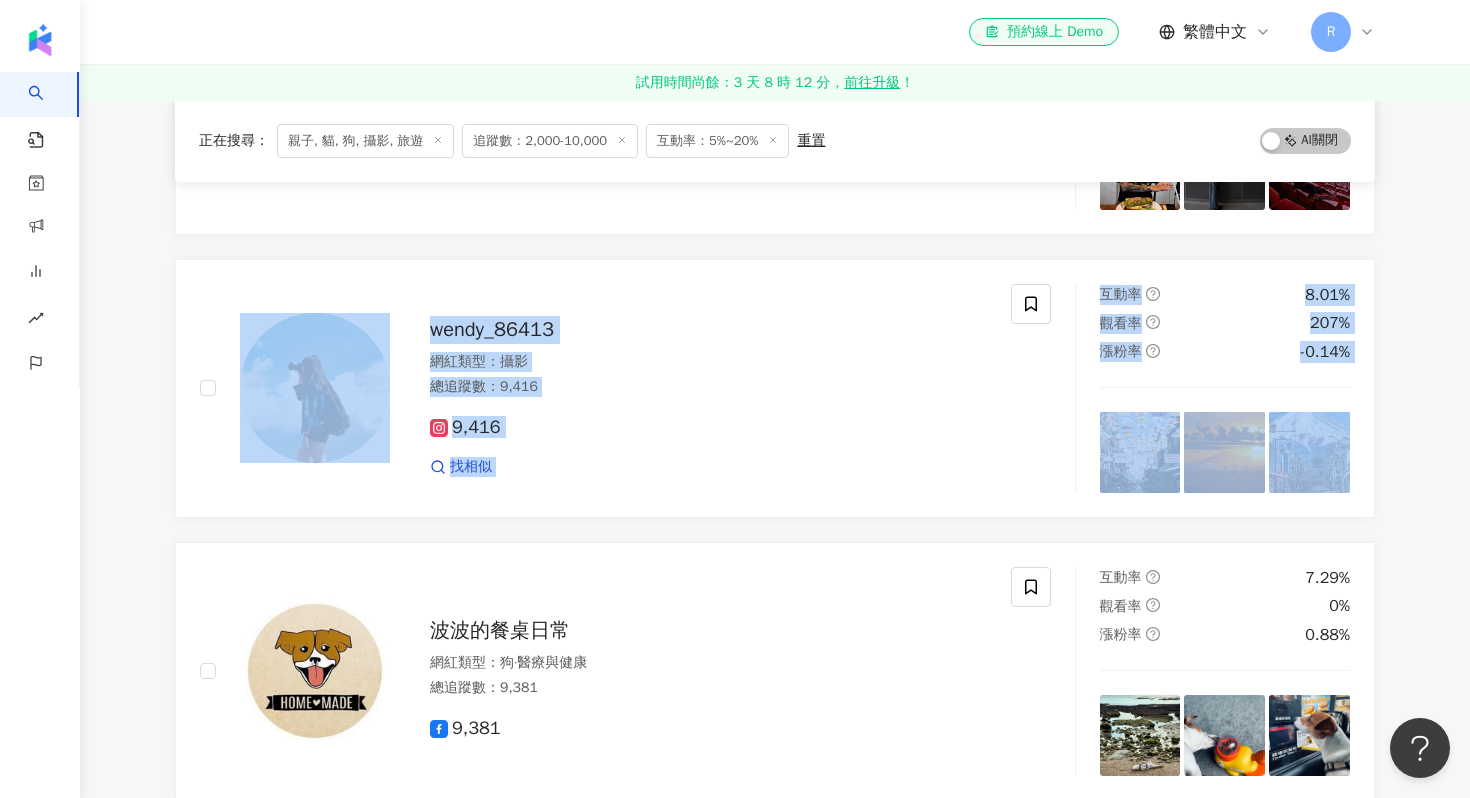 click on "不分平台 台灣 搜尋 您可能感興趣： 父親節快樂  父親節祝福  老爸  第一個父親節  父親節禮物  類型 性別 追蹤數 互動率 觀看率 合作費用預估  更多篩選 ****  -  ***** 不限 小型 奈米網紅 (<1萬) 微型網紅 (1萬-3萬) 小型網紅 (3萬-5萬) 中型 中小型網紅 (5萬-10萬) 中型網紅 (10萬-30萬) 中大型網紅 (30萬-50萬) 大型 大型網紅 (50萬-100萬) 百萬網紅 (>100萬) * %  -  ** % 不限 5% 以下 5%~20% 20% 以上 搜尋指引 AI  開啟 AI  關閉 正在搜尋 ： 親子, 貓, 狗, 攝影, 旅遊 追蹤數：2,000-10,000 互動率：5%~20% 重置 AI  開啟 AI  關閉 ♡︎BELLA貝拉｜美食｜旅遊｜日常分享 網紅類型 ： 韓國旅遊  ·  台灣旅遊  ·  美食  ·  旅遊 總追蹤數 ： 9,574 9,574 找相似 互動率 11.6% 觀看率 577% 漲粉率 29.8% 李喜兒 網紅類型 ： 旅遊 總追蹤數 ： 9,526 9,526 互動率 10.8% 觀看率 0% 漲粉率 66.8% liberty33333 網紅類型 ： 美食  ·  ：" at bounding box center [775, 1319] 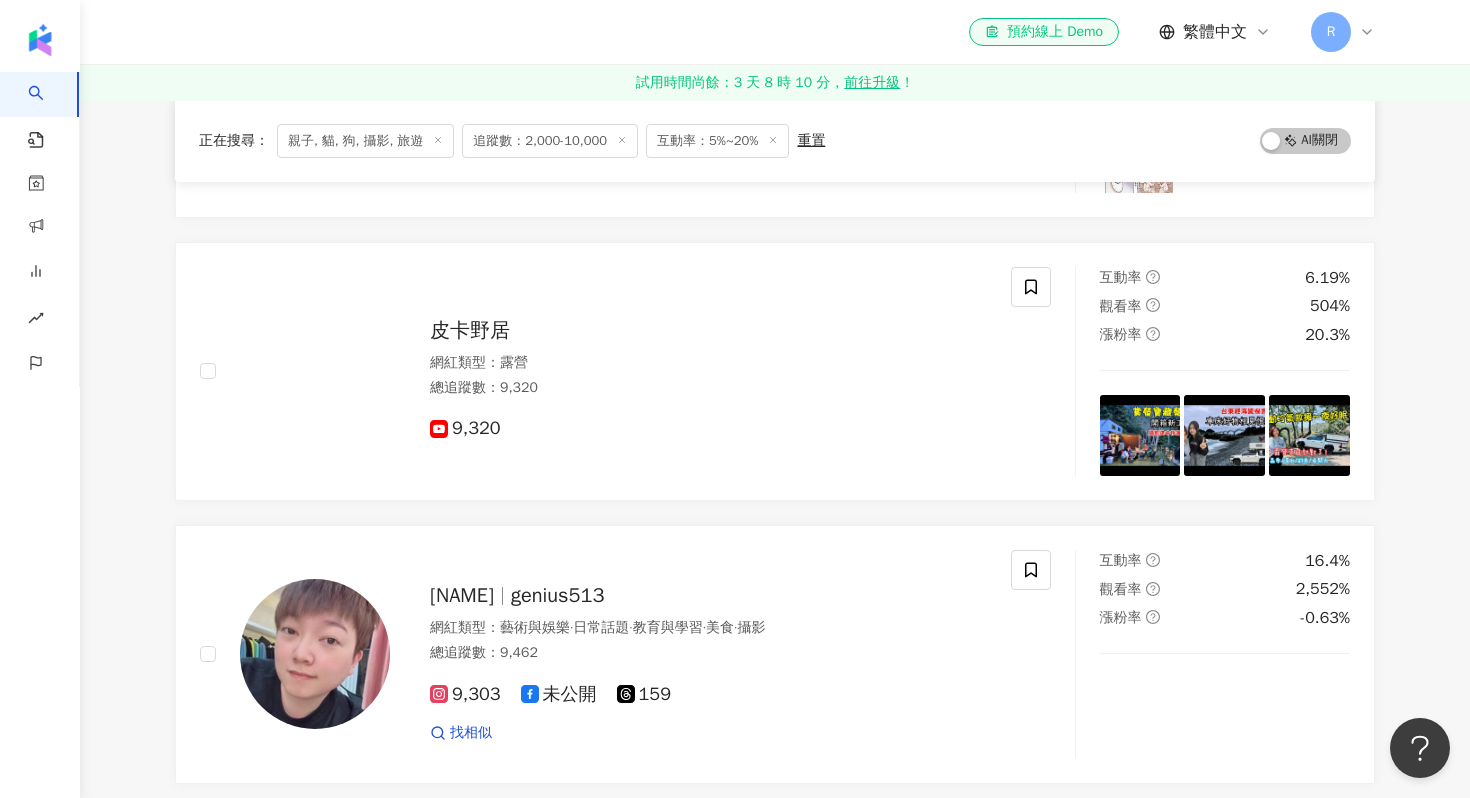 scroll, scrollTop: 2162, scrollLeft: 0, axis: vertical 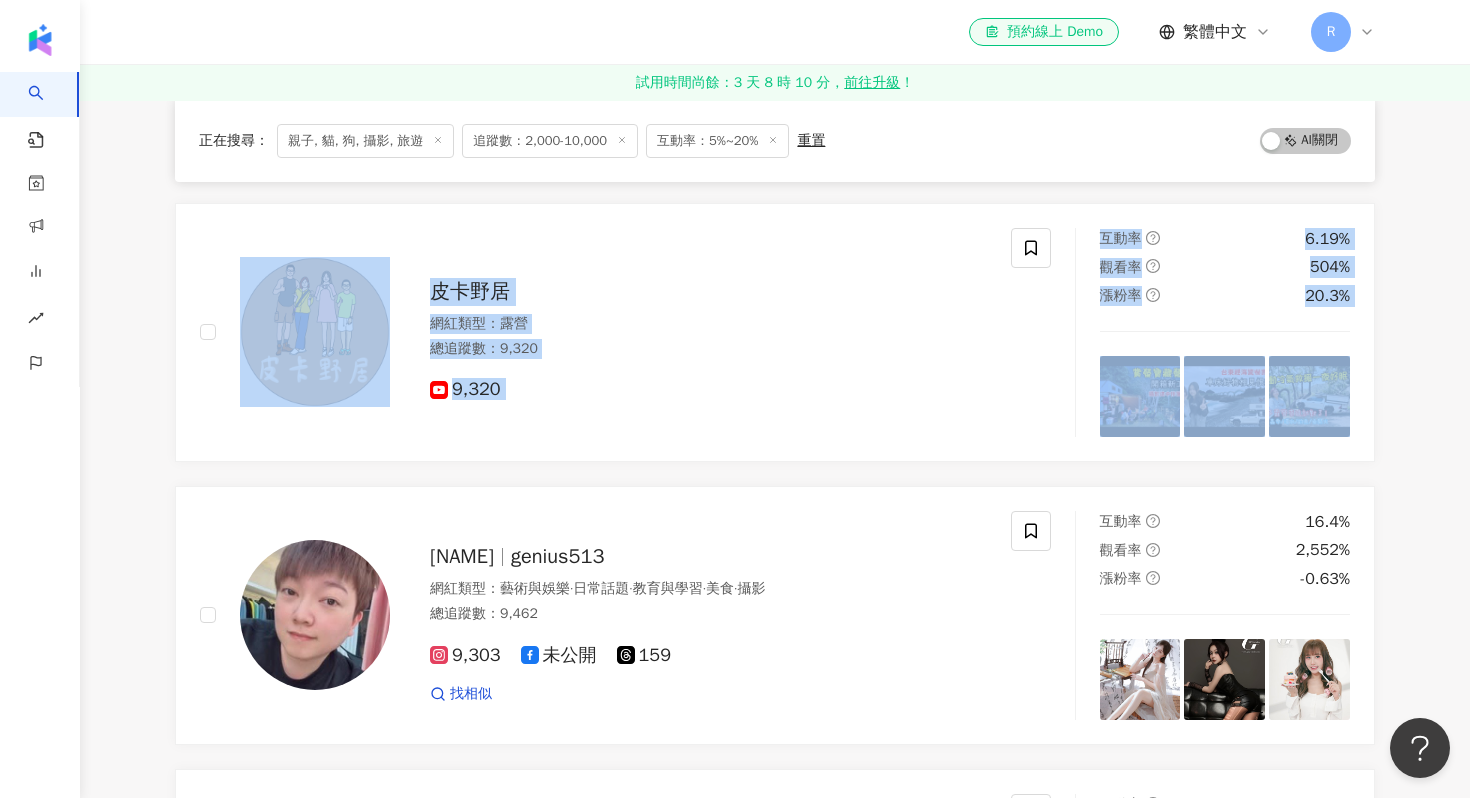 click on "正在搜尋 ： 親子, 貓, 狗, 攝影, 旅遊 追蹤數：2,000-10,000 互動率：5%~20% 重置 AI  開啟 AI  關閉 ♡︎BELLA貝拉｜美食｜旅遊｜日常分享 網紅類型 ： 韓國旅遊  ·  台灣旅遊  ·  美食  ·  旅遊 總追蹤數 ： 9,574 9,574 找相似 互動率 11.6% 觀看率 577% 漲粉率 29.8% 李喜兒 網紅類型 ： 旅遊 總追蹤數 ： 9,526 9,526 互動率 10.8% 觀看率 0% 漲粉率 66.8% liberty33333 網紅類型 ： 美食  ·  穿搭  ·  旅遊 總追蹤數 ： 9,497 9,497 互動率 6.28% 觀看率 0% 漲粉率 1.52% wendy_86413 網紅類型 ： 攝影 總追蹤數 ： 9,416 9,416 找相似 互動率 8.01% 觀看率 207% 漲粉率 -0.14% 波波的餐桌日常 網紅類型 ： 狗  ·  醫療與健康 總追蹤數 ： 9,381 9,381 互動率 7.29% 觀看率 0% 漲粉率 0.88% pet919quality 網紅類型 ： 狗  ·  寵物 總追蹤數 ： 9,354 9,354 找相似 互動率 8.59% 觀看率 74.3% 漲粉率 5.3% 小島?說故事的人 the_island_rule 網紅類型 ：" at bounding box center (775, 232) 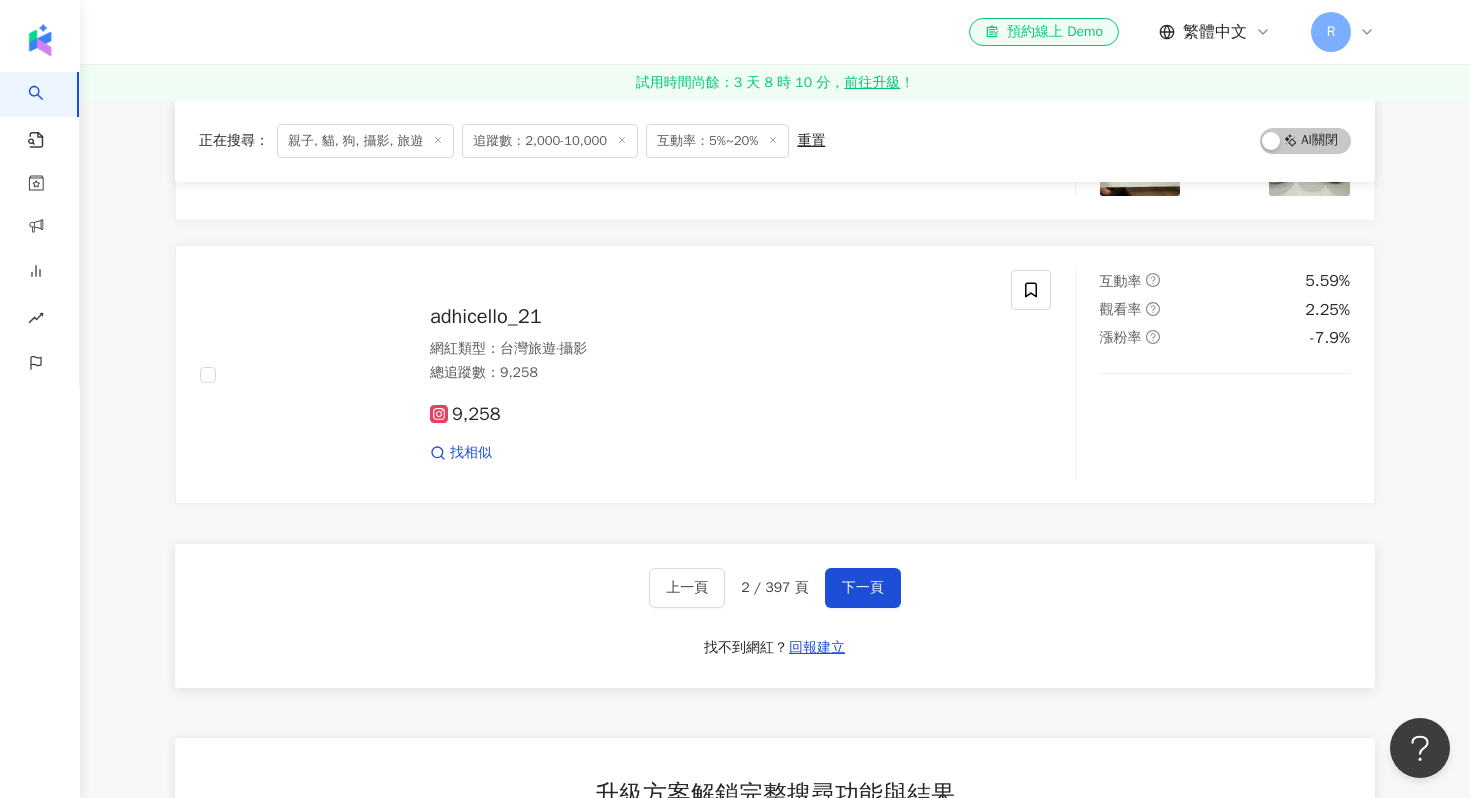 scroll, scrollTop: 3303, scrollLeft: 0, axis: vertical 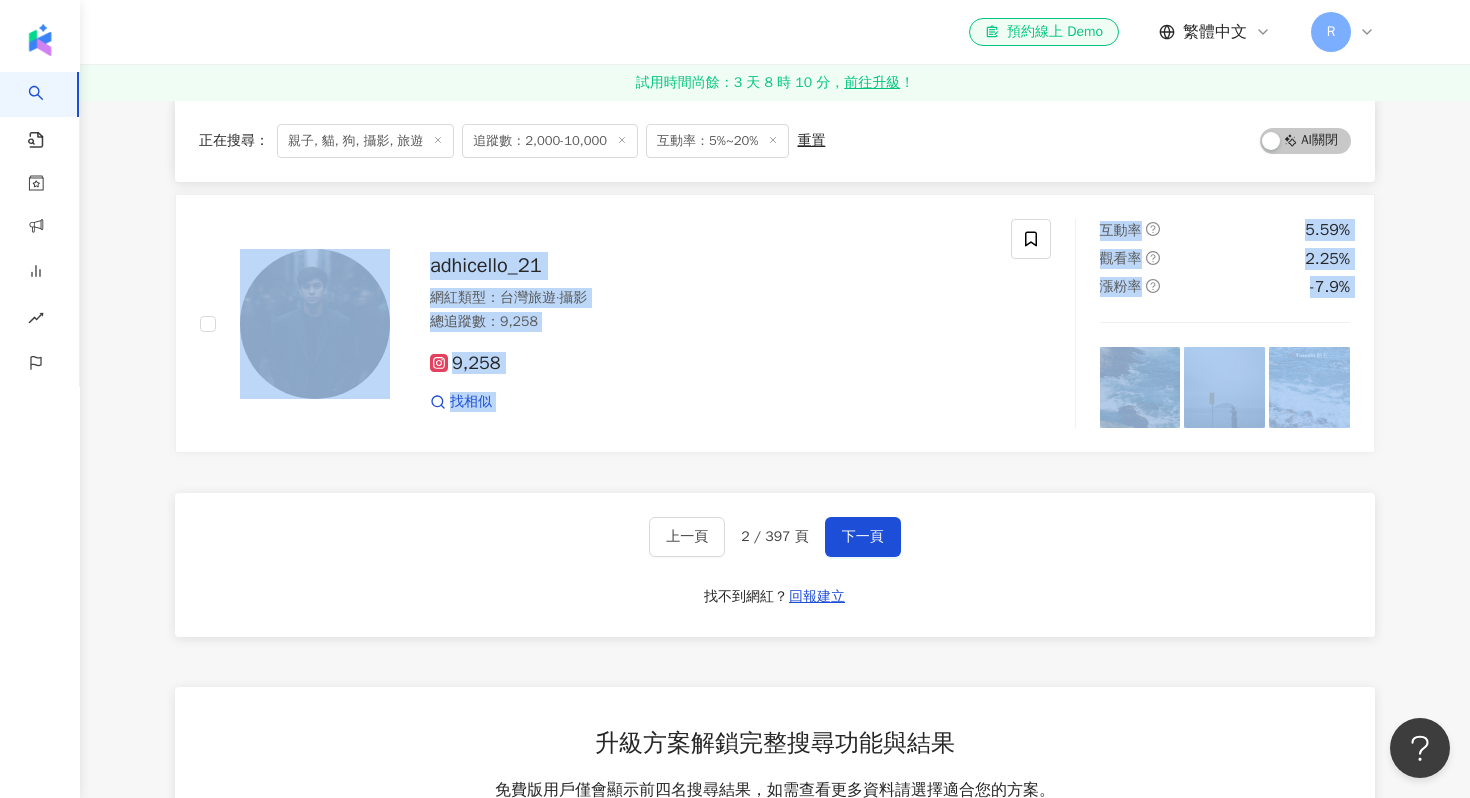 click on "♡︎BELLA貝拉｜美食｜旅遊｜日常分享 網紅類型 ： 韓國旅遊  ·  台灣旅遊  ·  美食  ·  旅遊 總追蹤數 ： 9,574 9,574 找相似 互動率 11.6% 觀看率 577% 漲粉率 29.8% 李喜兒 網紅類型 ： 旅遊 總追蹤數 ： 9,526 9,526 互動率 10.8% 觀看率 0% 漲粉率 66.8% liberty33333 網紅類型 ： 美食  ·  穿搭  ·  旅遊 總追蹤數 ： 9,497 9,497 互動率 6.28% 觀看率 0% 漲粉率 1.52% wendy_86413 網紅類型 ： 攝影 總追蹤數 ： 9,416 9,416 找相似 互動率 8.01% 觀看率 207% 漲粉率 -0.14% 波波的餐桌日常 網紅類型 ： 狗  ·  醫療與健康 總追蹤數 ： 9,381 9,381 互動率 7.29% 觀看率 0% 漲粉率 0.88% pet919quality 網紅類型 ： 狗  ·  寵物 總追蹤數 ： 9,354 9,354 找相似 互動率 8.59% 觀看率 74.3% 漲粉率 5.3% 小島?說故事的人 the_island_rule 網紅類型 ： 日常話題  ·  教育與學習  ·  旅遊 總追蹤數 ： 9,333 9,333 找相似 互動率 9.66% 觀看率 0% 0.69% 0%" at bounding box center (775, -1116) 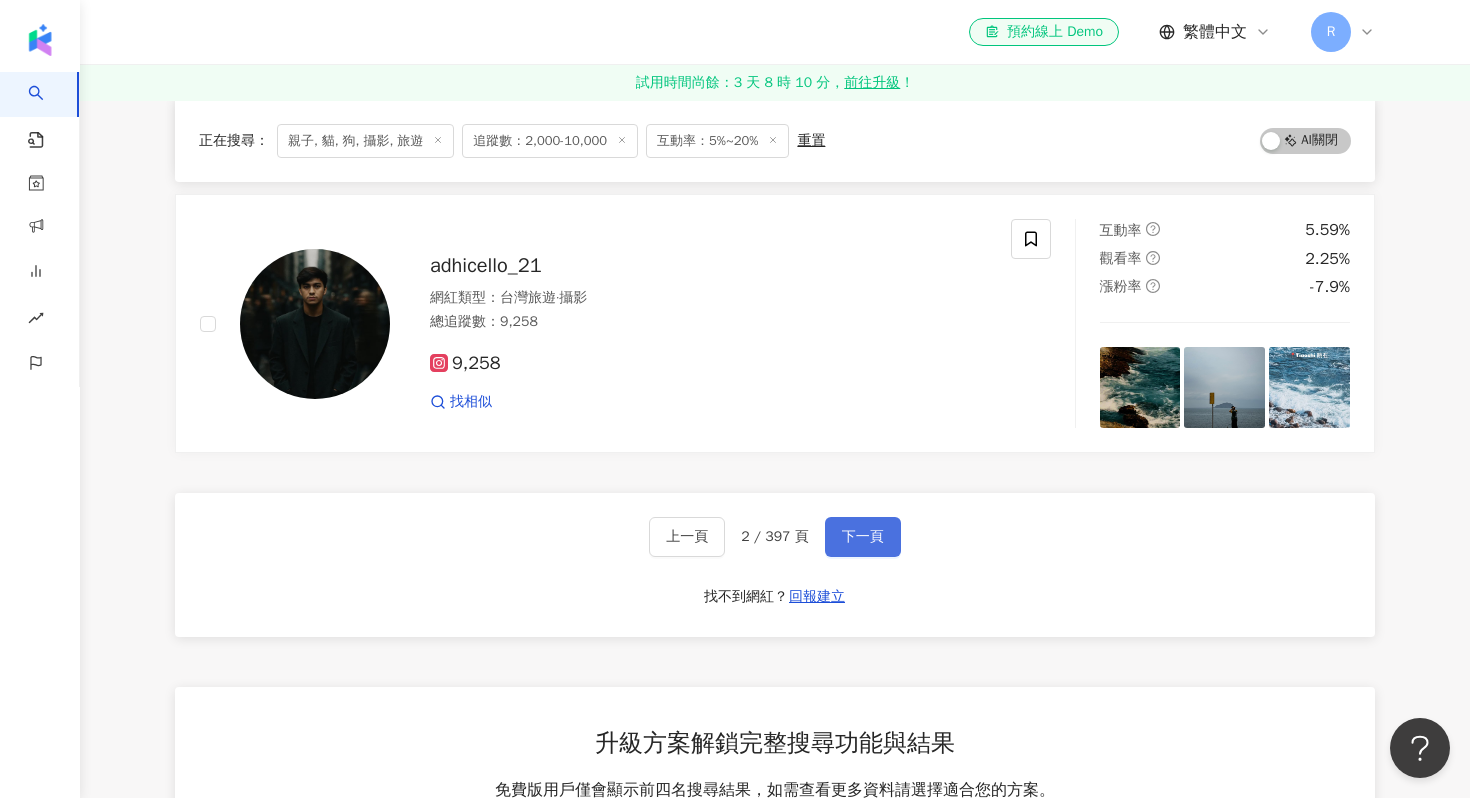 click on "下一頁" at bounding box center [863, 537] 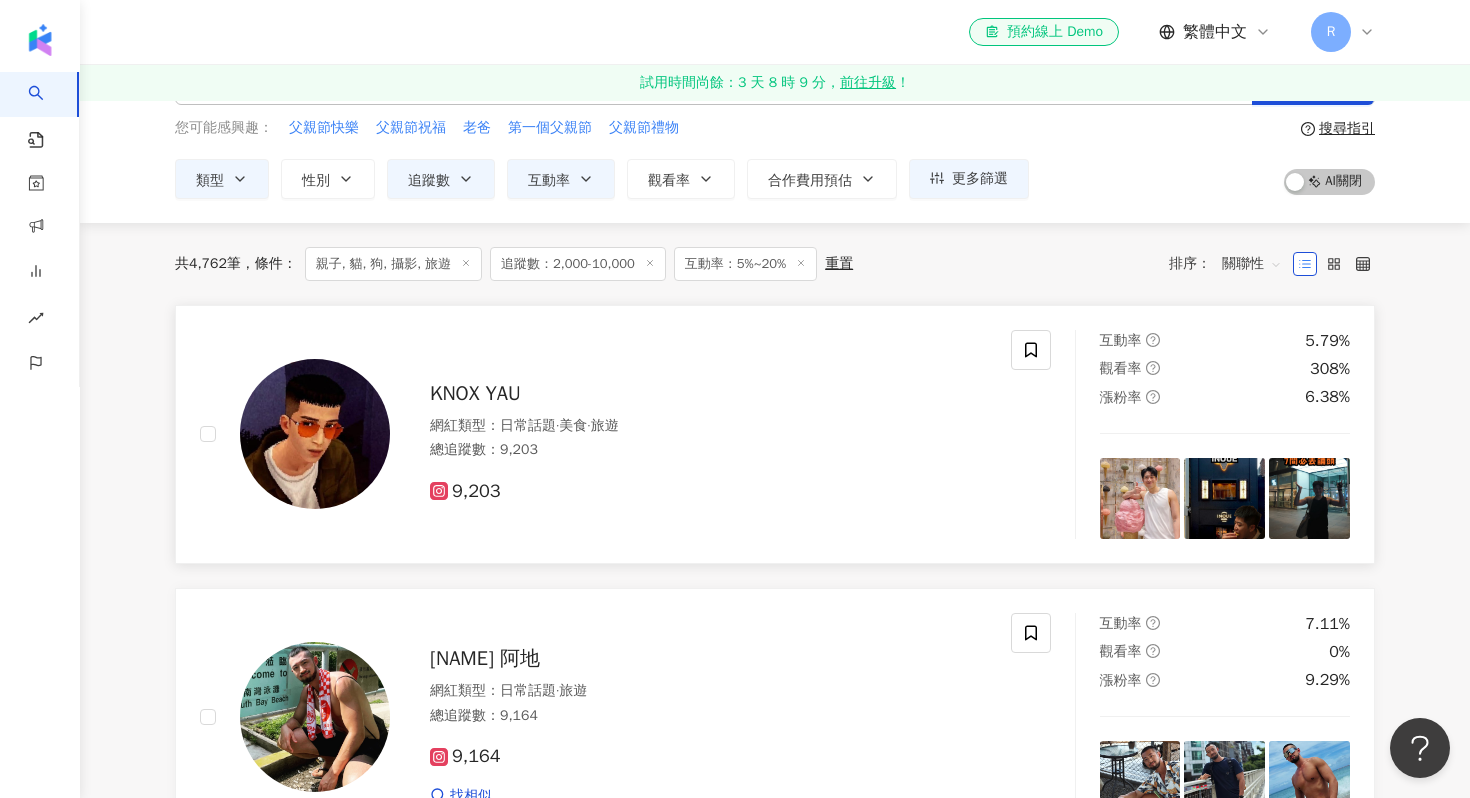 scroll, scrollTop: 80, scrollLeft: 0, axis: vertical 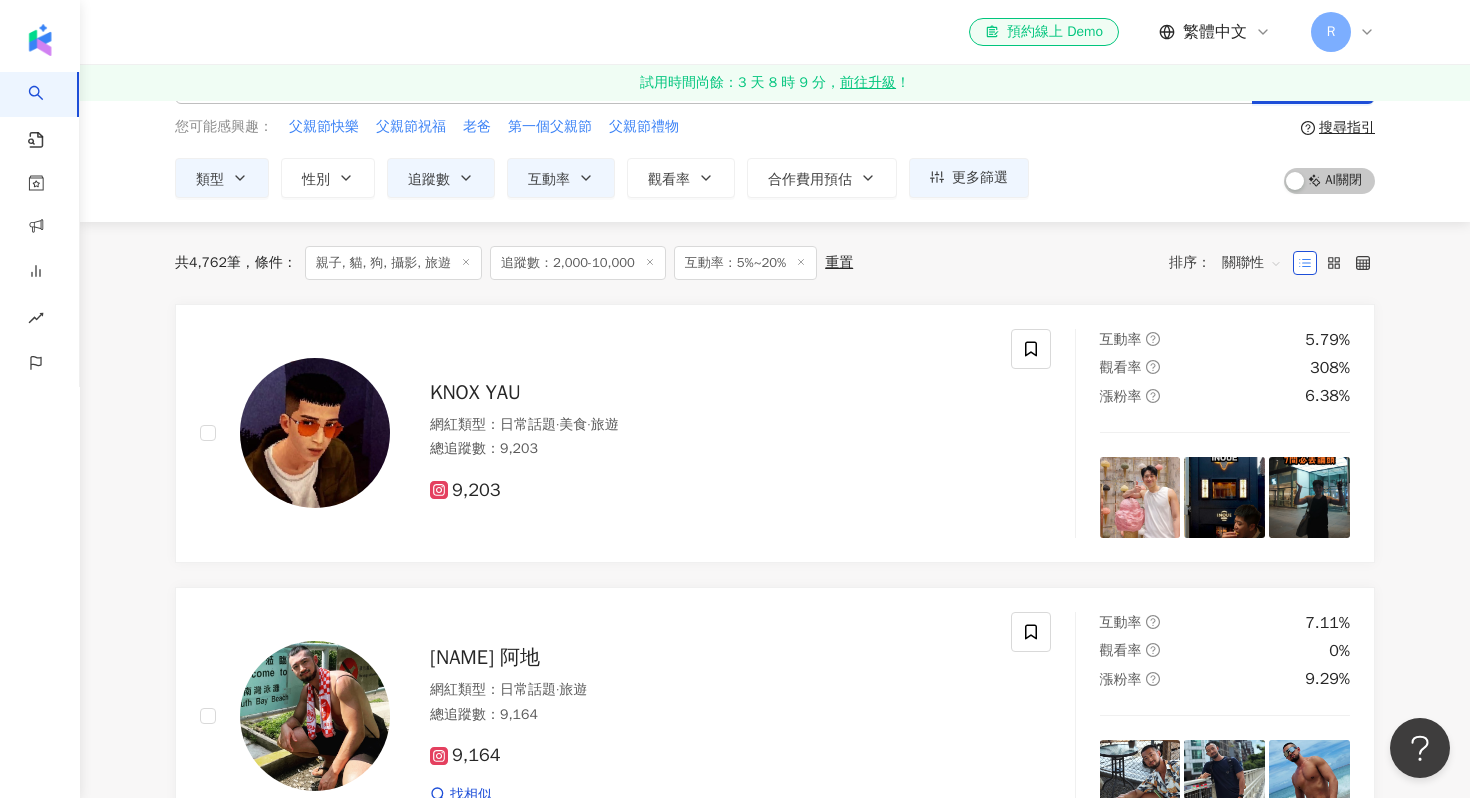 click on "類型 性別 追蹤數 互動率 觀看率 合作費用預估  更多篩選 ****  -  ***** 不限 小型 奈米網紅 (<1萬) 微型網紅 (1萬-3萬) 小型網紅 (3萬-5萬) 中型 中小型網紅 (5萬-10萬) 中型網紅 (10萬-30萬) 中大型網紅 (30萬-50萬) 大型 大型網紅 (50萬-100萬) 百萬網紅 (>100萬) * %  -  ** % 不限 5% 以下 5%~20% 20% 以上" at bounding box center (602, 178) 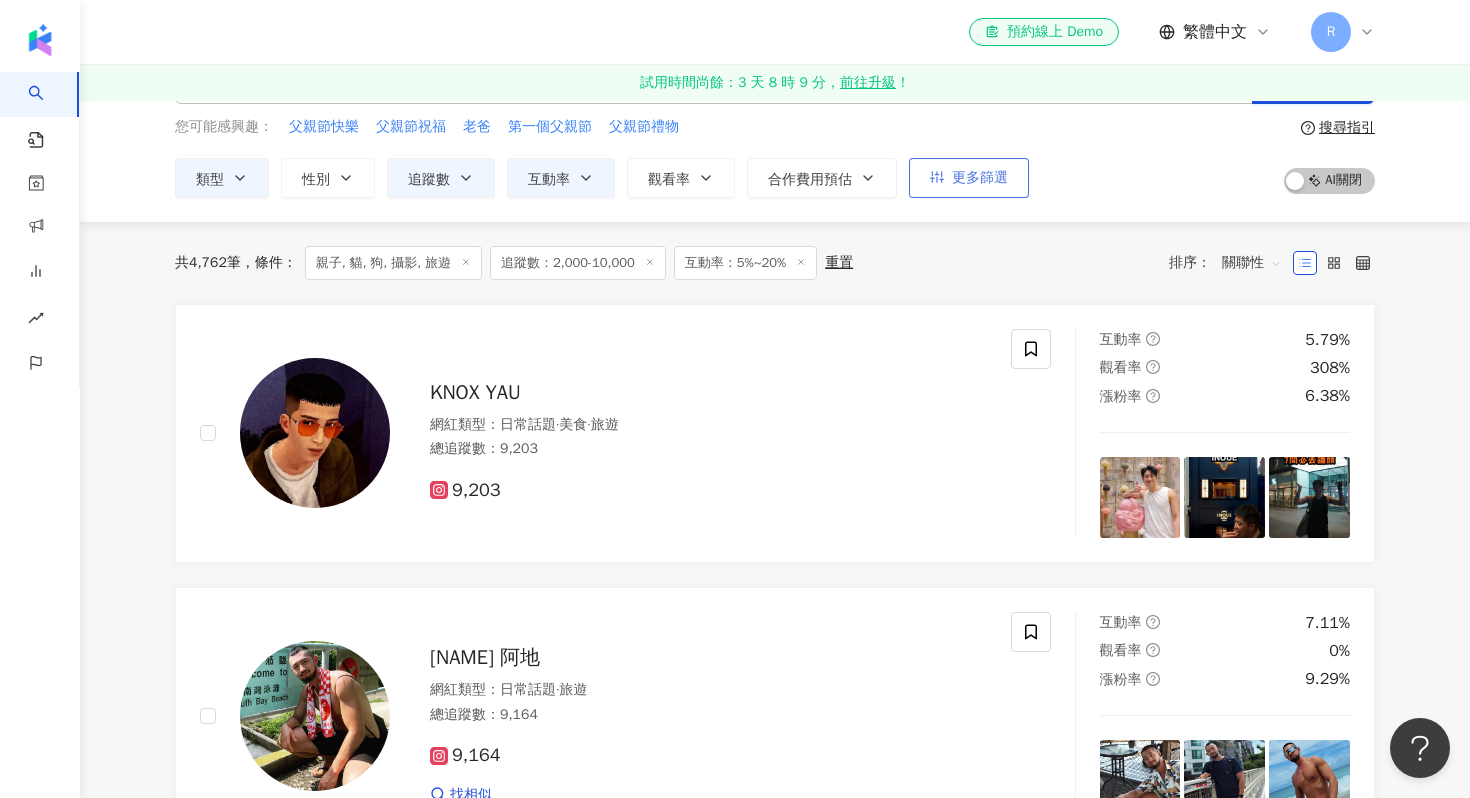 click on "更多篩選" at bounding box center [969, 178] 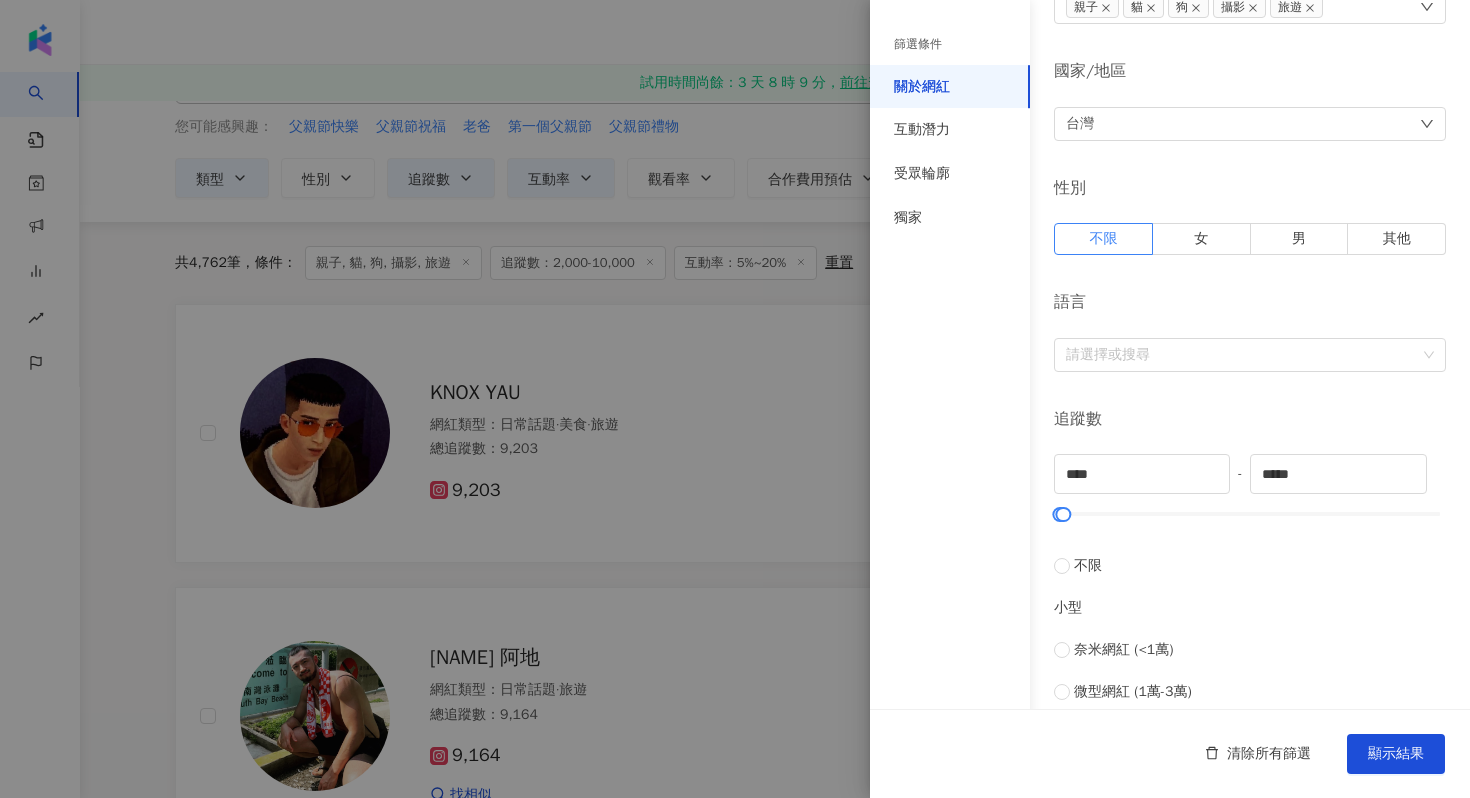 scroll, scrollTop: 0, scrollLeft: 0, axis: both 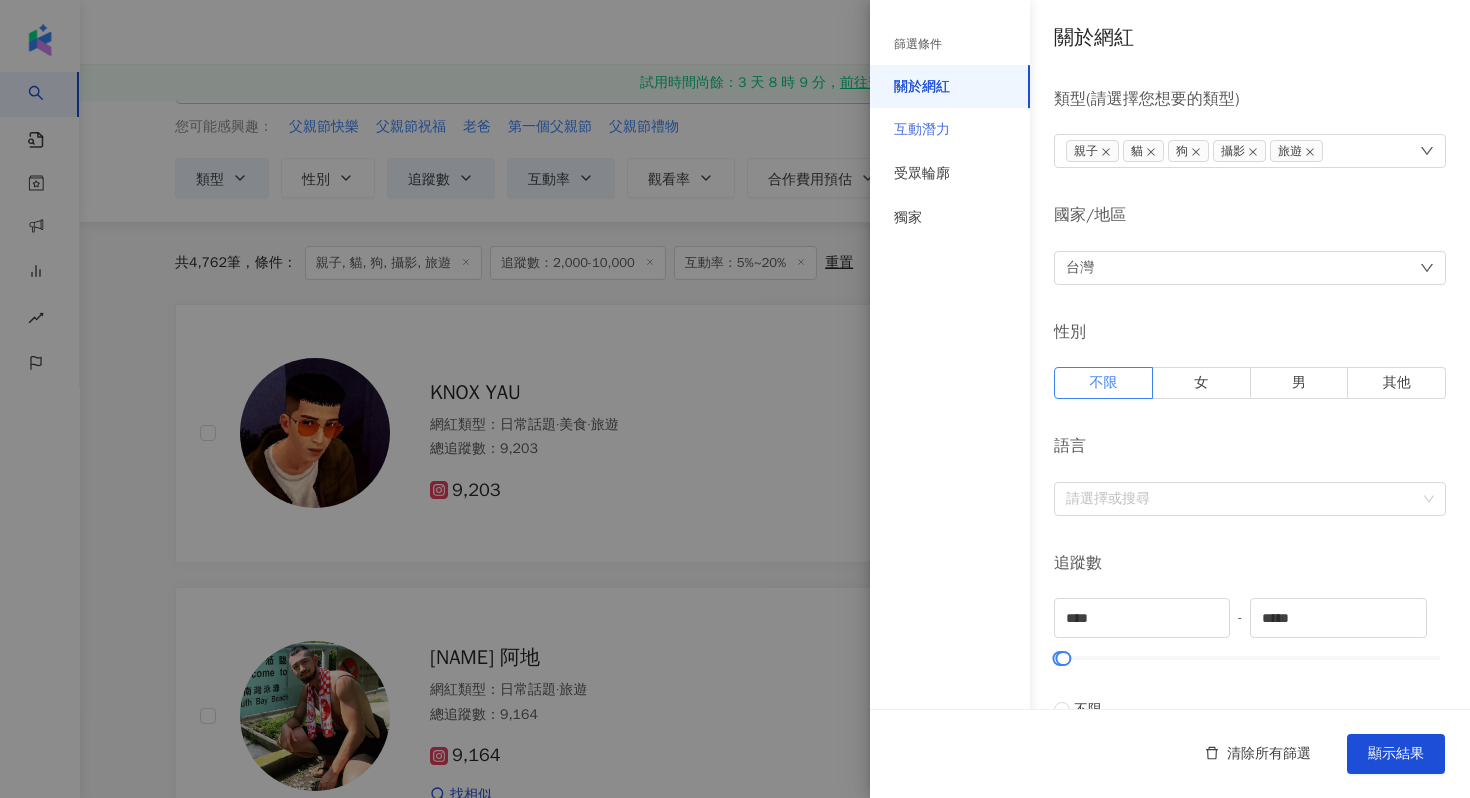 click on "互動潛力" at bounding box center (950, 130) 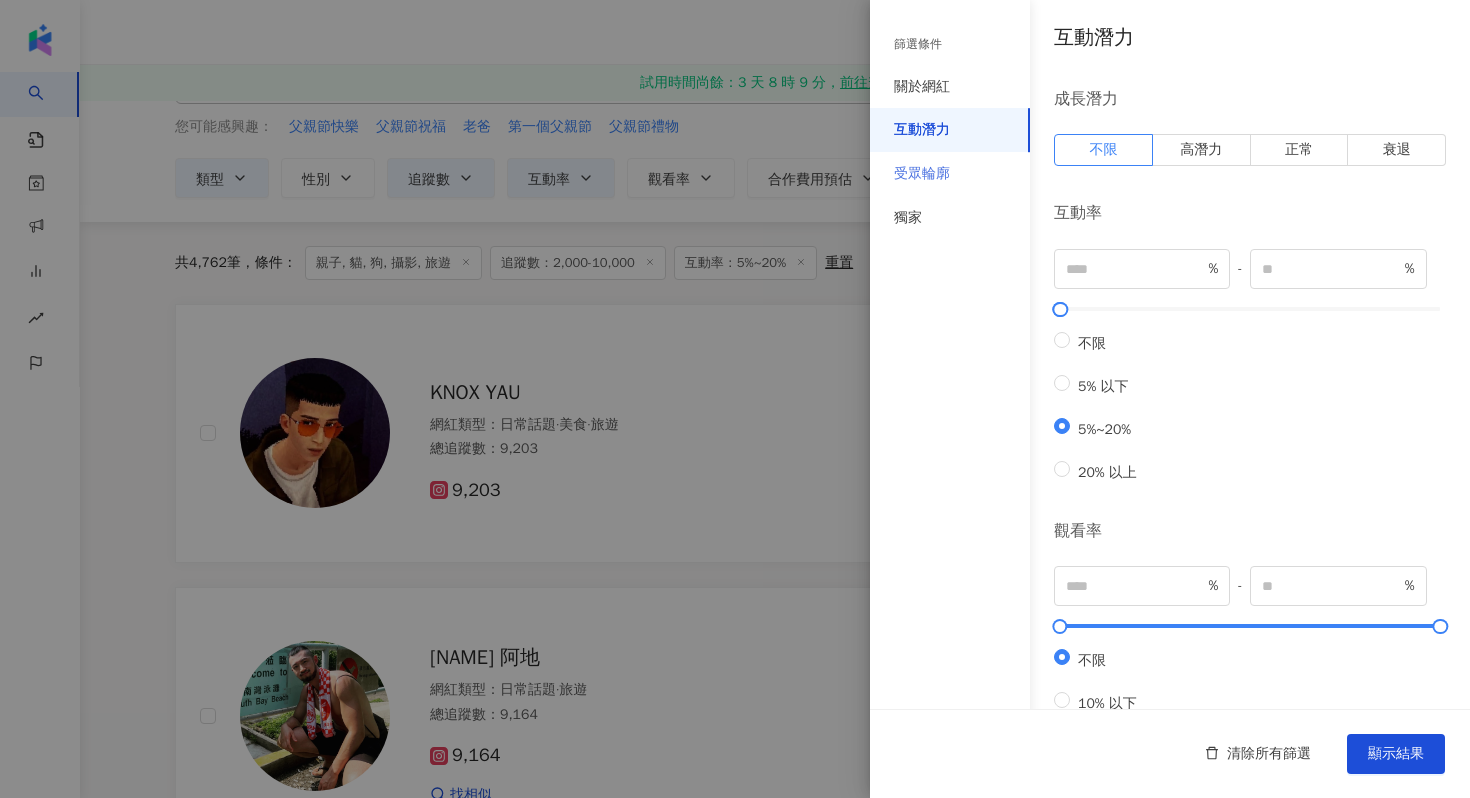 click on "受眾輪廓" at bounding box center [950, 174] 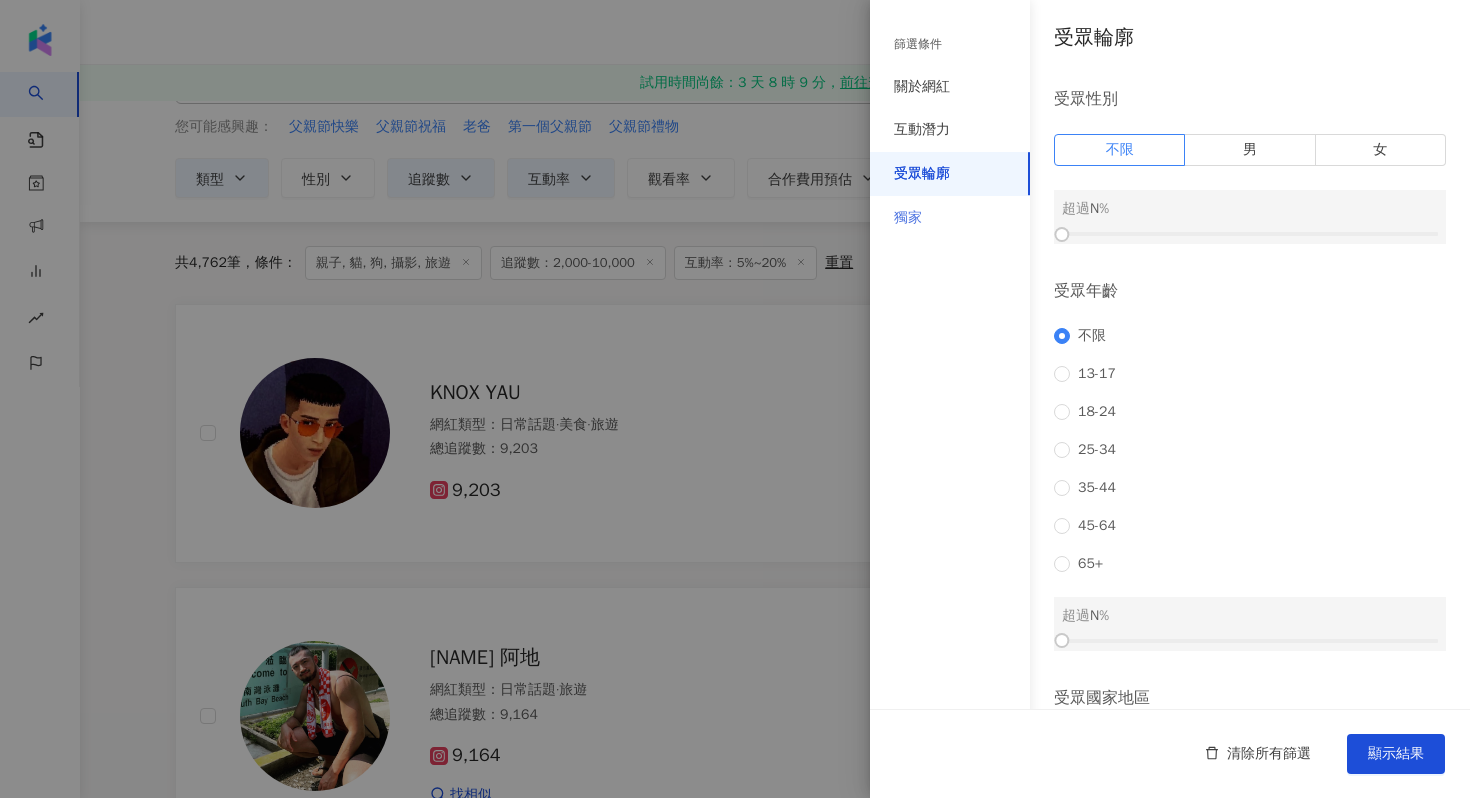 click on "獨家" at bounding box center (950, 218) 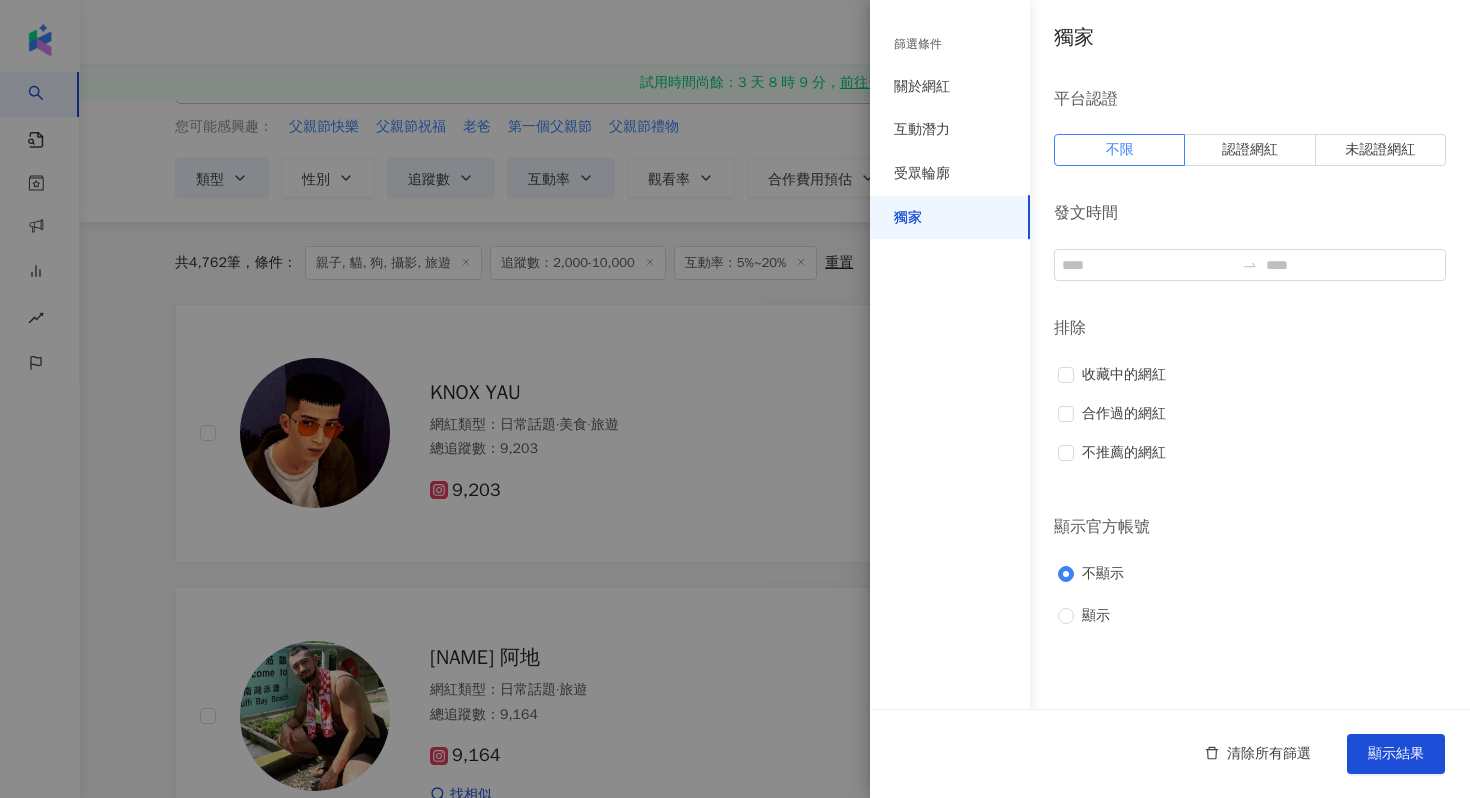 click at bounding box center (735, 399) 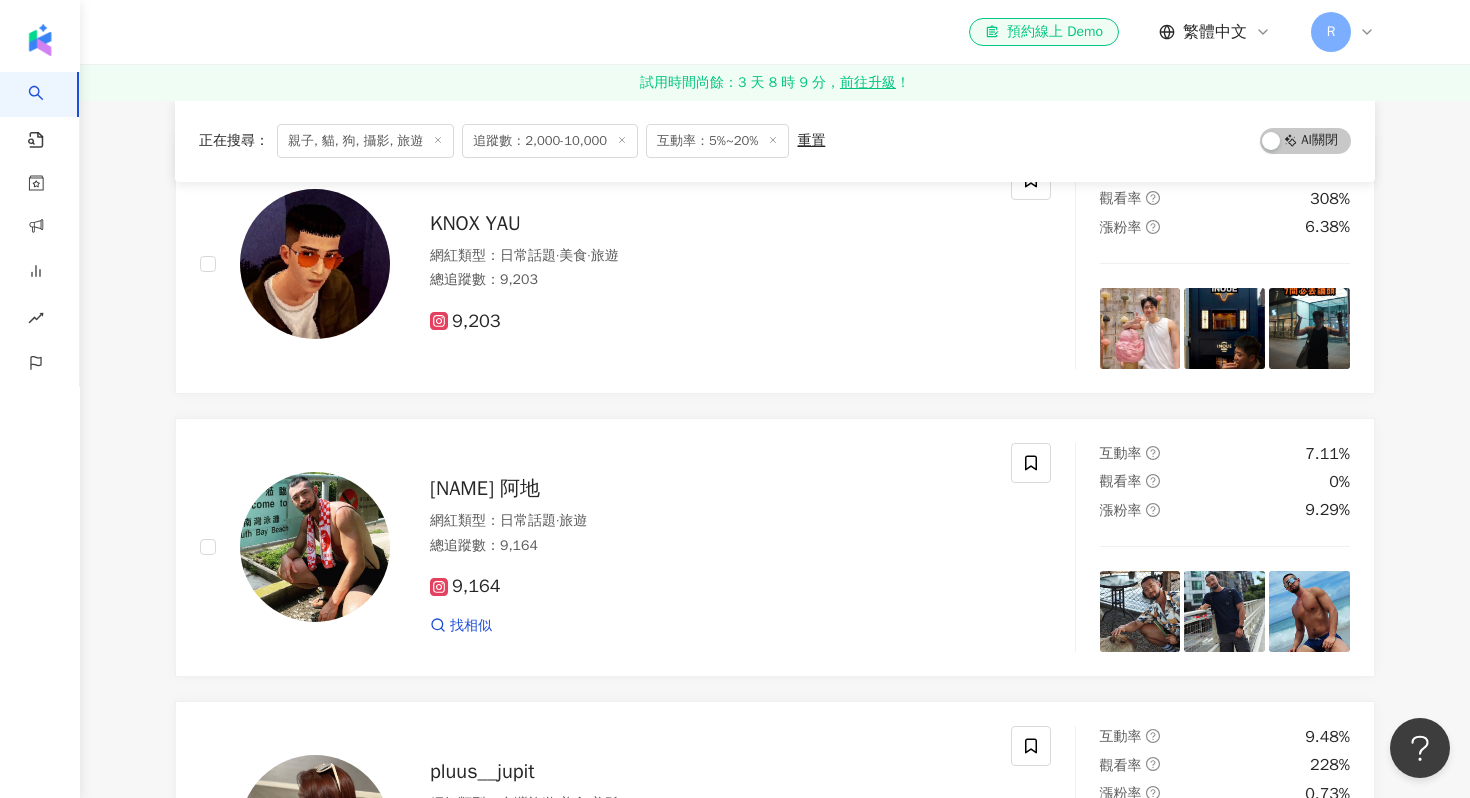 scroll, scrollTop: 212, scrollLeft: 0, axis: vertical 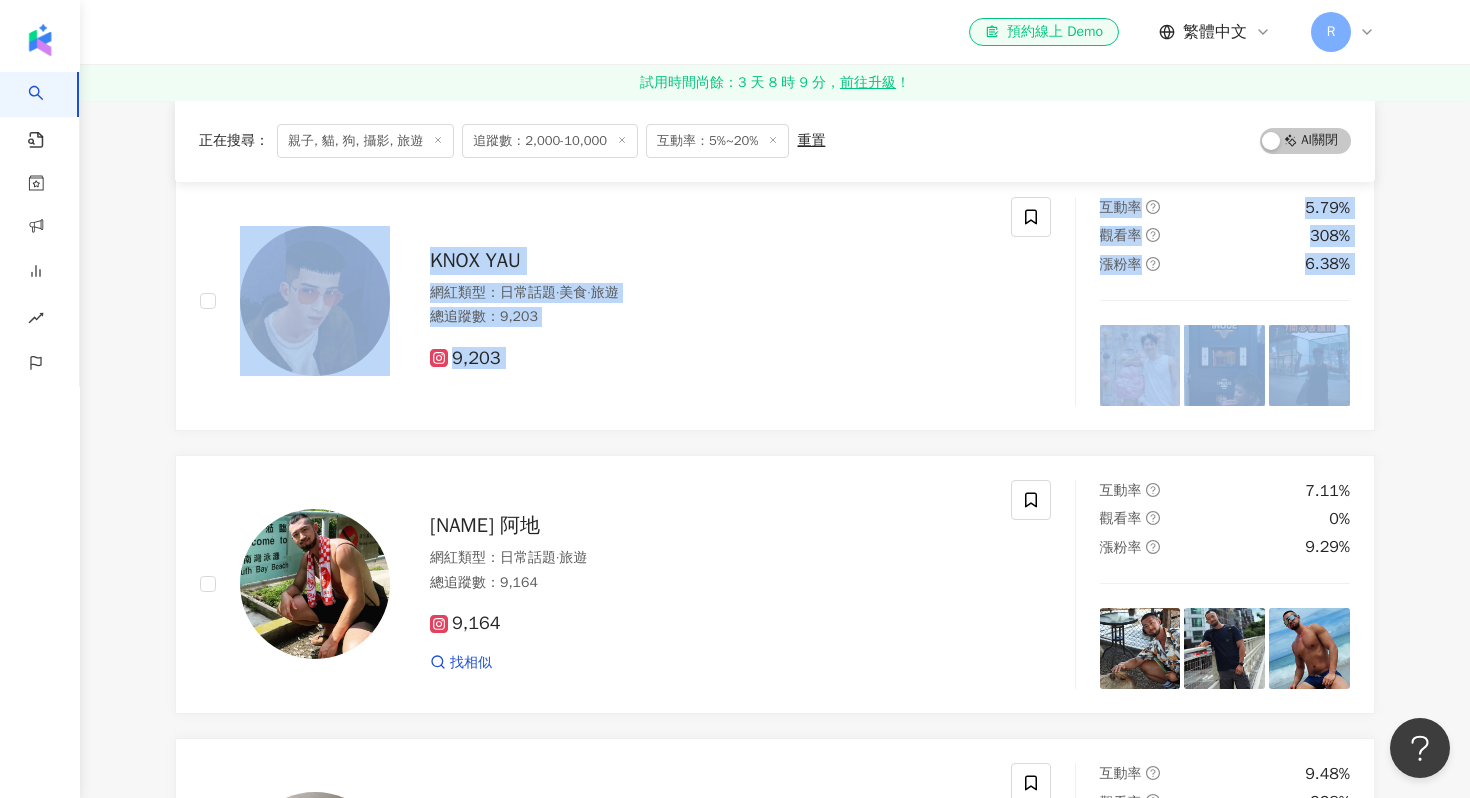 click on "不分平台 台灣 搜尋 您可能感興趣： 父親節快樂  父親節祝福  老爸  第一個父親節  父親節禮物  類型 性別 追蹤數 互動率 觀看率 合作費用預估  更多篩選 篩選條件 關於網紅 互動潛力 受眾輪廓 獨家 關於網紅 類型  ( 請選擇您想要的類型 ) 親子 貓 狗 攝影 旅遊 國家/地區 台灣 性別 不限 女 男 其他 語言     請選擇或搜尋 追蹤數 ****  -  ***** 不限 小型 奈米網紅 (<1萬) 微型網紅 (1萬-3萬) 小型網紅 (3萬-5萬) 中型 中小型網紅 (5萬-10萬) 中型網紅 (10萬-30萬) 中大型網紅 (30萬-50萬) 大型 大型網紅 (50萬-100萬) 百萬網紅 (>100萬) 合作費用預估 不限 限制金額 $ *  -  $ ******* 幣別 : 新台幣 TWD 互動潛力 成長潛力 不限 高潛力 正常 衰退 互動率 * %  -  ** % 不限 5% 以下 5%~20% 20% 以上 觀看率 %  -  % 不限 10% 以下 10%~50% 50%~200% 200% 以上 漲粉率 %  -  % 不限 10% 以下 10%~50% 50%~200% 200% 以上 不限 男" at bounding box center (775, 2081) 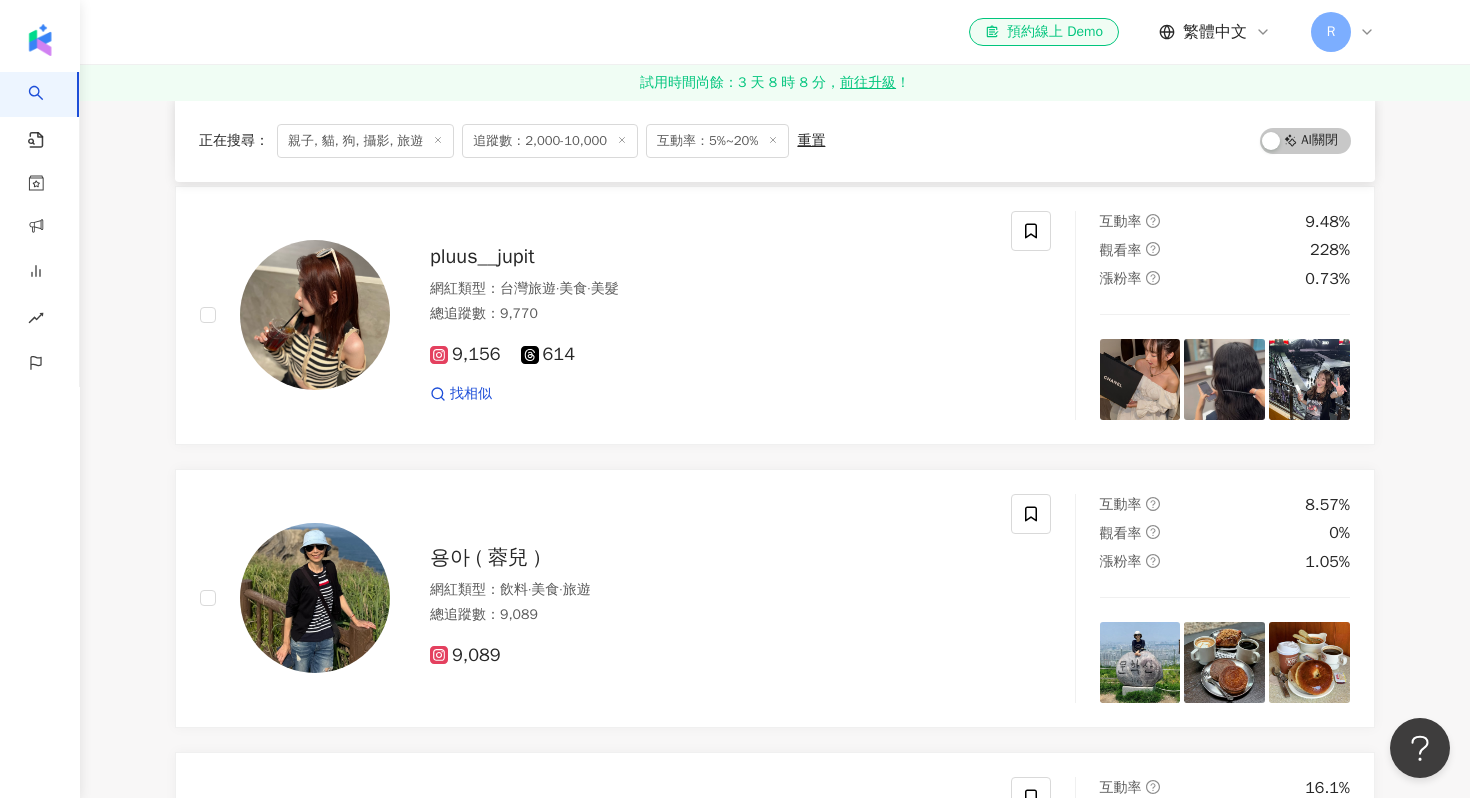 scroll, scrollTop: 765, scrollLeft: 0, axis: vertical 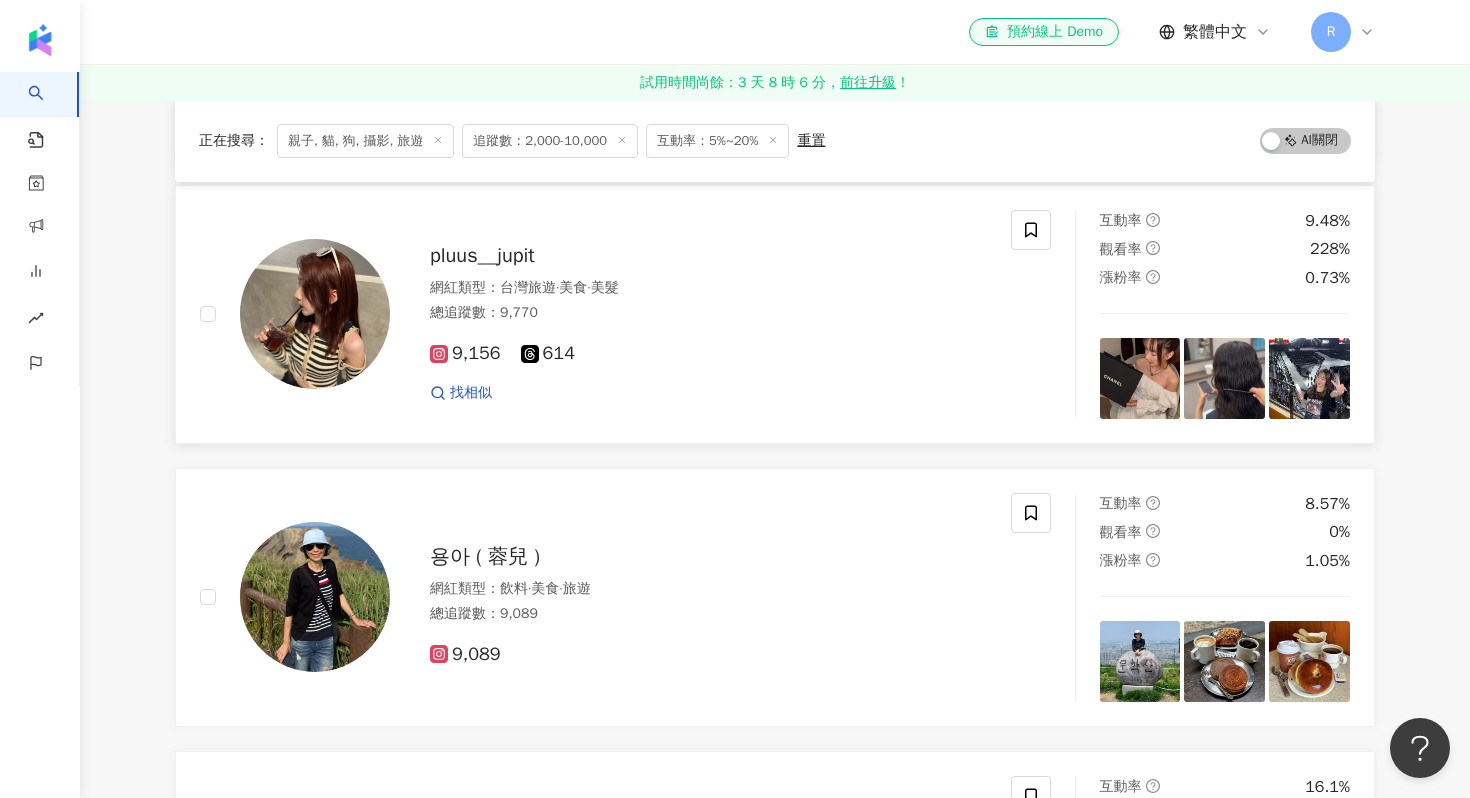 click on "pluus__jupit" at bounding box center (482, 255) 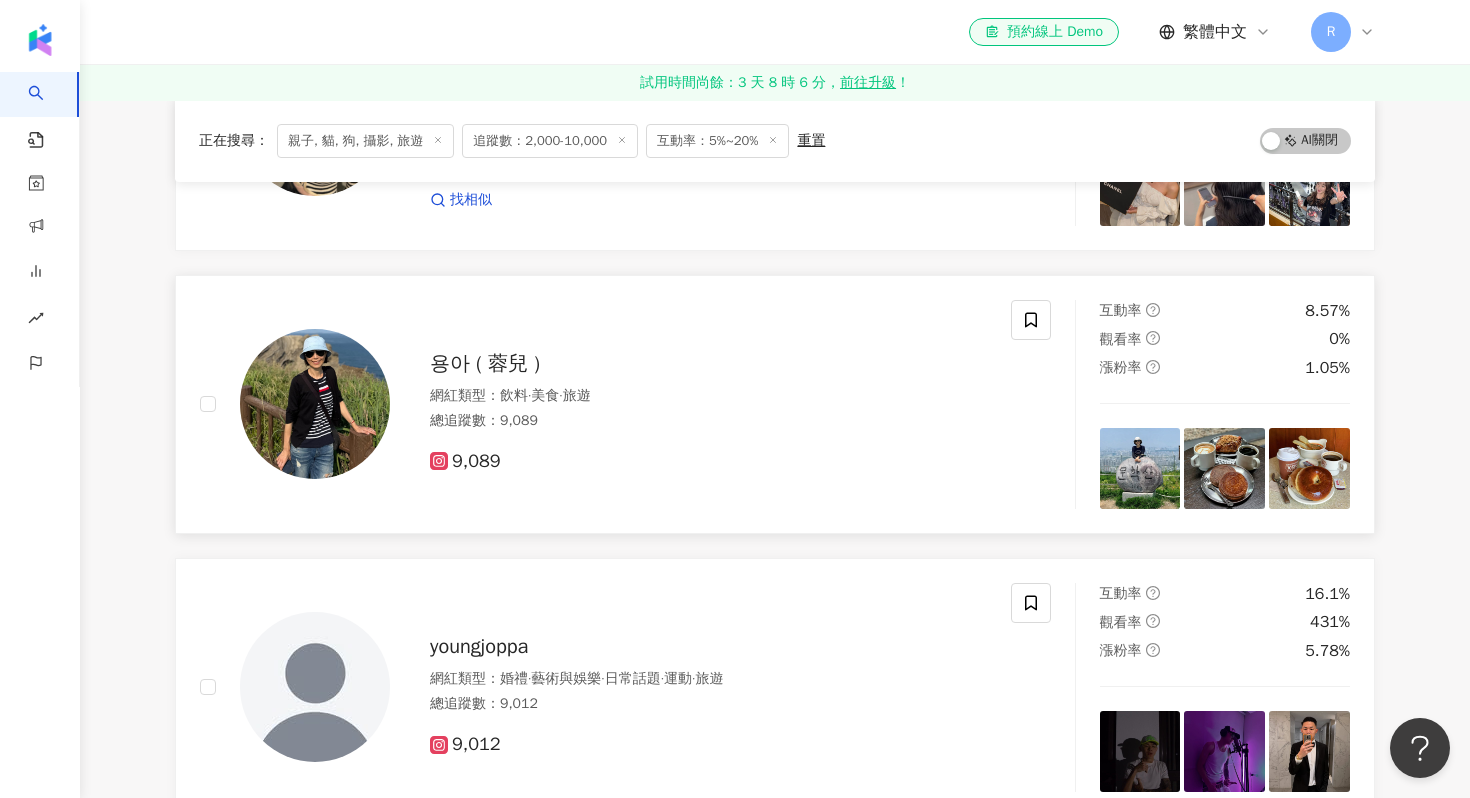 scroll, scrollTop: 992, scrollLeft: 0, axis: vertical 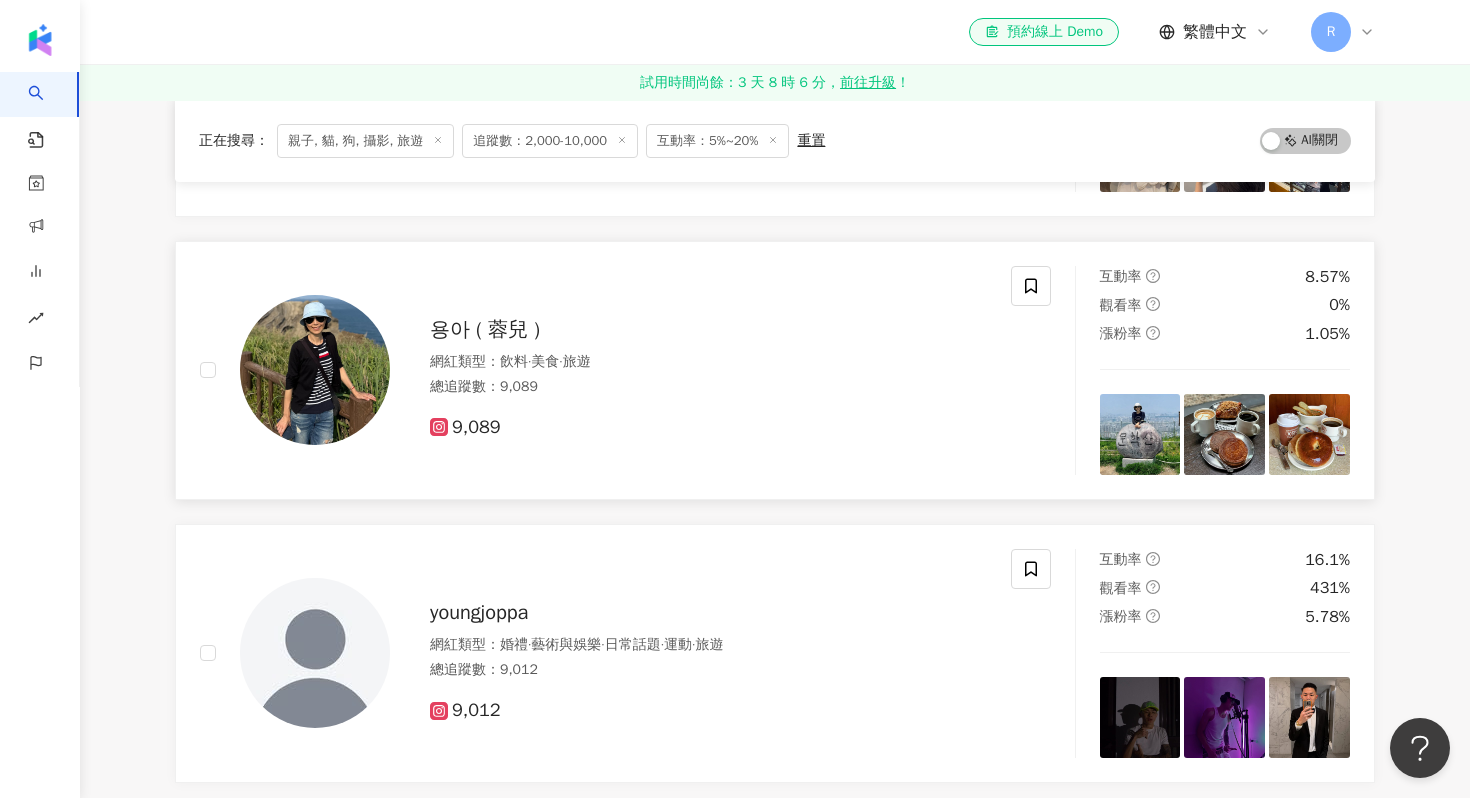 click on "9,089" at bounding box center [708, 428] 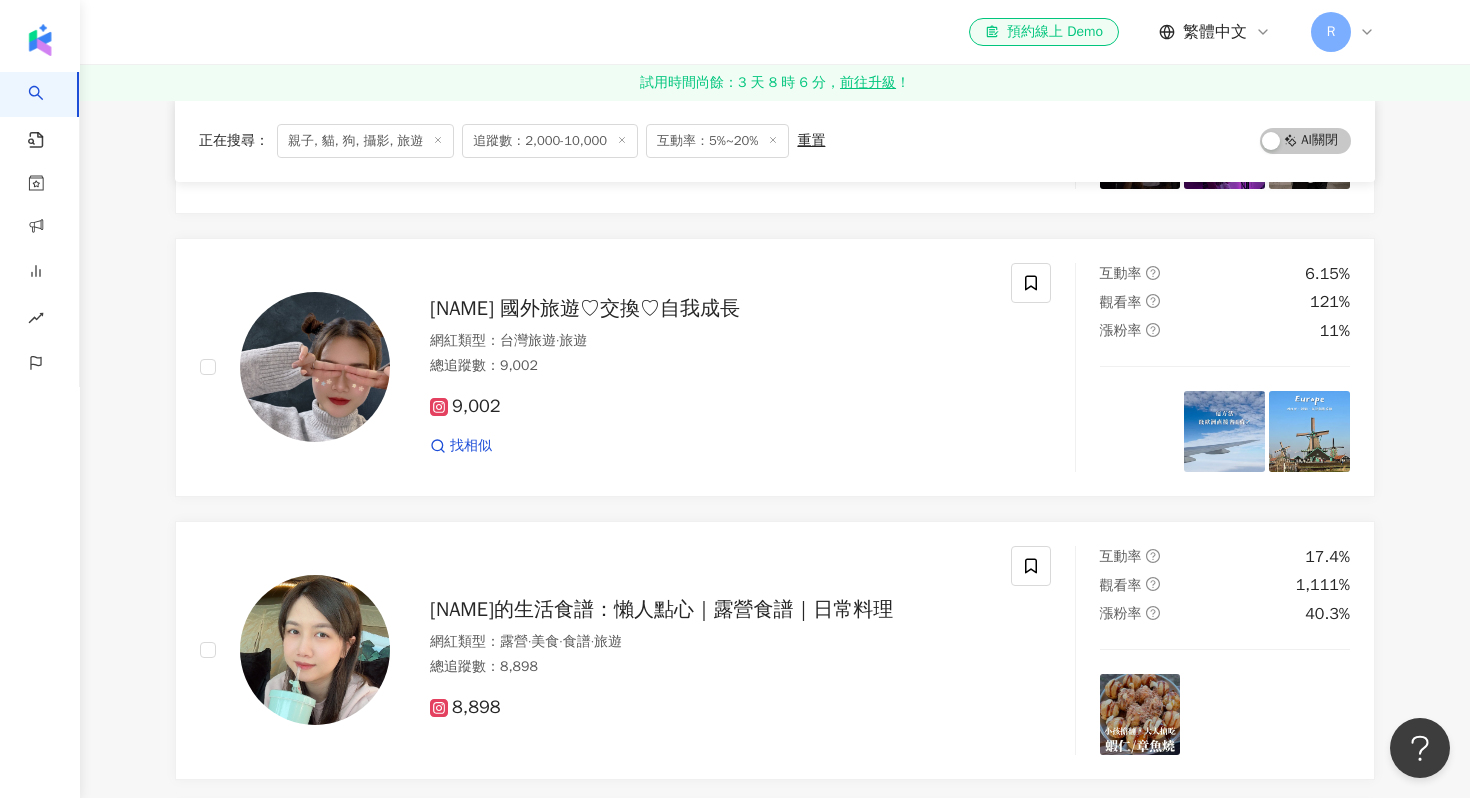 scroll, scrollTop: 1560, scrollLeft: 0, axis: vertical 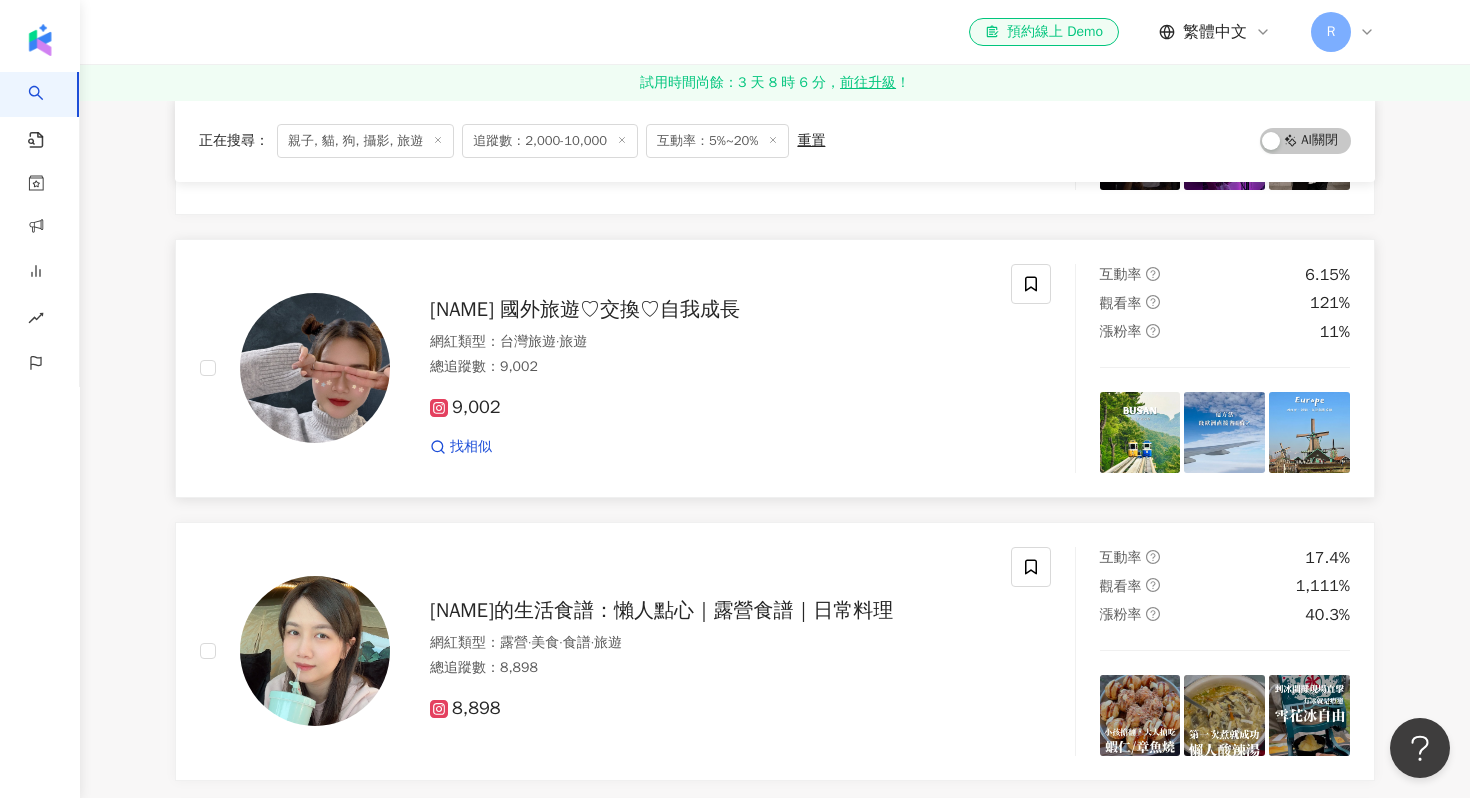 click on "9,002 找相似" at bounding box center (708, 418) 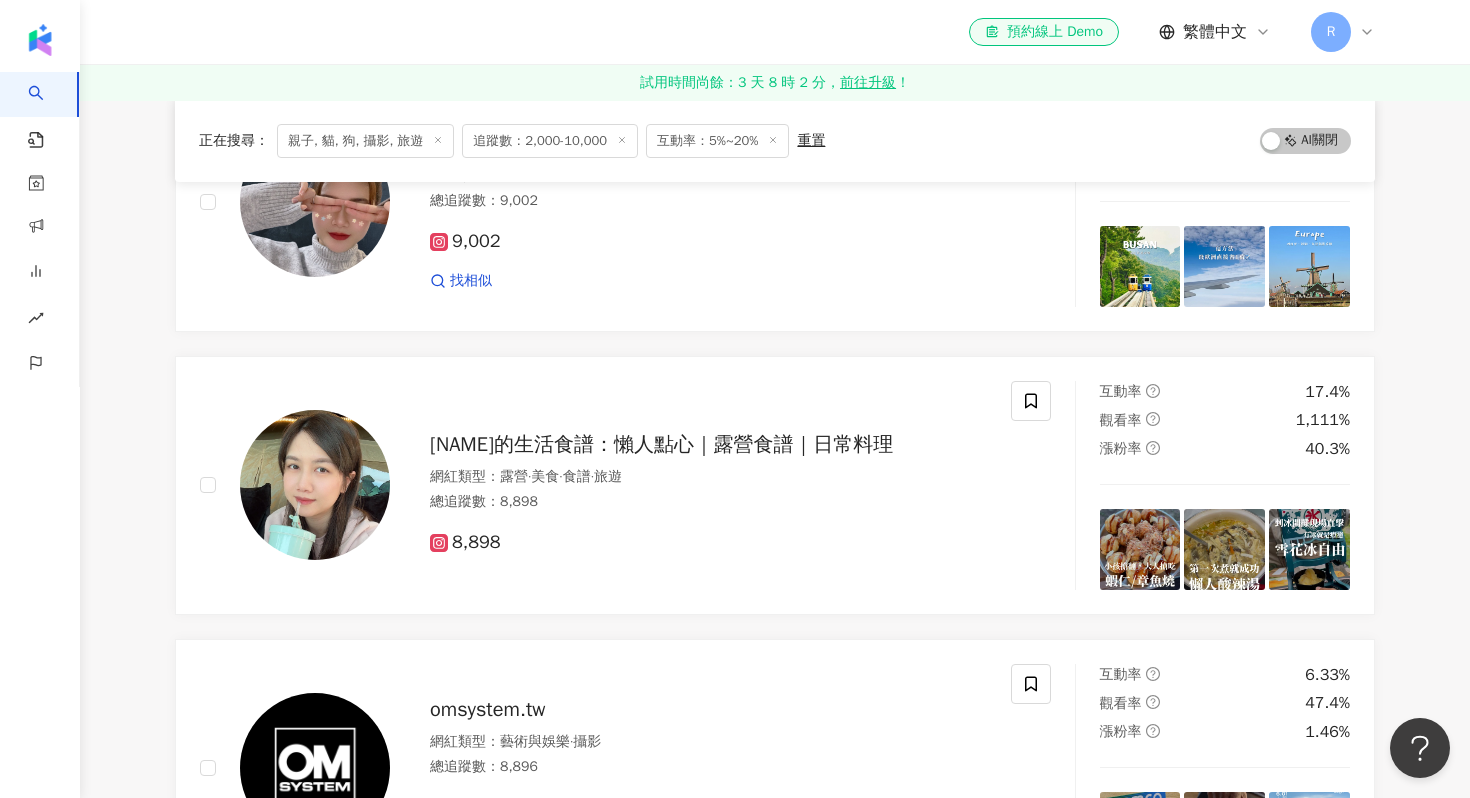 scroll, scrollTop: 1793, scrollLeft: 0, axis: vertical 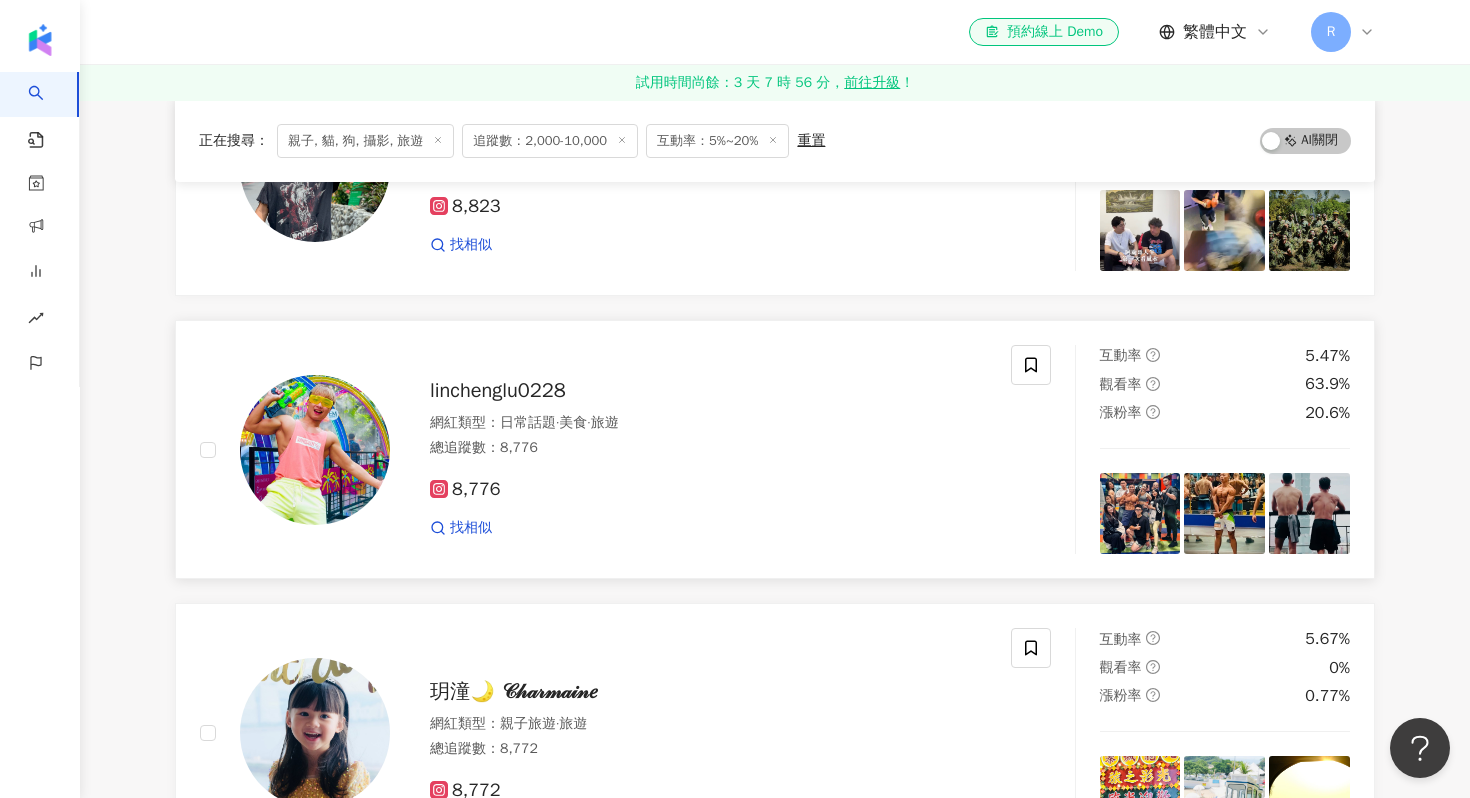 click at bounding box center (315, 450) 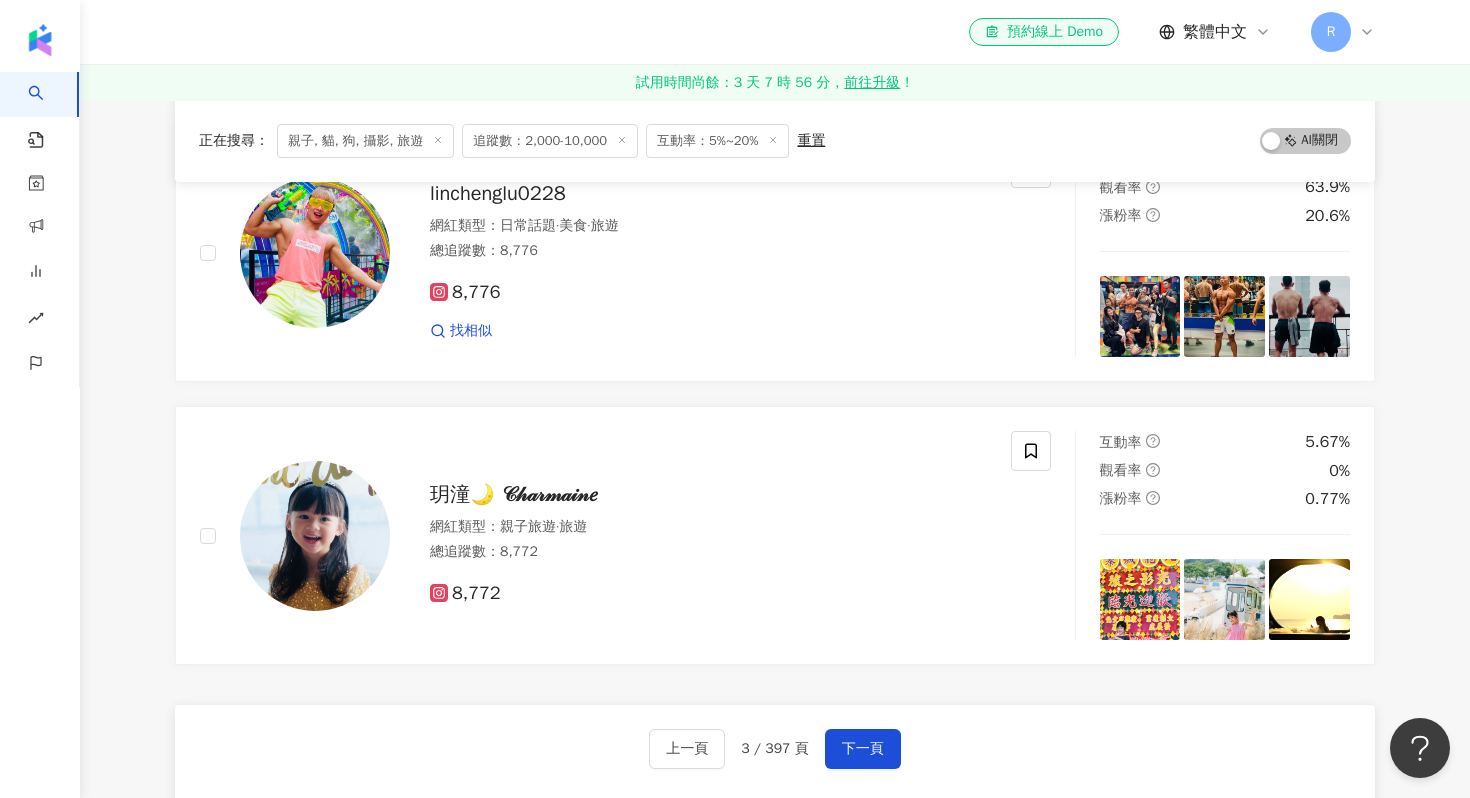 scroll, scrollTop: 3092, scrollLeft: 0, axis: vertical 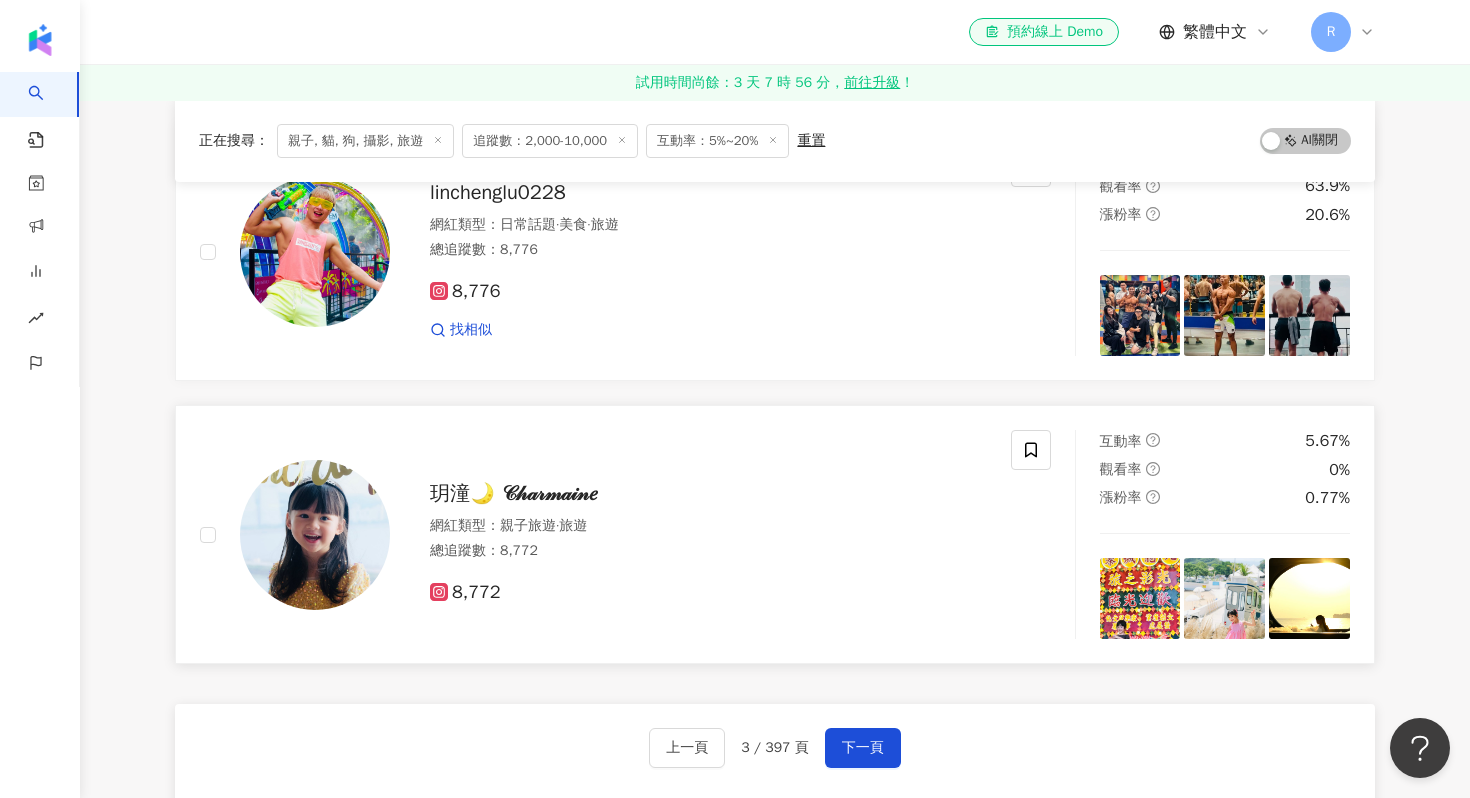 click at bounding box center [315, 535] 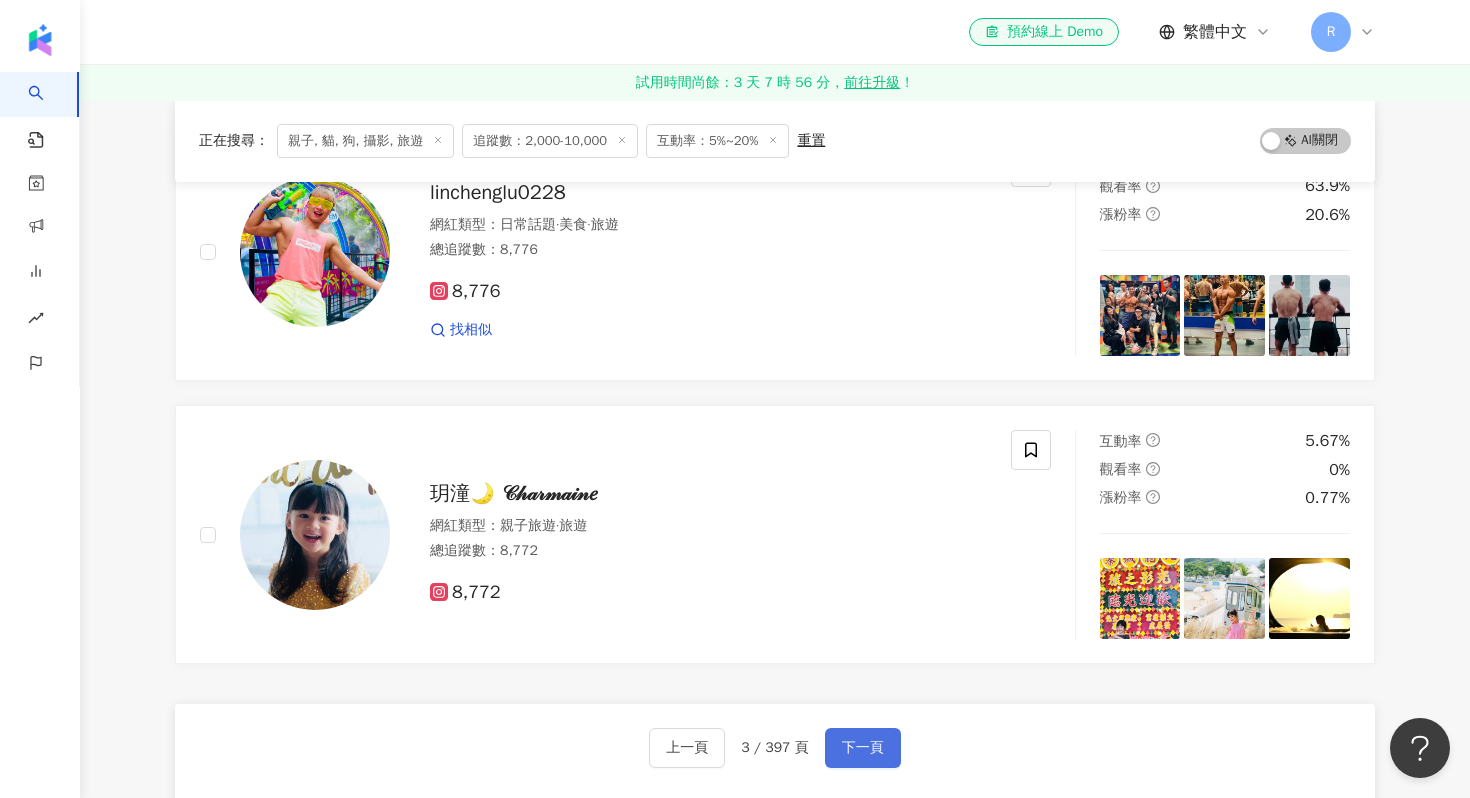 click on "下一頁" at bounding box center (863, 748) 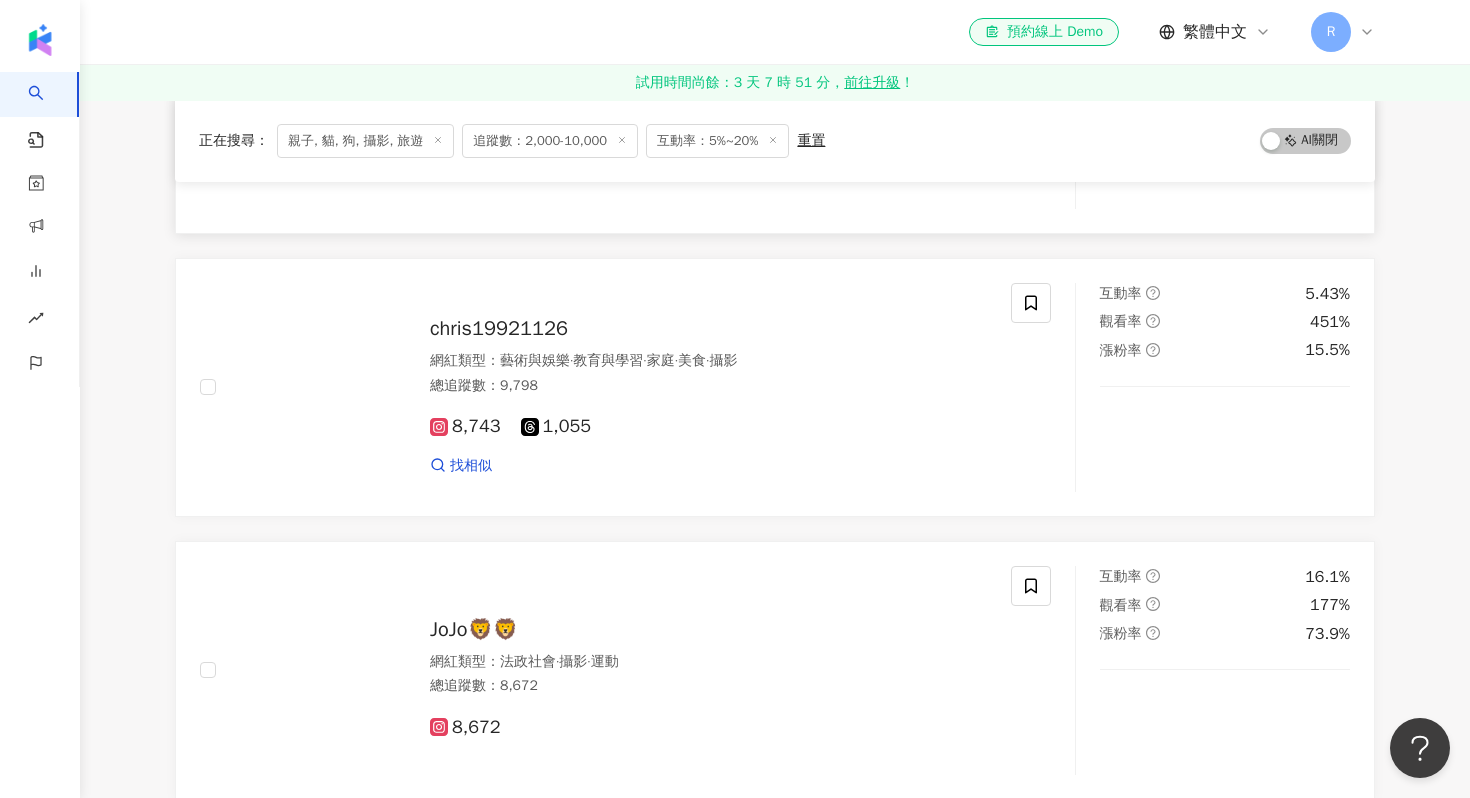scroll, scrollTop: 411, scrollLeft: 0, axis: vertical 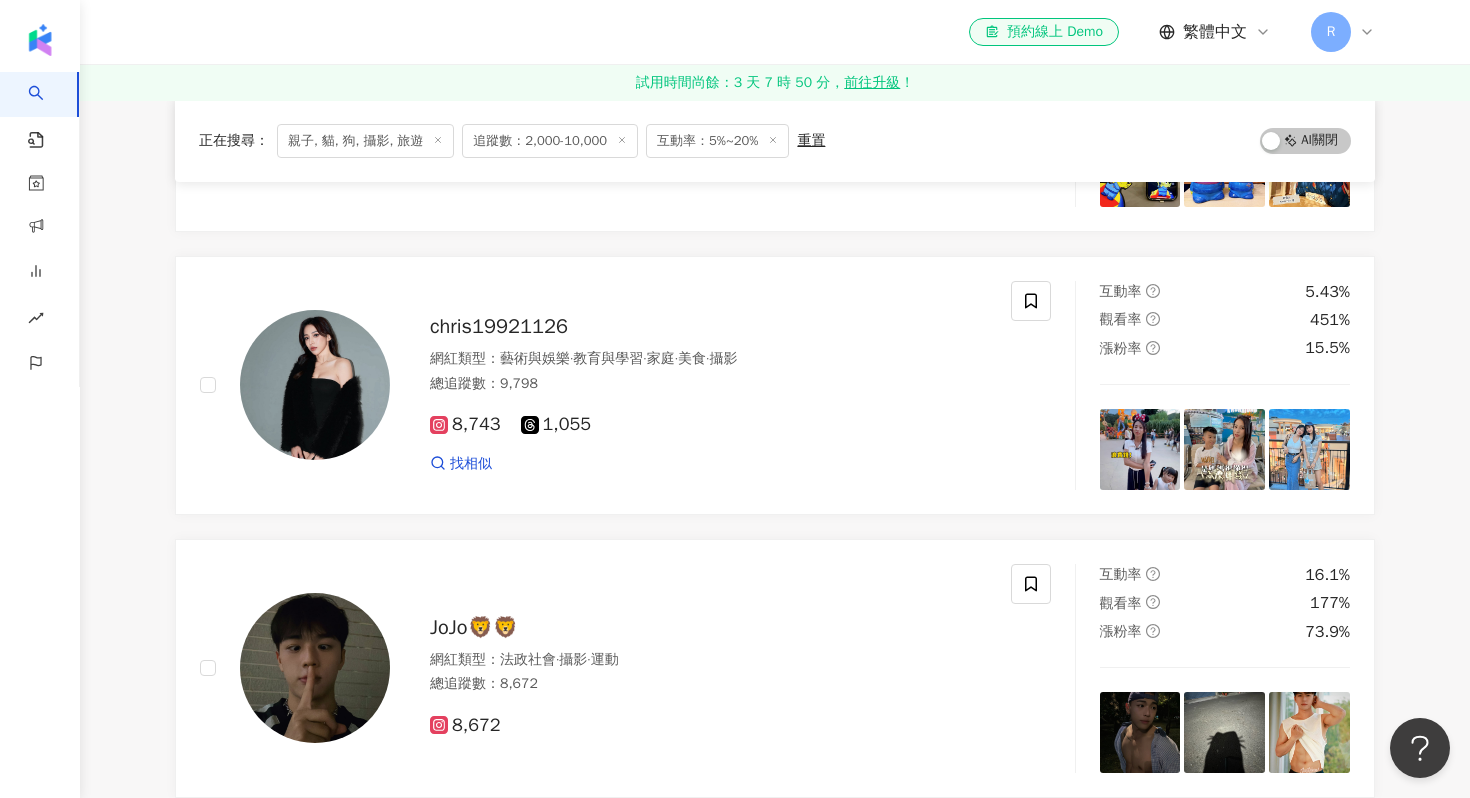 click on "正在搜尋 ： 親子, 貓, 狗, 攝影, 旅遊 追蹤數：2,000-10,000 互動率：5%~20% 重置 AI  開啟 AI  關閉 Hsiao ఠఠ్రఠ 網紅類型 ： 玩具模型  ·  日常話題  ·  旅遊 總追蹤數 ： 8,767 8,767 互動率 6.74% 觀看率 91.1% 漲粉率 2.88% chris19921126 網紅類型 ： 藝術與娛樂  ·  教育與學習  ·  家庭  ·  美食  ·  攝影 總追蹤數 ： 9,798 8,743 1,055 找相似 互動率 5.43% 觀看率 451% 漲粉率 15.5% JoJo🦁🦁 網紅類型 ： 法政社會  ·  攝影  ·  運動 總追蹤數 ： 8,672 8,672 互動率 16.1% 觀看率 177% 漲粉率 73.9% 難分：攝影／寫作人 網紅類型 ： 台灣旅遊  ·  藝術與娛樂  ·  法政社會  ·  攝影 總追蹤數 ： 8,633 8,633 互動率 5.48% 觀看率 0% 漲粉率 1.73% 那一年我的糕糕 糕糕 網紅類型 ： 日常話題  ·  狗  ·  美食  ·  寵物 總追蹤數 ： 8,628 8,628 找相似 互動率 5.25% 觀看率 32.7% 漲粉率 3.31% 𝓴𝓪𝓸² ☻ 網紅類型 ：  ·" at bounding box center [775, 1983] 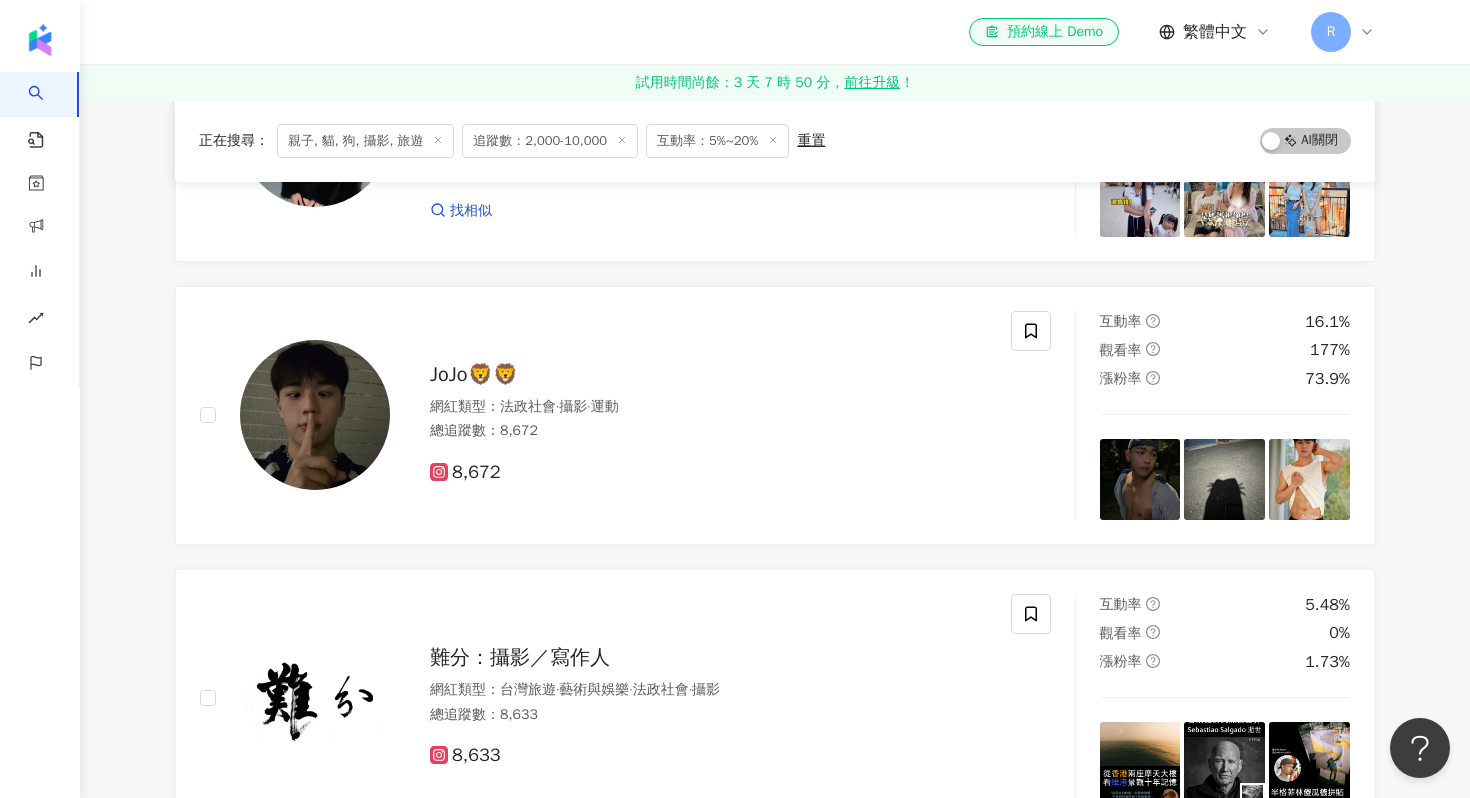 scroll, scrollTop: 668, scrollLeft: 0, axis: vertical 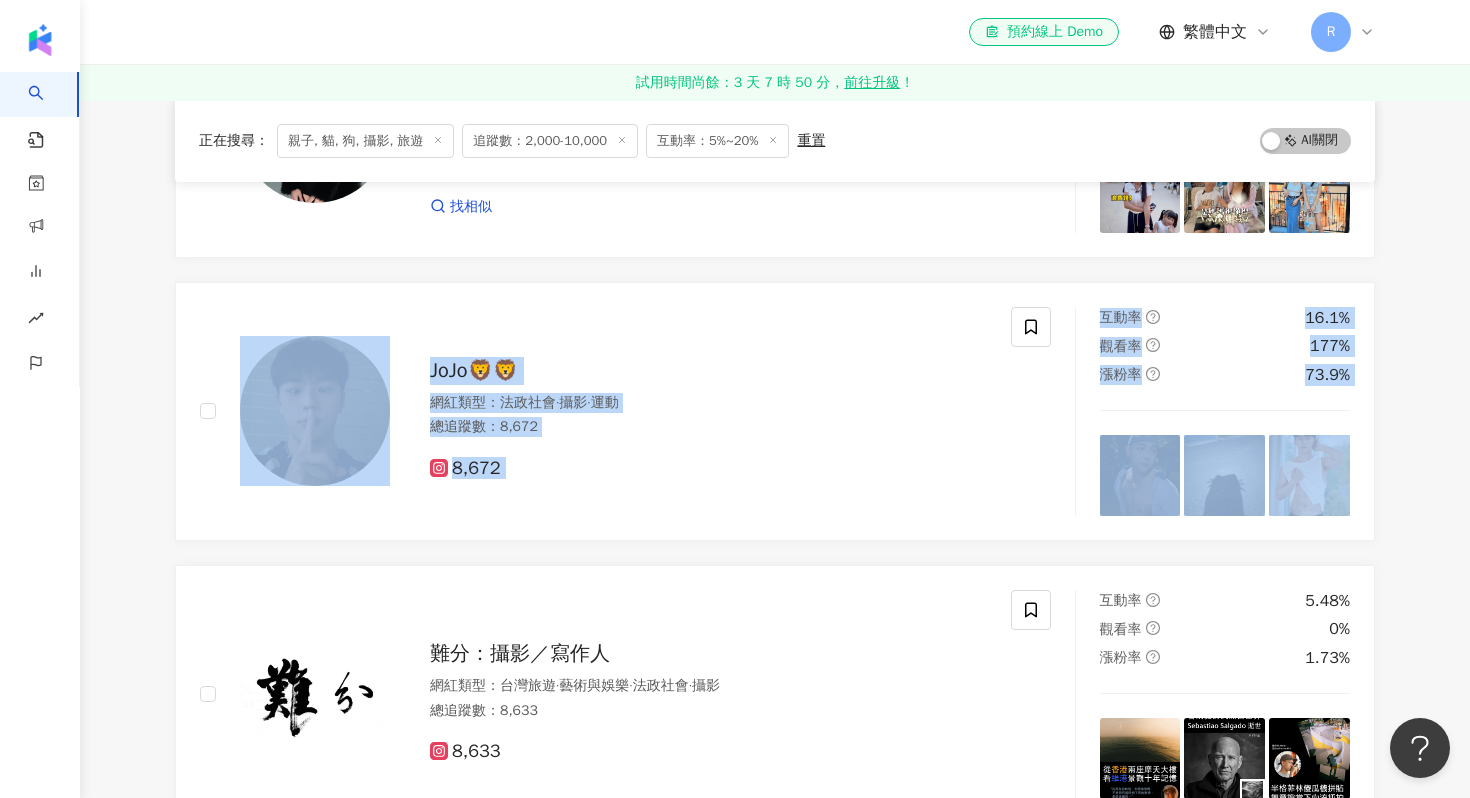 click on "不分平台 台灣 搜尋 您可能感興趣： 父親節快樂  父親節祝福  老爸  第一個父親節  父親節禮物  類型 性別 追蹤數 互動率 觀看率 合作費用預估  更多篩選 篩選條件 關於網紅 互動潛力 受眾輪廓 獨家 關於網紅 類型  ( 請選擇您想要的類型 ) 親子 貓 狗 攝影 旅遊 國家/地區 台灣 性別 不限 女 男 其他 語言     請選擇或搜尋 追蹤數 ****  -  ***** 不限 小型 奈米網紅 (<1萬) 微型網紅 (1萬-3萬) 小型網紅 (3萬-5萬) 中型 中小型網紅 (5萬-10萬) 中型網紅 (10萬-30萬) 中大型網紅 (30萬-50萬) 大型 大型網紅 (50萬-100萬) 百萬網紅 (>100萬) 合作費用預估 不限 限制金額 $ *  -  $ ******* 幣別 : 新台幣 TWD 互動潛力 成長潛力 不限 高潛力 正常 衰退 互動率 * %  -  ** % 不限 5% 以下 5%~20% 20% 以上 觀看率 %  -  % 不限 10% 以下 10%~50% 50%~200% 200% 以上 漲粉率 %  -  % 不限 10% 以下 10%~50% 50%~200% 200% 以上 不限 男" at bounding box center [775, 1625] 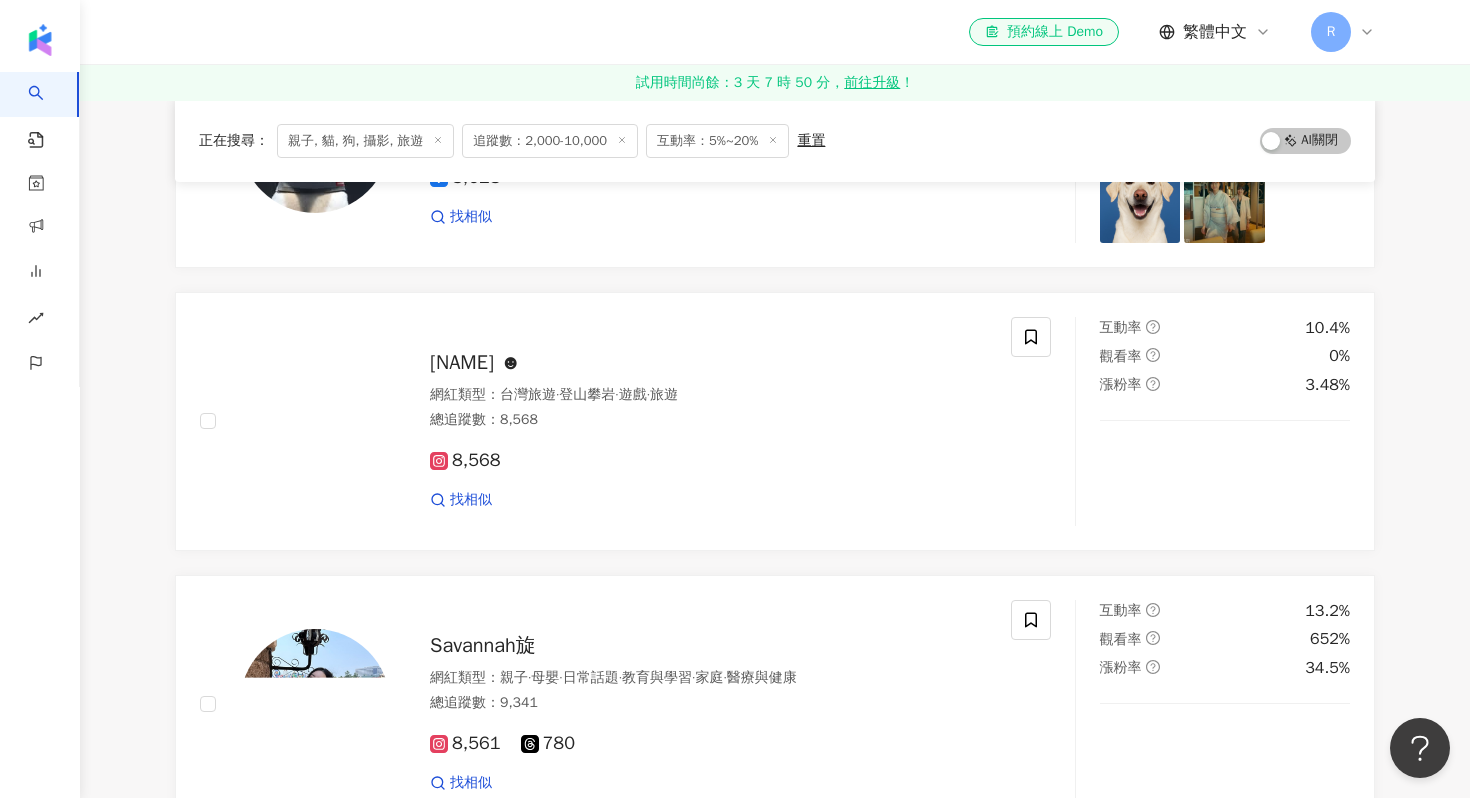 scroll, scrollTop: 1509, scrollLeft: 0, axis: vertical 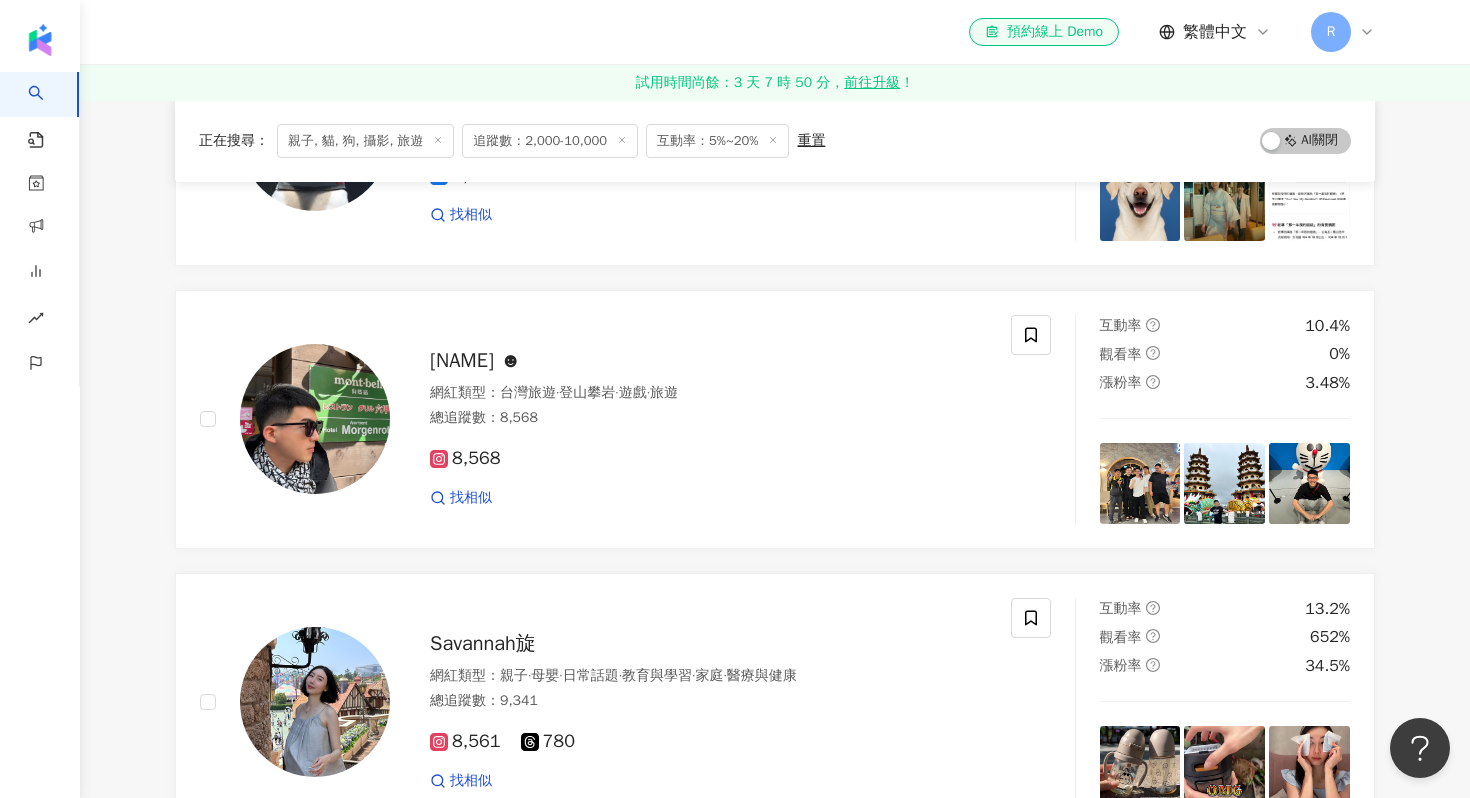 click on "不分平台 台灣 搜尋 您可能感興趣： 父親節快樂  父親節祝福  老爸  第一個父親節  父親節禮物  類型 性別 追蹤數 互動率 觀看率 合作費用預估  更多篩選 篩選條件 關於網紅 互動潛力 受眾輪廓 獨家 關於網紅 類型  ( 請選擇您想要的類型 ) 親子 貓 狗 攝影 旅遊 國家/地區 台灣 性別 不限 女 男 其他 語言     請選擇或搜尋 追蹤數 ****  -  ***** 不限 小型 奈米網紅 (<1萬) 微型網紅 (1萬-3萬) 小型網紅 (3萬-5萬) 中型 中小型網紅 (5萬-10萬) 中型網紅 (10萬-30萬) 中大型網紅 (30萬-50萬) 大型 大型網紅 (50萬-100萬) 百萬網紅 (>100萬) 合作費用預估 不限 限制金額 $ *  -  $ ******* 幣別 : 新台幣 TWD 互動潛力 成長潛力 不限 高潛力 正常 衰退 互動率 * %  -  ** % 不限 5% 以下 5%~20% 20% 以上 觀看率 %  -  % 不限 10% 以下 10%~50% 50%~200% 200% 以上 漲粉率 %  -  % 不限 10% 以下 10%~50% 50%~200% 200% 以上 不限 男" at bounding box center (775, 784) 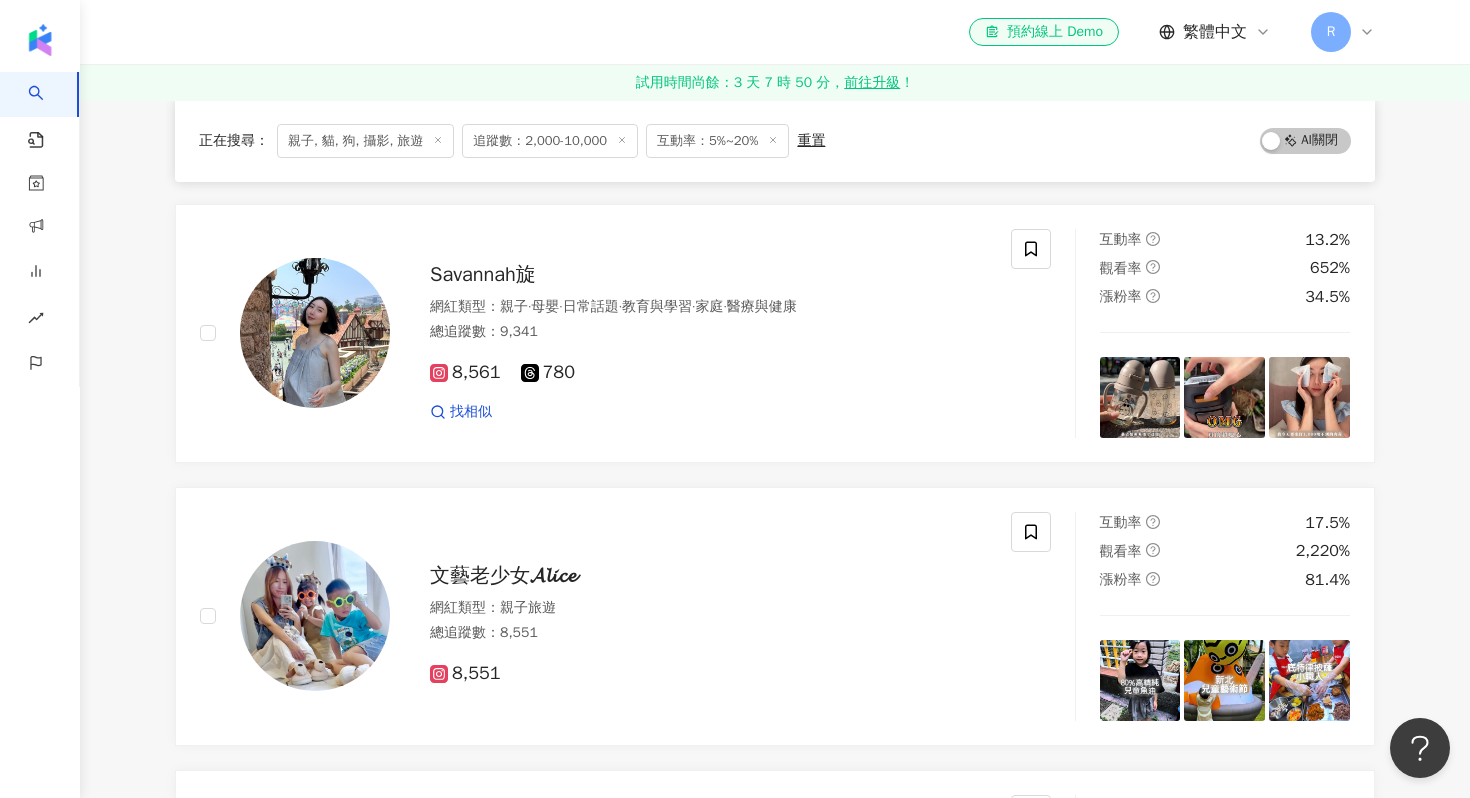 scroll, scrollTop: 1920, scrollLeft: 0, axis: vertical 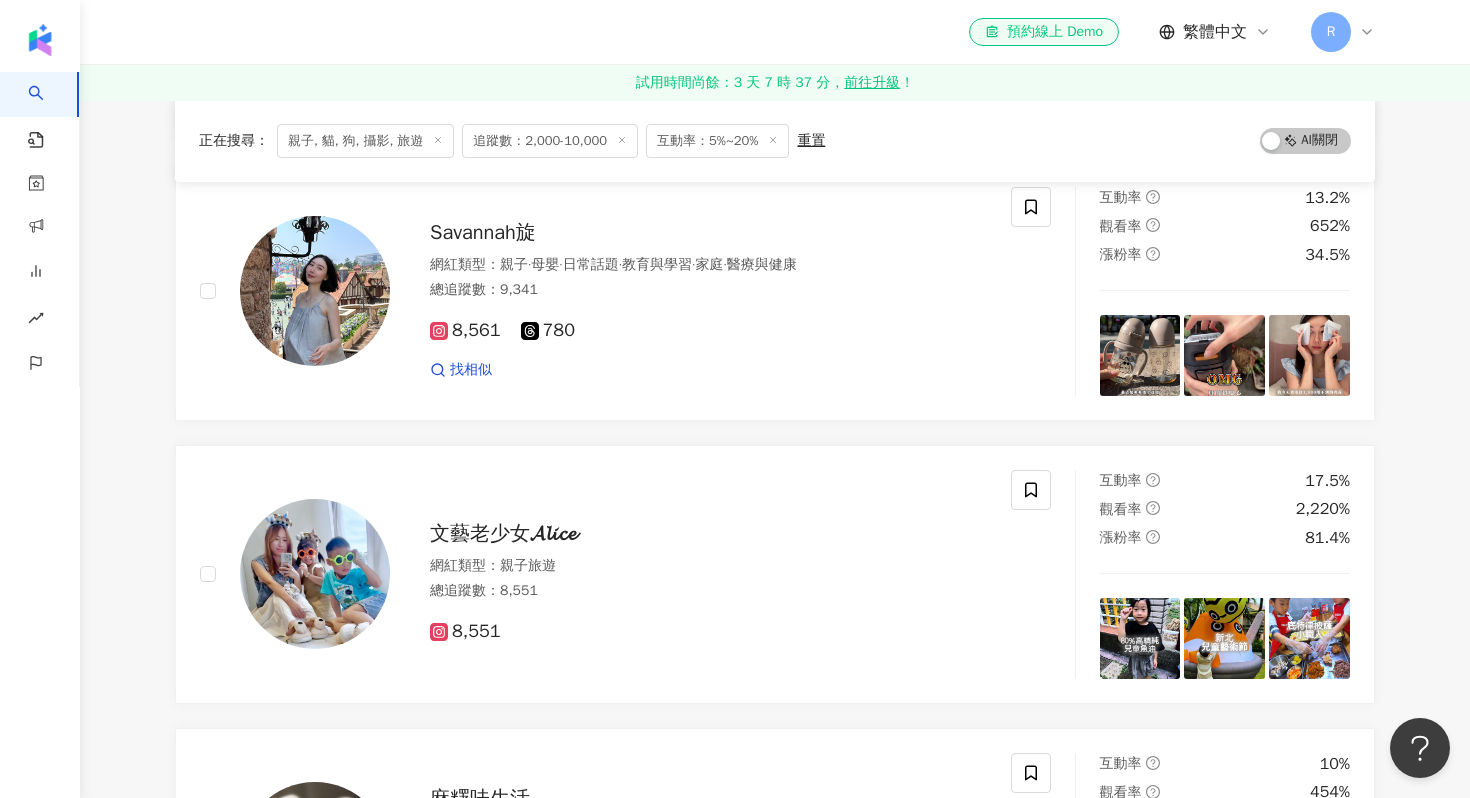 click on "正在搜尋 ： 親子, 貓, 狗, 攝影, 旅遊 追蹤數：2,000-10,000 互動率：5%~20% 重置 AI  開啟 AI  關閉 Hsiao ఠఠ్రఠ 網紅類型 ： 玩具模型  ·  日常話題  ·  旅遊 總追蹤數 ： 8,767 8,767 互動率 6.74% 觀看率 91.1% 漲粉率 2.88% chris19921126 網紅類型 ： 藝術與娛樂  ·  教育與學習  ·  家庭  ·  美食  ·  攝影 總追蹤數 ： 9,798 8,743 1,055 找相似 互動率 5.43% 觀看率 451% 漲粉率 15.5% JoJo🦁🦁 網紅類型 ： 法政社會  ·  攝影  ·  運動 總追蹤數 ： 8,672 8,672 互動率 16.1% 觀看率 177% 漲粉率 73.9% 難分：攝影／寫作人 網紅類型 ： 台灣旅遊  ·  藝術與娛樂  ·  法政社會  ·  攝影 總追蹤數 ： 8,633 8,633 互動率 5.48% 觀看率 0% 漲粉率 1.73% 那一年我的糕糕 糕糕 網紅類型 ： 日常話題  ·  狗  ·  美食  ·  寵物 總追蹤數 ： 8,628 8,628 找相似 互動率 5.25% 觀看率 32.7% 漲粉率 3.31% 𝓴𝓪𝓸² ☻ 網紅類型 ：  ·" at bounding box center (775, 474) 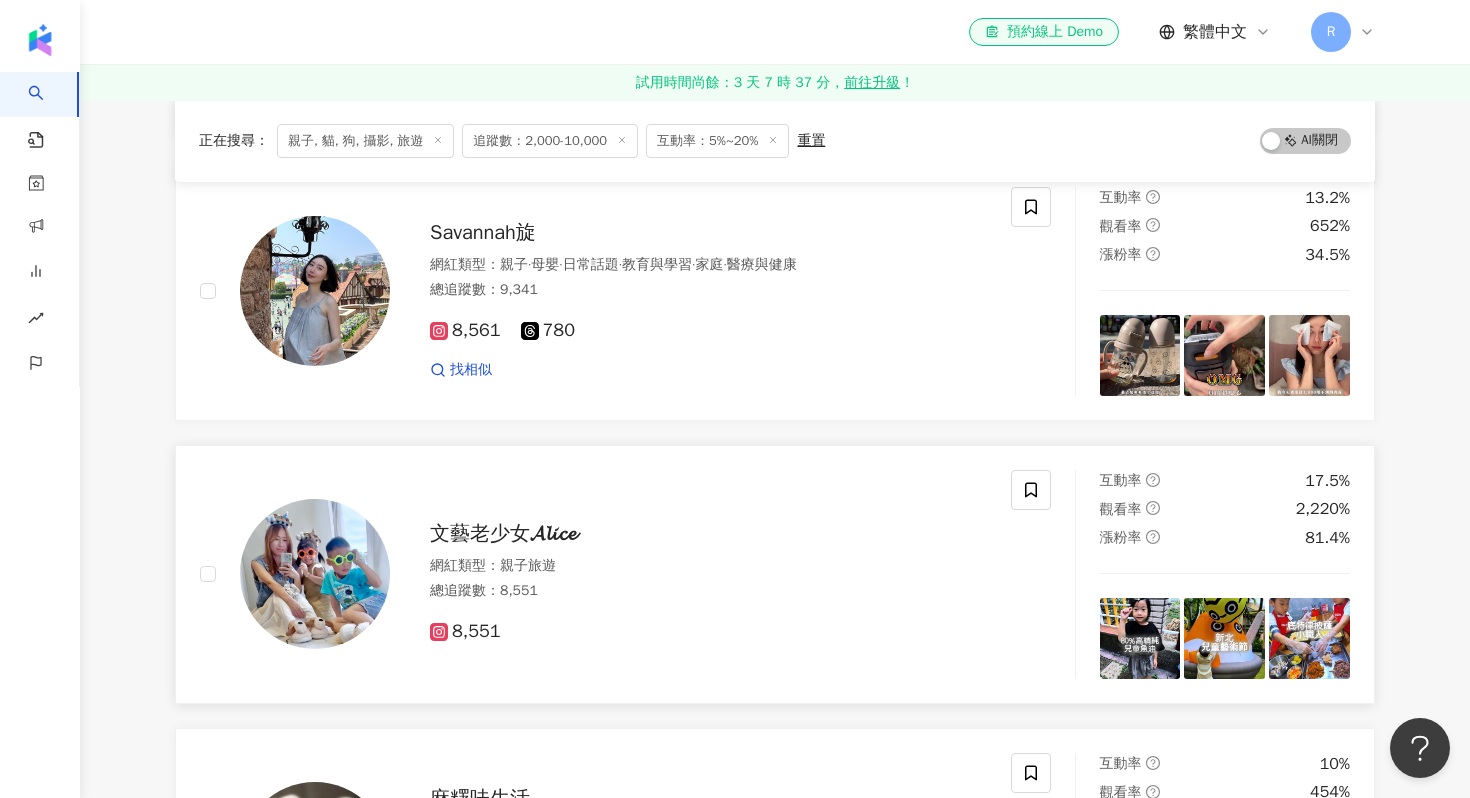 click on "文藝老少女𝓐𝓵𝓲𝓬𝓮 網紅類型 ： 親子旅遊 總追蹤數 ： 8,551 8,551" at bounding box center [688, 574] 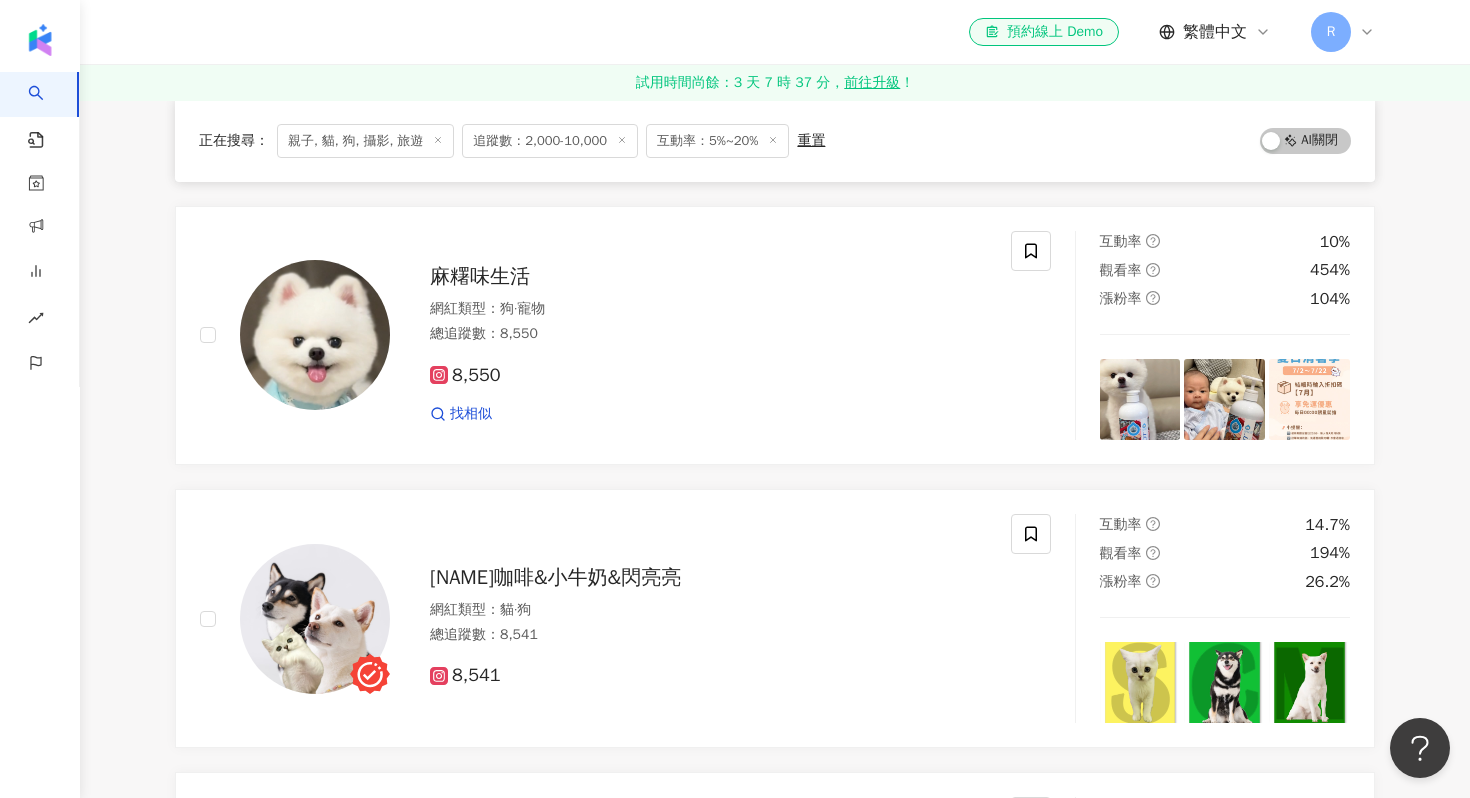 scroll, scrollTop: 2443, scrollLeft: 0, axis: vertical 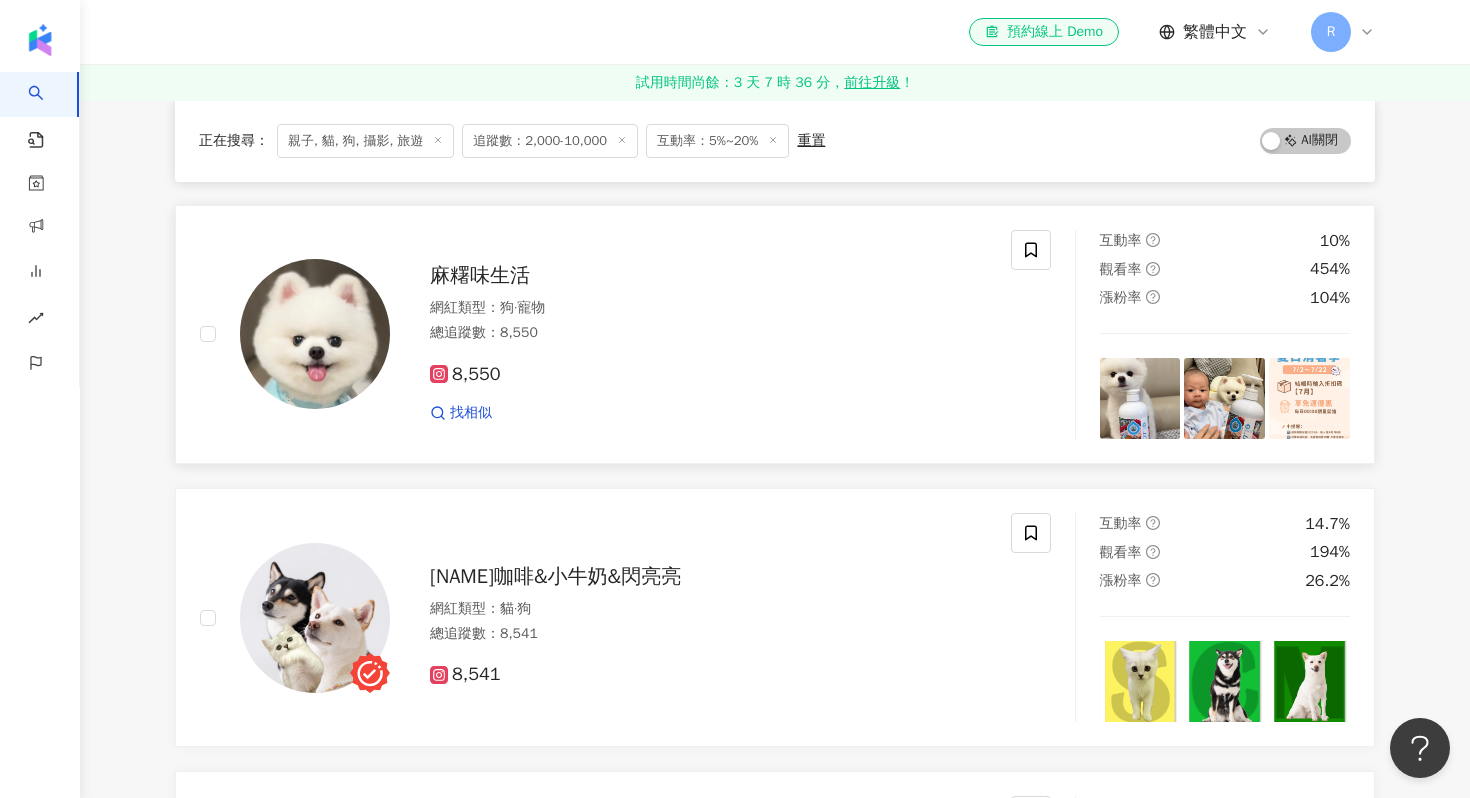 click on "麻糬味生活" at bounding box center (480, 275) 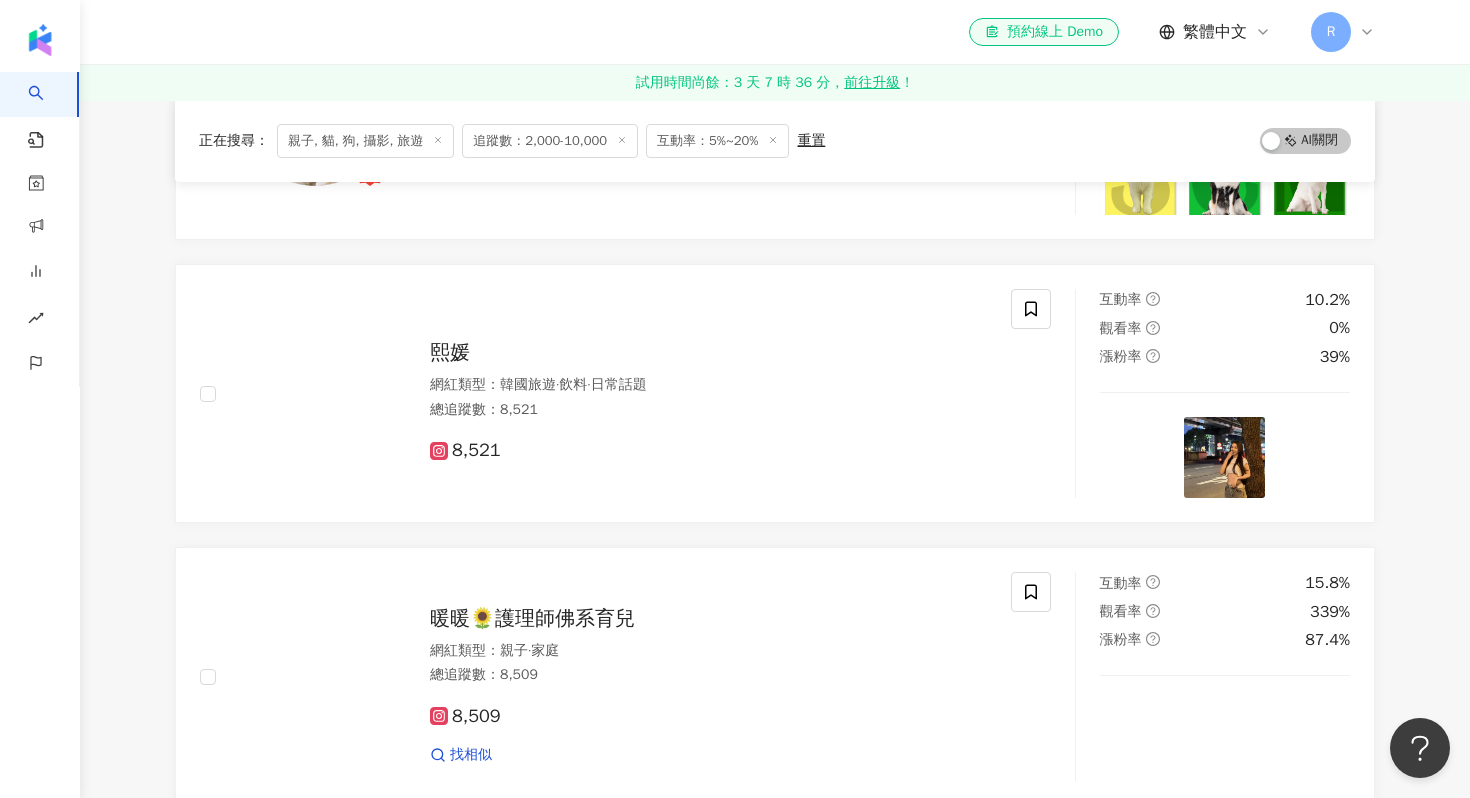 scroll, scrollTop: 2951, scrollLeft: 0, axis: vertical 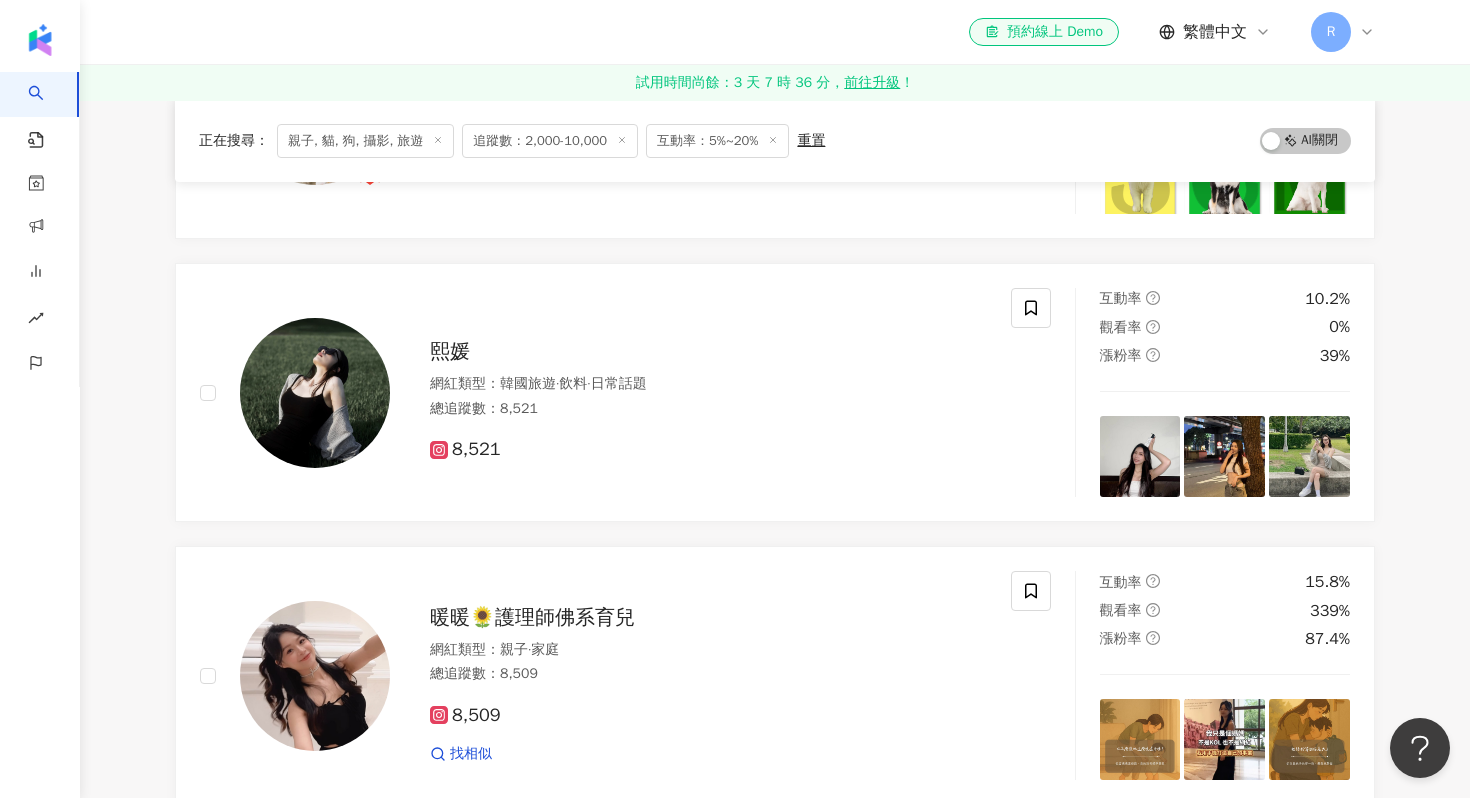 click on "熙媛 網紅類型 ： 韓國旅遊  ·  飲料  ·  日常話題 總追蹤數 ： 8,521 8,521" at bounding box center [688, 392] 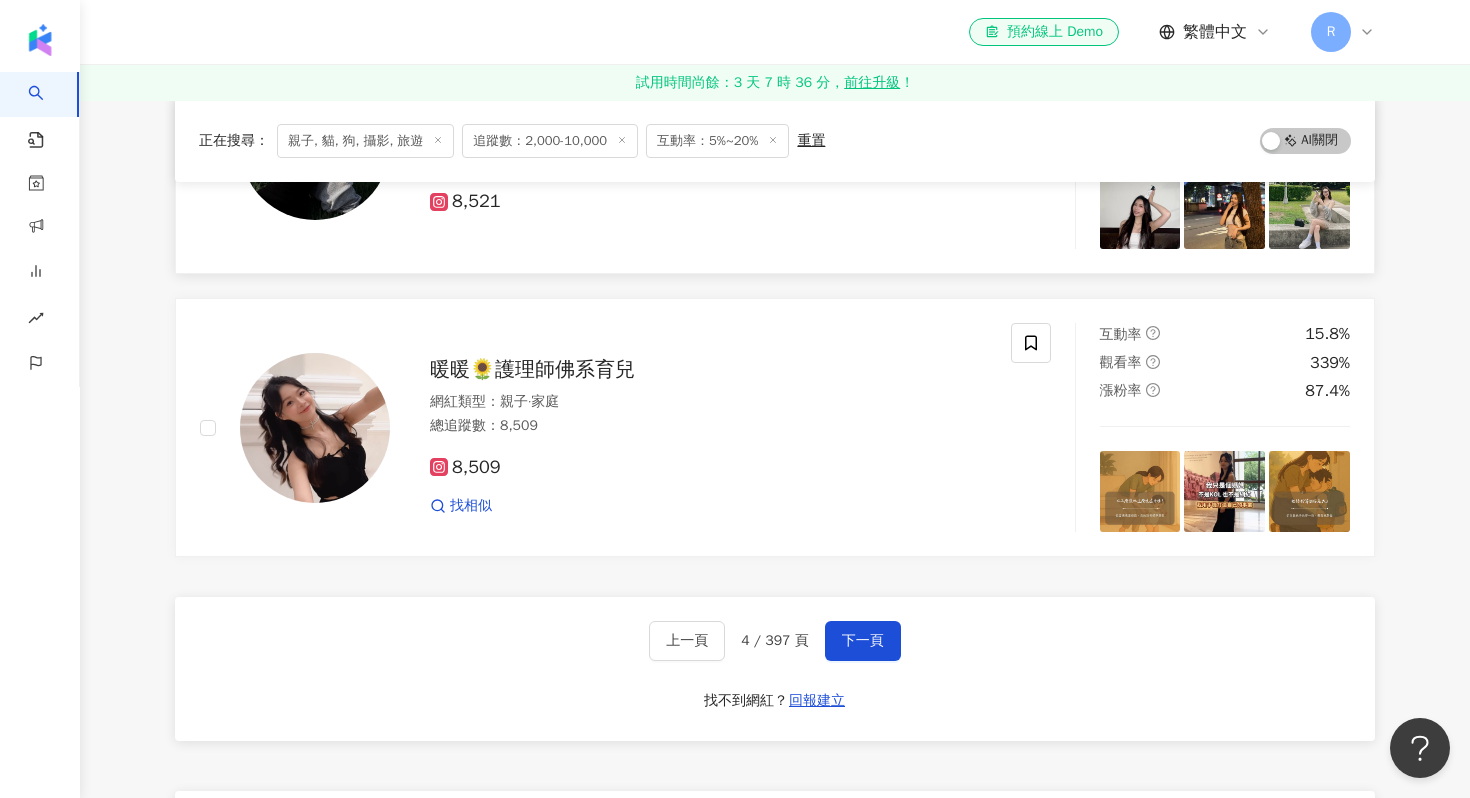 scroll, scrollTop: 3202, scrollLeft: 0, axis: vertical 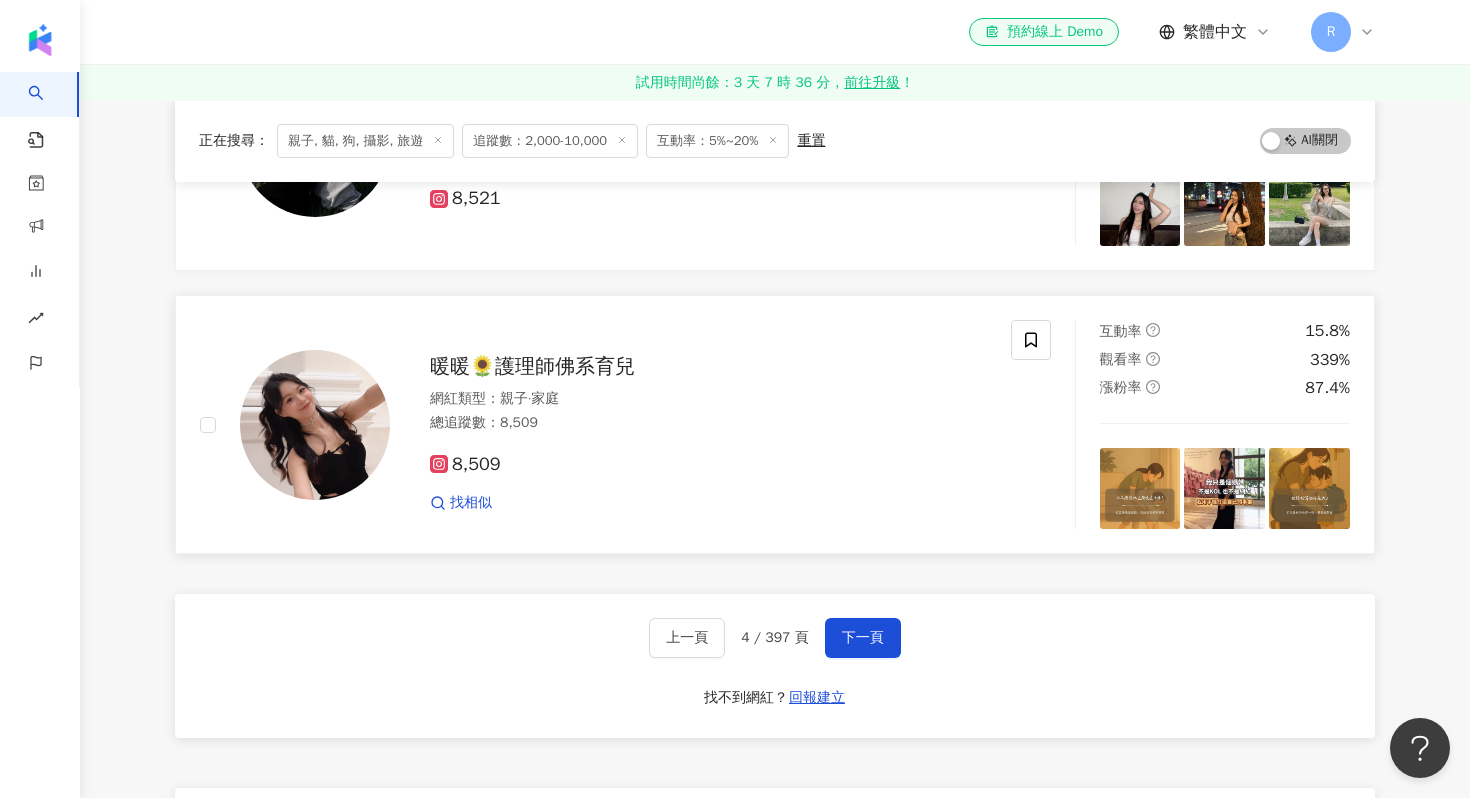 click on "總追蹤數 ： 8,509" at bounding box center (708, 423) 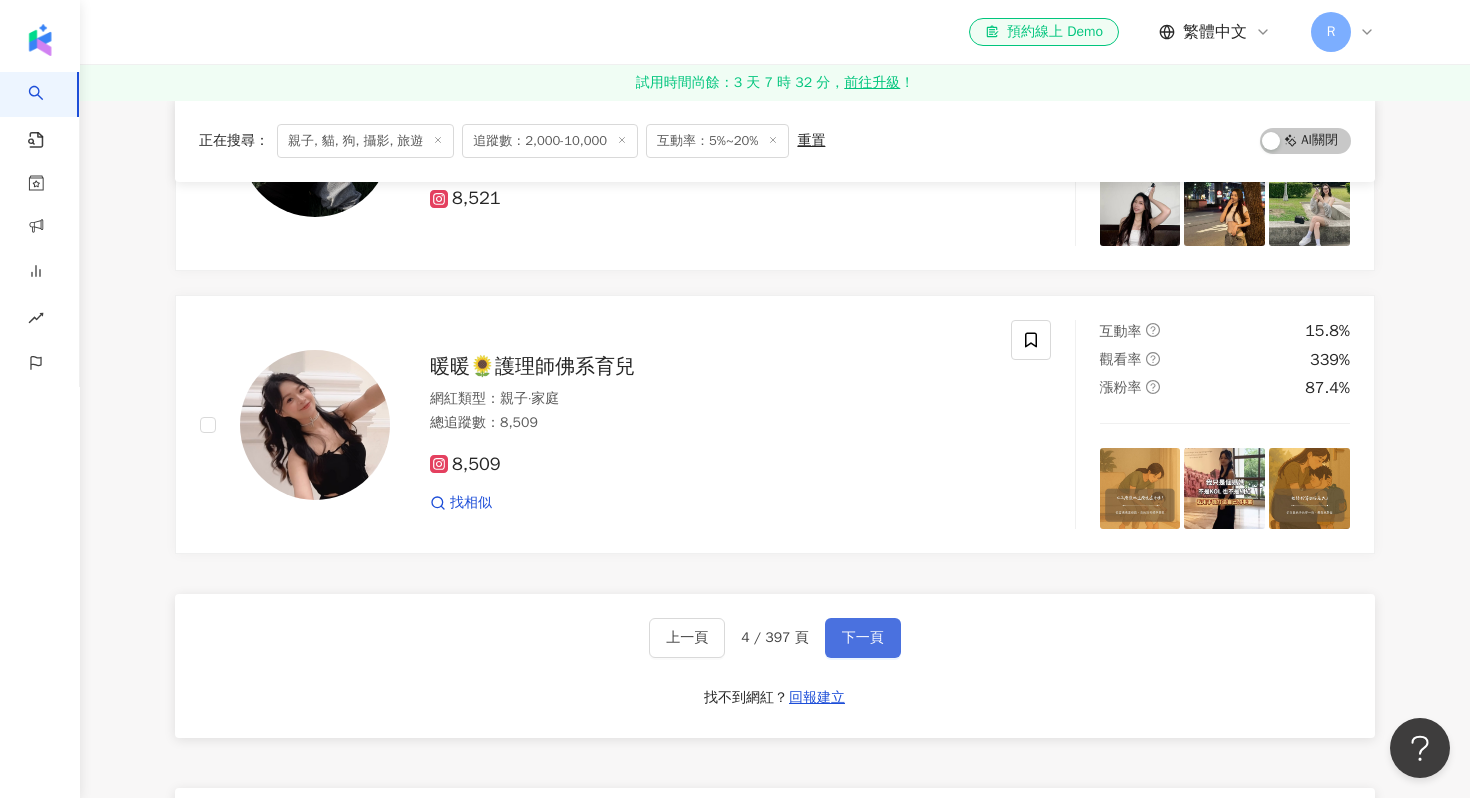click on "下一頁" at bounding box center [863, 638] 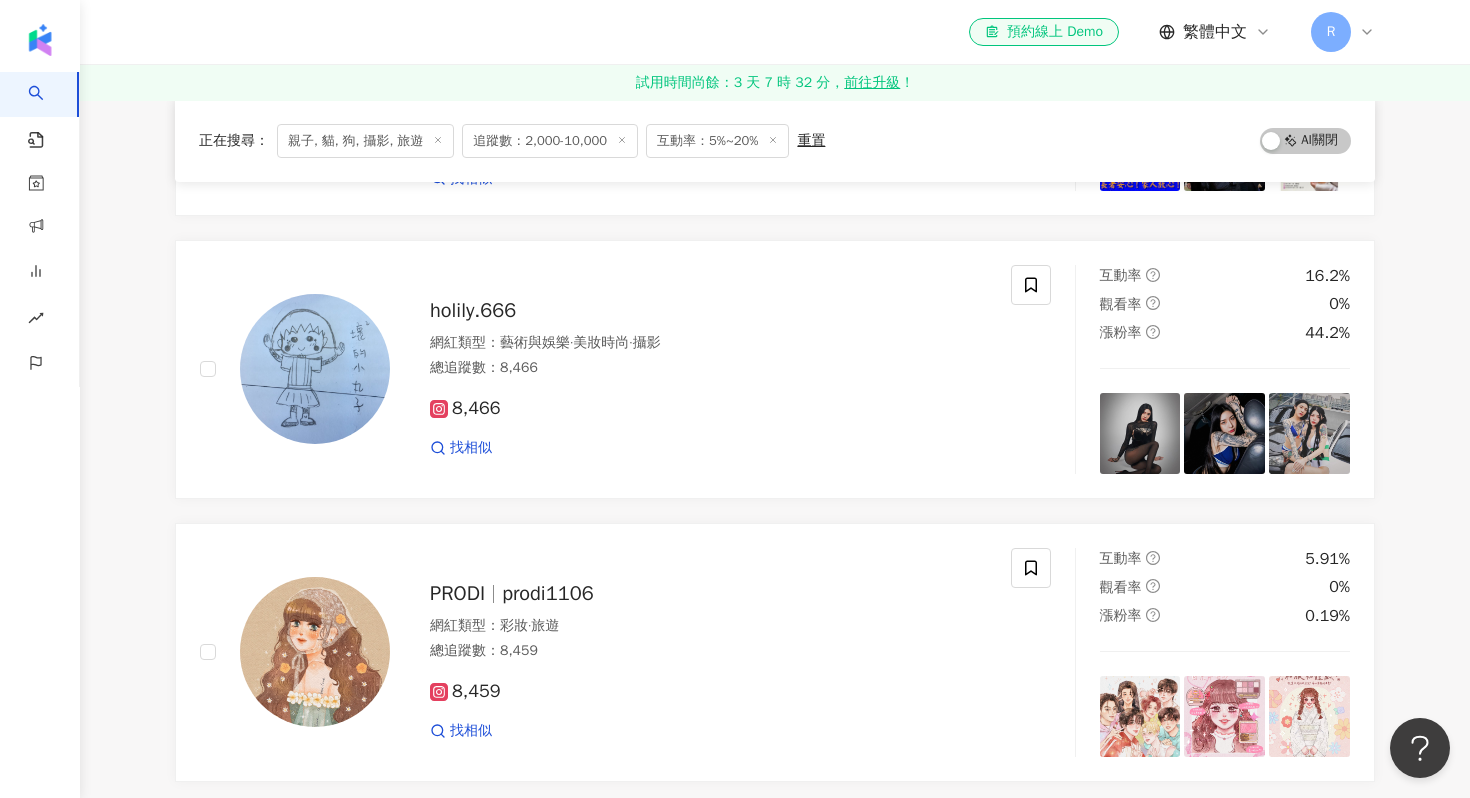 scroll, scrollTop: 712, scrollLeft: 0, axis: vertical 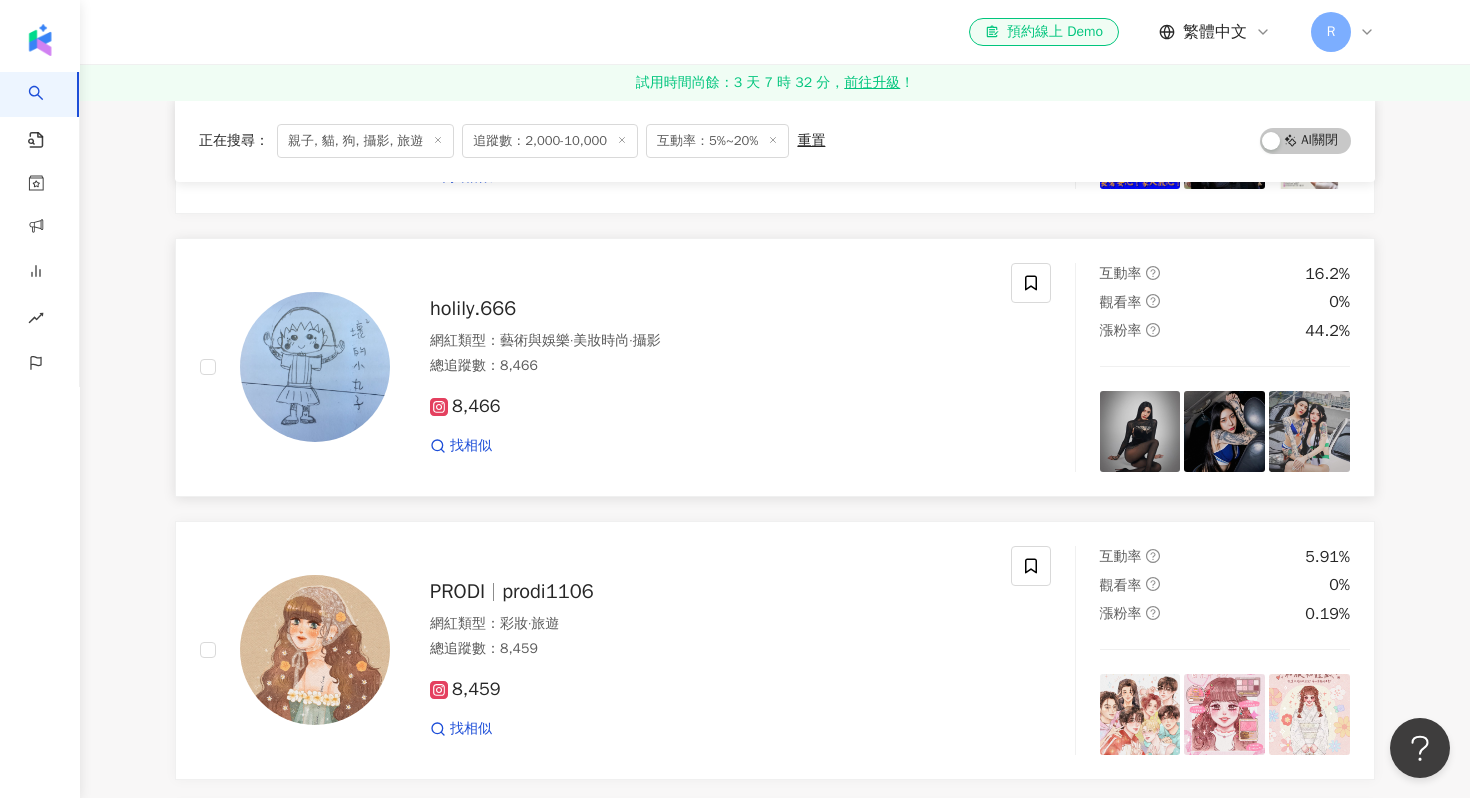 click on "holily.666" at bounding box center (473, 308) 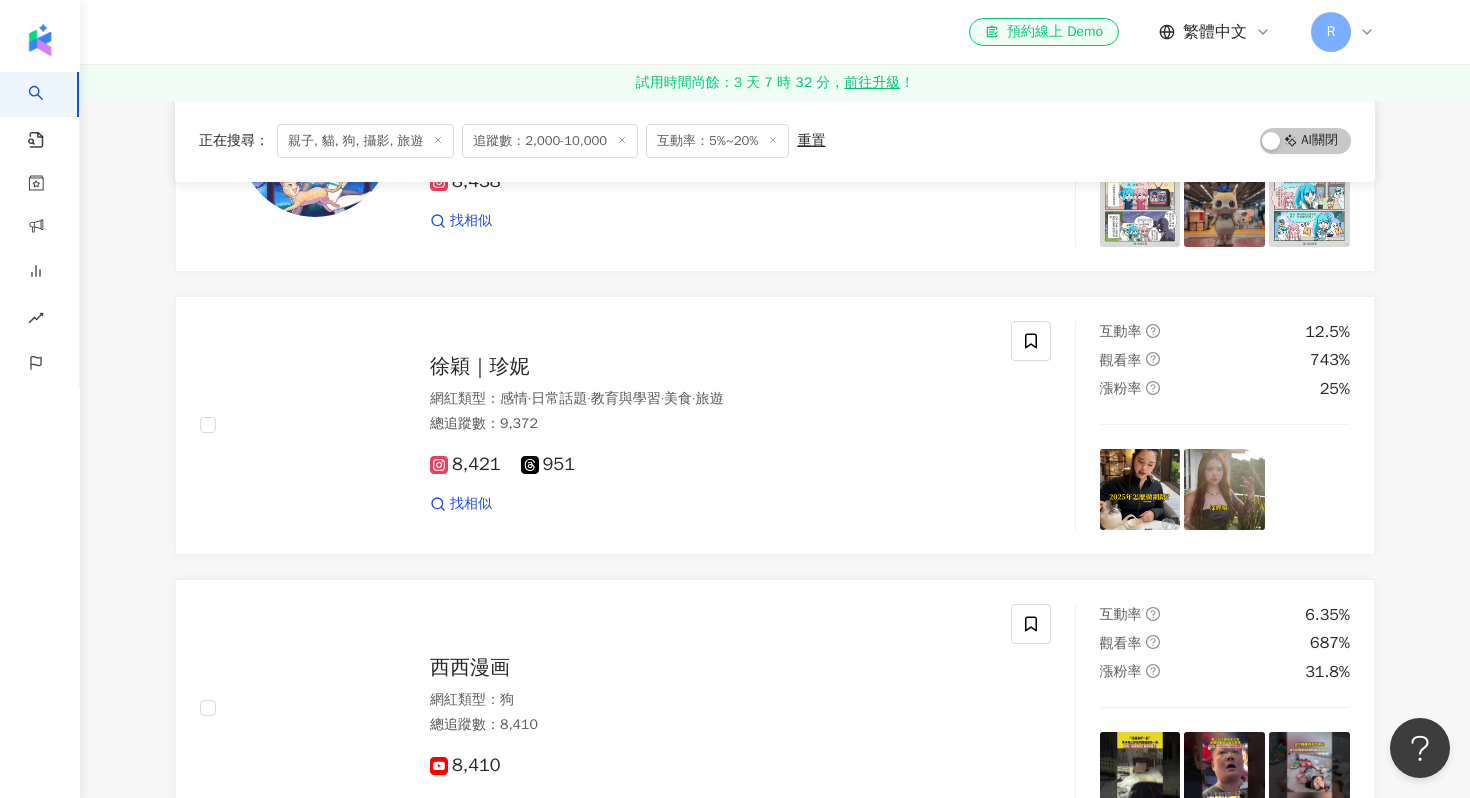 scroll, scrollTop: 1507, scrollLeft: 0, axis: vertical 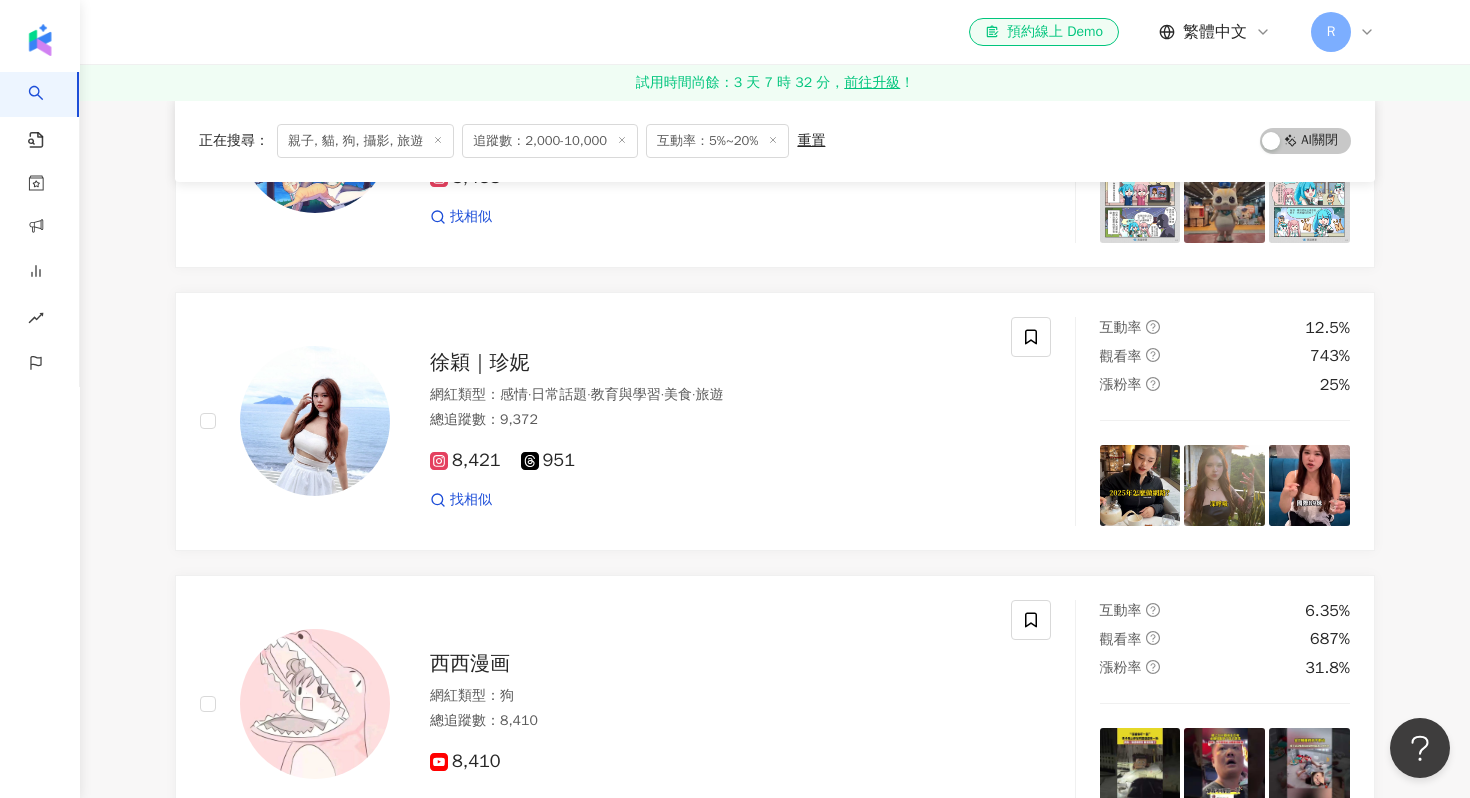 click on "徐穎｜珍妮" at bounding box center [480, 362] 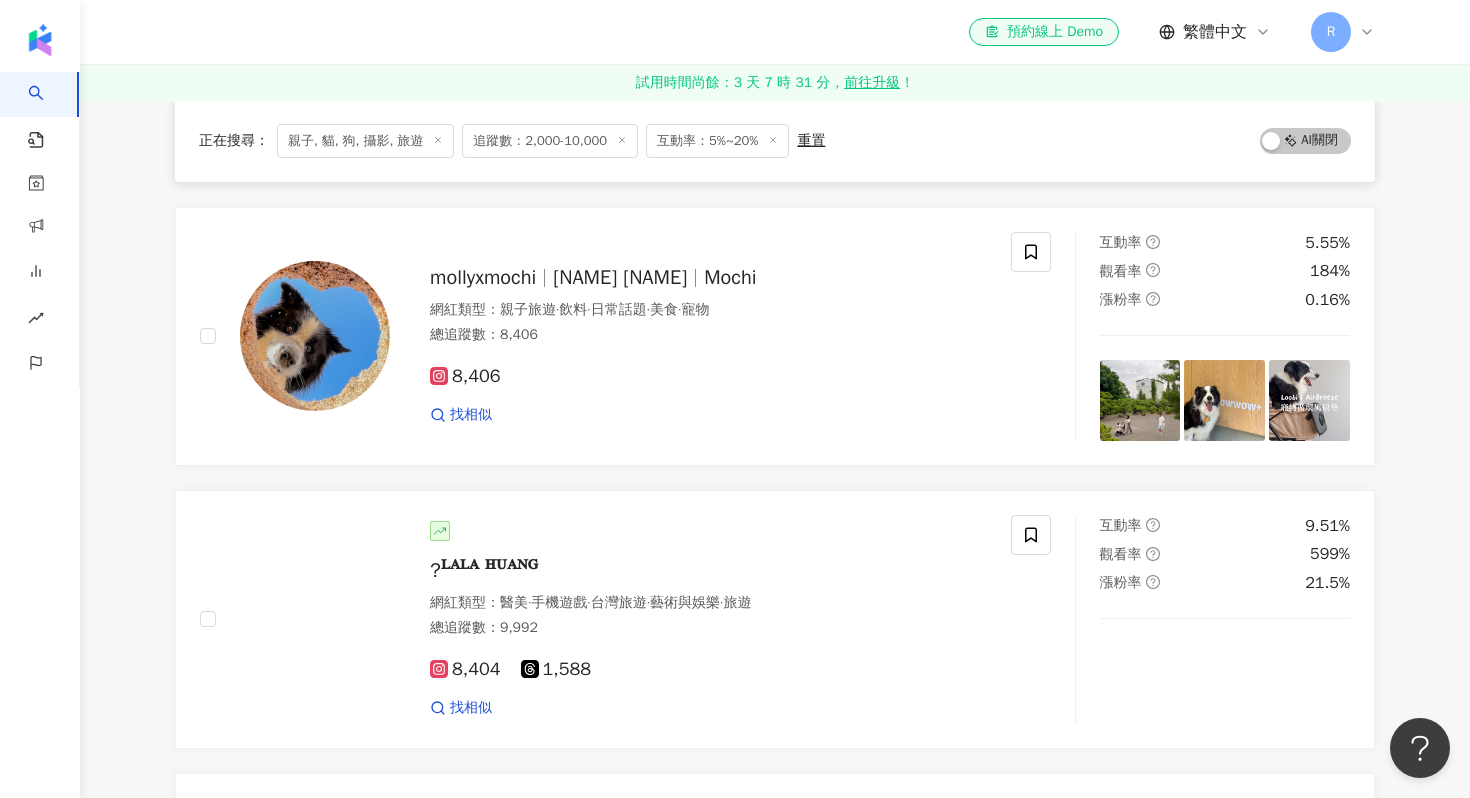 scroll, scrollTop: 2164, scrollLeft: 0, axis: vertical 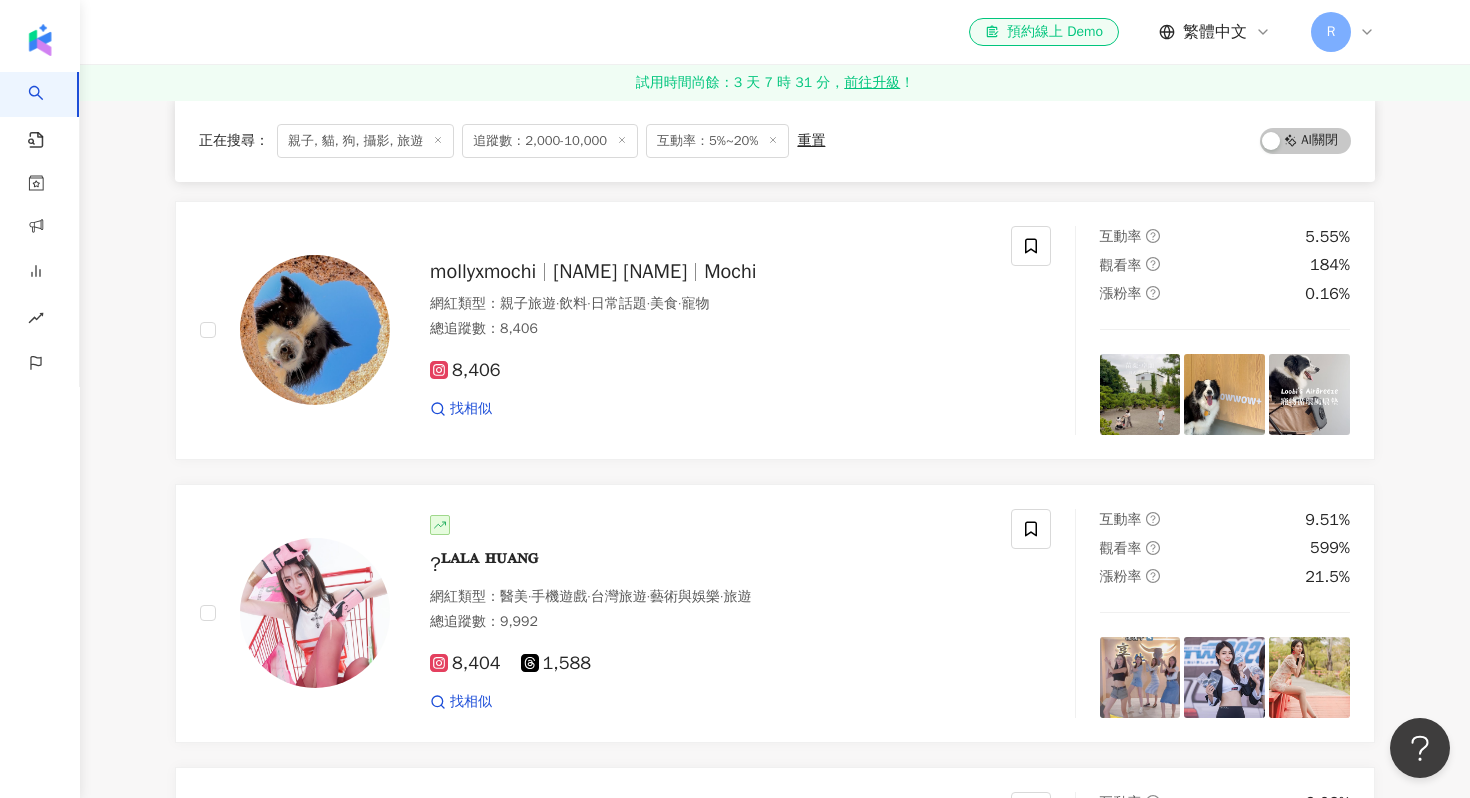 click on "找相似" at bounding box center [708, 409] 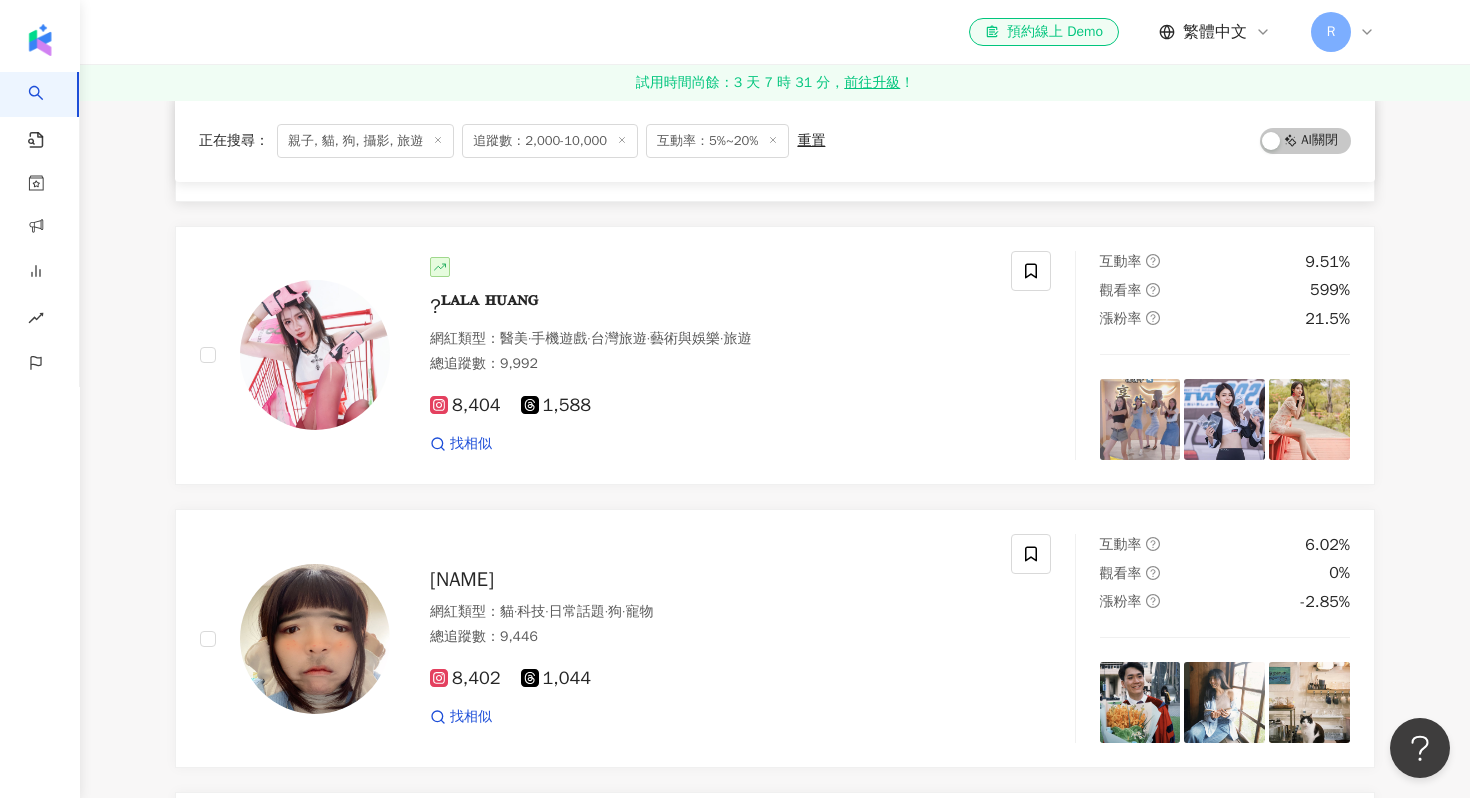 scroll, scrollTop: 2428, scrollLeft: 0, axis: vertical 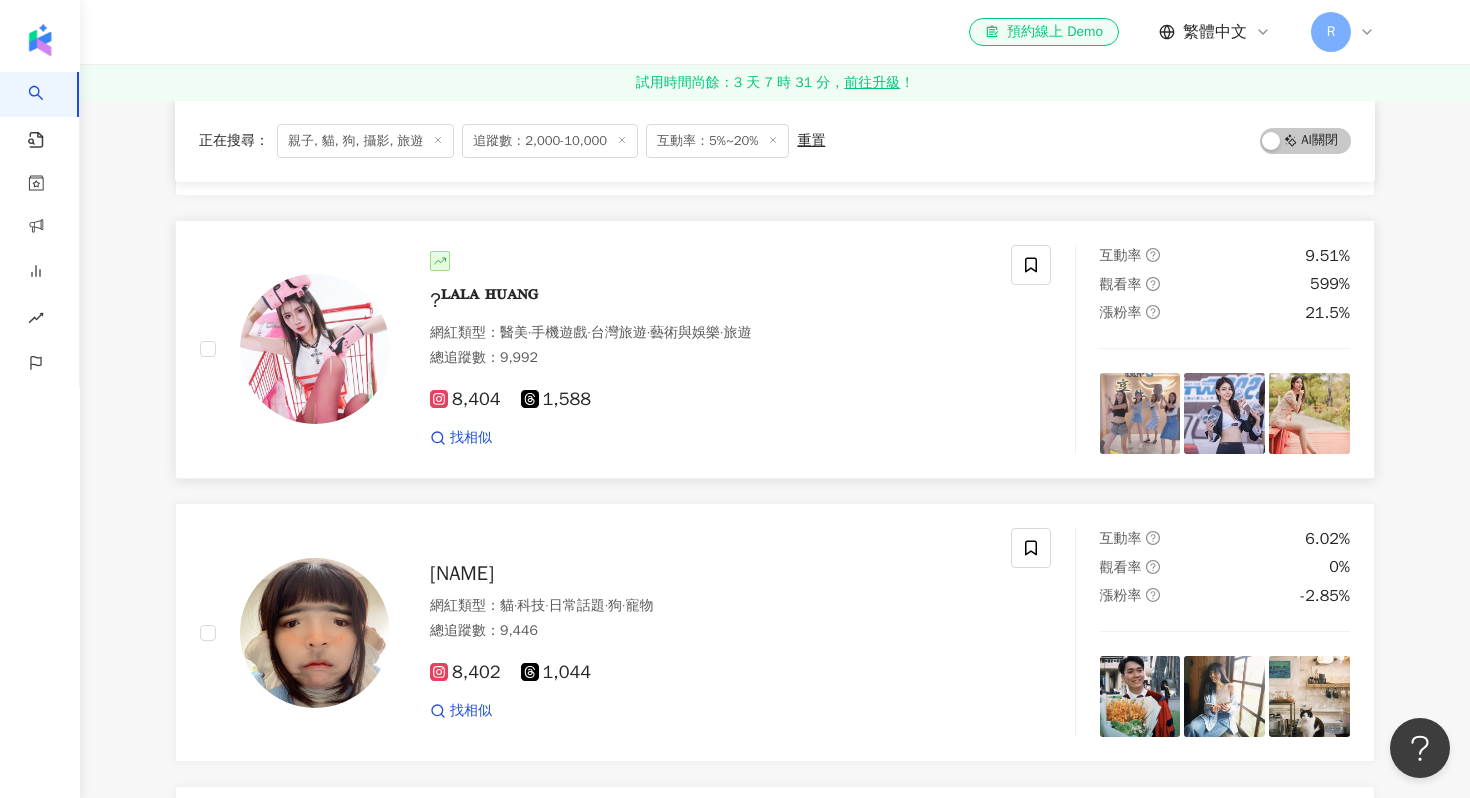 click on "8,404 1,588 找相似" at bounding box center (708, 410) 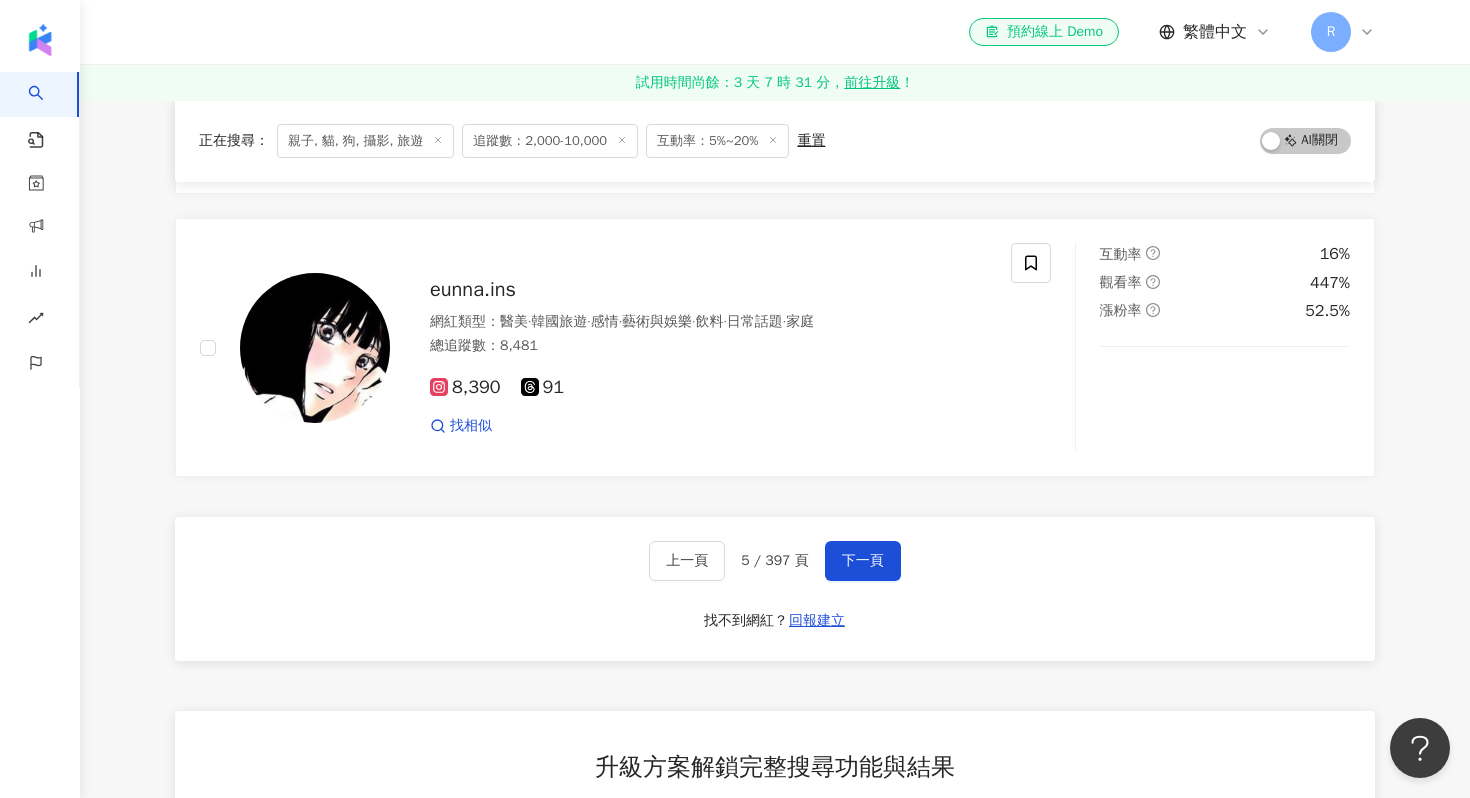 scroll, scrollTop: 3280, scrollLeft: 0, axis: vertical 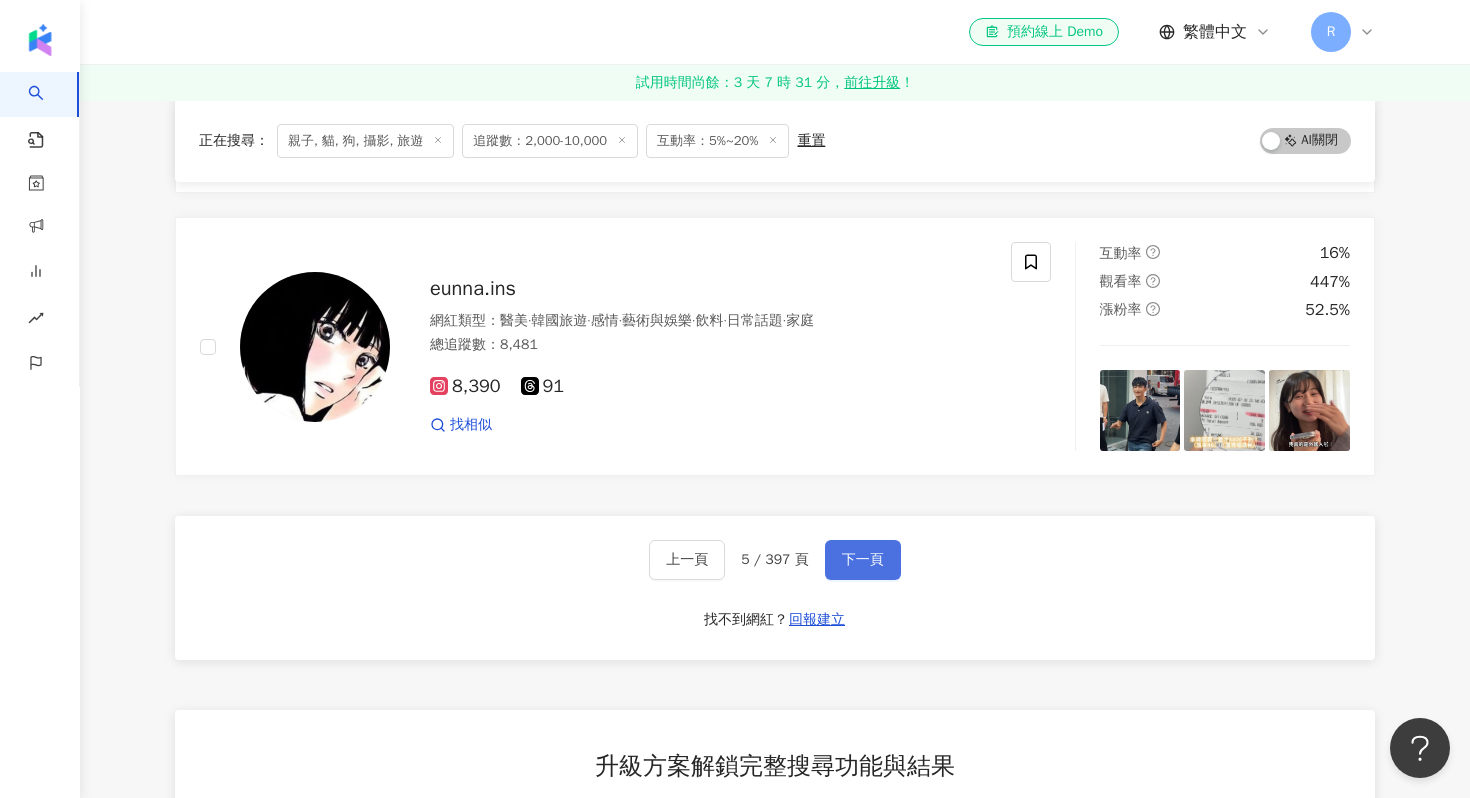 click on "下一頁" at bounding box center (863, 560) 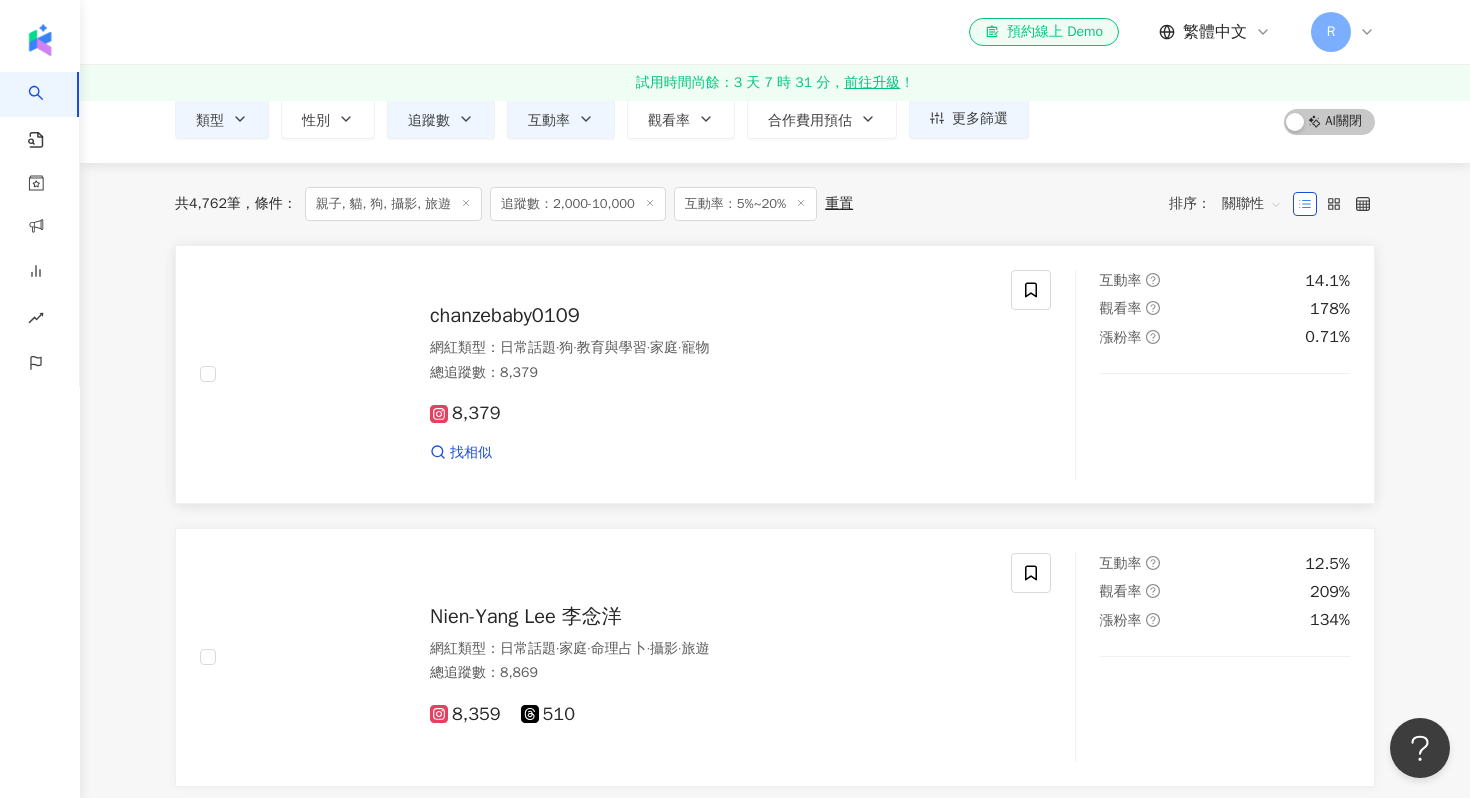 scroll, scrollTop: 150, scrollLeft: 0, axis: vertical 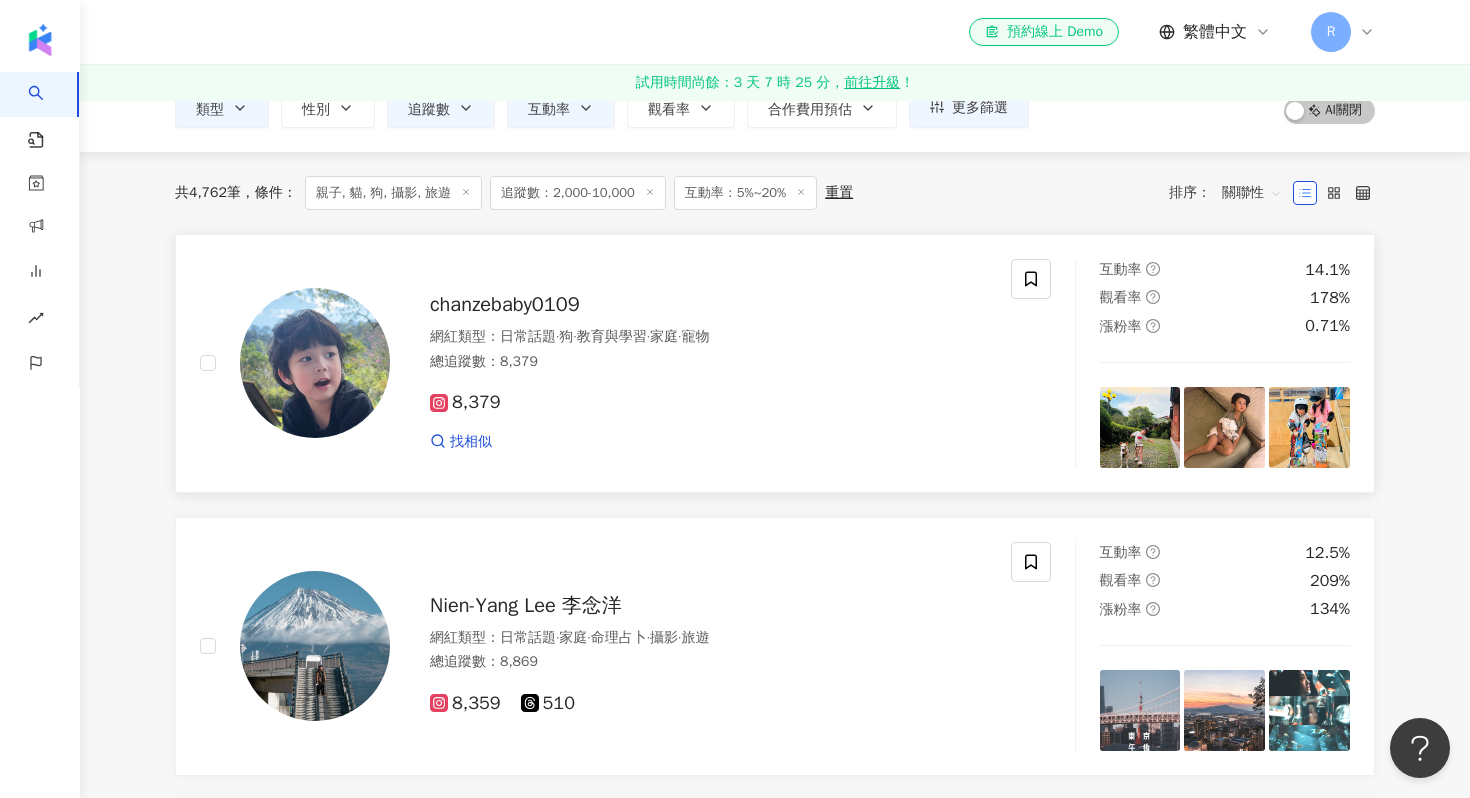 click on "8,379" at bounding box center (708, 403) 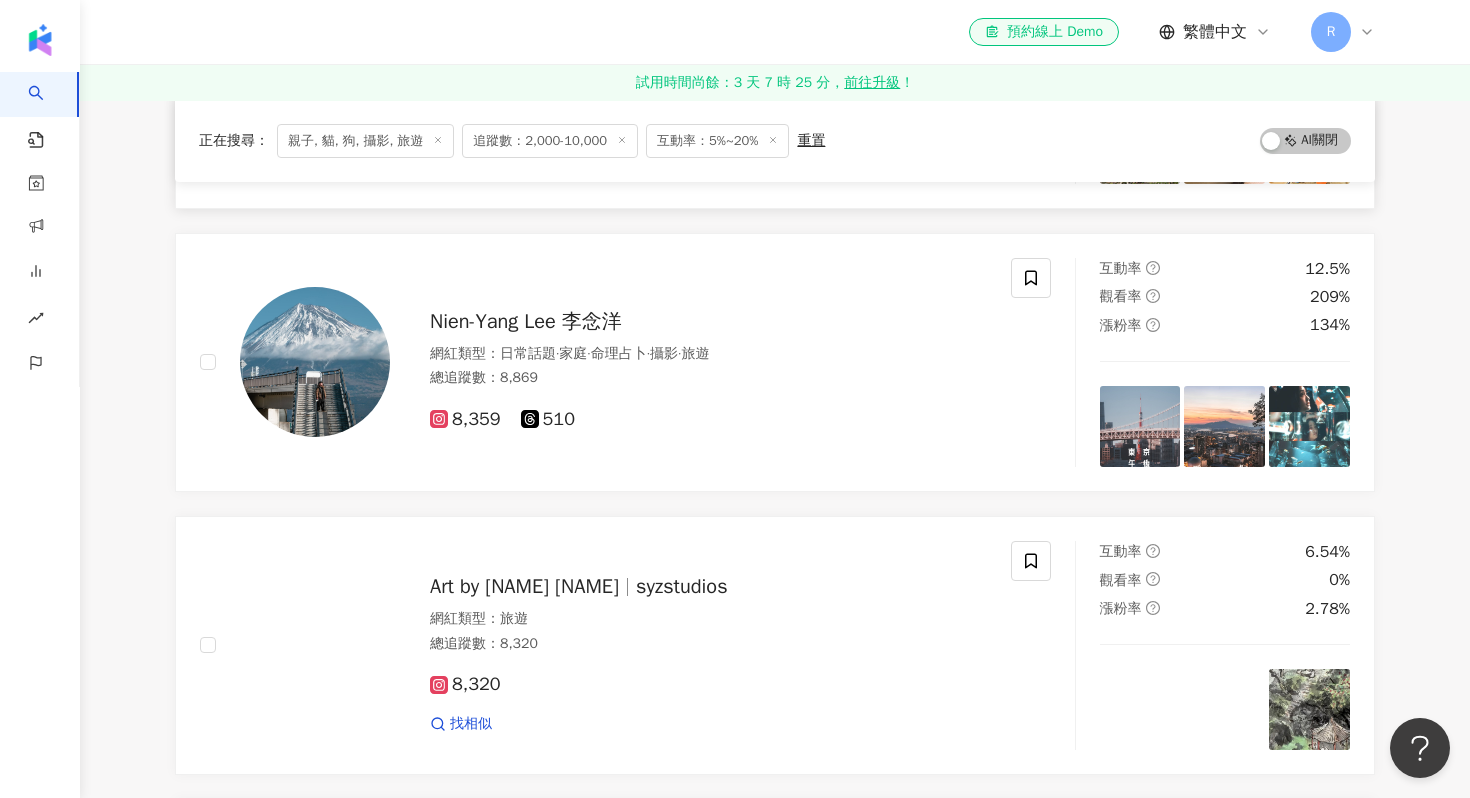 scroll, scrollTop: 435, scrollLeft: 0, axis: vertical 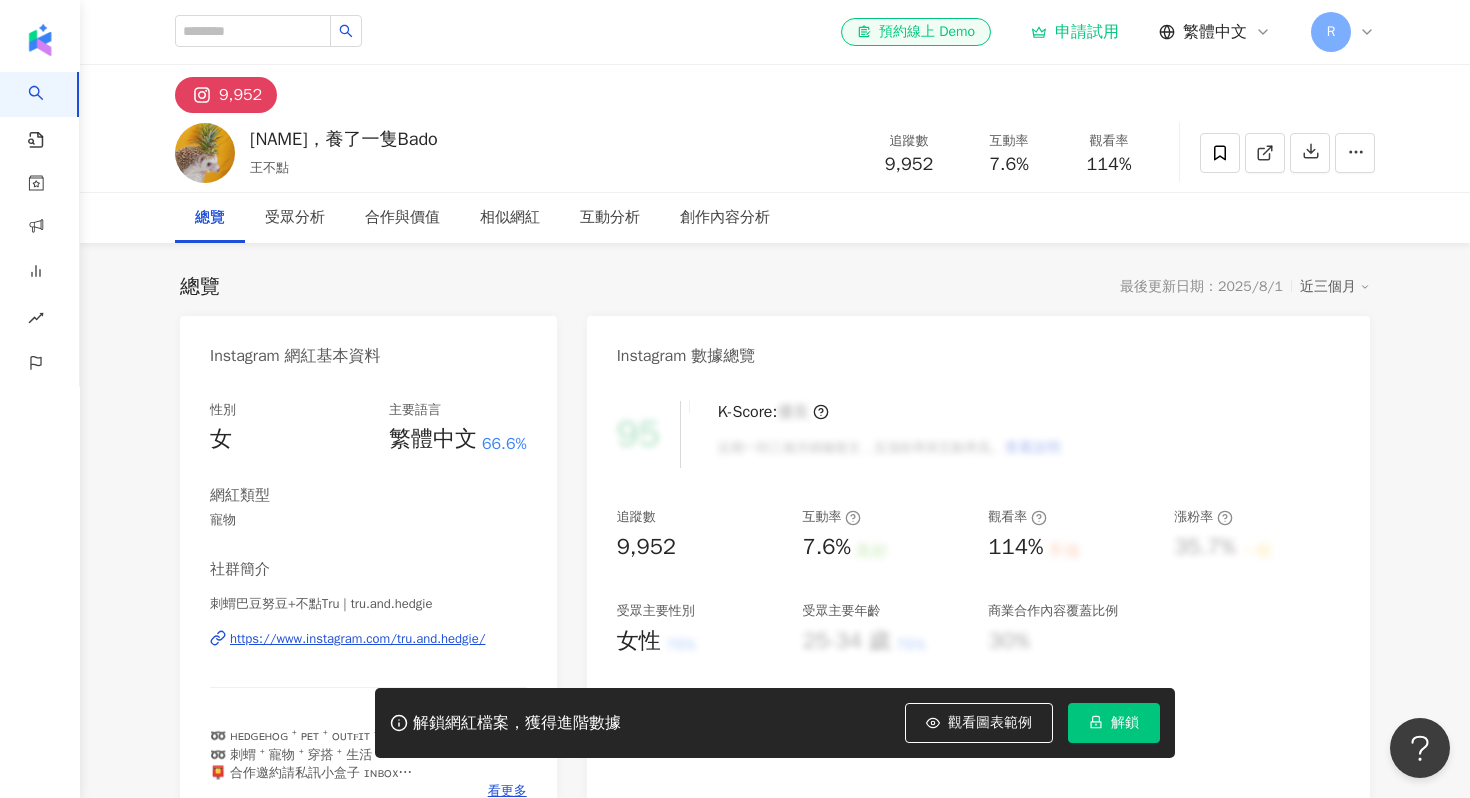 click on "https://www.instagram.com/tru.and.hedgie/" at bounding box center (358, 639) 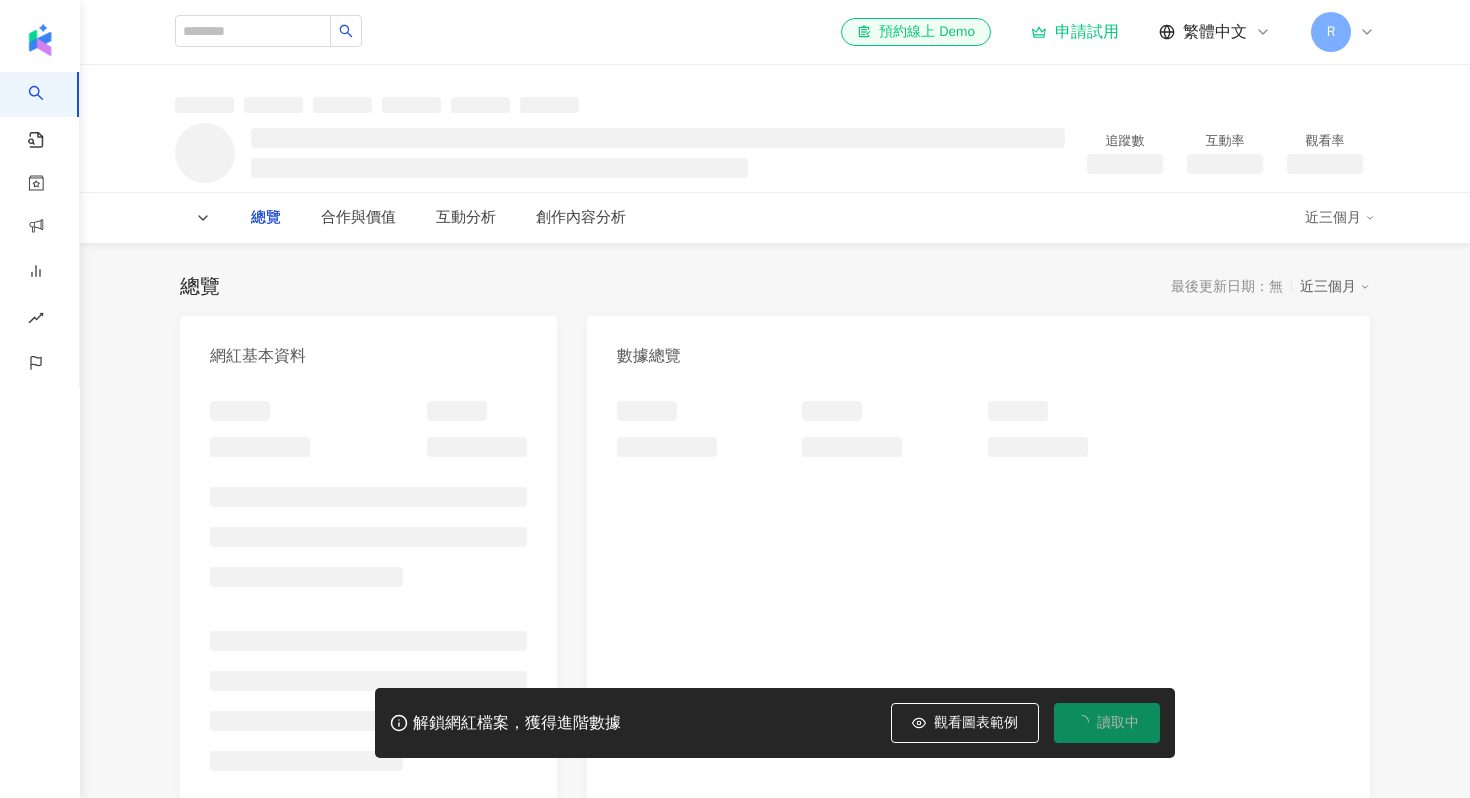 scroll, scrollTop: 0, scrollLeft: 0, axis: both 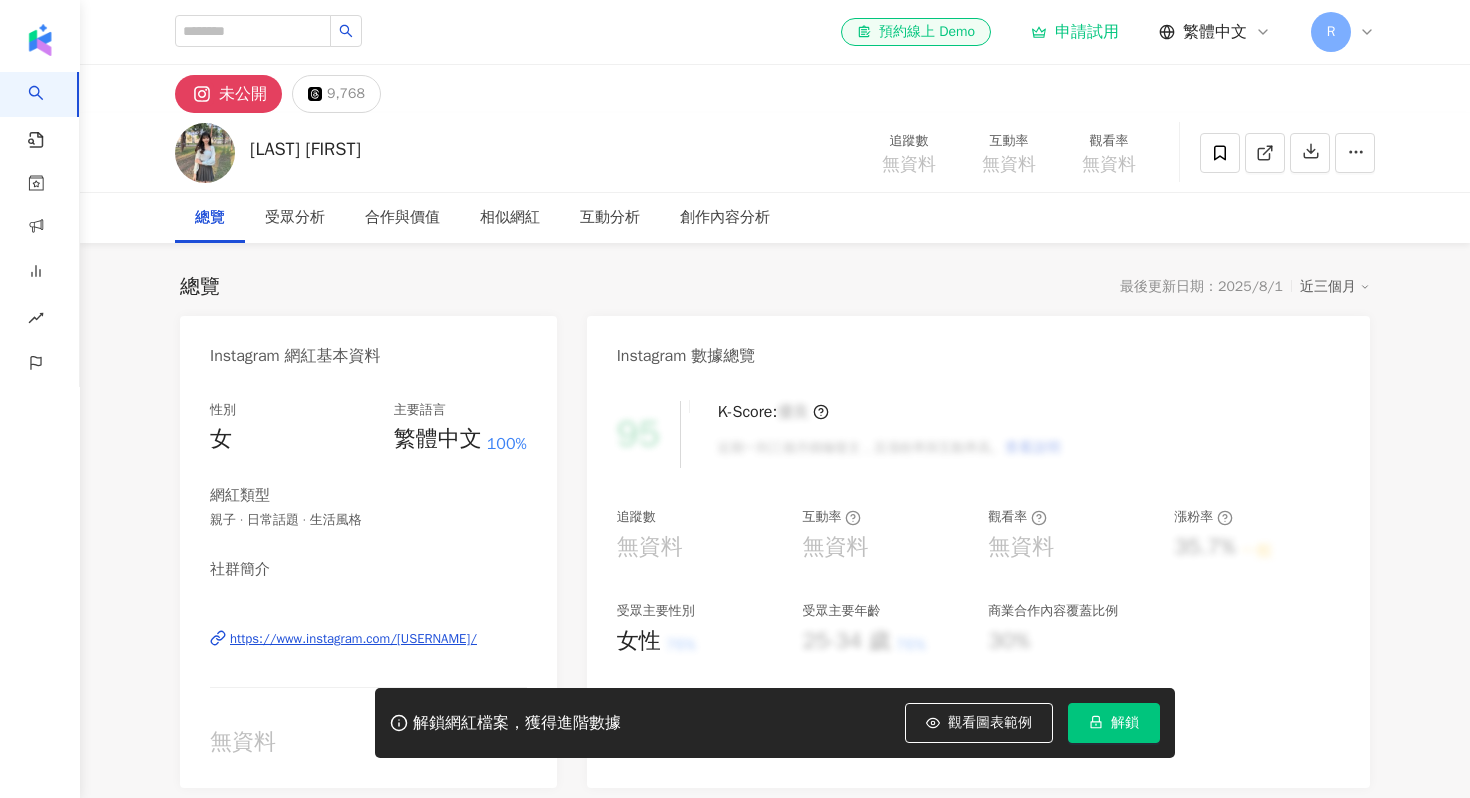 click on "https://www.instagram.com/jessica.11.05/" at bounding box center [353, 639] 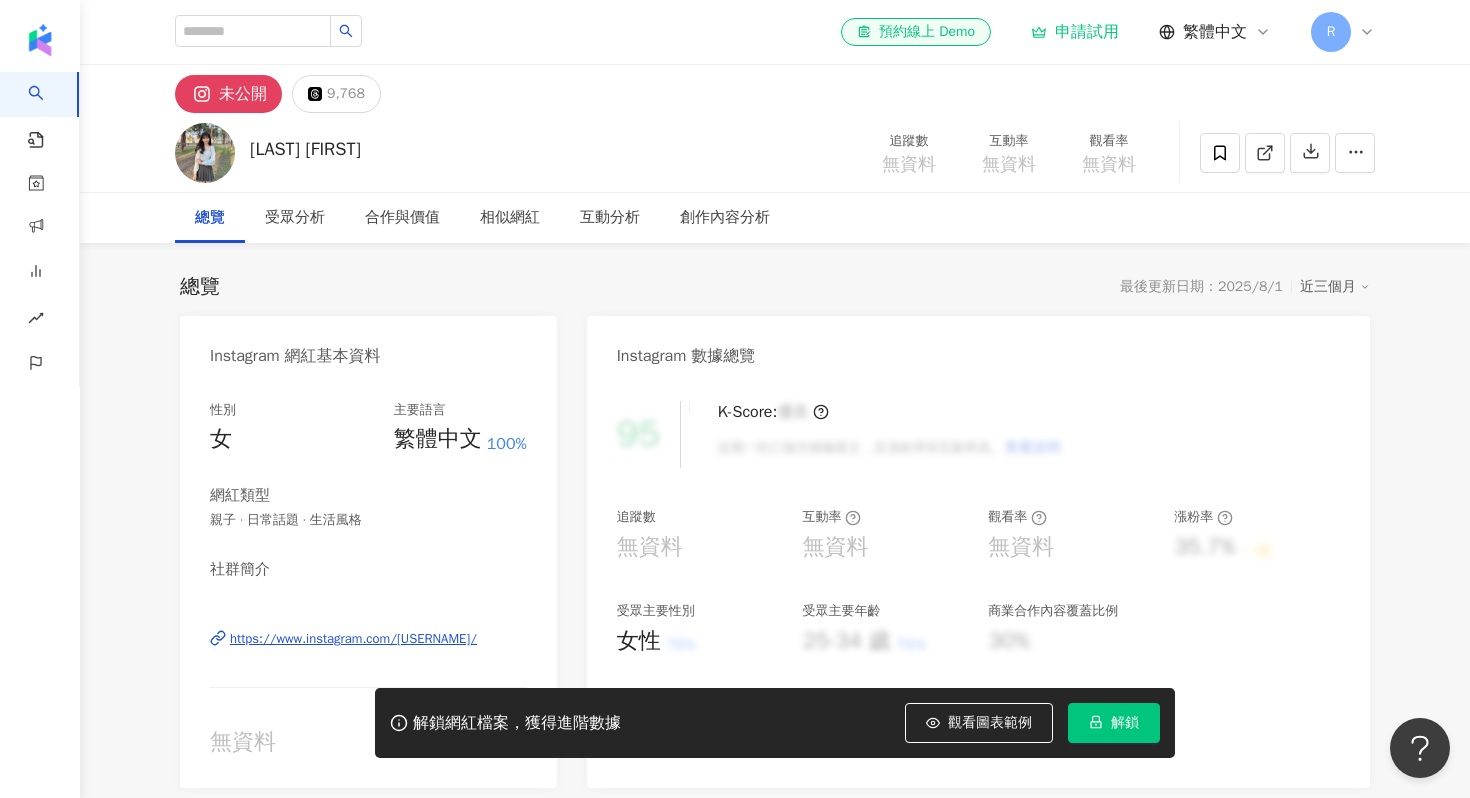 scroll, scrollTop: 0, scrollLeft: 0, axis: both 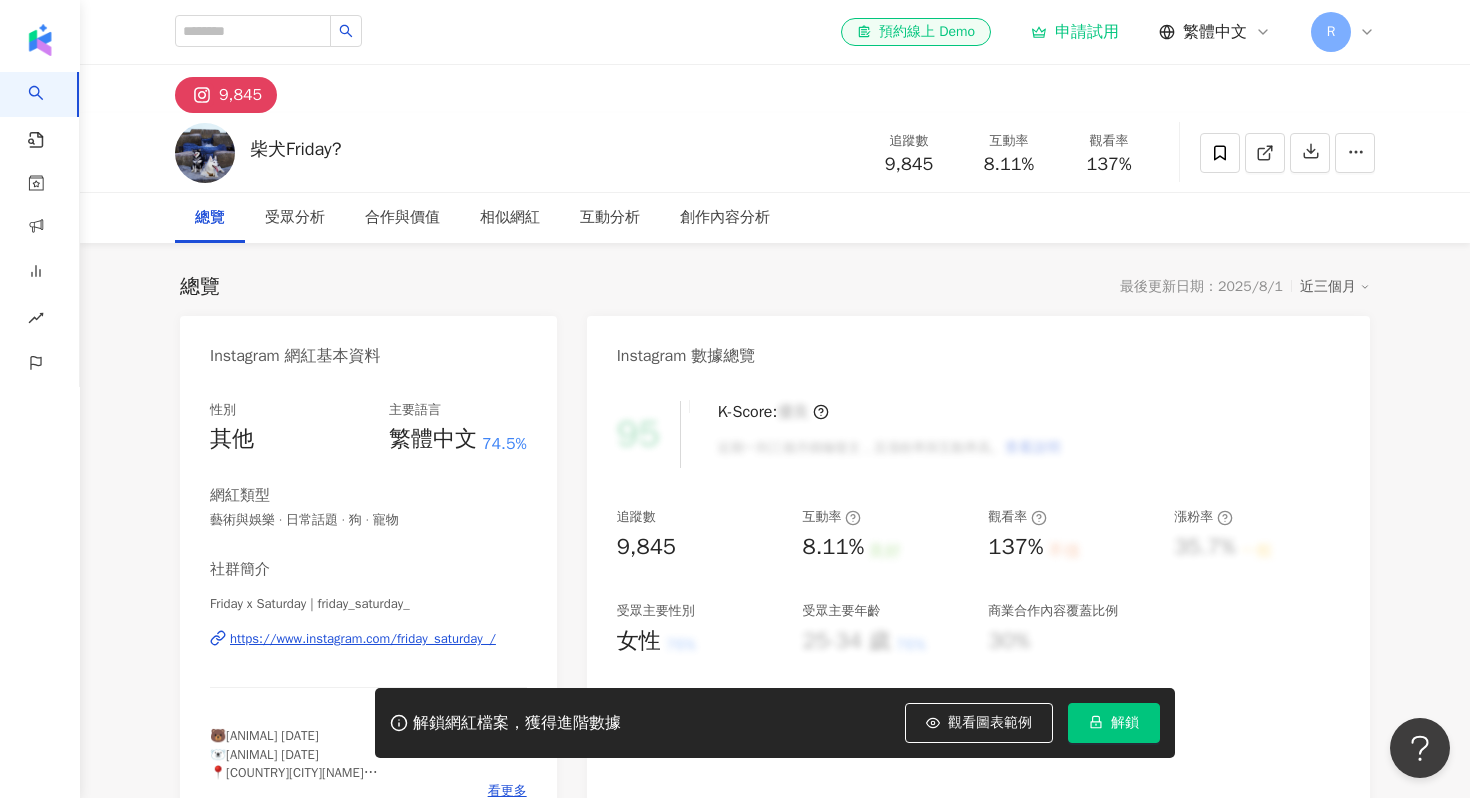 click on "https://www.instagram.com/friday_saturday_/" at bounding box center [363, 639] 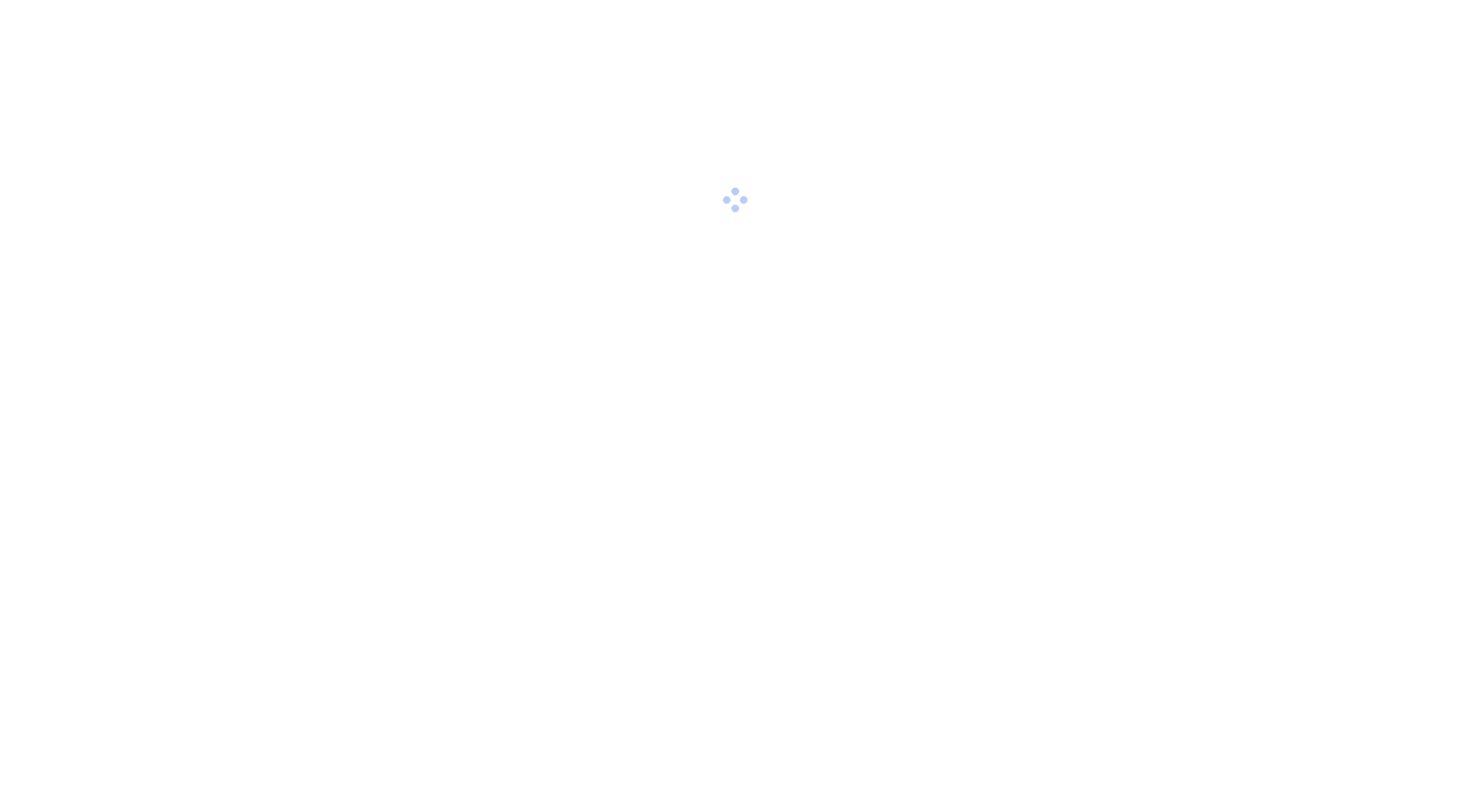 scroll, scrollTop: 0, scrollLeft: 0, axis: both 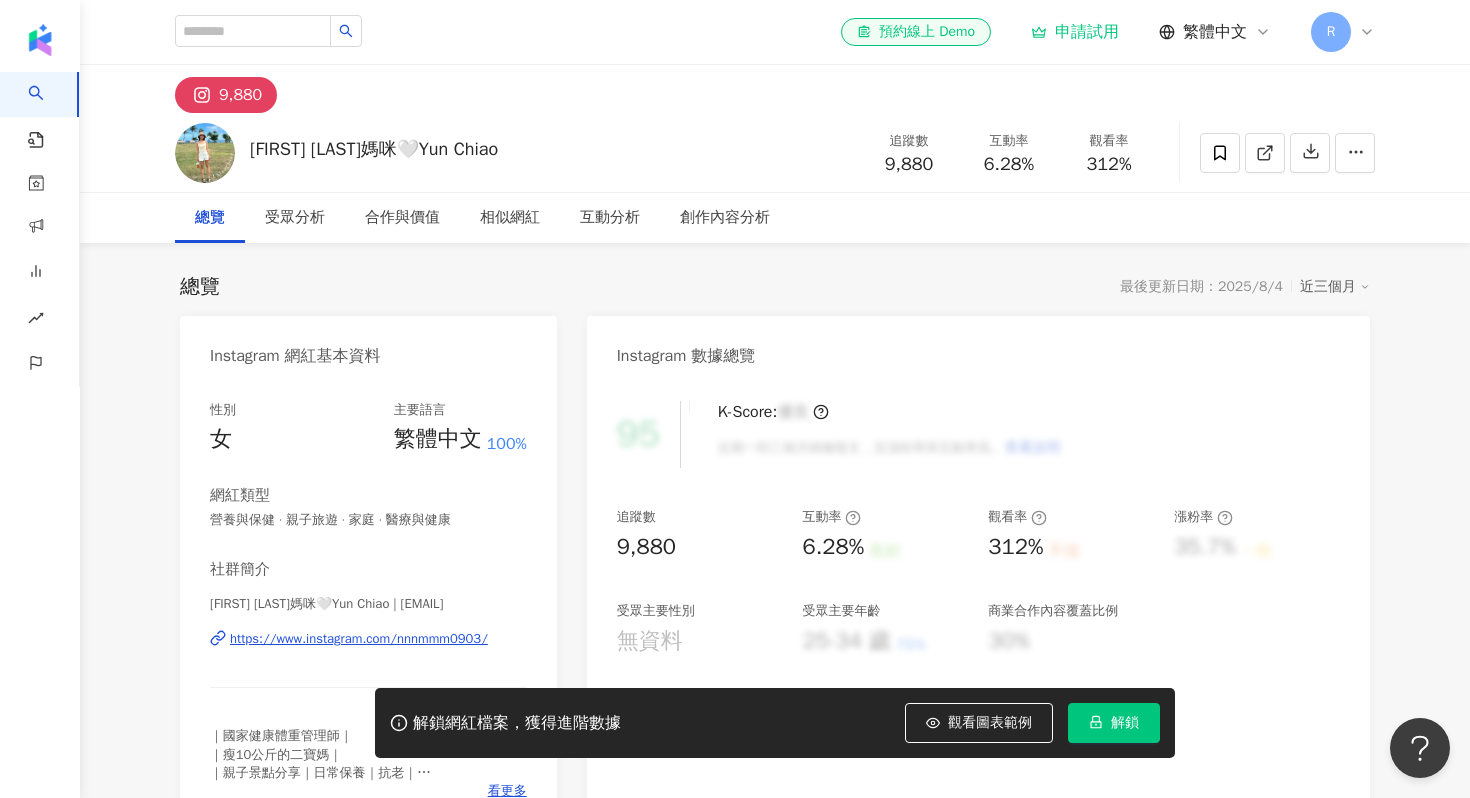 click on "https://www.instagram.com/nnnmmm0903/" at bounding box center (359, 639) 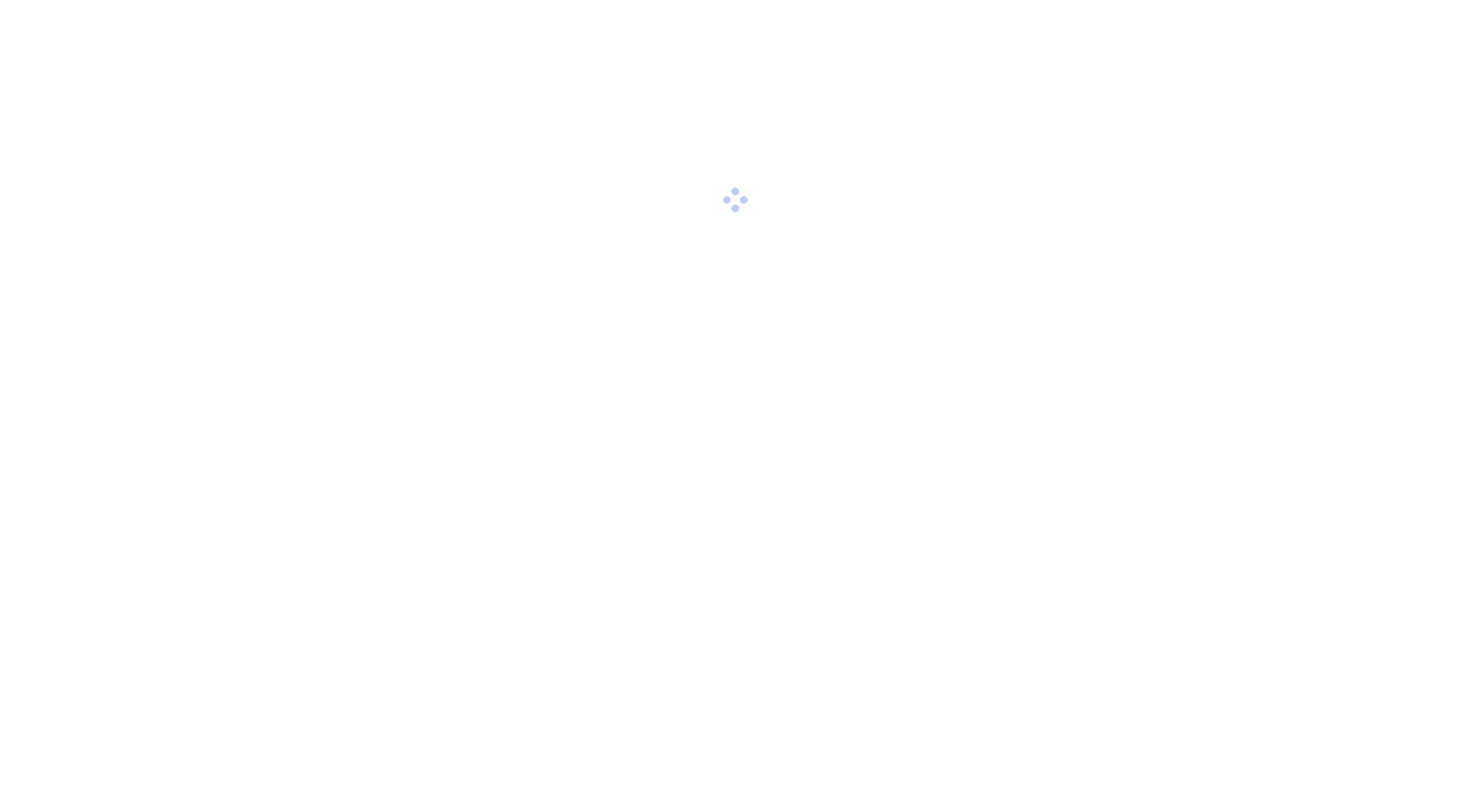scroll, scrollTop: 0, scrollLeft: 0, axis: both 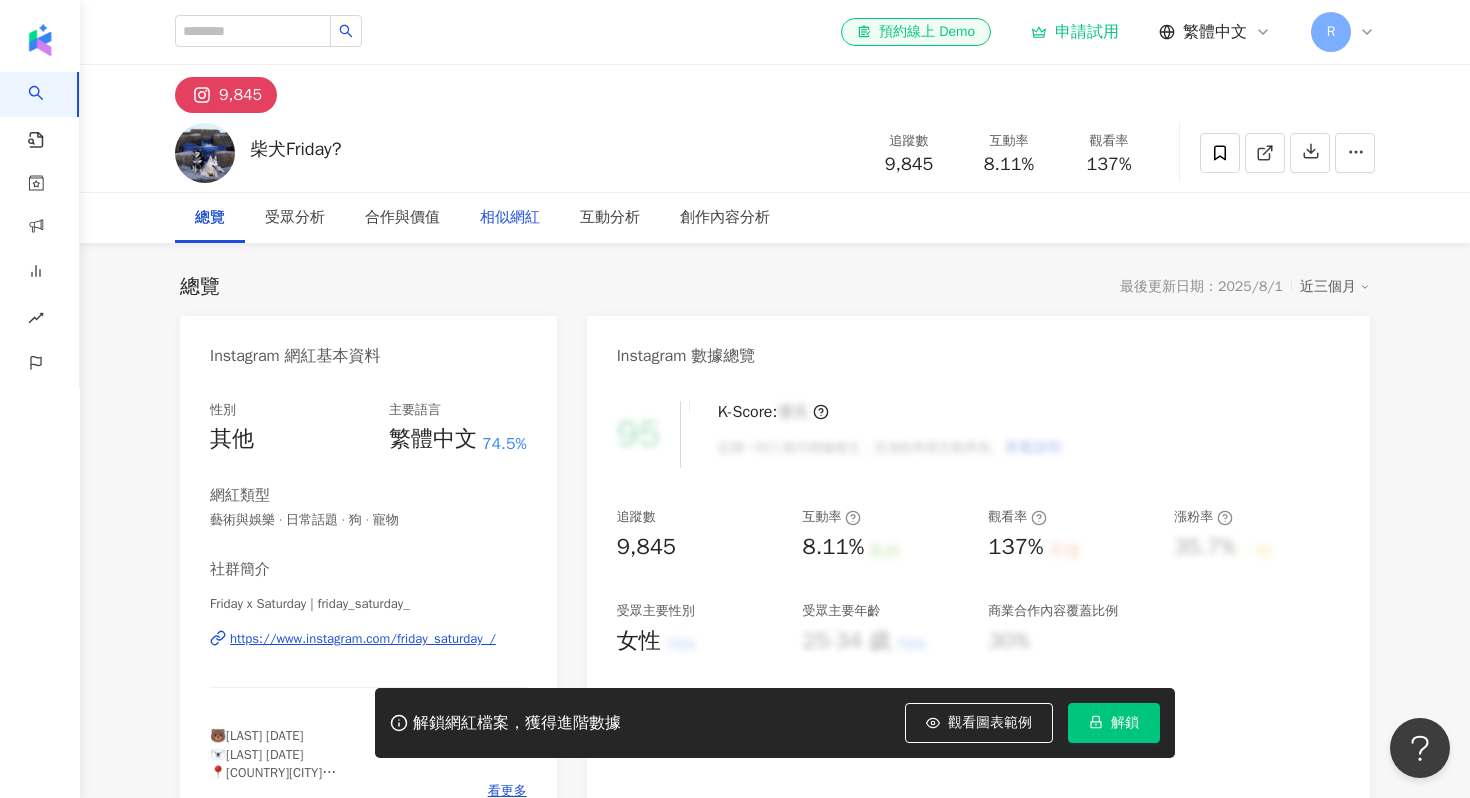 click on "相似網紅" at bounding box center (510, 218) 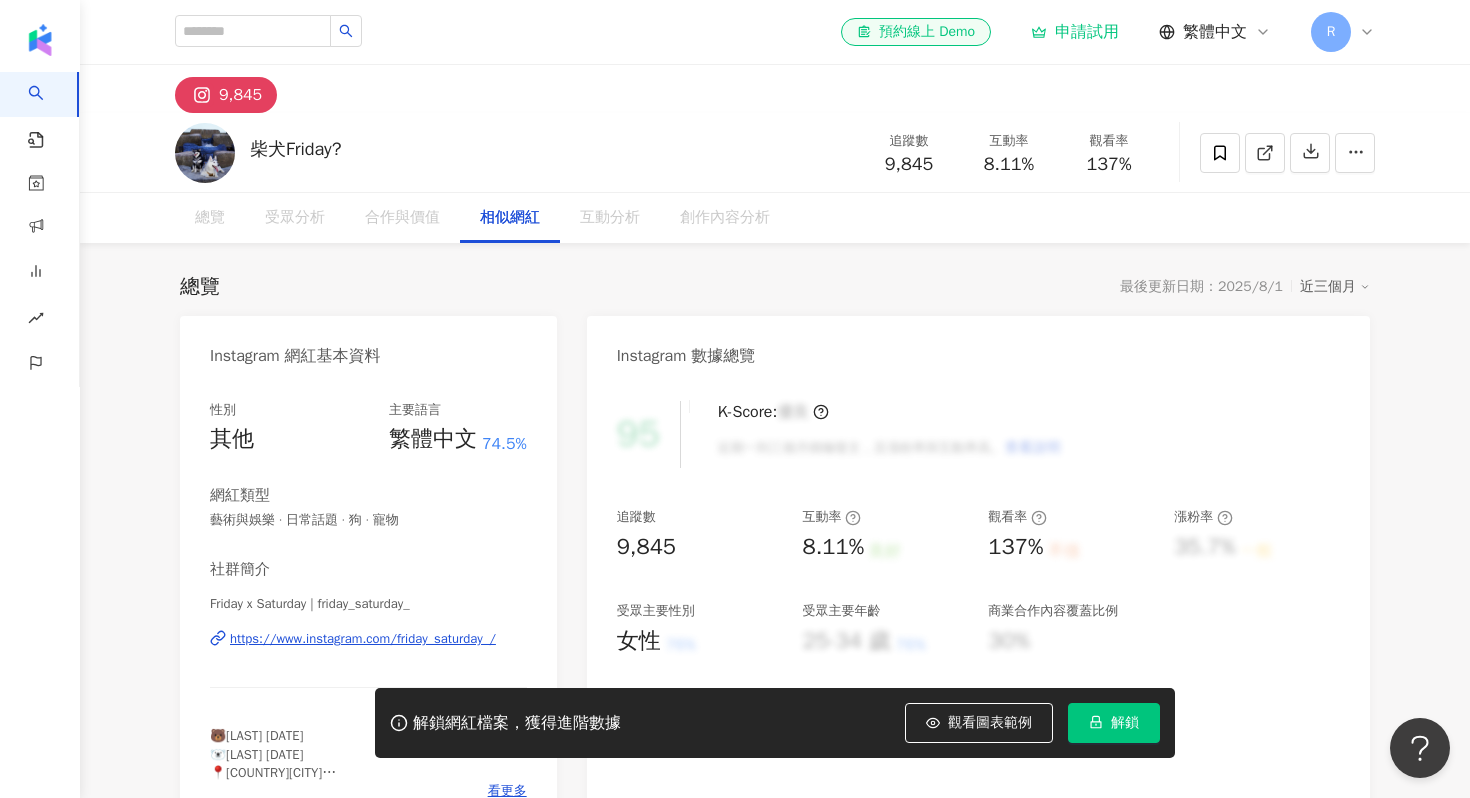 scroll, scrollTop: 3277, scrollLeft: 0, axis: vertical 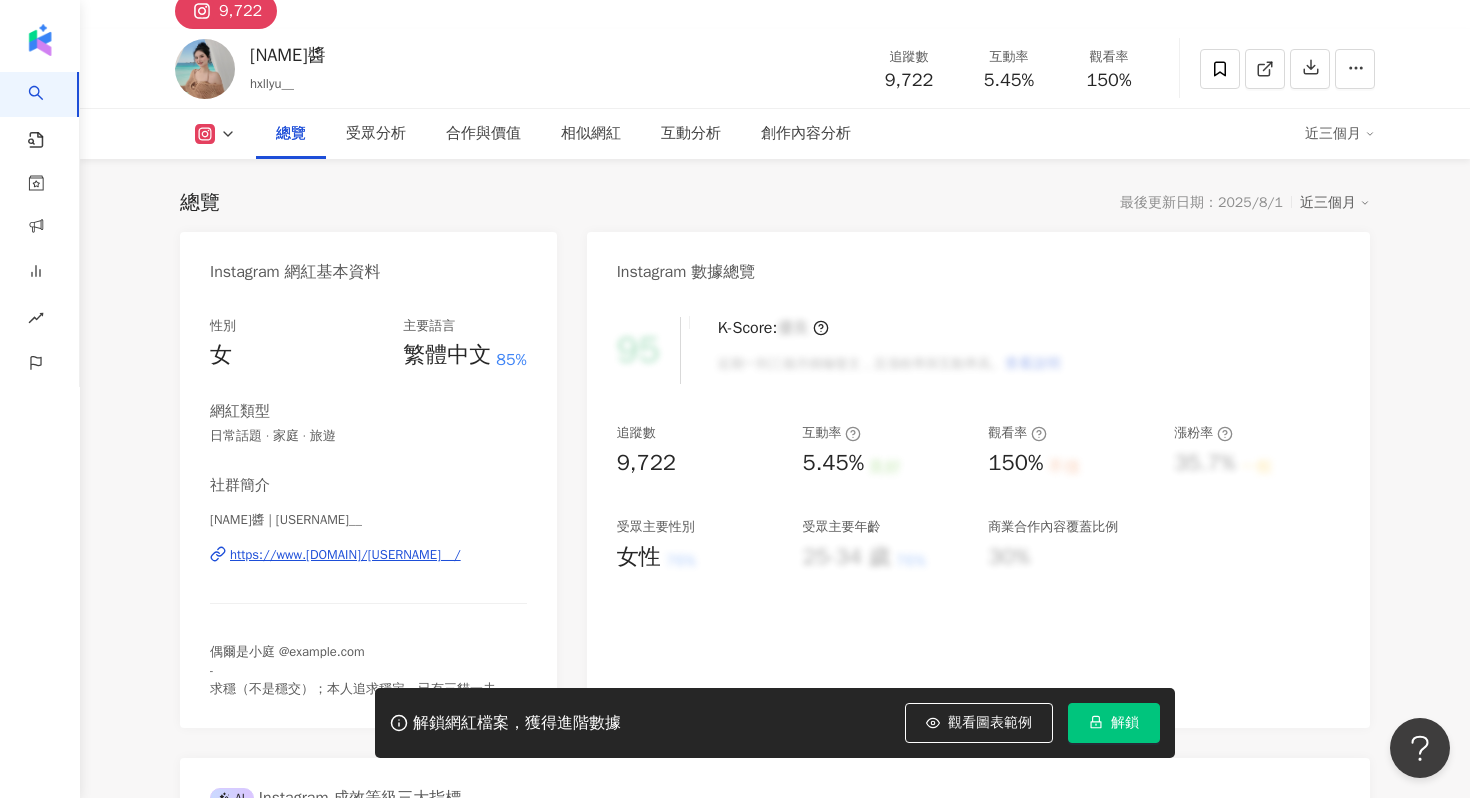 click on "https://www.instagram.com/hxllyu__/" at bounding box center (345, 555) 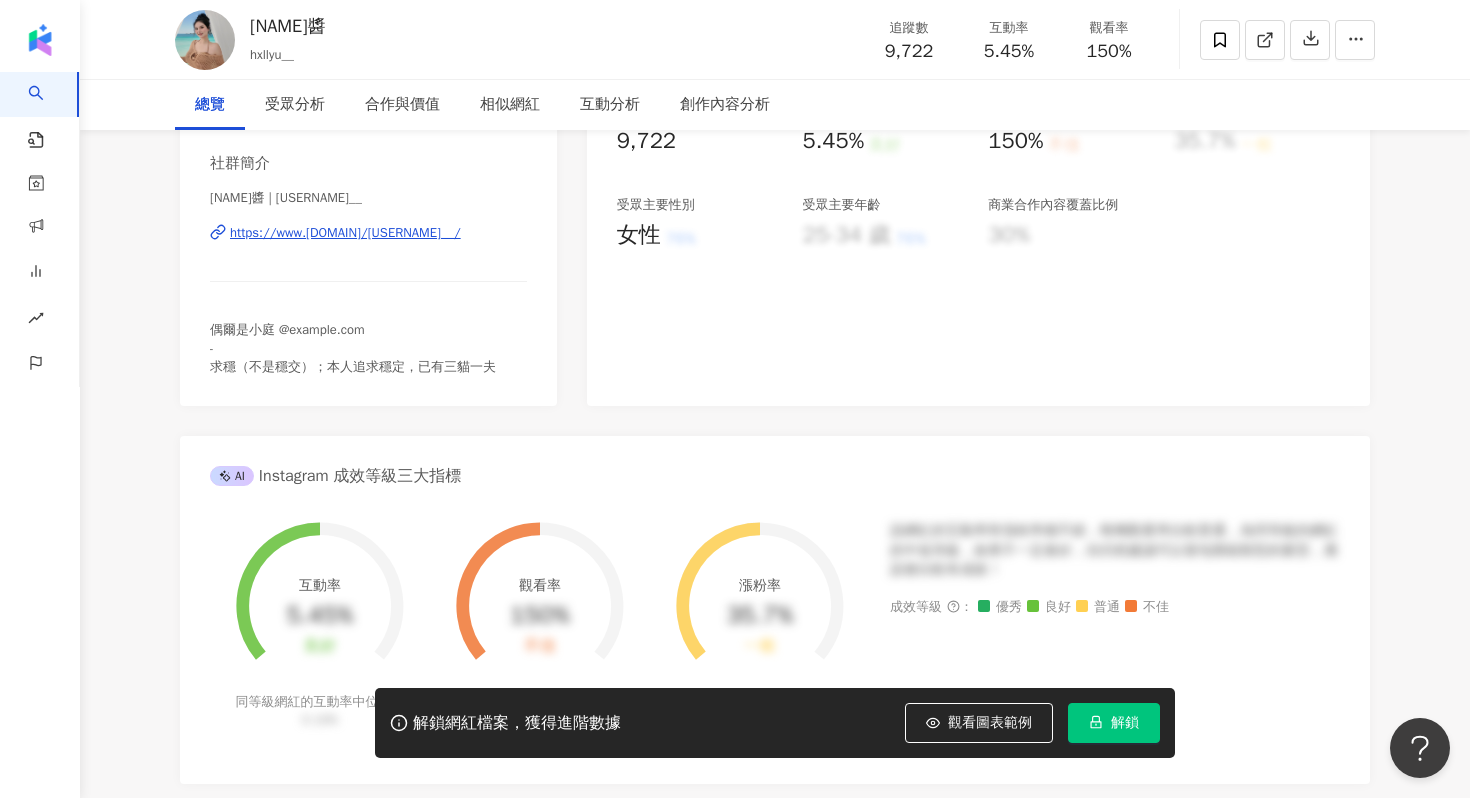 scroll, scrollTop: 0, scrollLeft: 0, axis: both 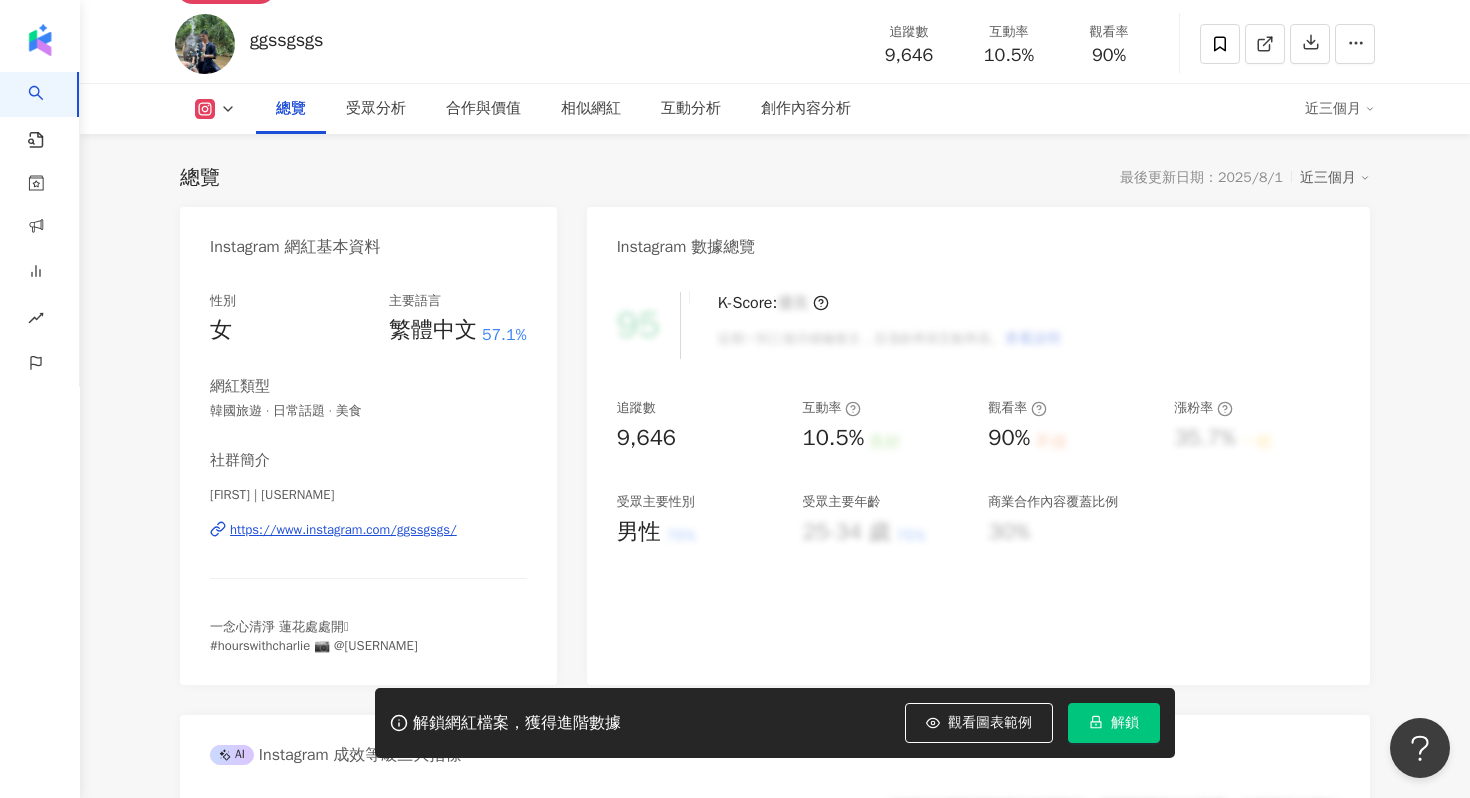 click on "https://www.instagram.com/ggssgsgs/" at bounding box center (343, 530) 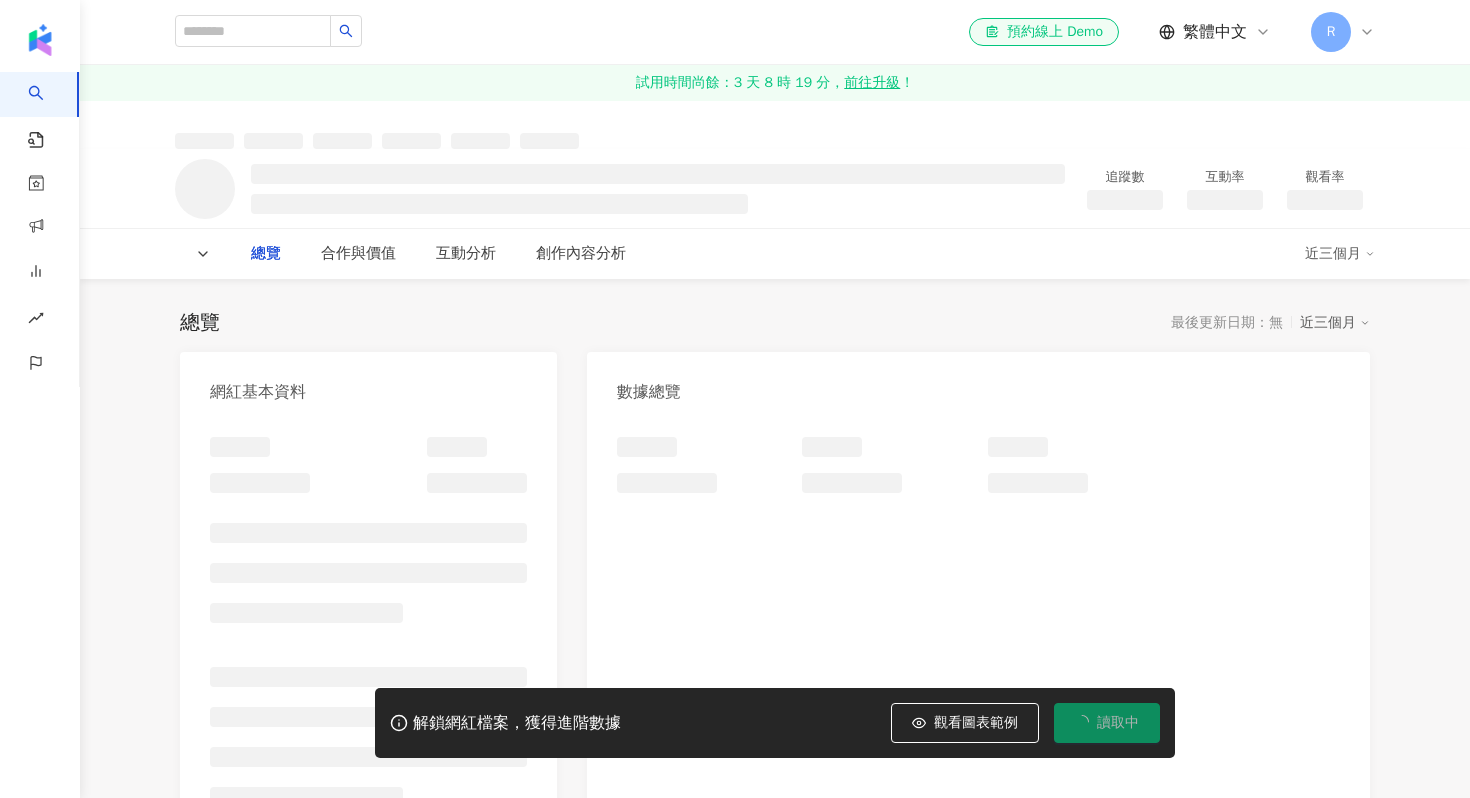 scroll, scrollTop: 0, scrollLeft: 0, axis: both 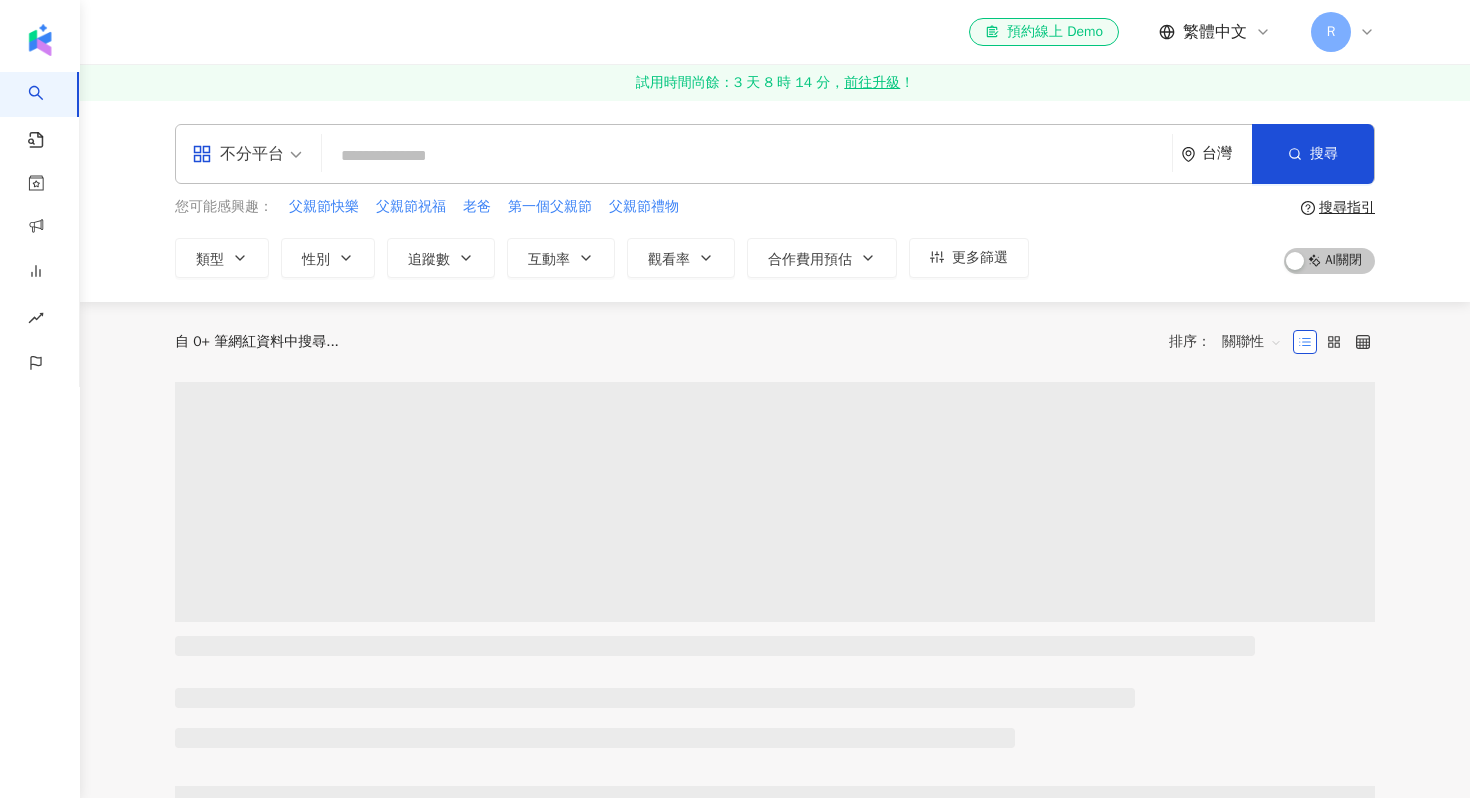click 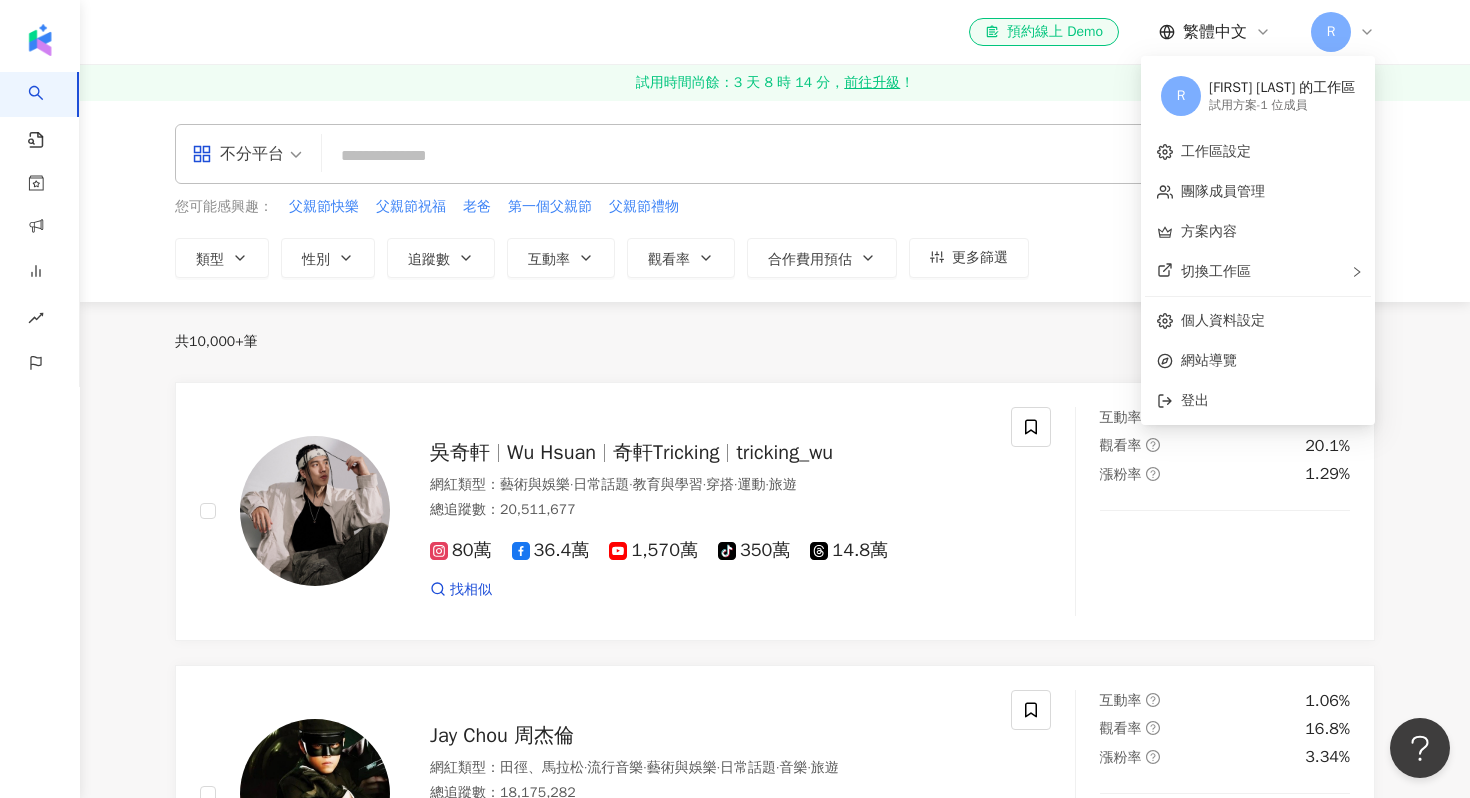 scroll, scrollTop: 0, scrollLeft: 0, axis: both 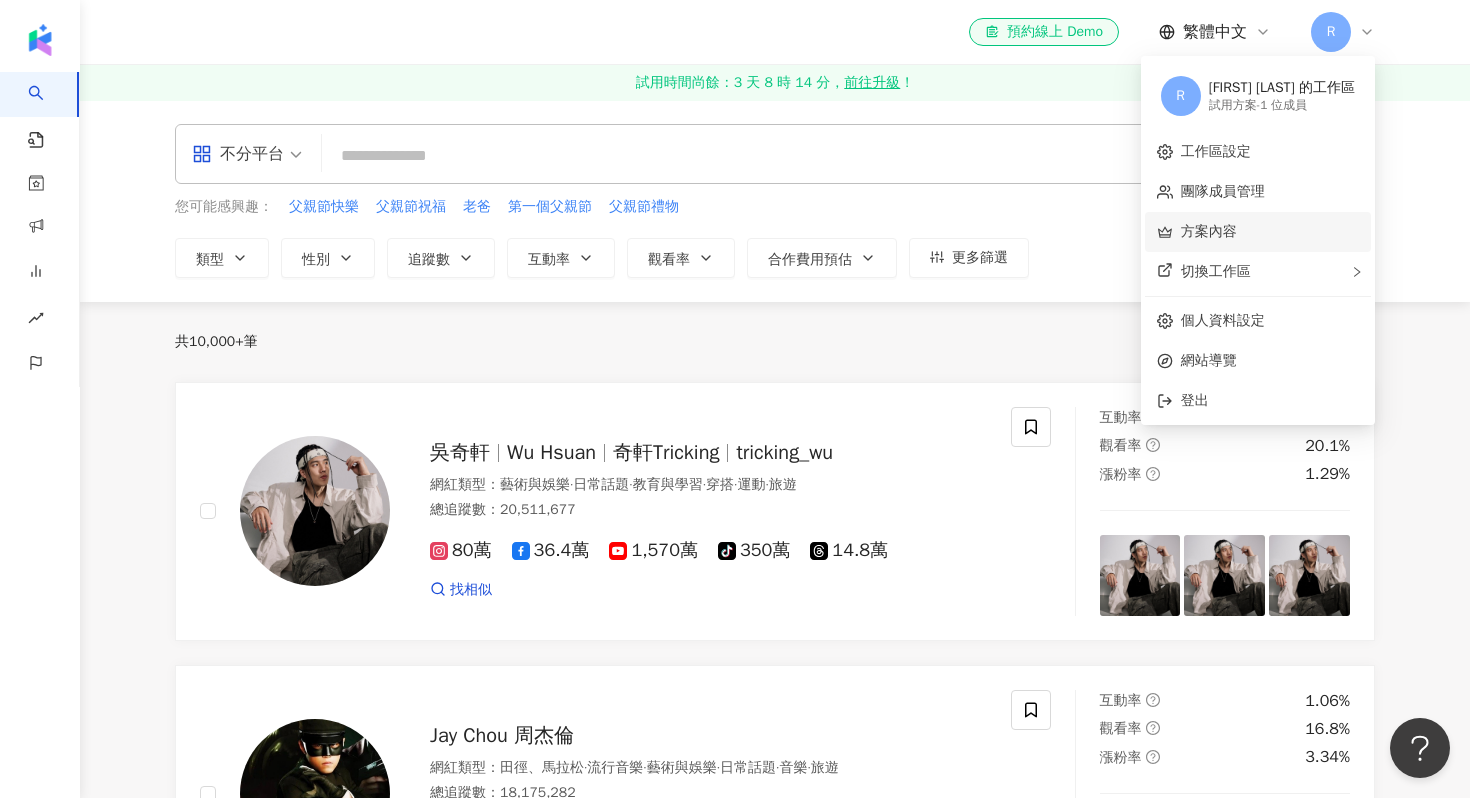click on "方案內容" at bounding box center [1209, 231] 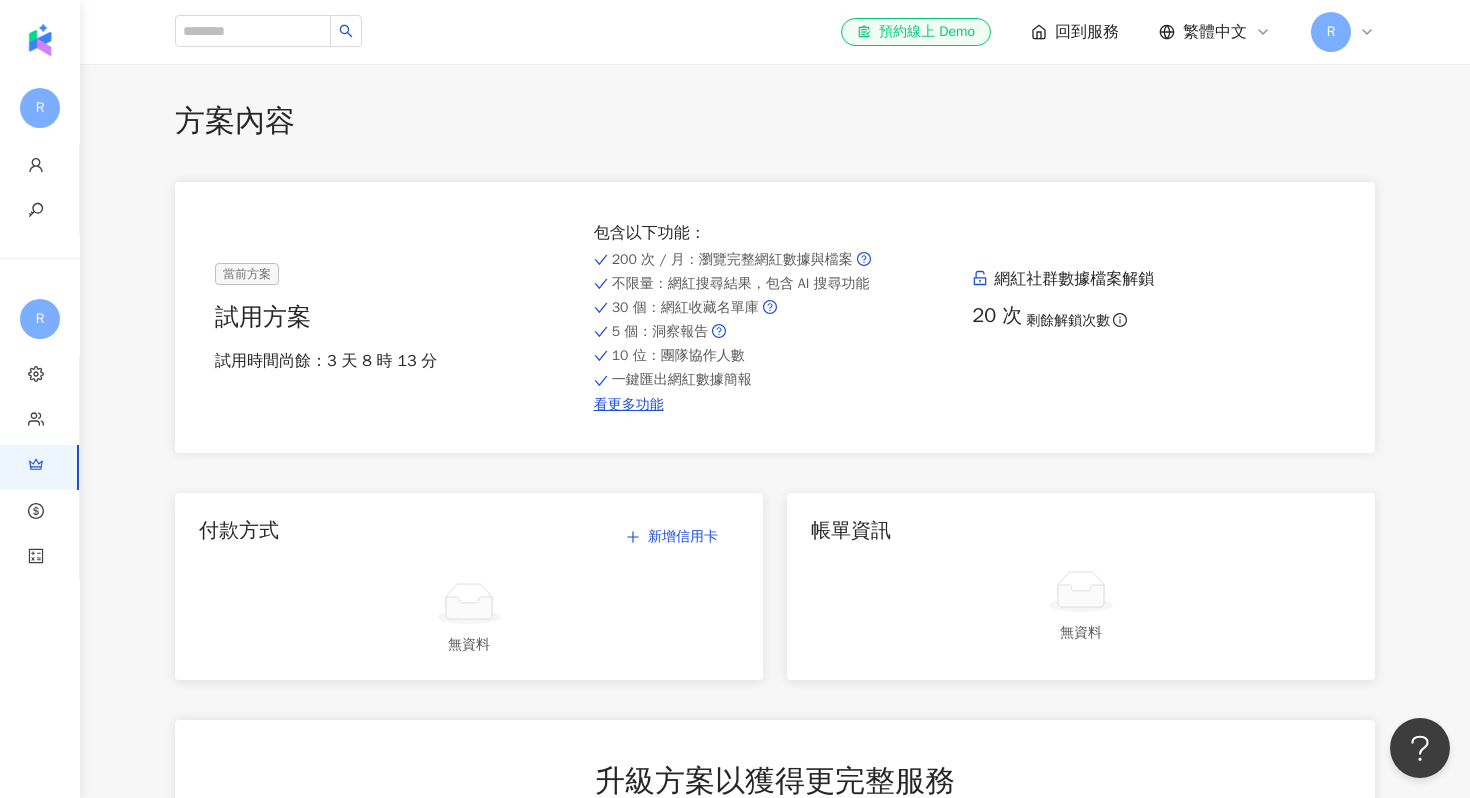 scroll, scrollTop: 0, scrollLeft: 0, axis: both 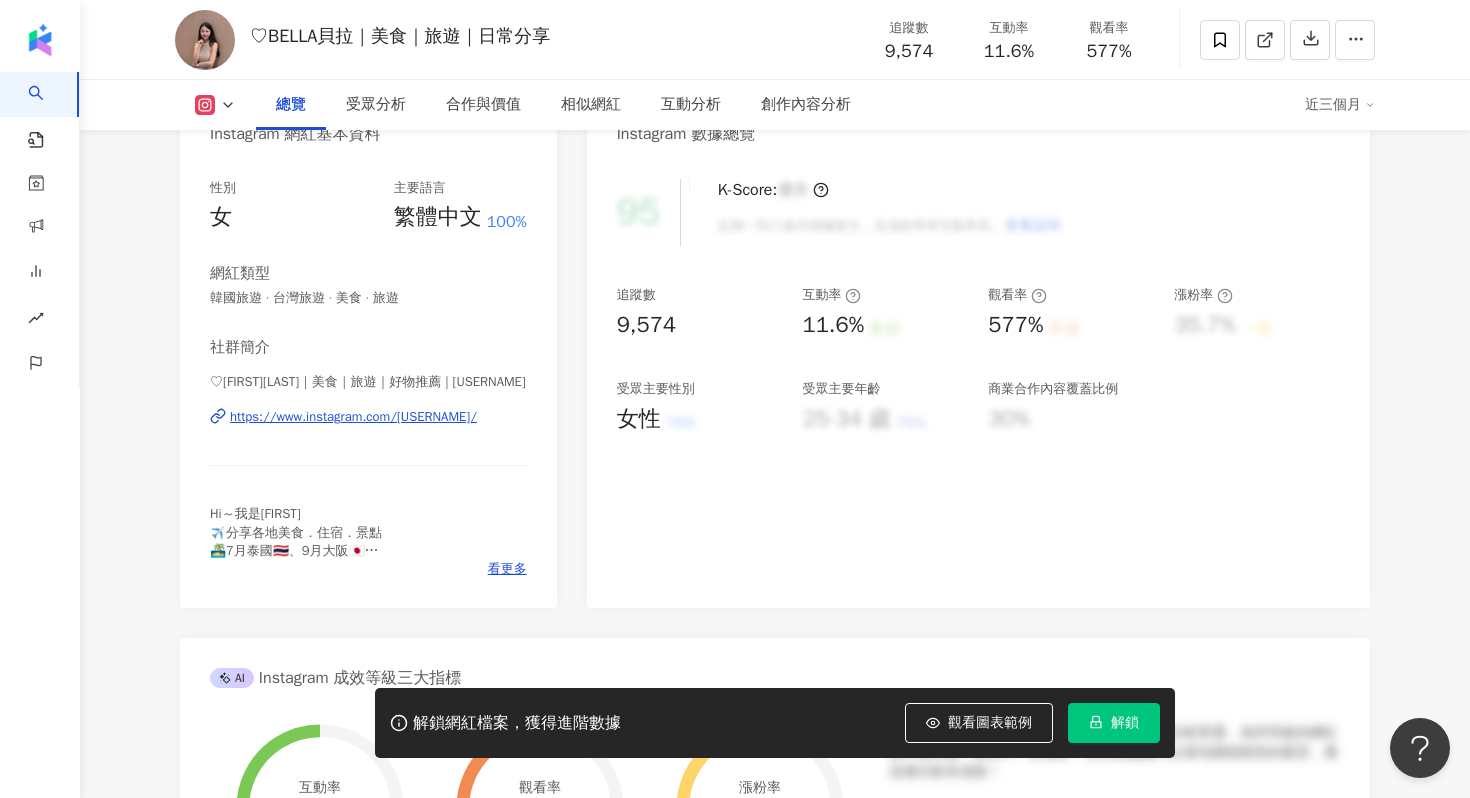 click on "https://www.instagram.com/bella_88609/" at bounding box center (353, 417) 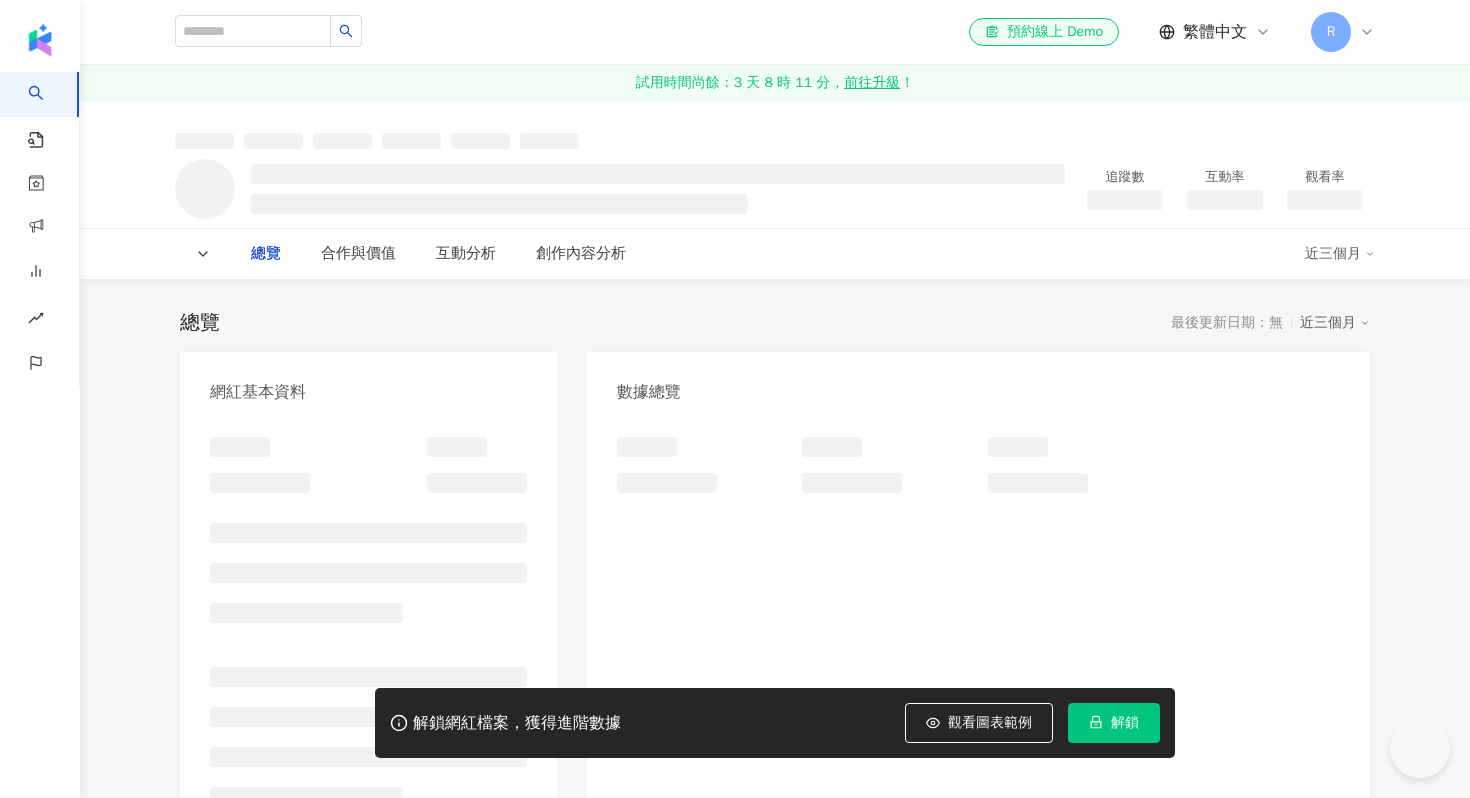 scroll, scrollTop: 0, scrollLeft: 0, axis: both 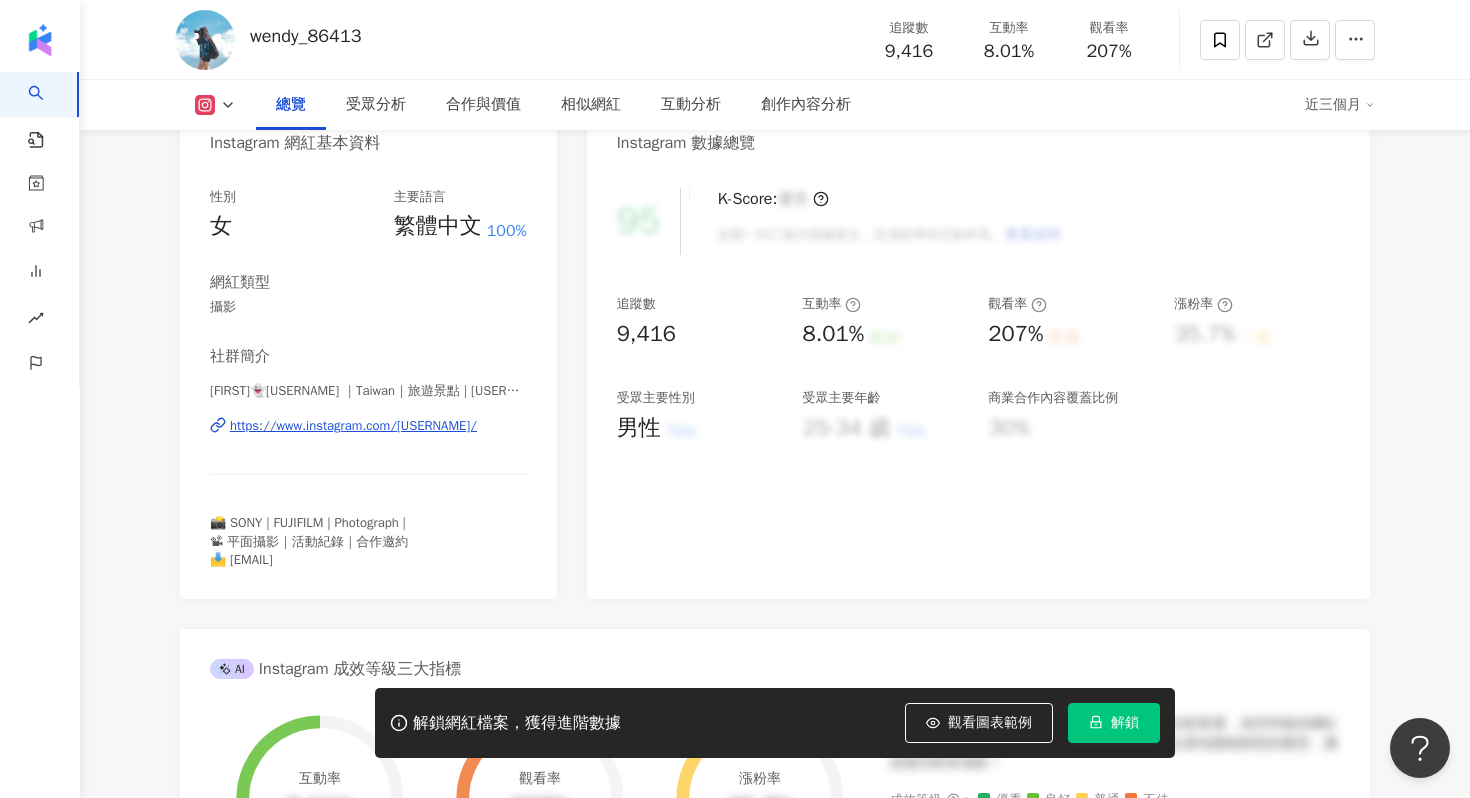click on "https://www.instagram.com/wendy_86413/" at bounding box center [353, 426] 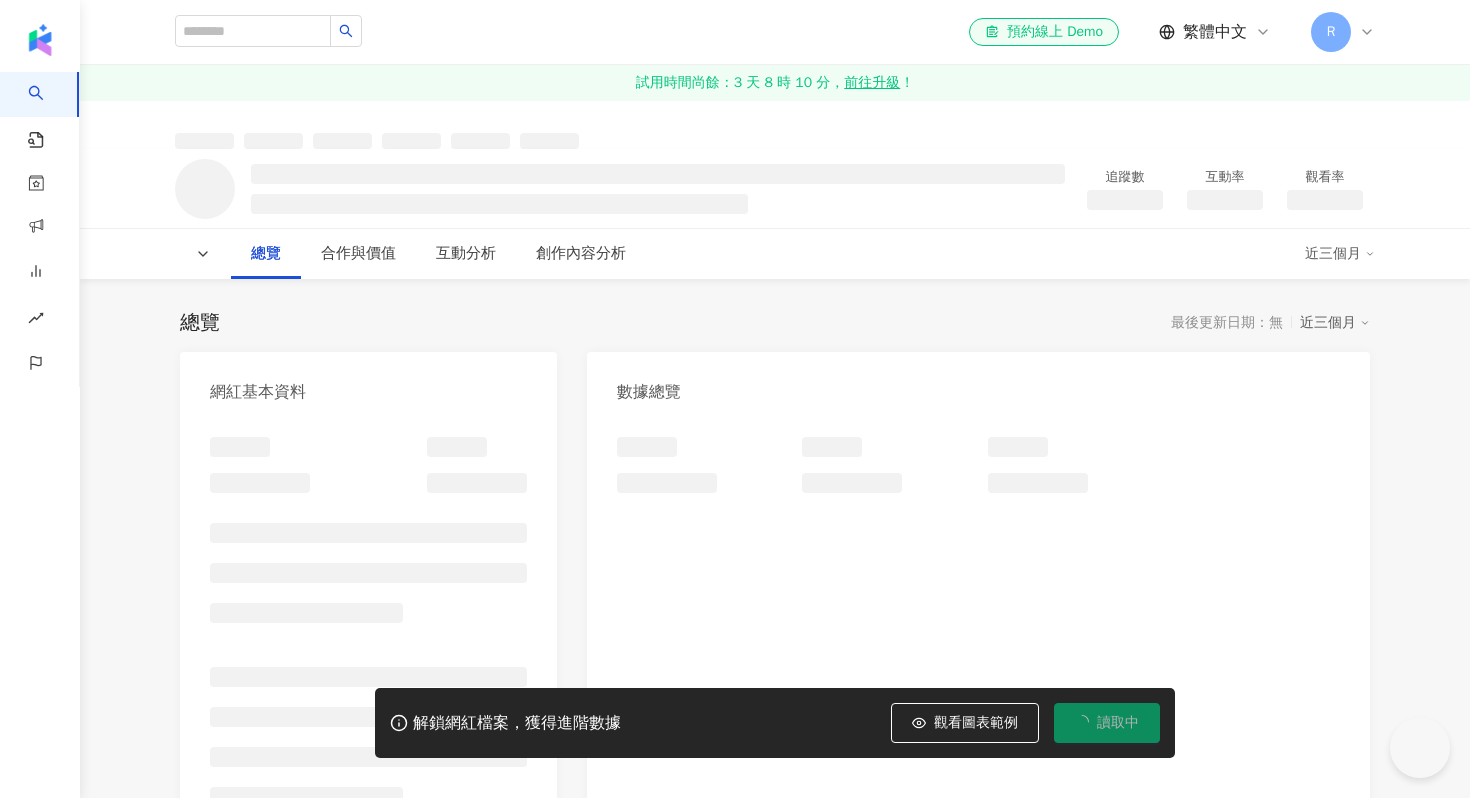 scroll, scrollTop: 0, scrollLeft: 0, axis: both 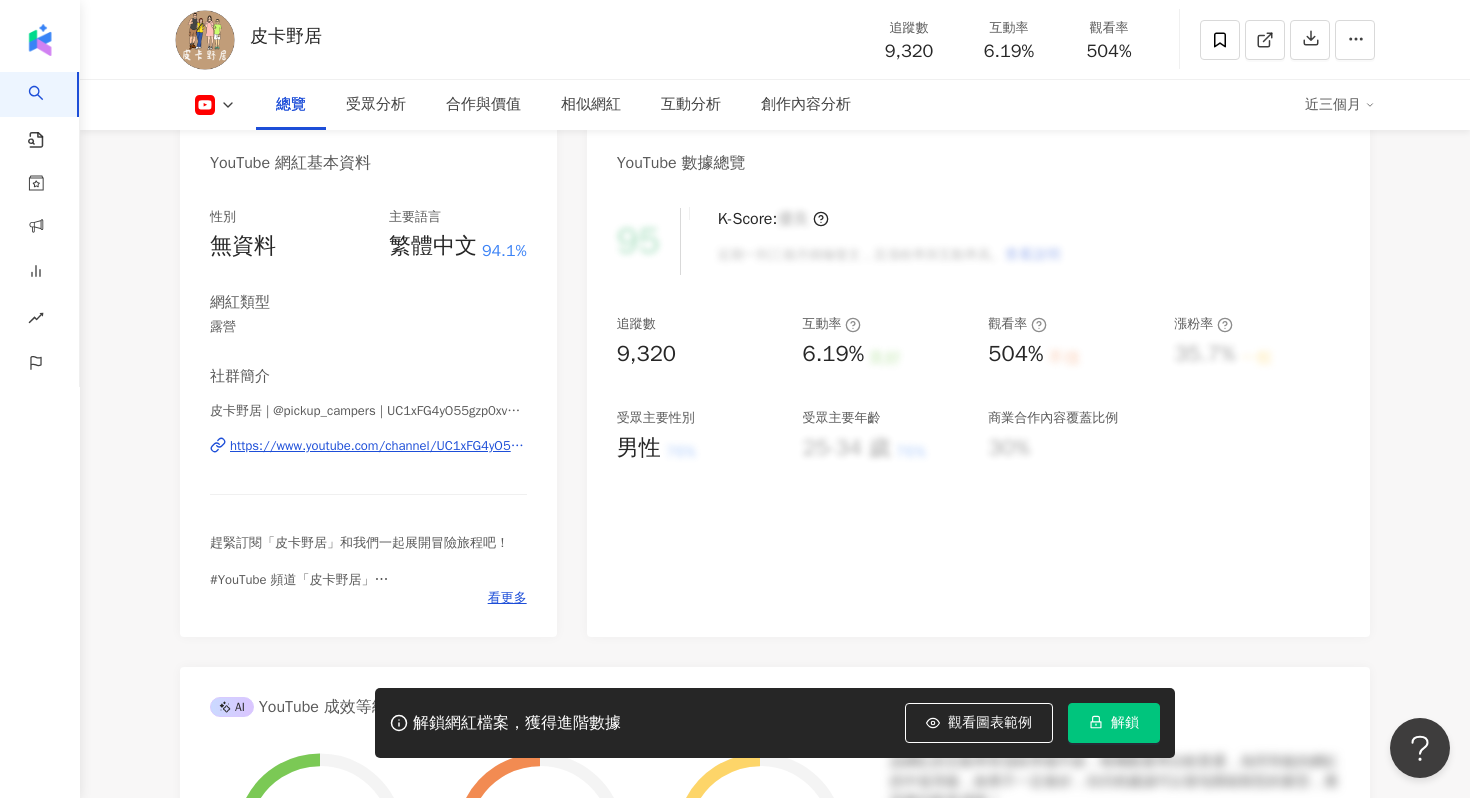 click on "https://www.youtube.com/channel/UC1xFG4yO55gzp0xvMWBAaGA" at bounding box center [378, 446] 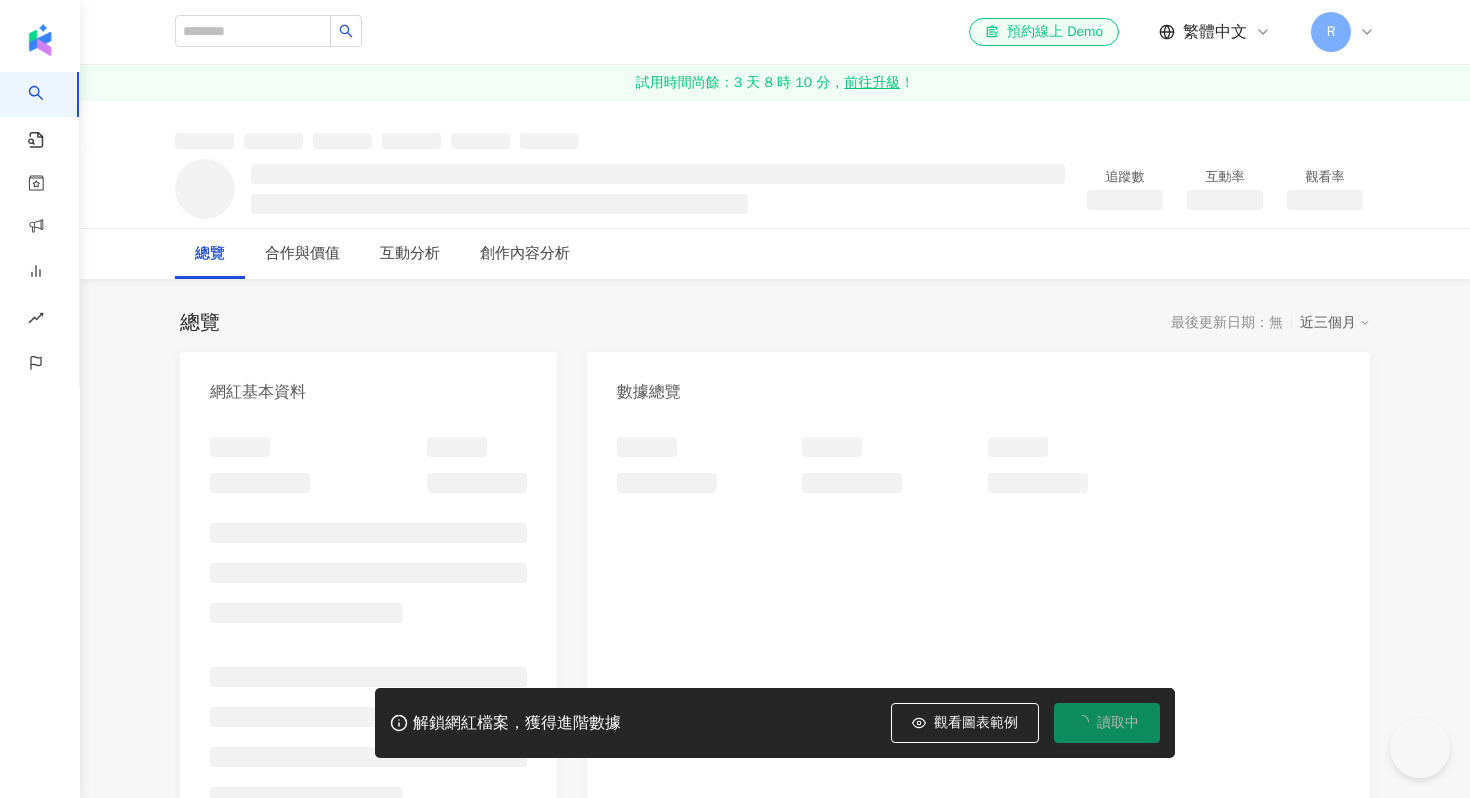scroll, scrollTop: 0, scrollLeft: 0, axis: both 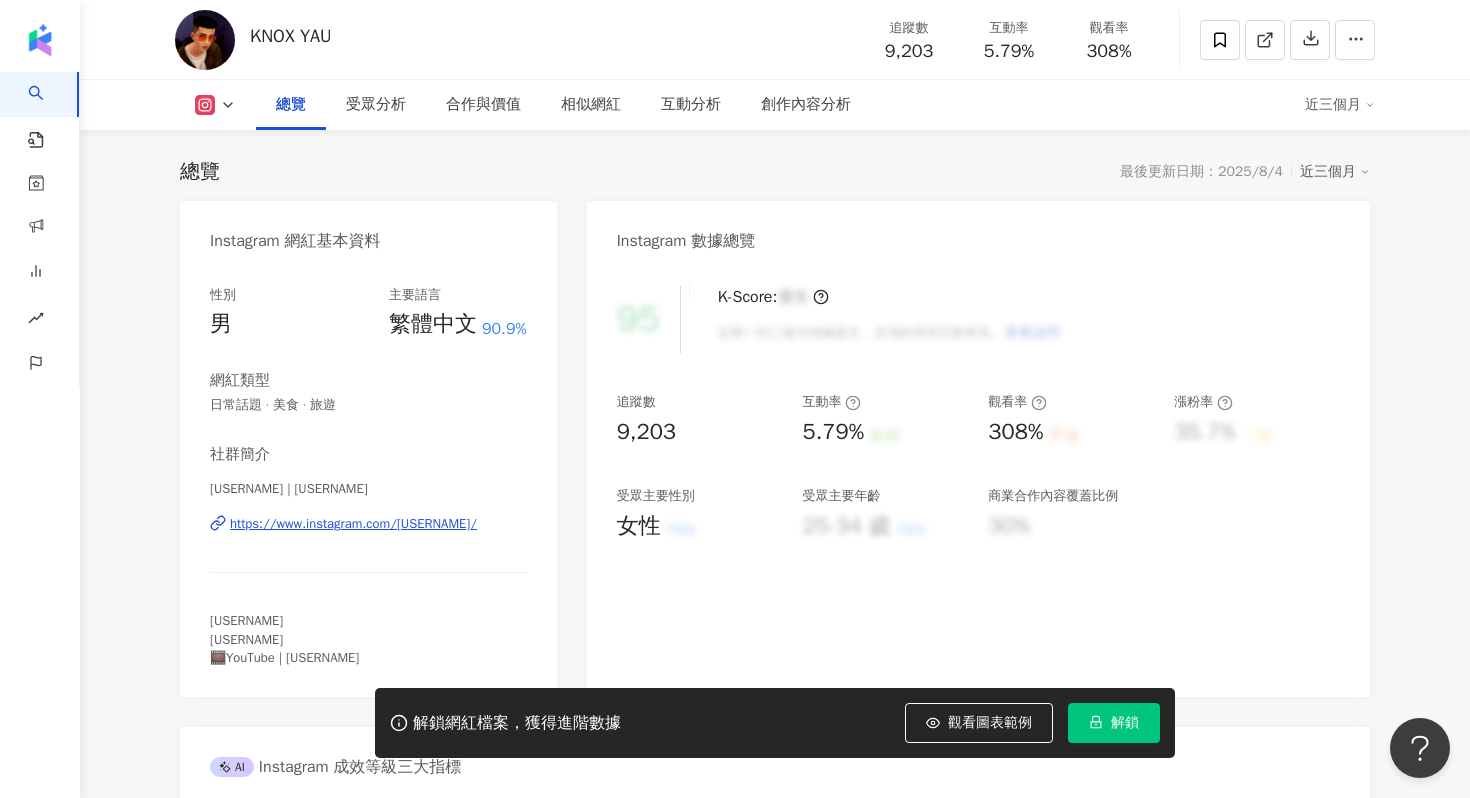 click on "https://www.instagram.com/knox.yau/" at bounding box center (353, 524) 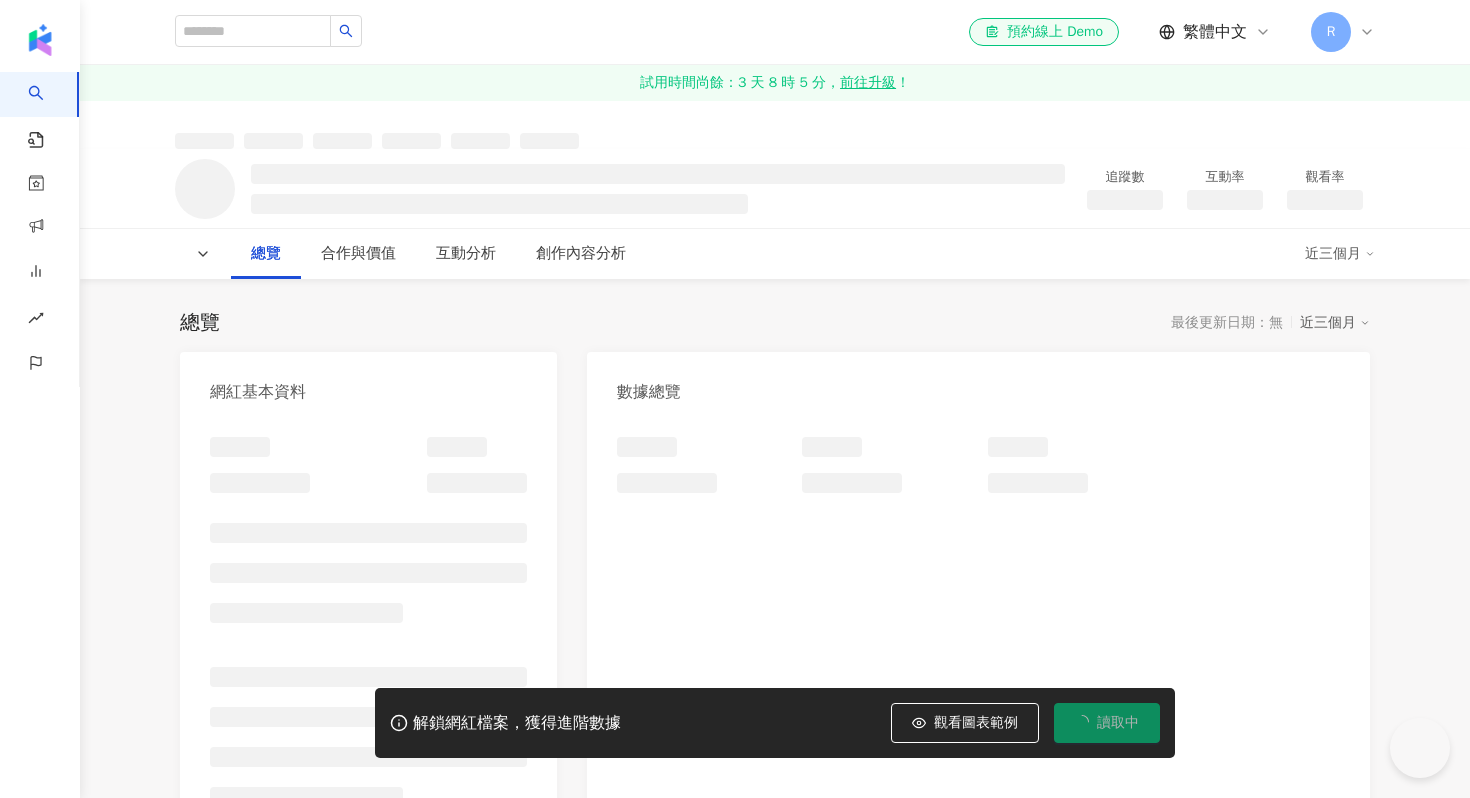 scroll, scrollTop: 0, scrollLeft: 0, axis: both 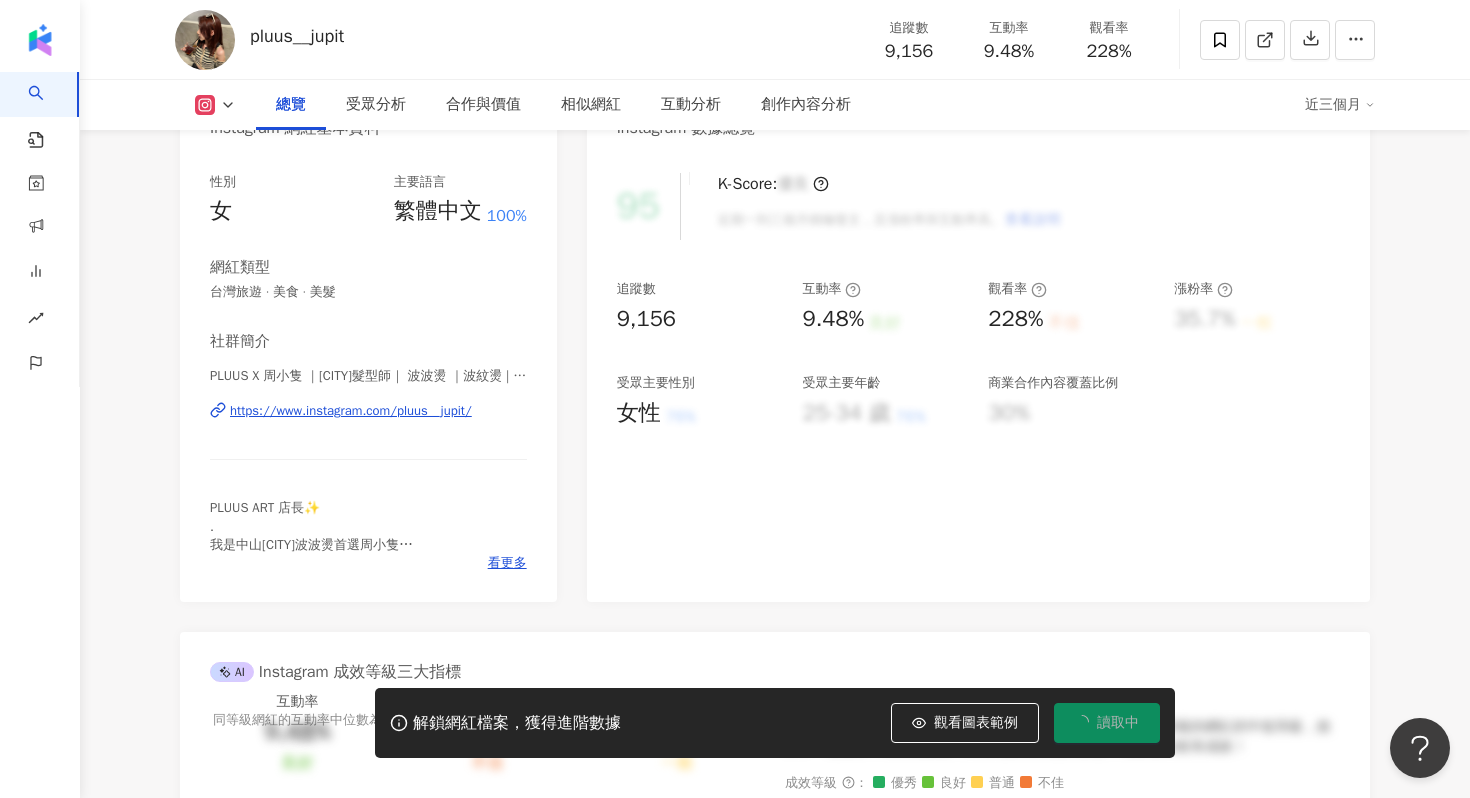 click on "https://www.instagram.com/pluus__jupit/" at bounding box center (351, 411) 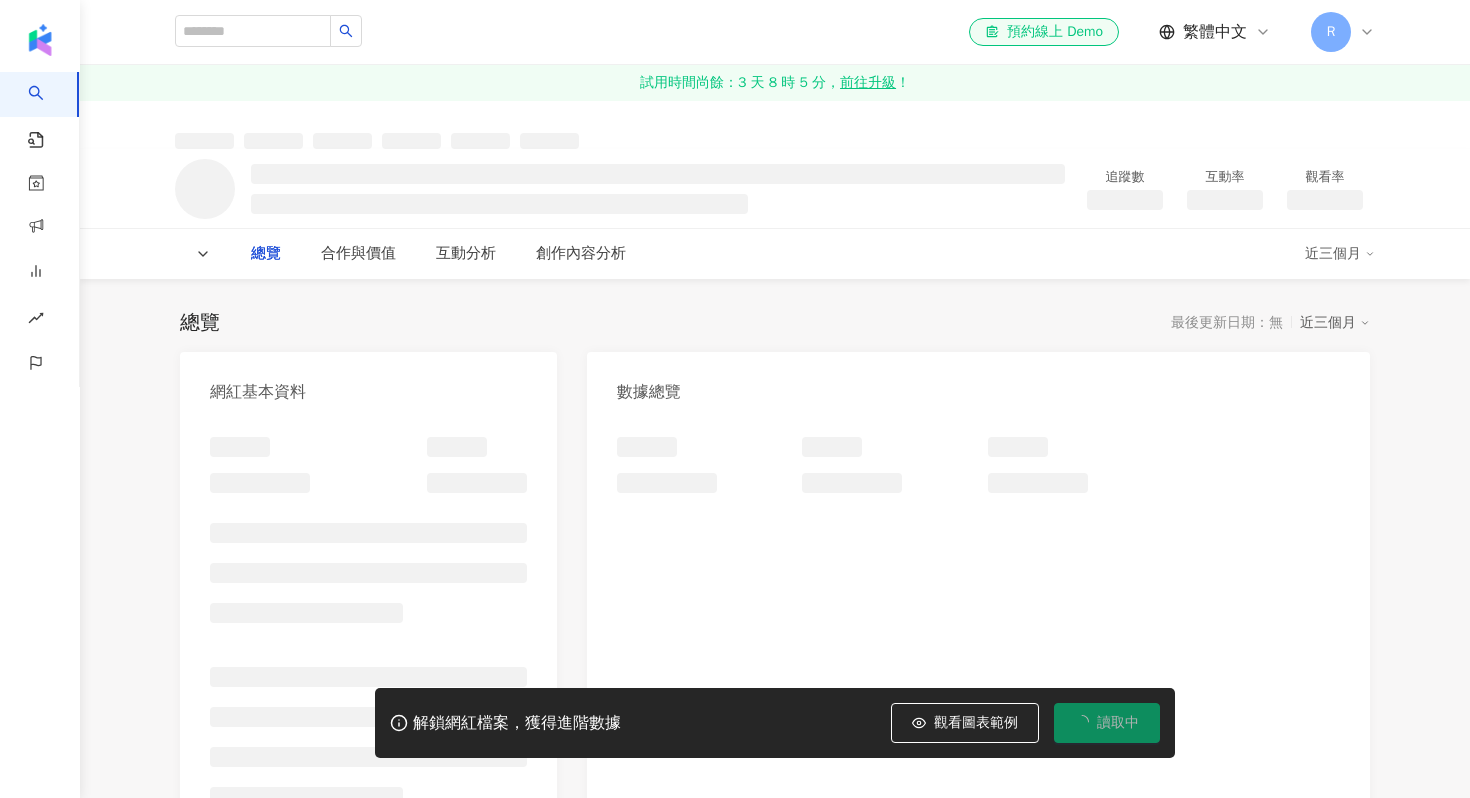 scroll, scrollTop: 0, scrollLeft: 0, axis: both 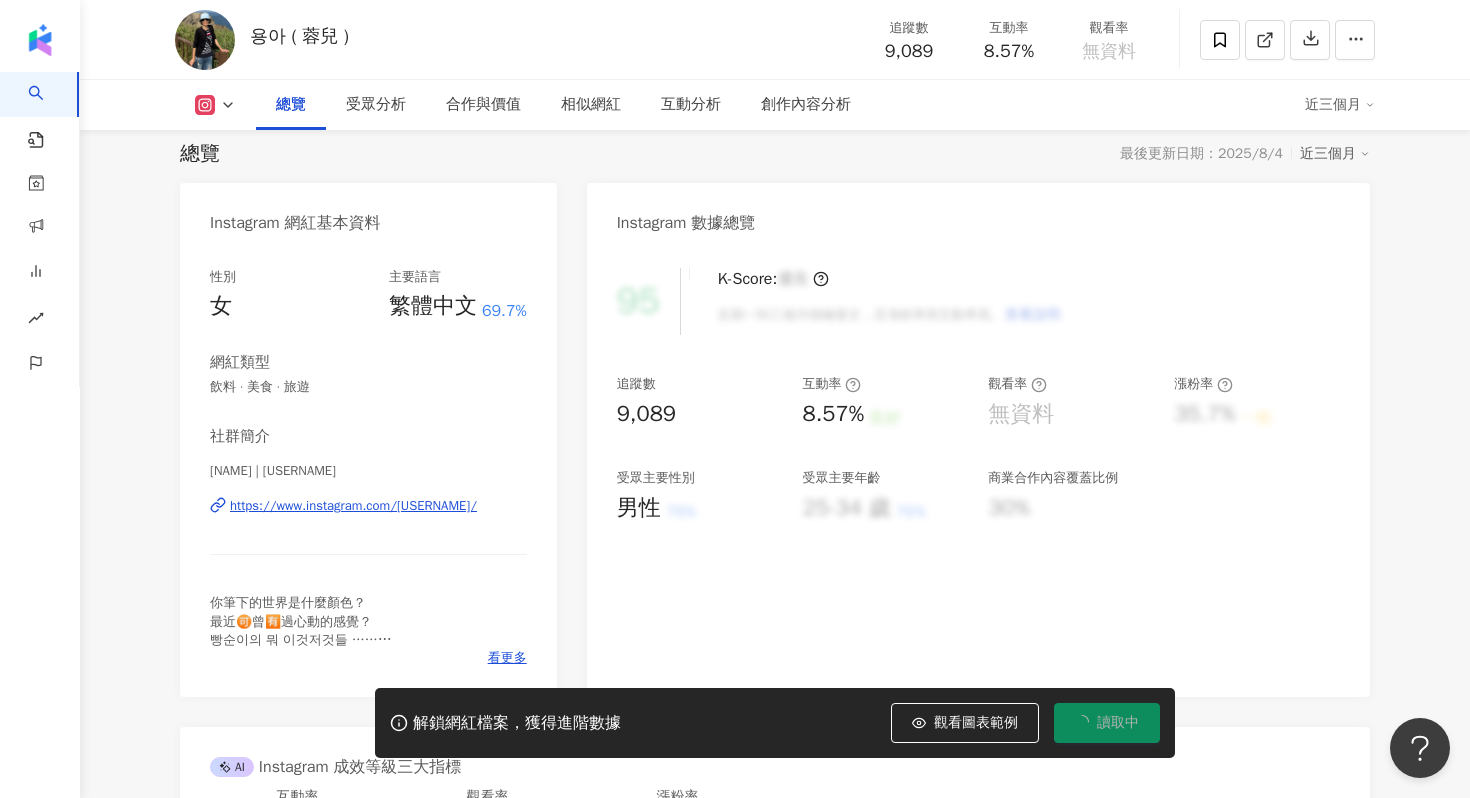 click on "https://www.instagram.com/jordan.jung1021/" at bounding box center [353, 506] 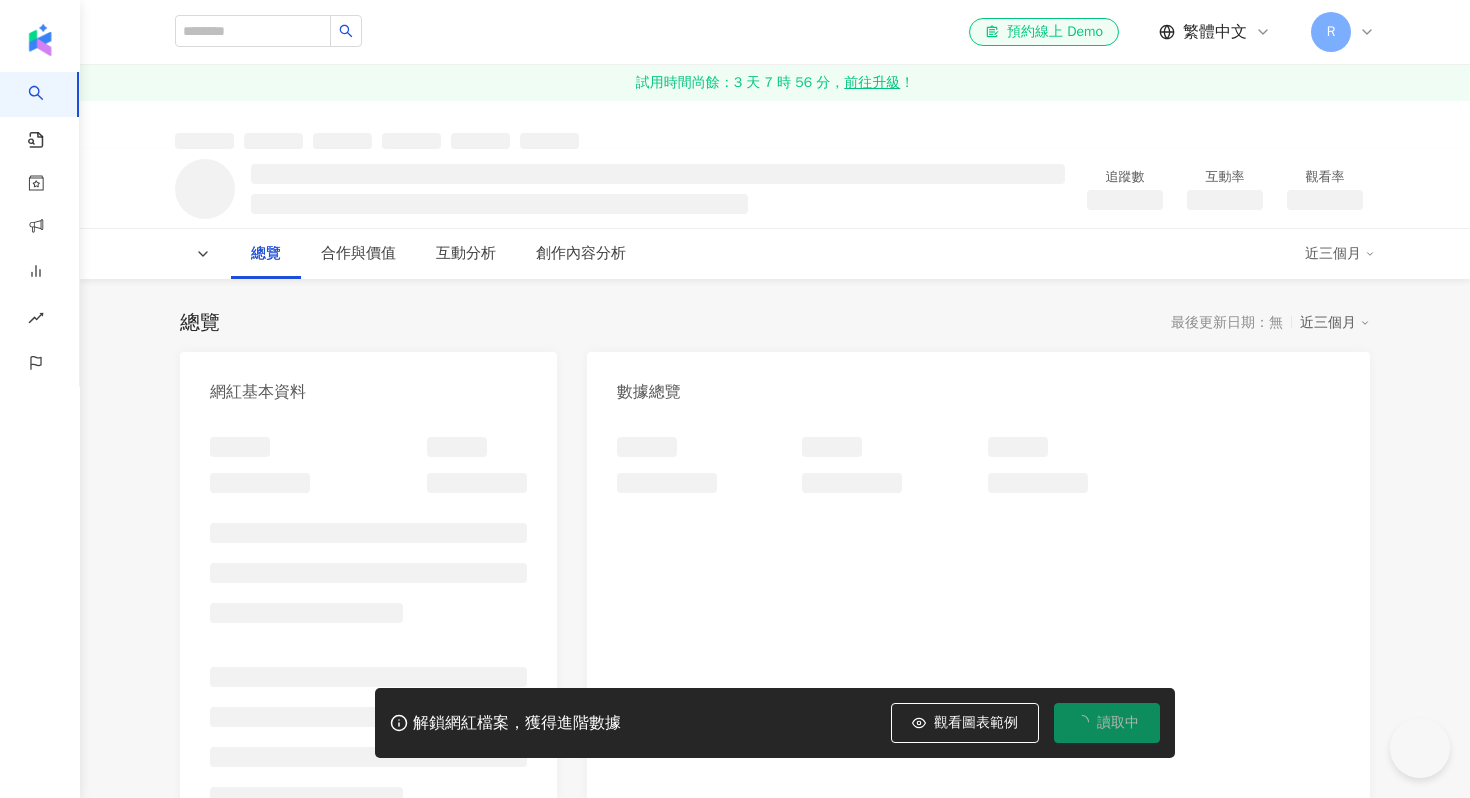 scroll, scrollTop: 0, scrollLeft: 0, axis: both 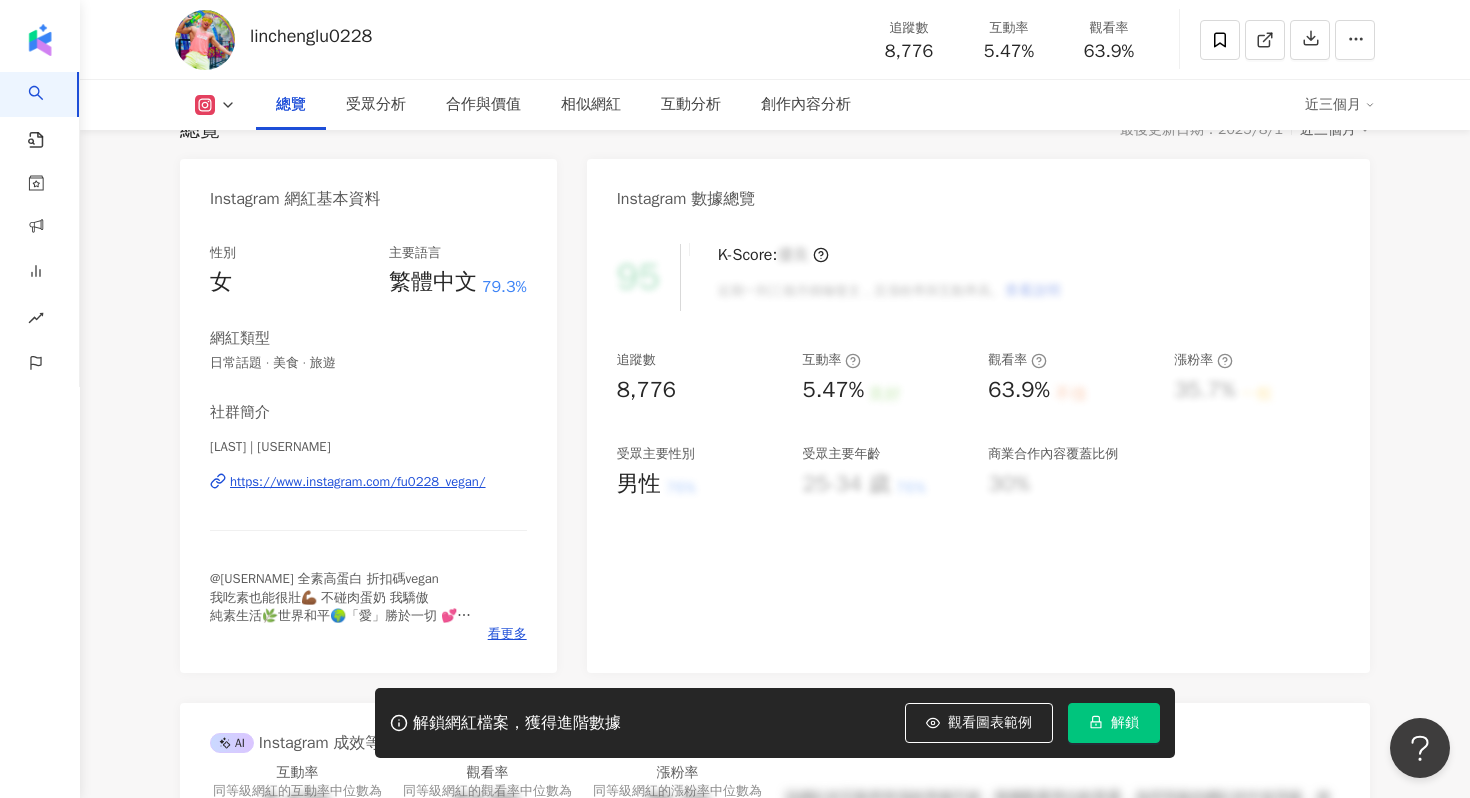 click on "https://www.instagram.com/fu0228_vegan/" at bounding box center (358, 482) 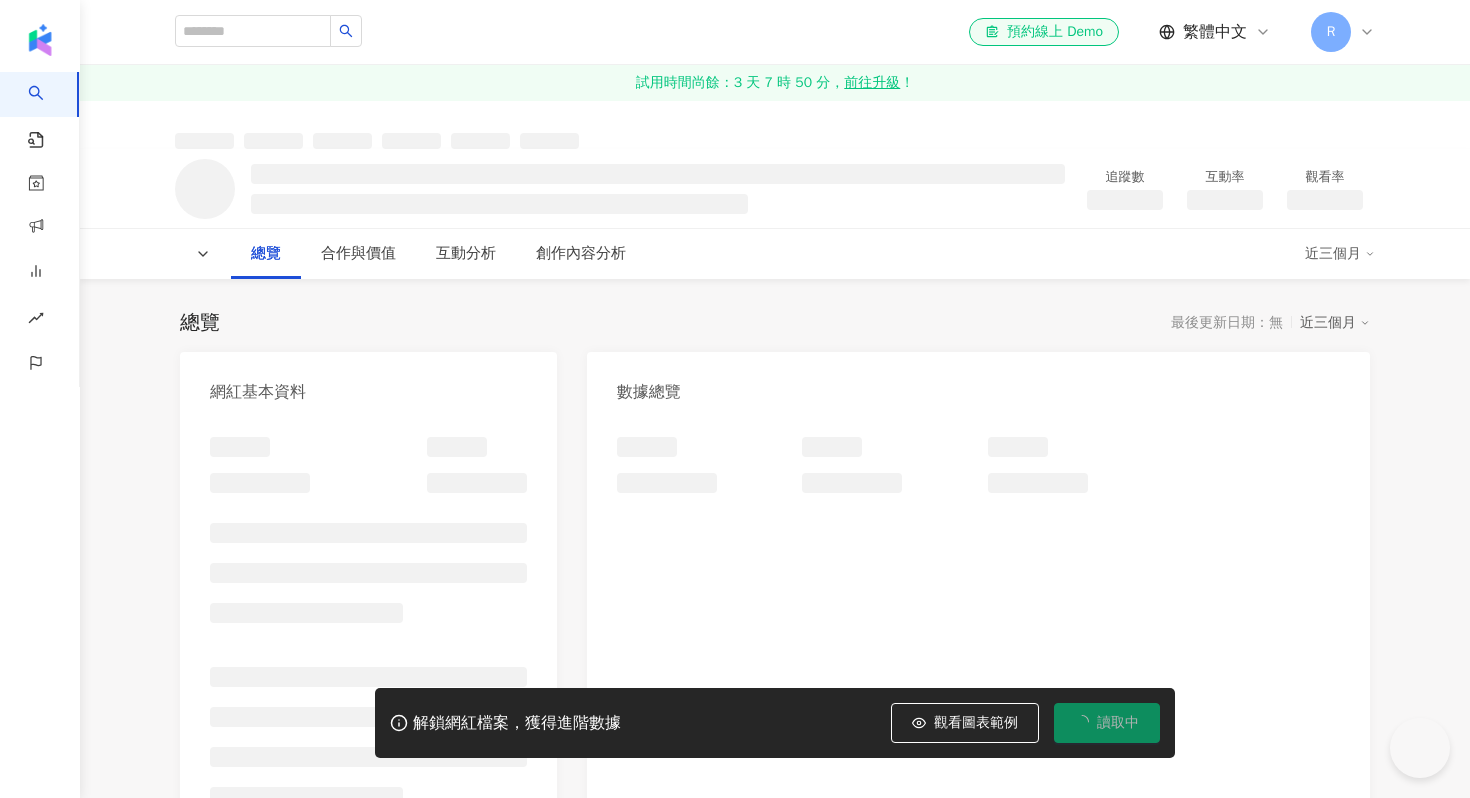 scroll, scrollTop: 0, scrollLeft: 0, axis: both 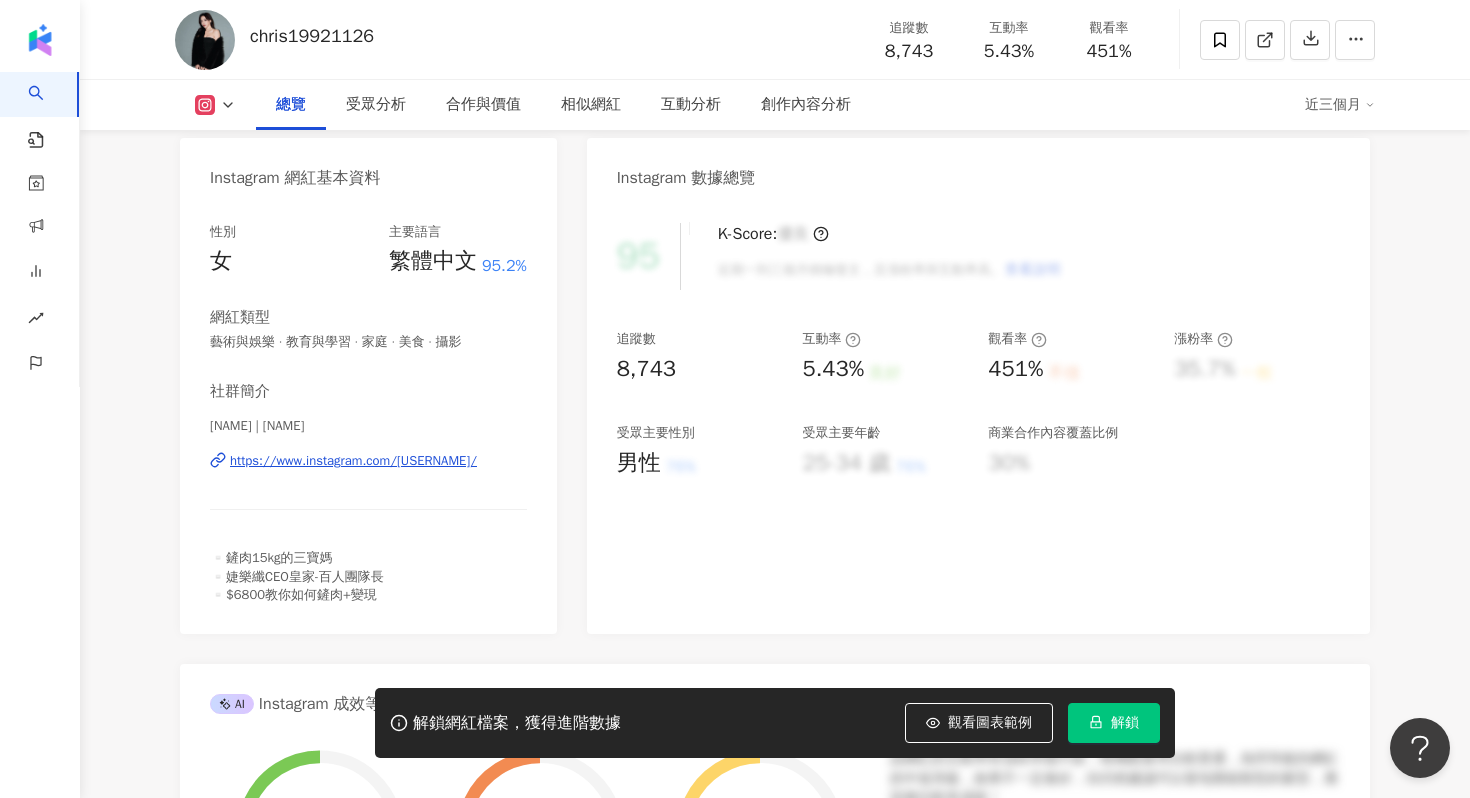 click on "https://www.instagram.com/chris19921126/" at bounding box center [353, 461] 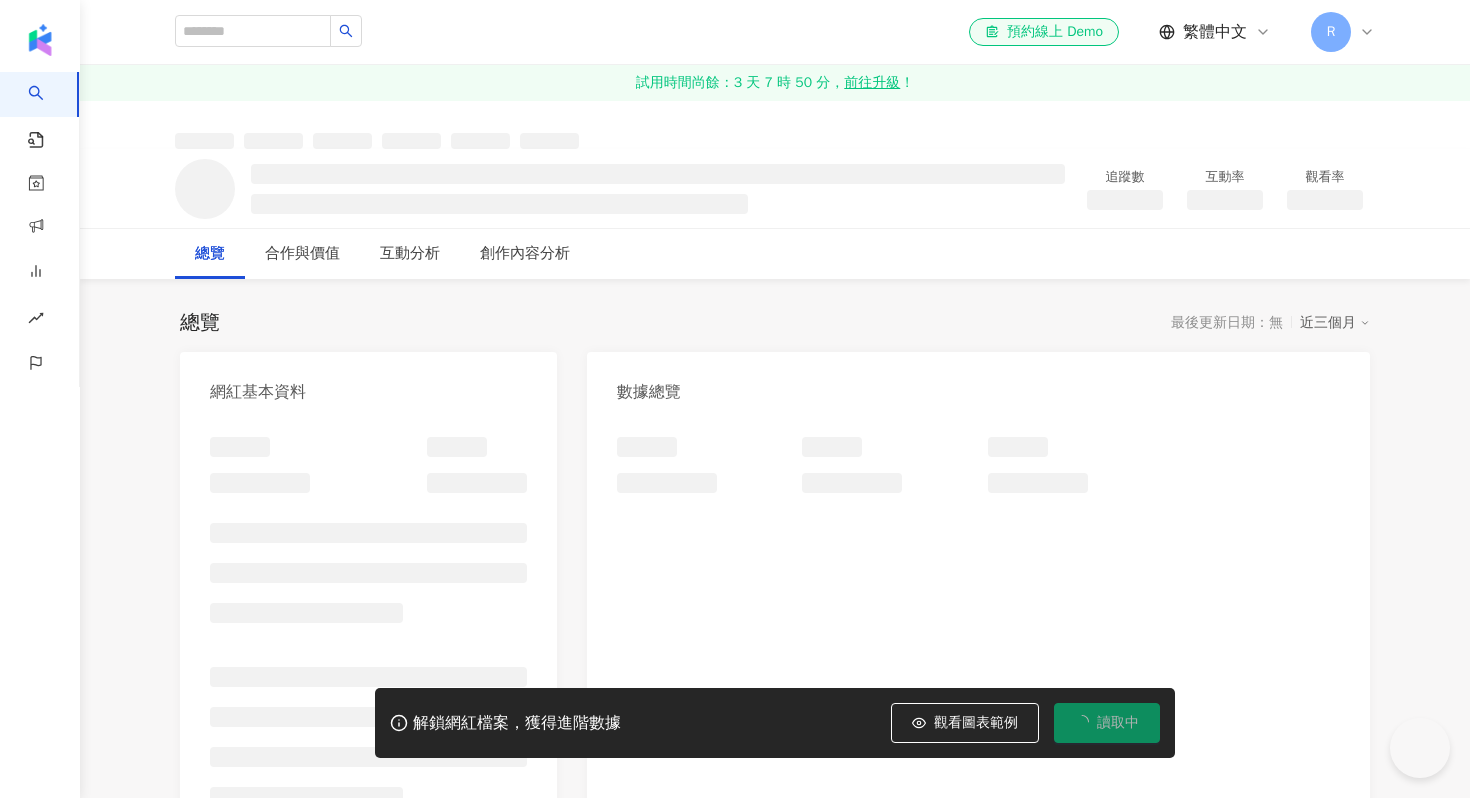 scroll, scrollTop: 0, scrollLeft: 0, axis: both 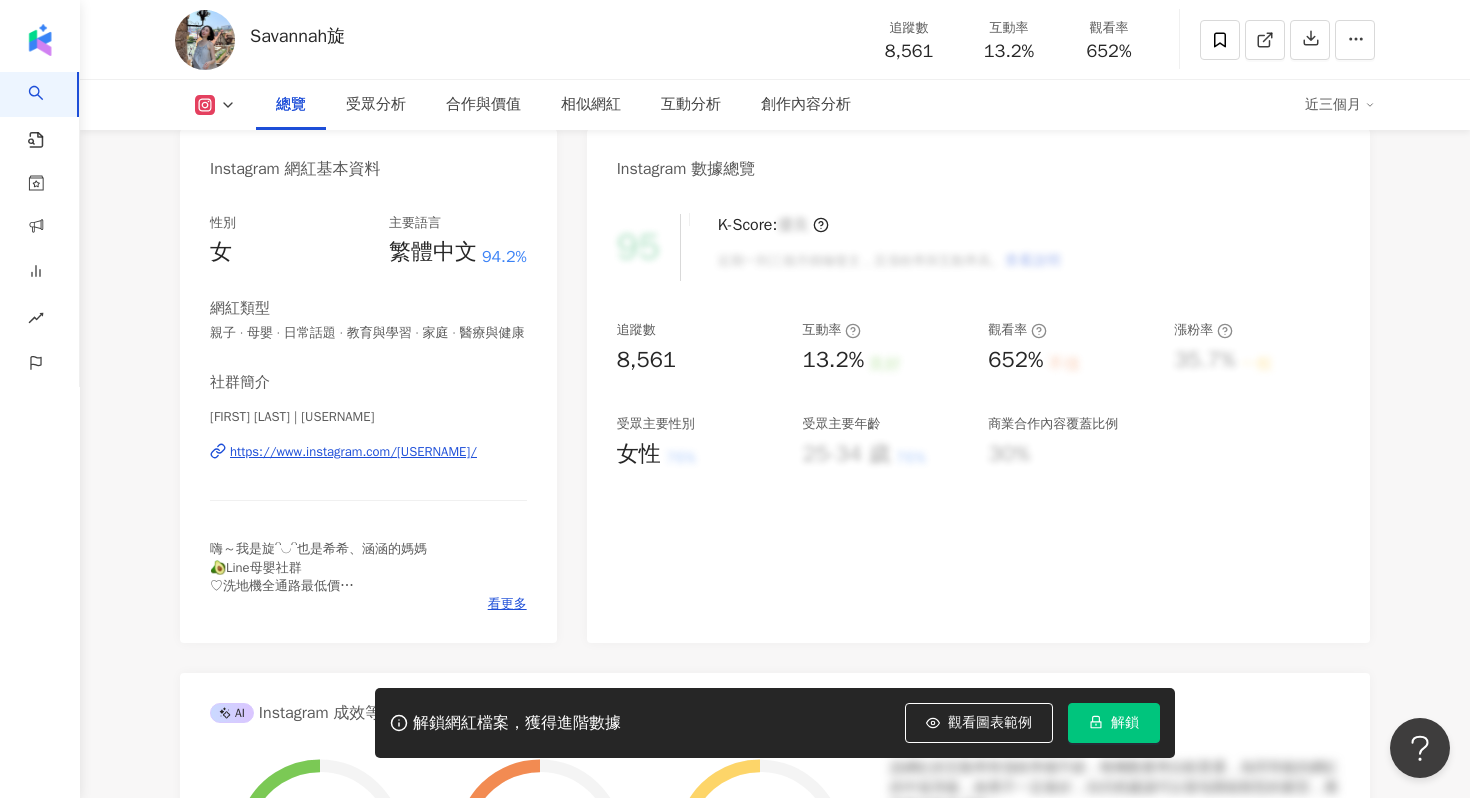 click on "https://www.instagram.com/l.y.savann/" at bounding box center [353, 452] 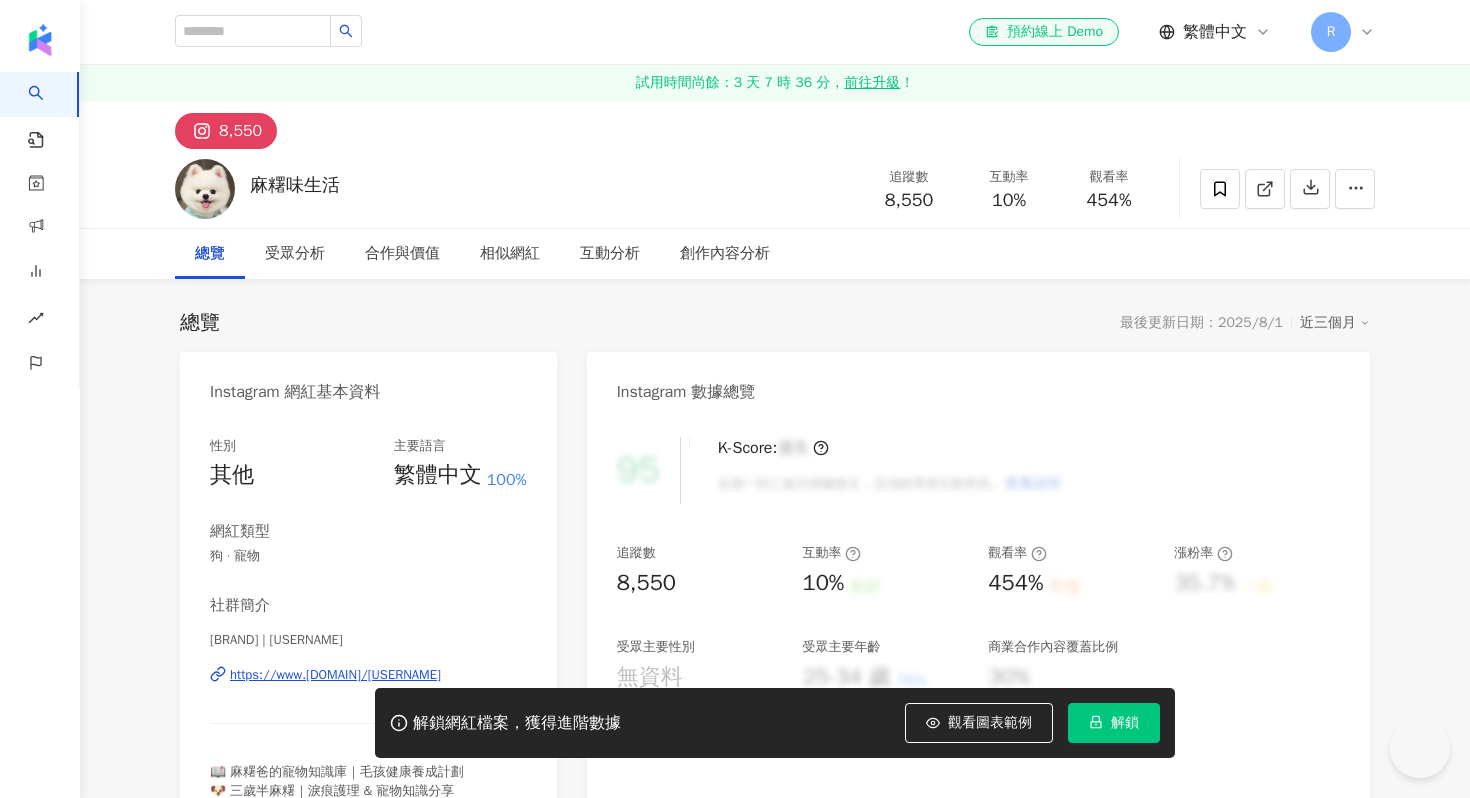 scroll, scrollTop: 0, scrollLeft: 0, axis: both 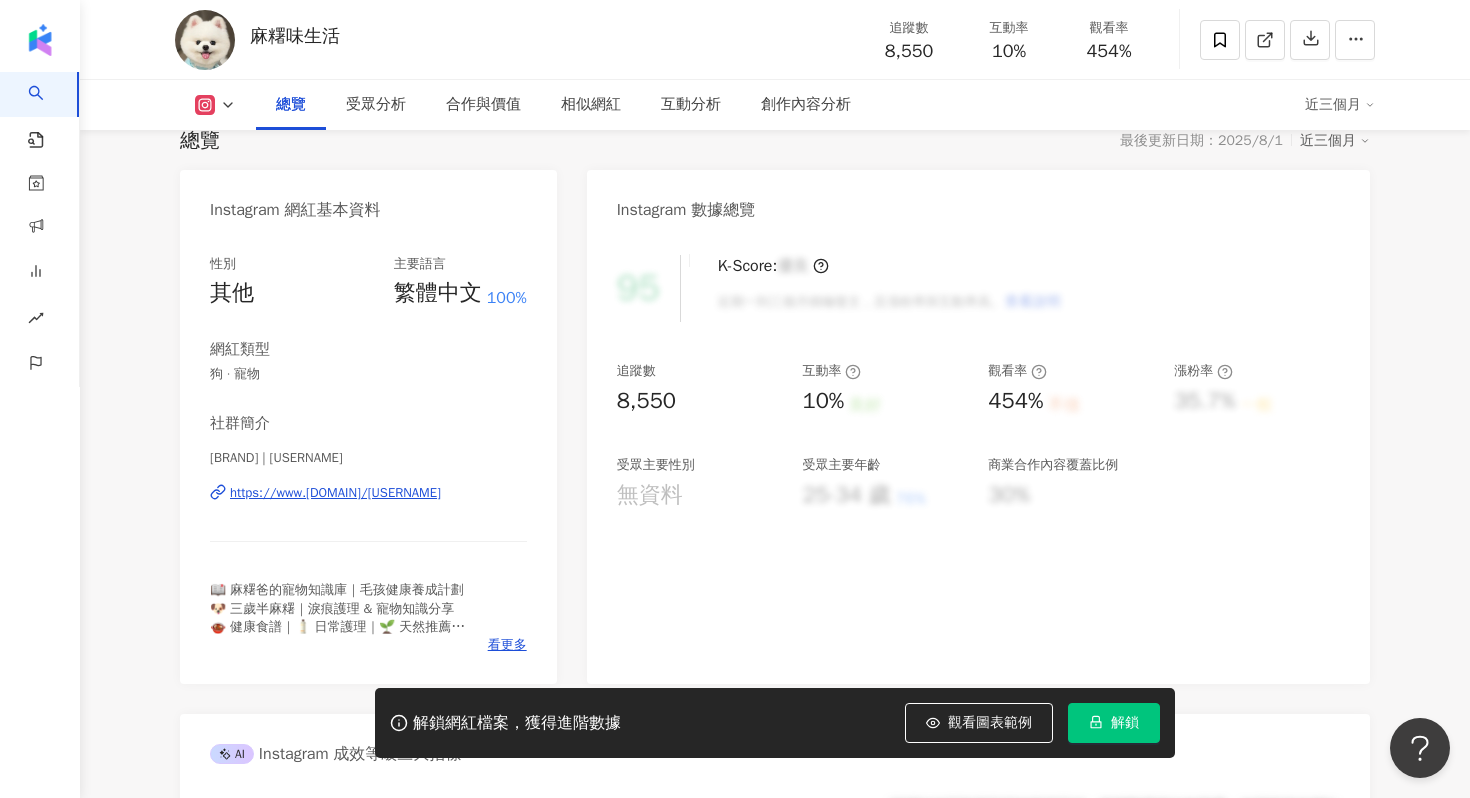 click on "https://www.instagram.com/17_pompom.life/" at bounding box center (335, 493) 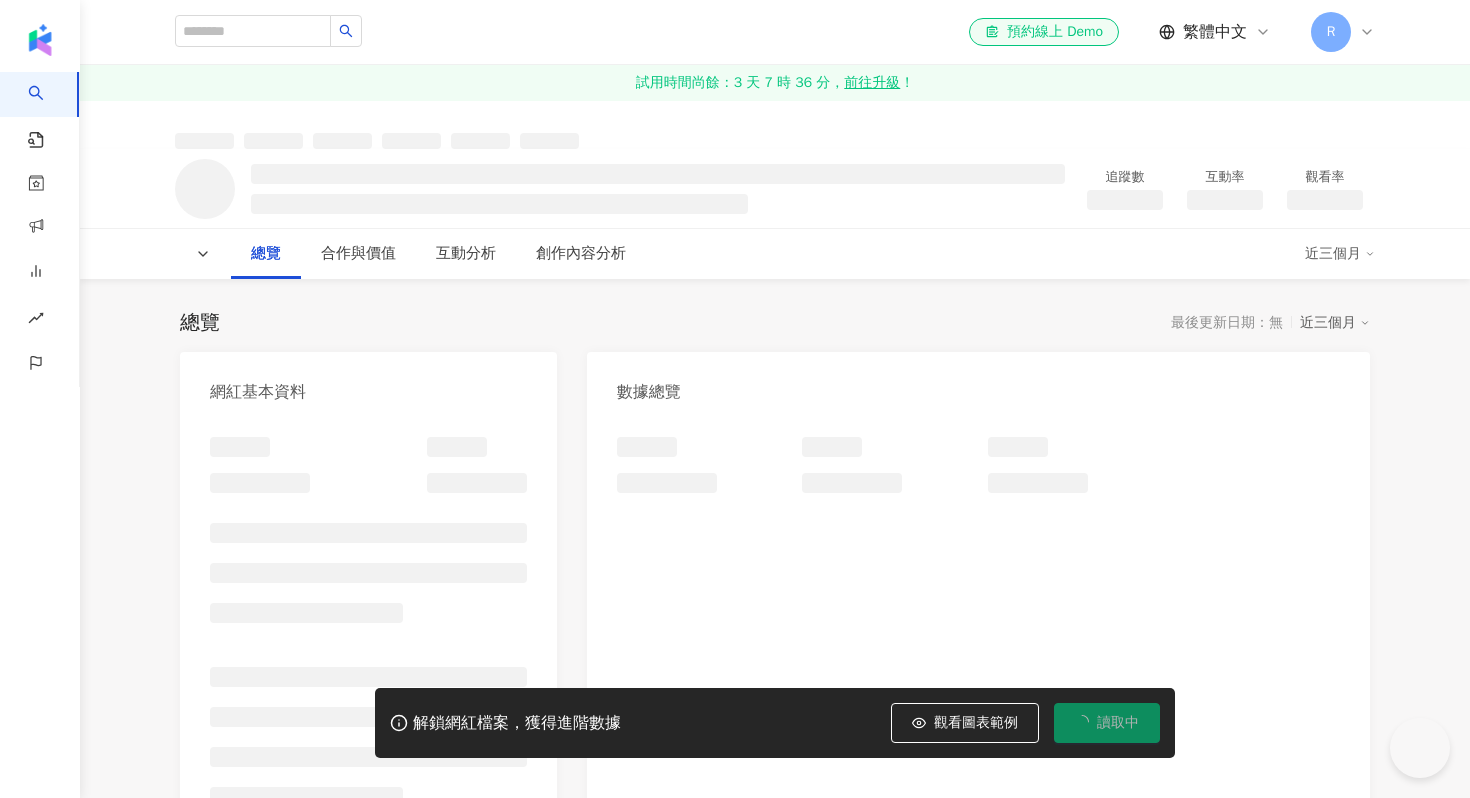 scroll, scrollTop: 0, scrollLeft: 0, axis: both 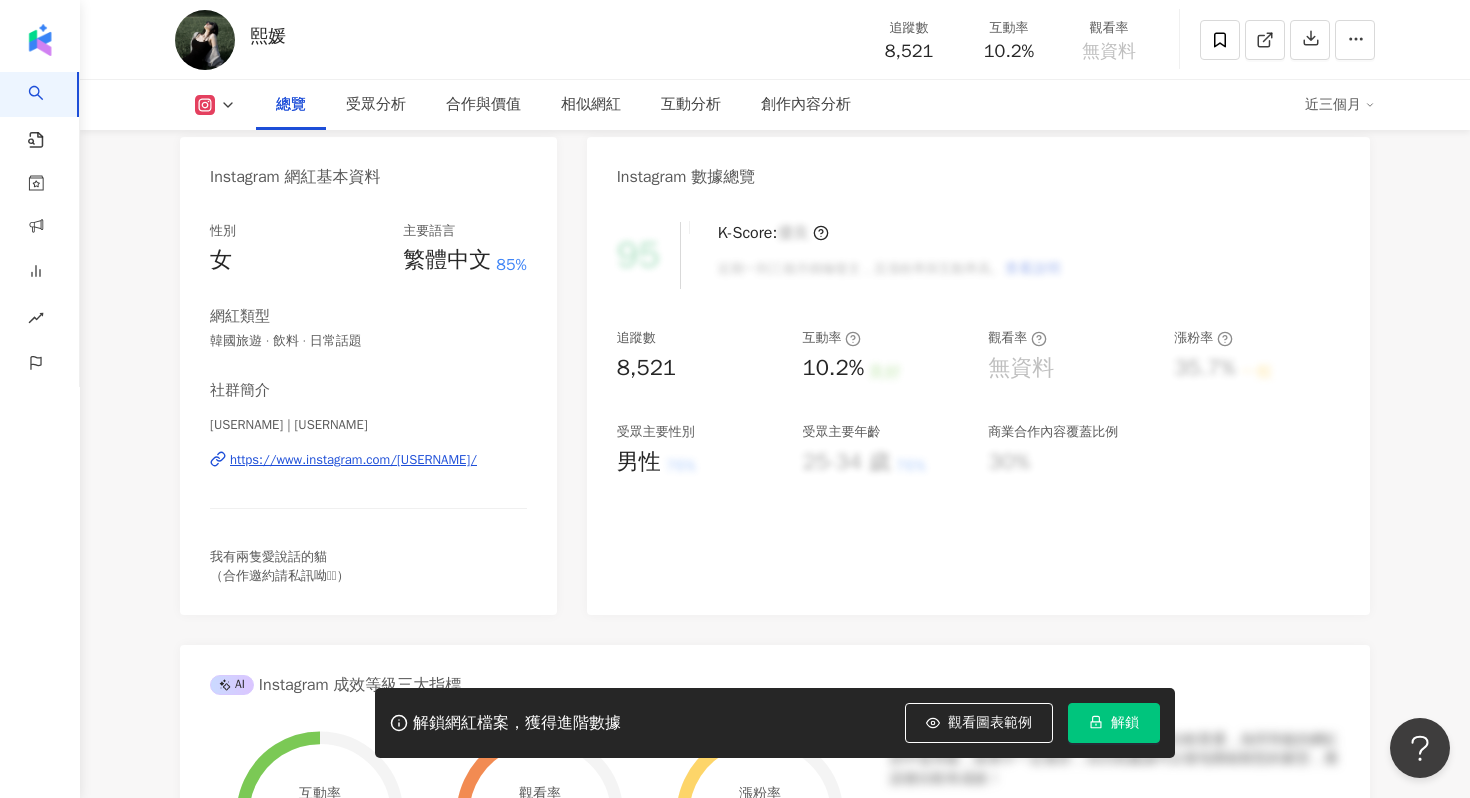 click on "https://www.instagram.com/[USERNAME]/" at bounding box center (353, 460) 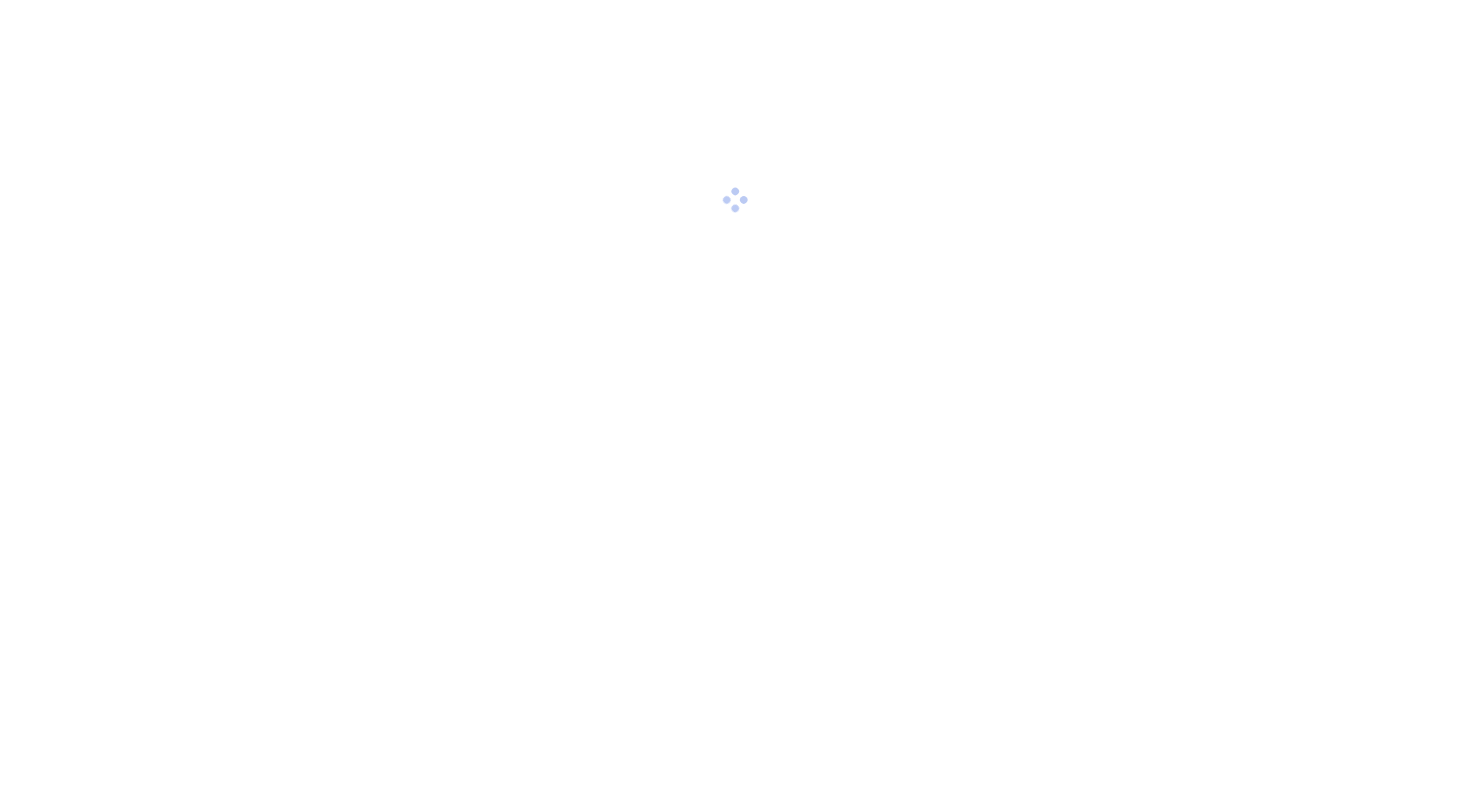 scroll, scrollTop: 0, scrollLeft: 0, axis: both 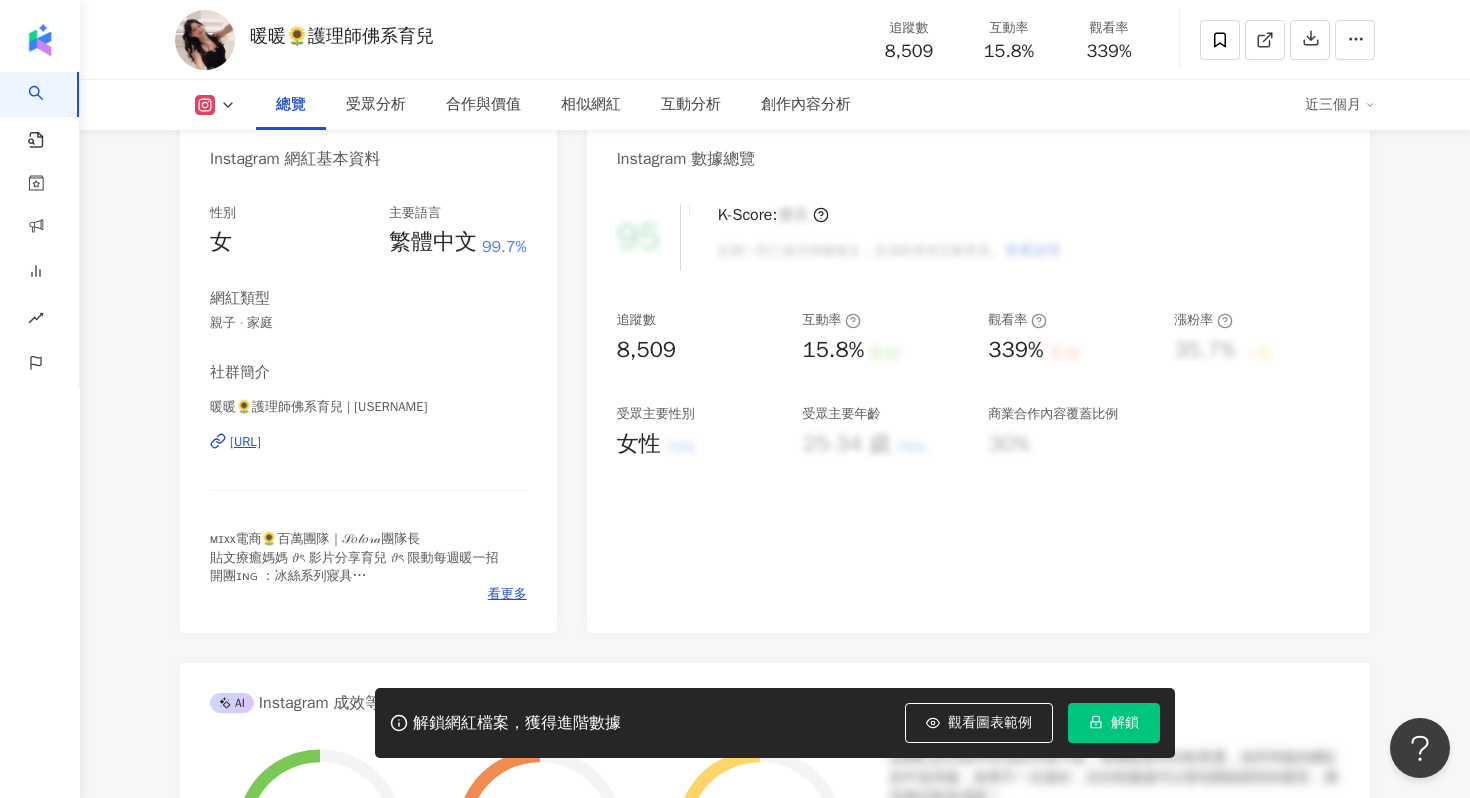 click on "https://www.instagram.com/94.nuan/" at bounding box center (245, 442) 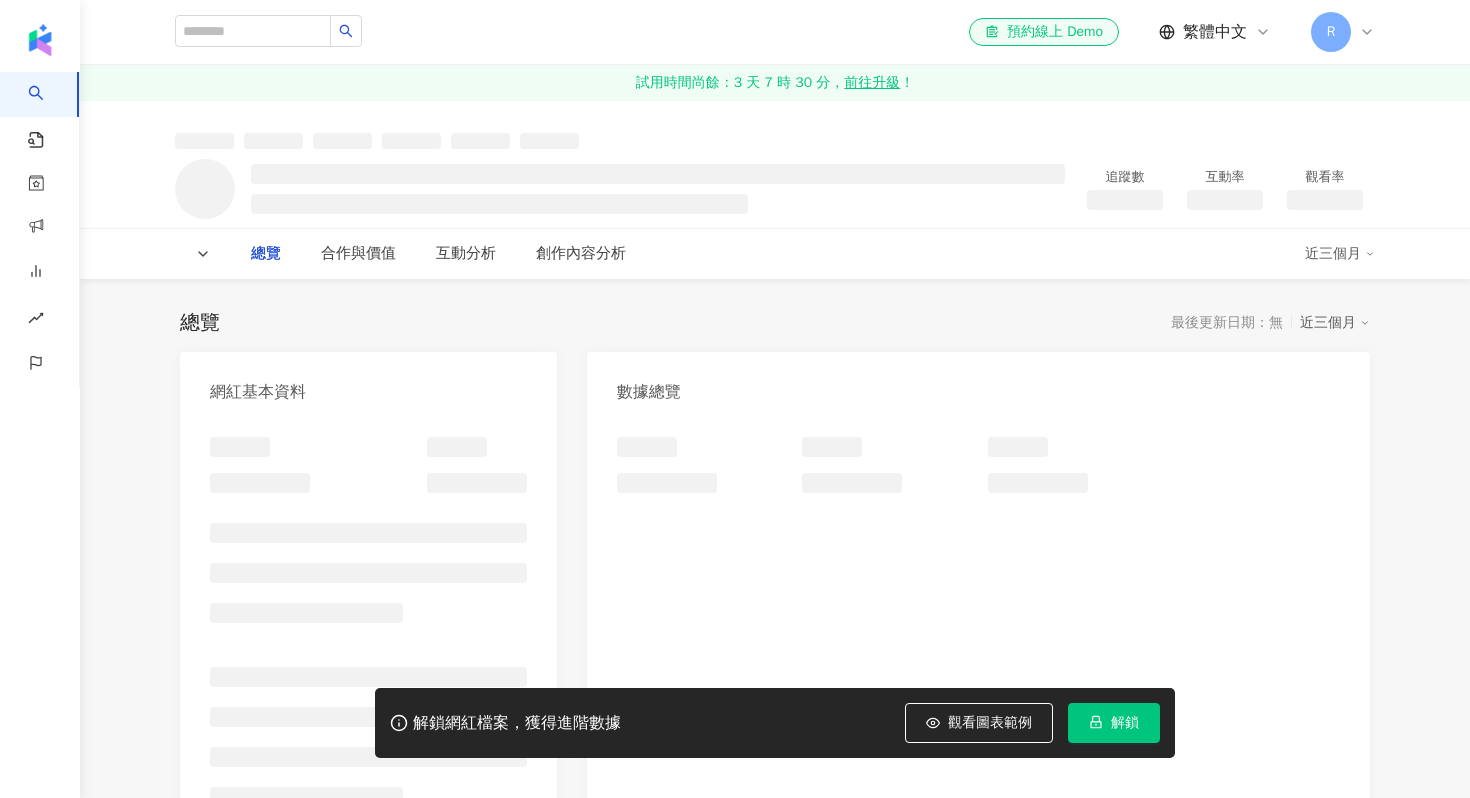 scroll, scrollTop: 0, scrollLeft: 0, axis: both 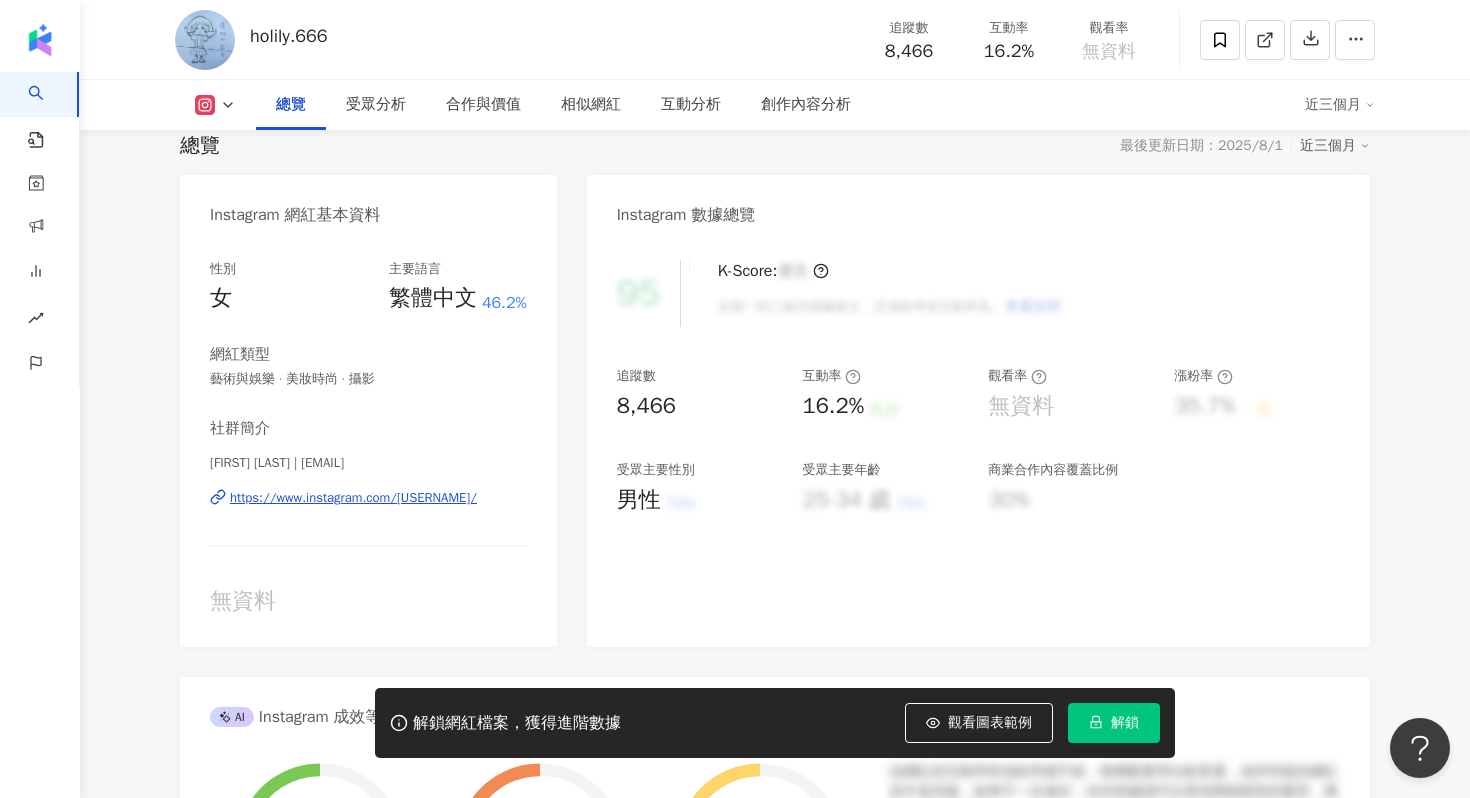click on "https://www.instagram.com/holily.666/" at bounding box center (353, 498) 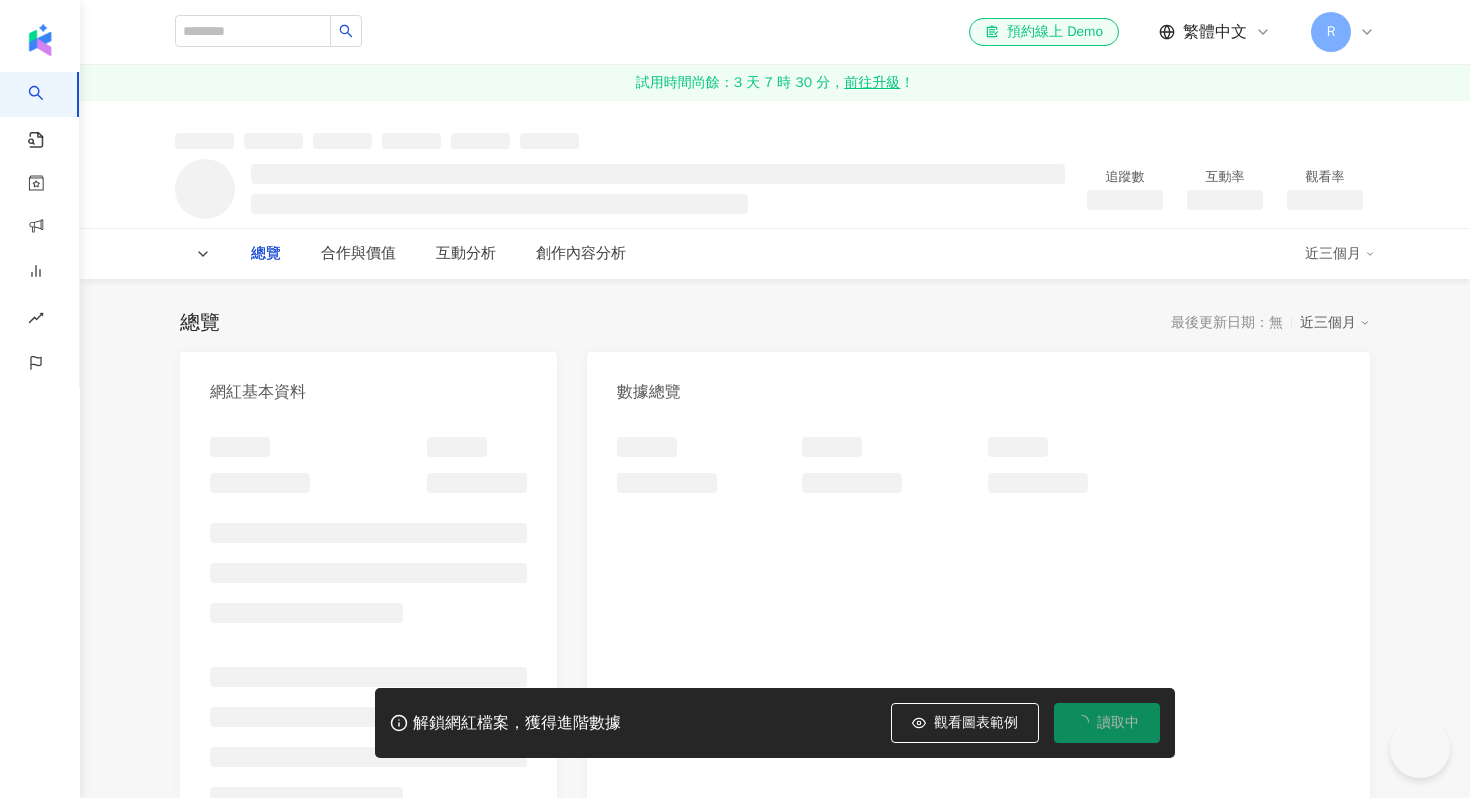 scroll, scrollTop: 0, scrollLeft: 0, axis: both 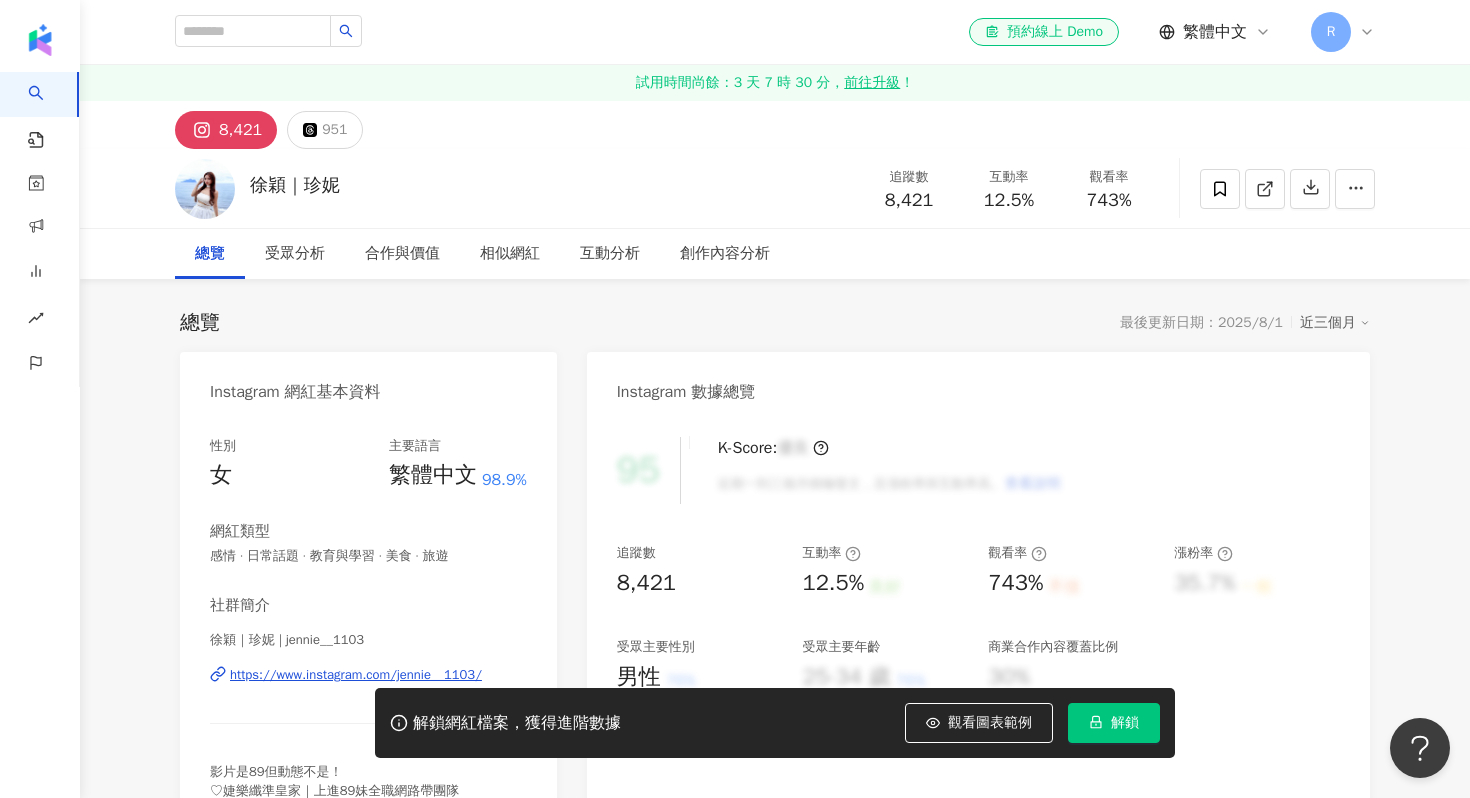click on "https://www.instagram.com/jennie__1103/" at bounding box center (356, 675) 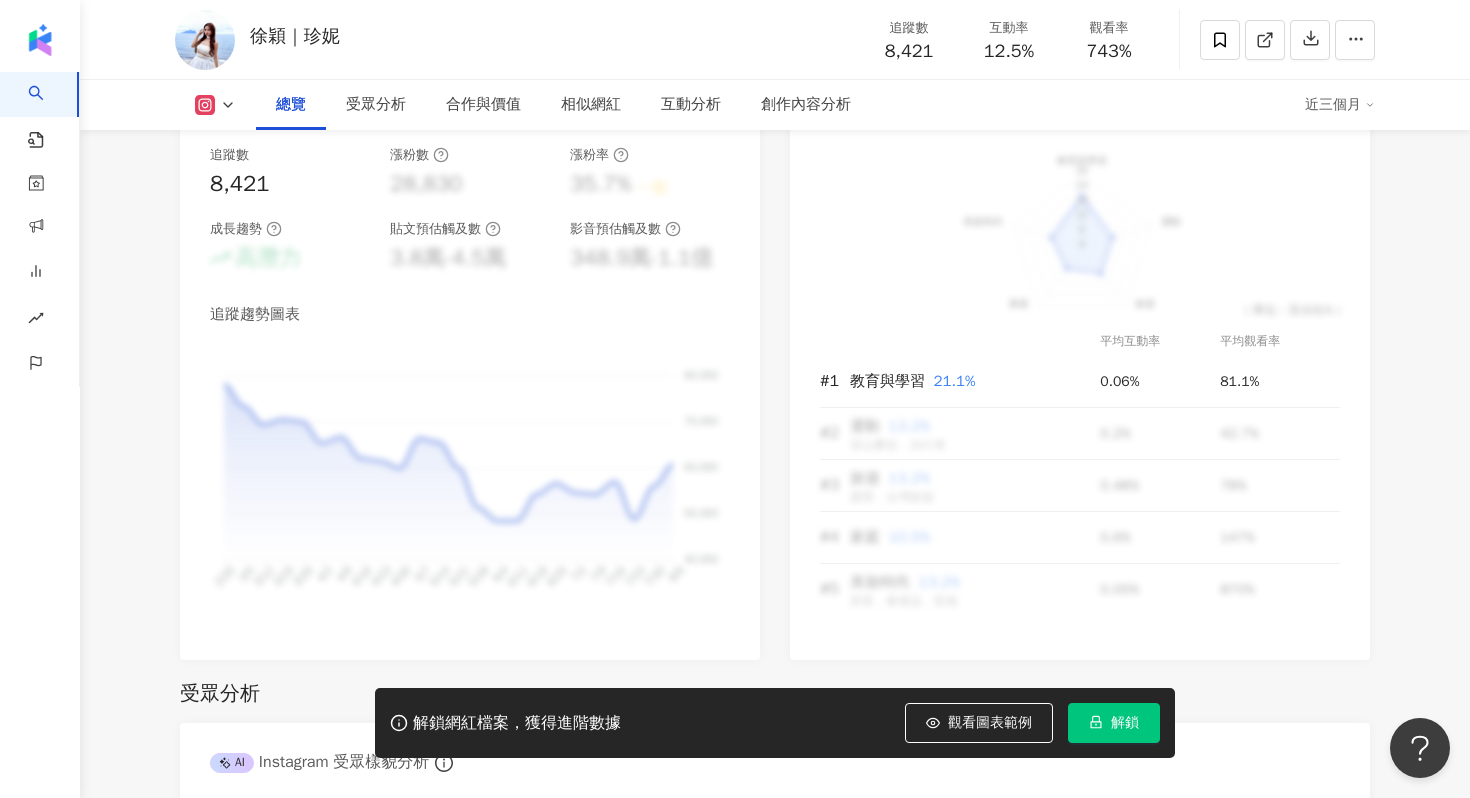 scroll, scrollTop: 1229, scrollLeft: 0, axis: vertical 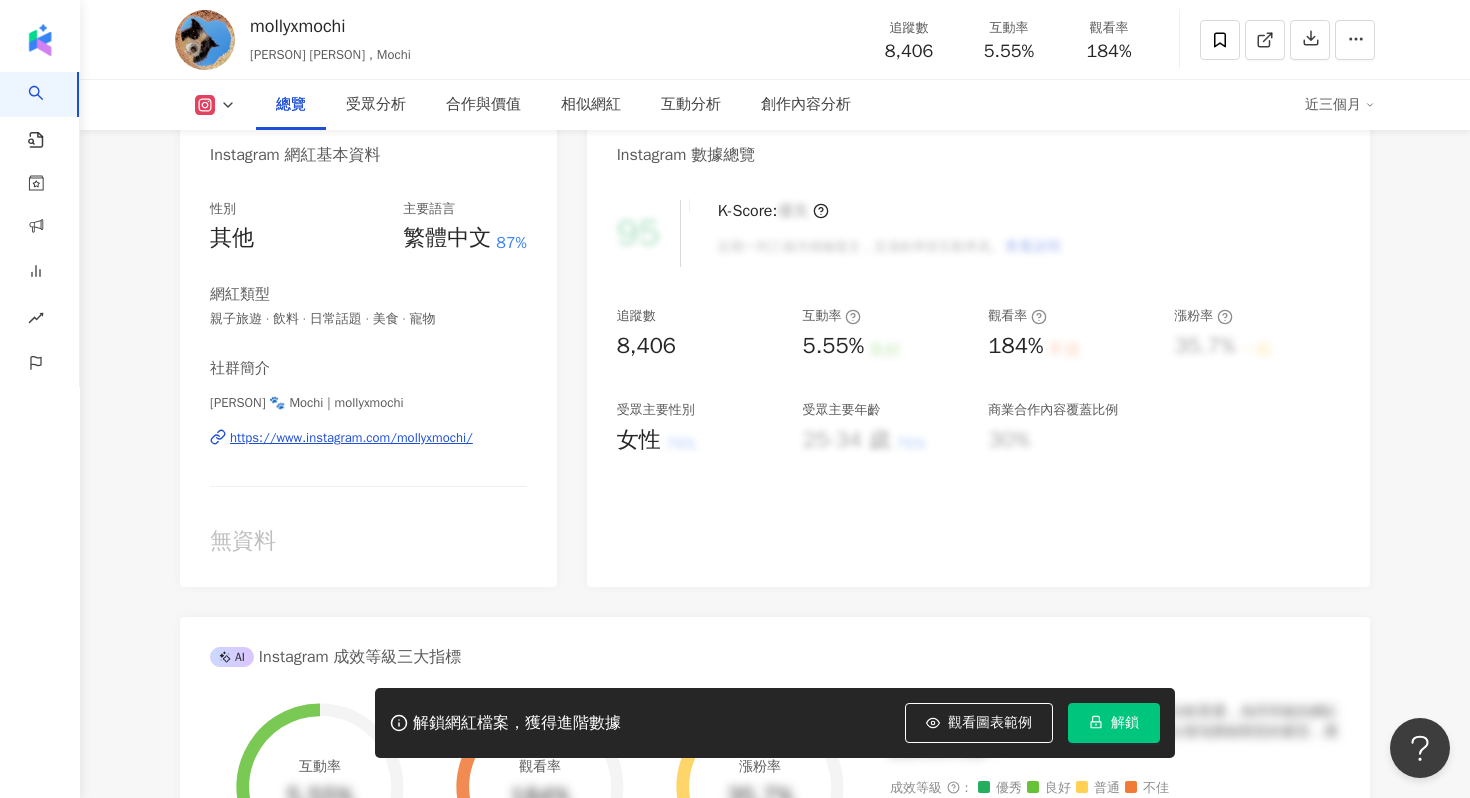 click on "https://www.instagram.com/mollyxmochi/" at bounding box center [351, 438] 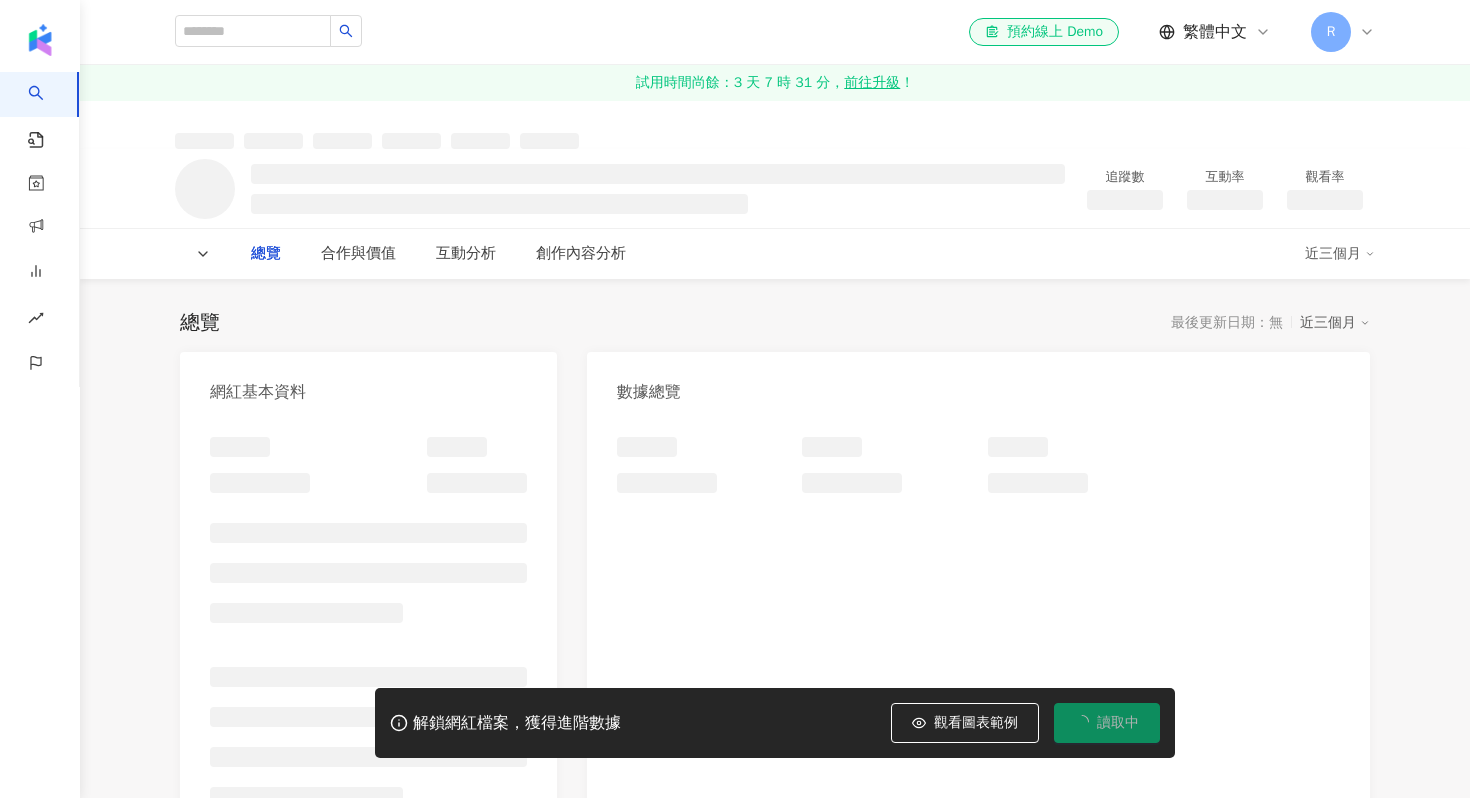 scroll, scrollTop: 0, scrollLeft: 0, axis: both 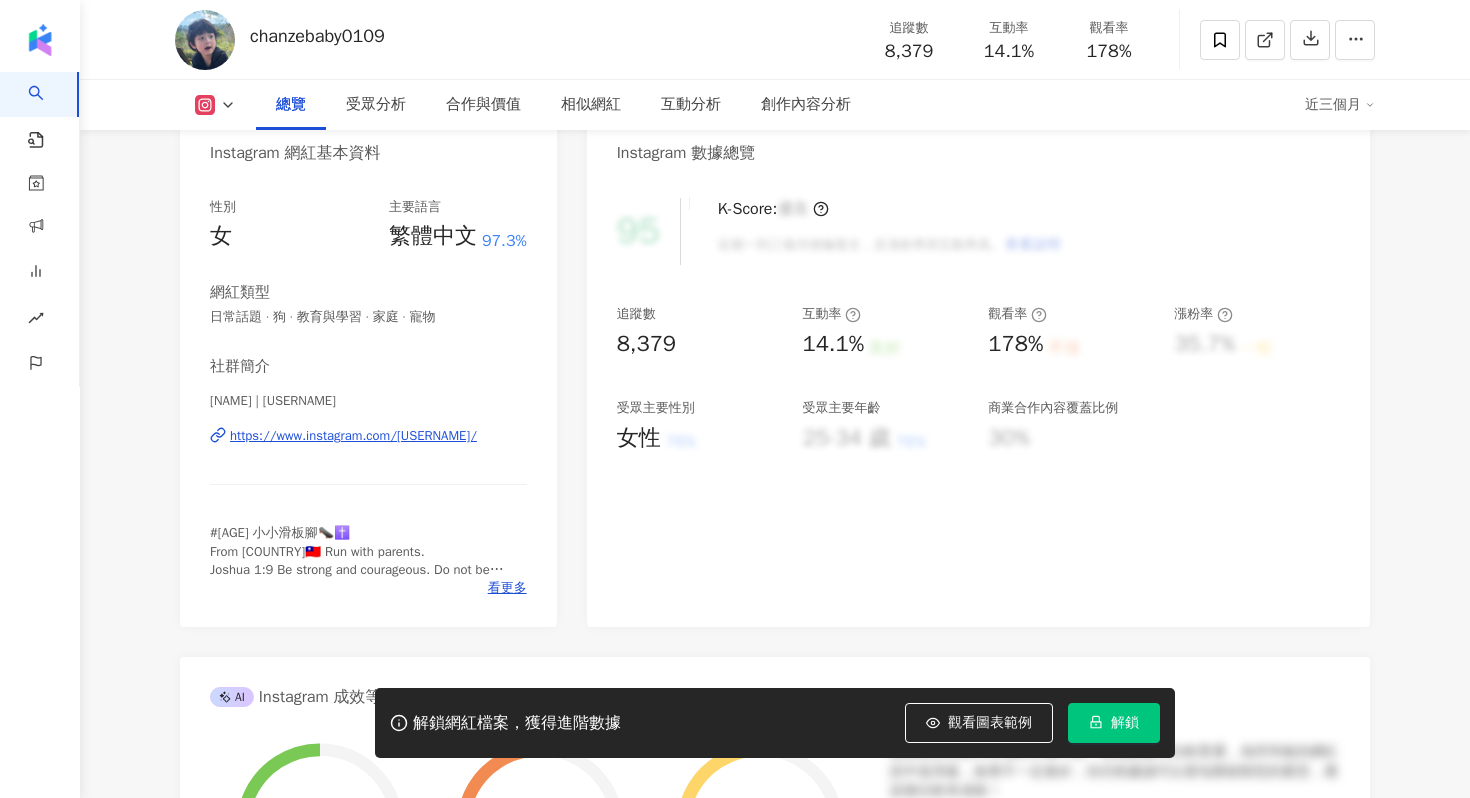 click on "https://www.instagram.com/[USERNAME]/" at bounding box center [353, 436] 